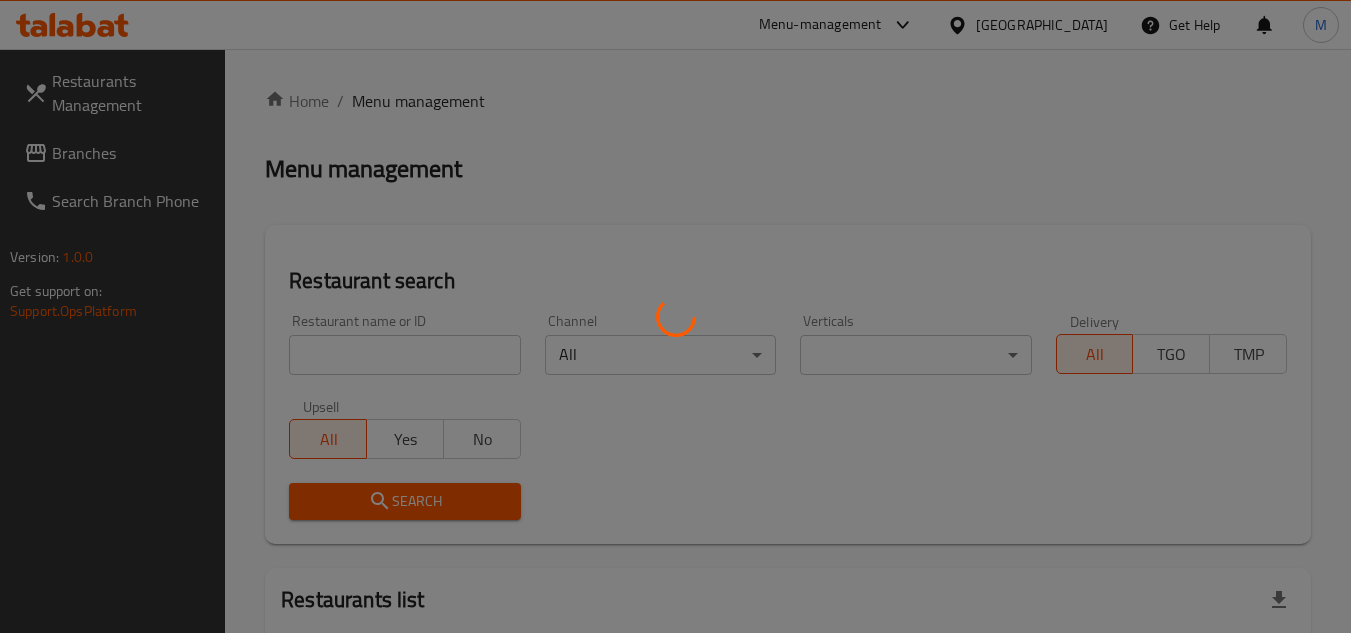 scroll, scrollTop: 0, scrollLeft: 0, axis: both 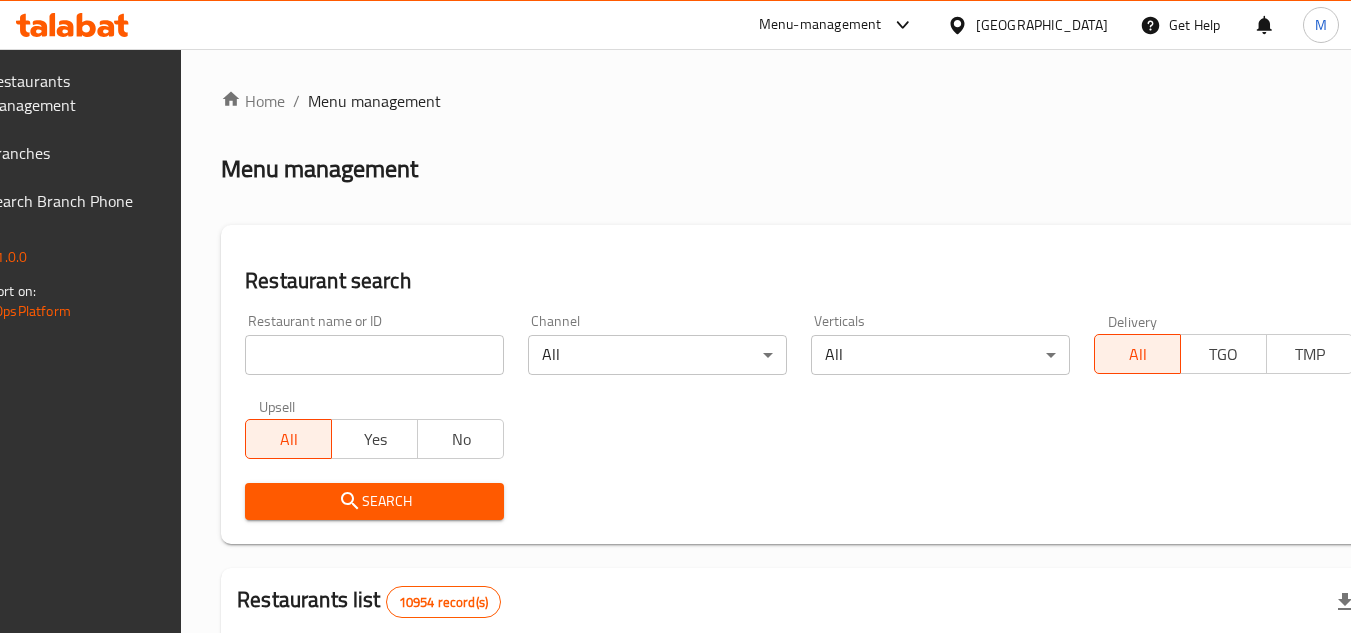 click at bounding box center (374, 355) 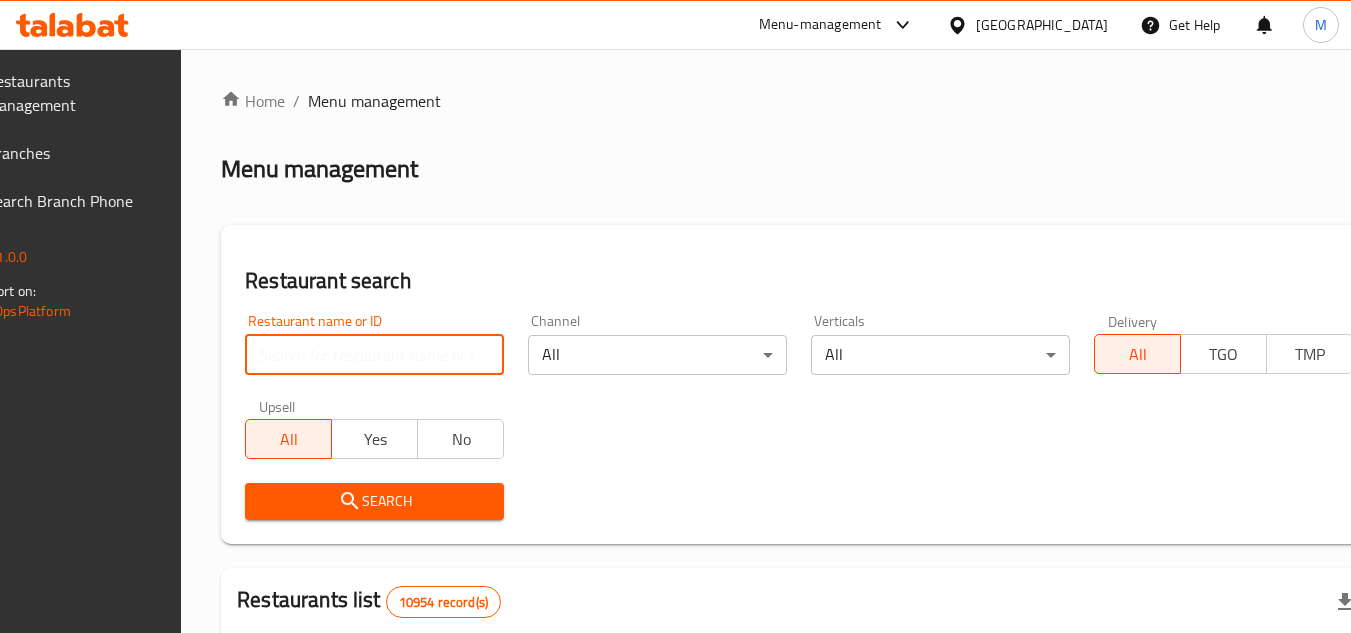 paste on "669334" 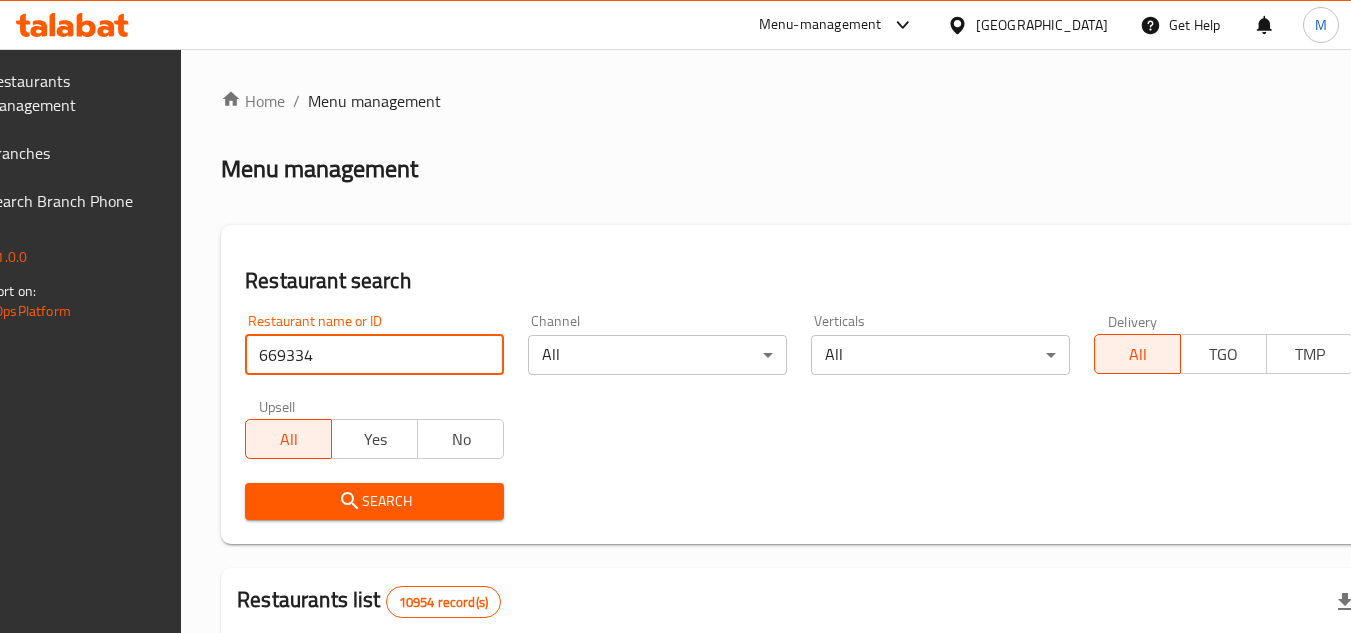 type on "669334" 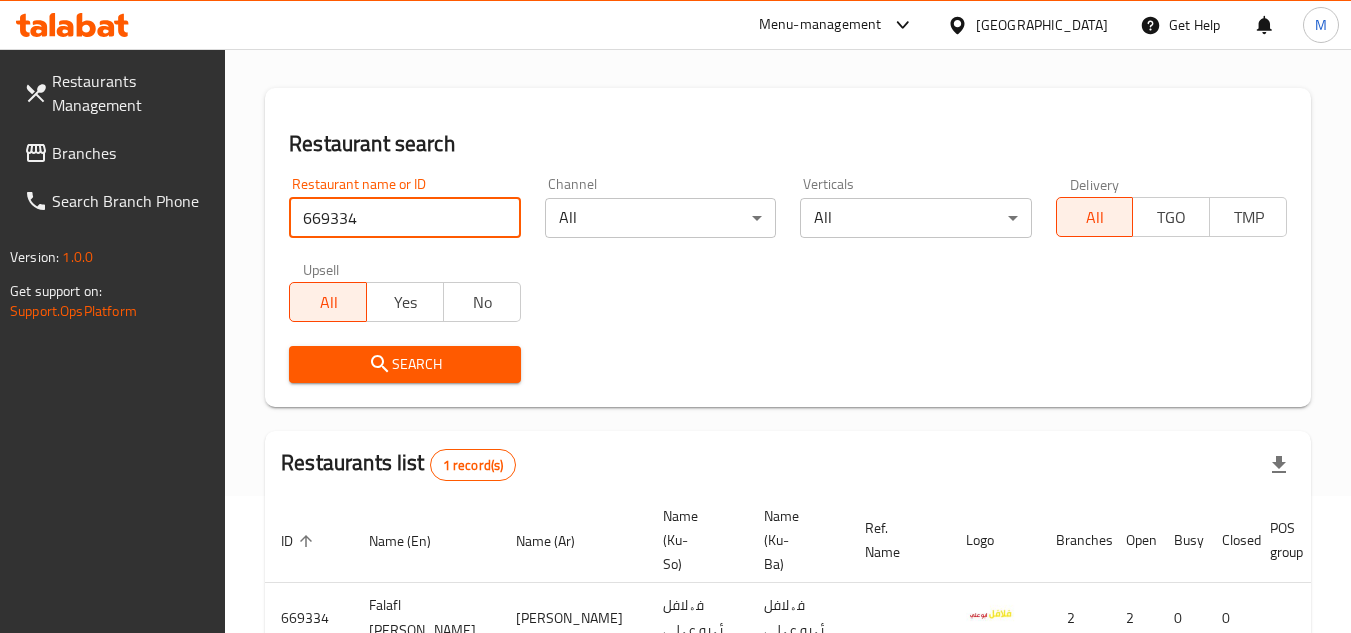 scroll, scrollTop: 273, scrollLeft: 0, axis: vertical 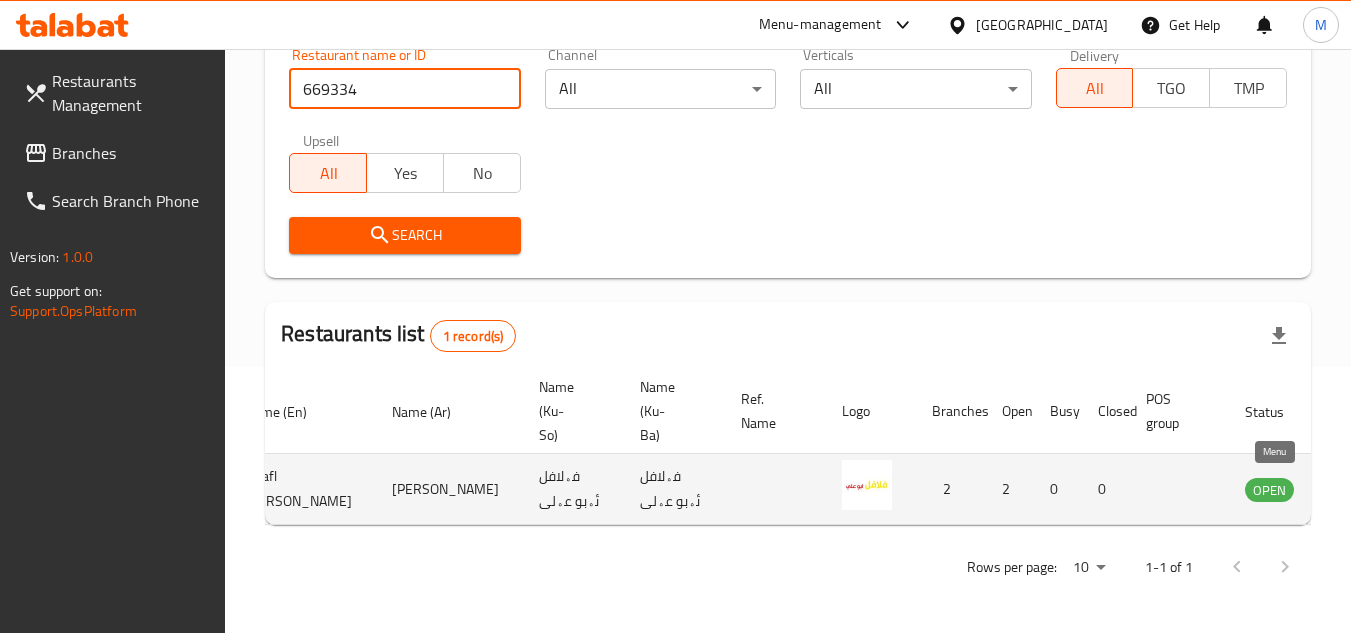 click 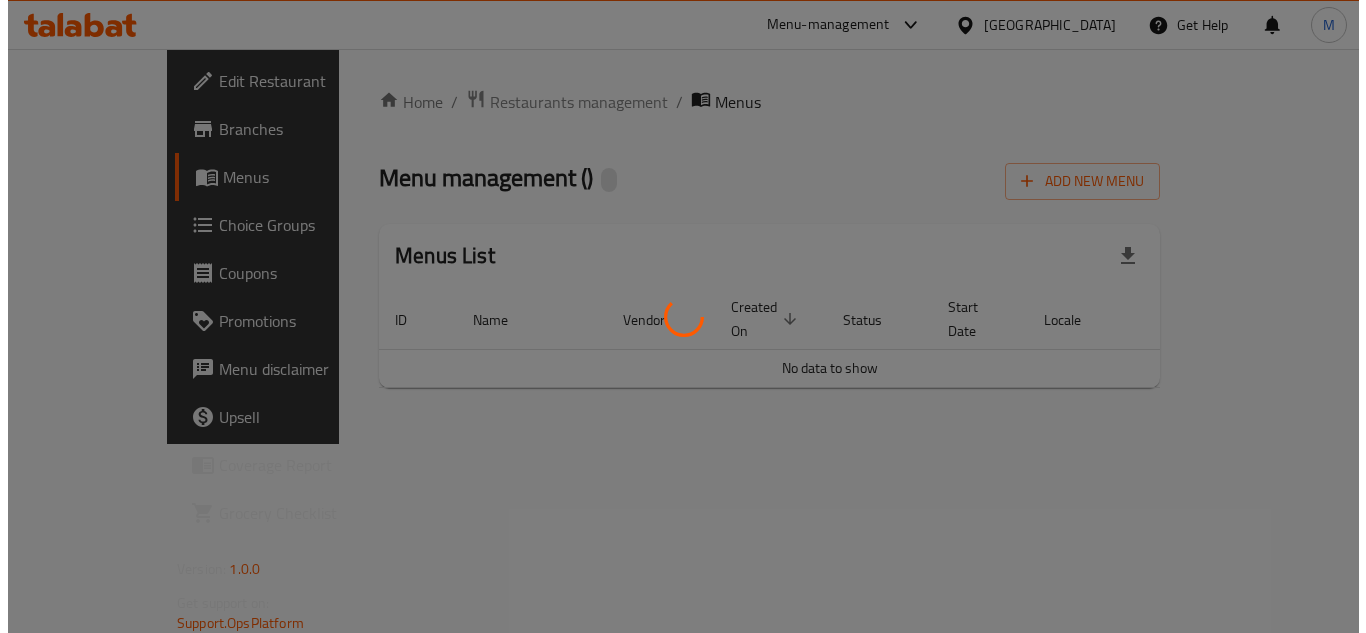 scroll, scrollTop: 0, scrollLeft: 0, axis: both 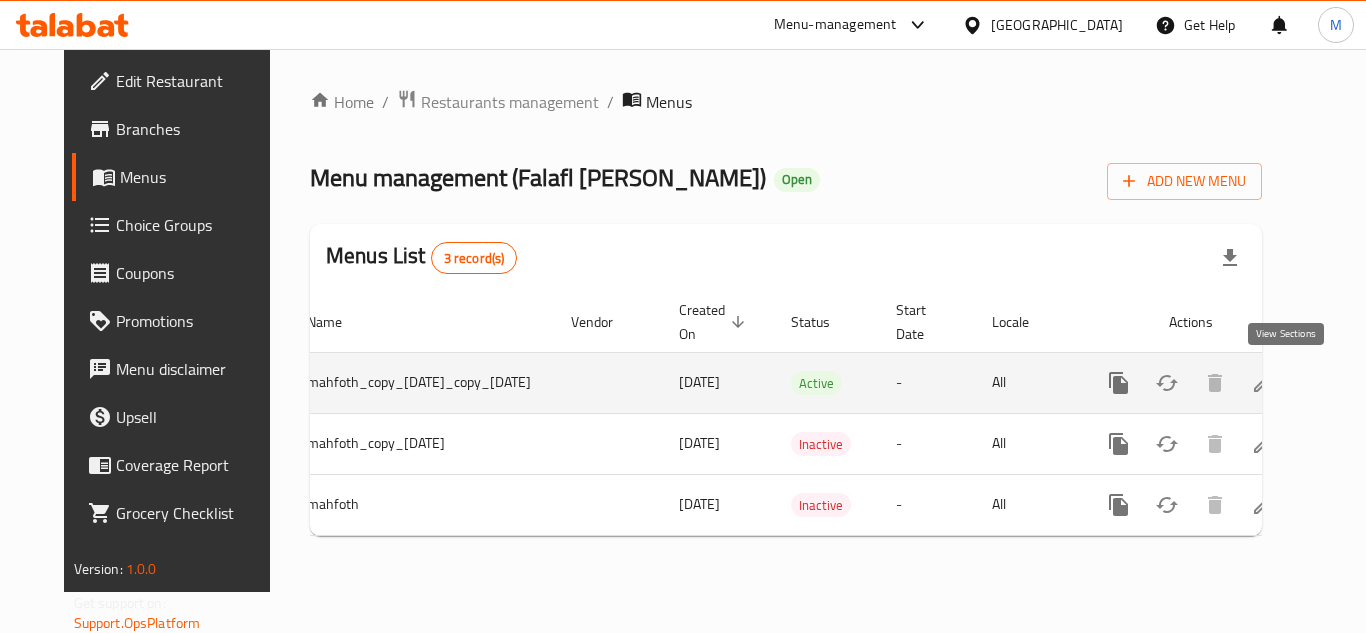 click 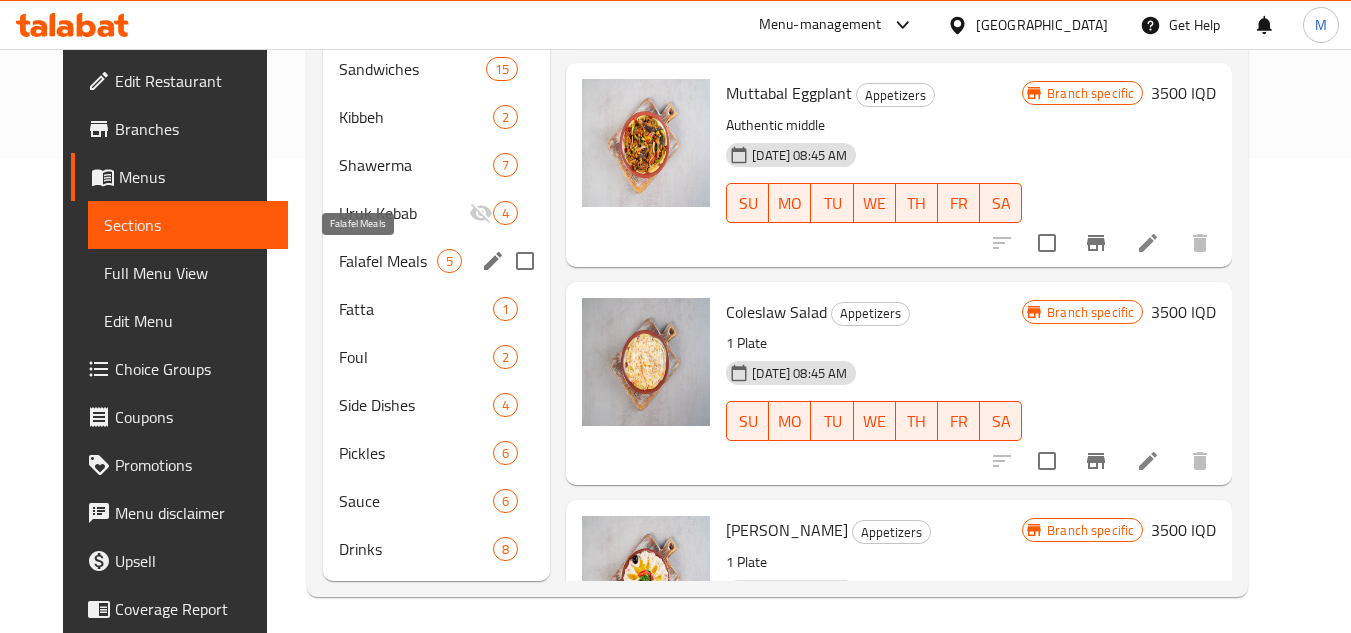 scroll, scrollTop: 478, scrollLeft: 0, axis: vertical 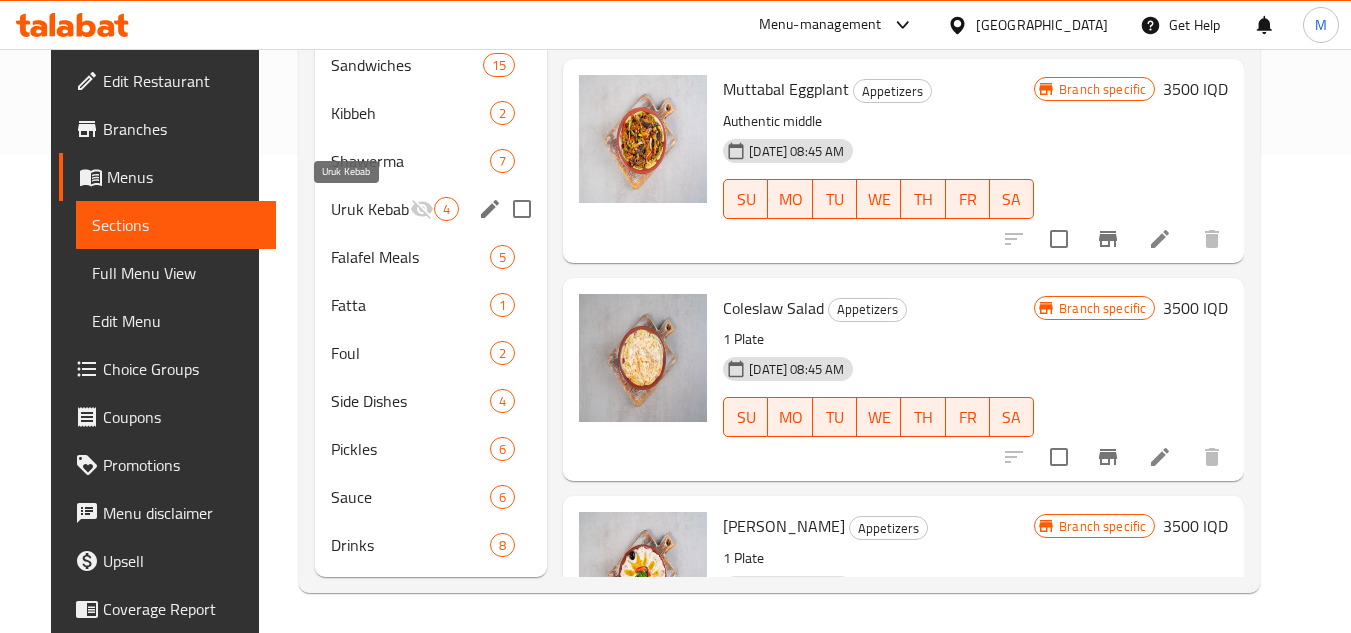 click on "Uruk Kebab" at bounding box center [370, 209] 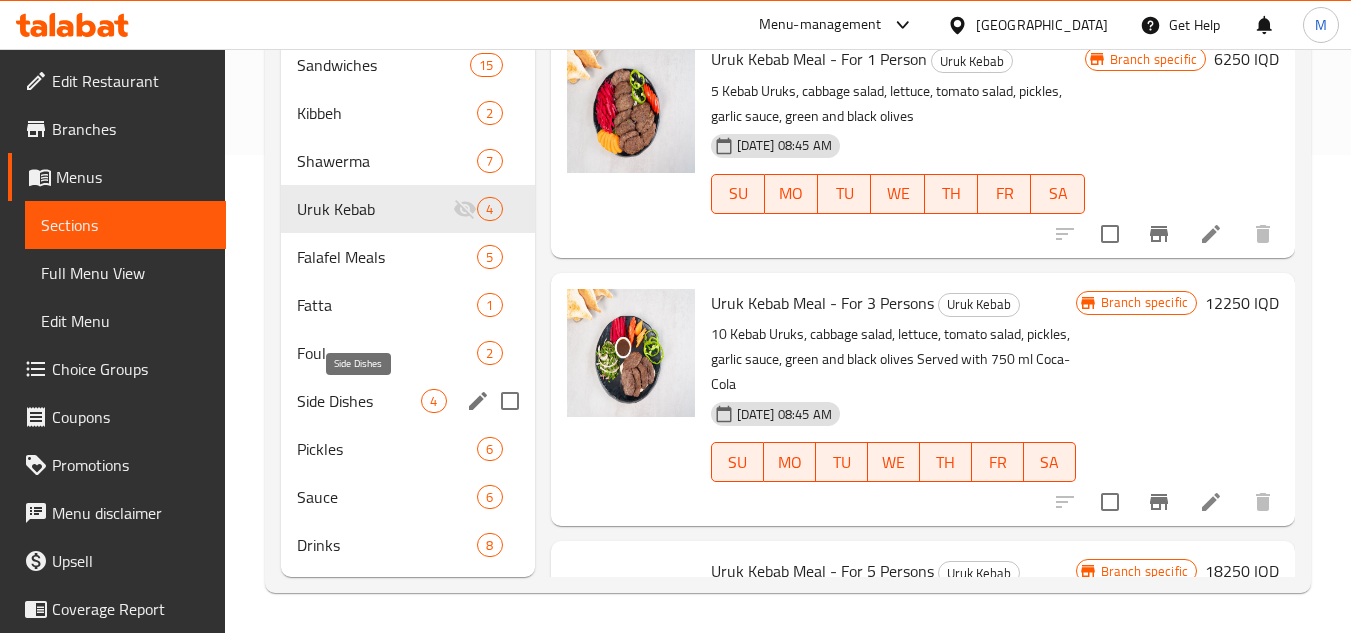 click on "Side Dishes" at bounding box center [359, 401] 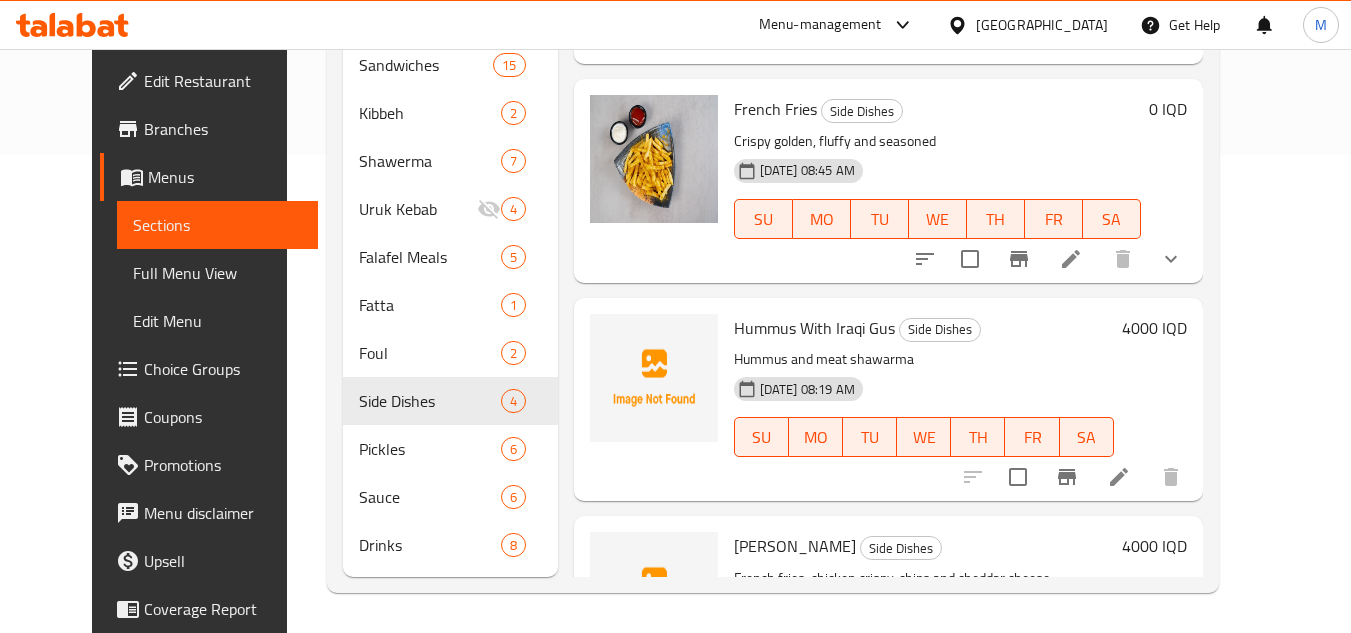 scroll, scrollTop: 0, scrollLeft: 0, axis: both 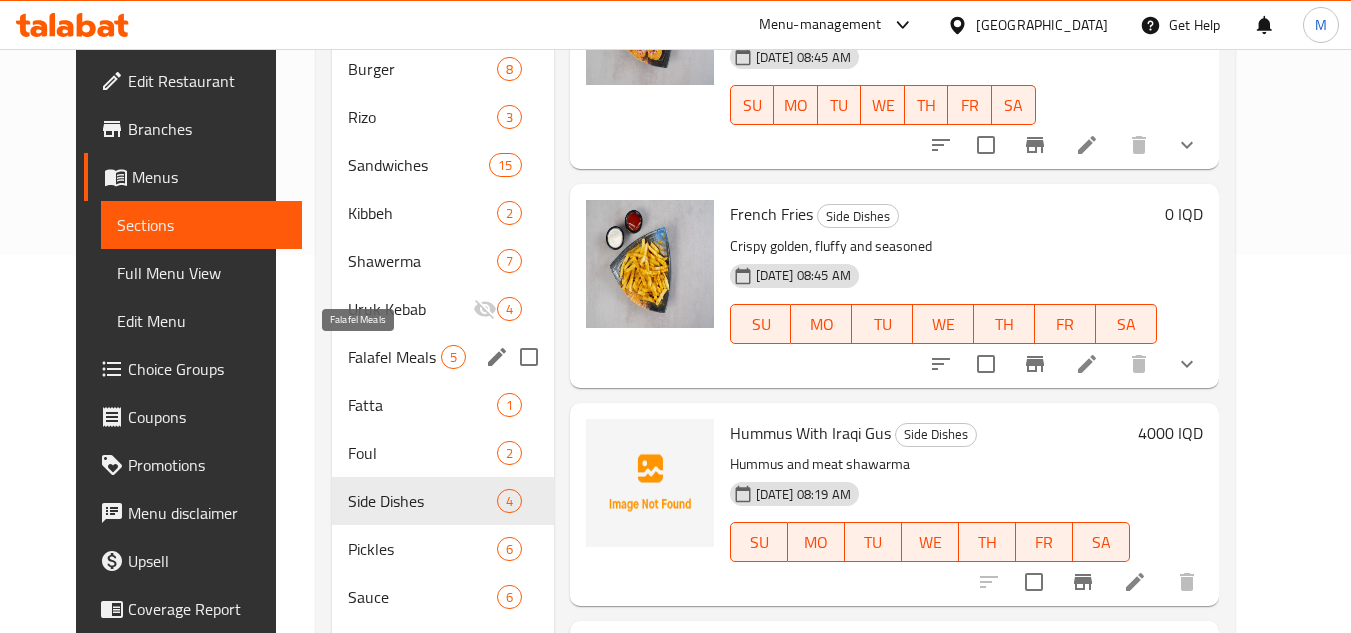 click on "Falafel Meals" at bounding box center [394, 357] 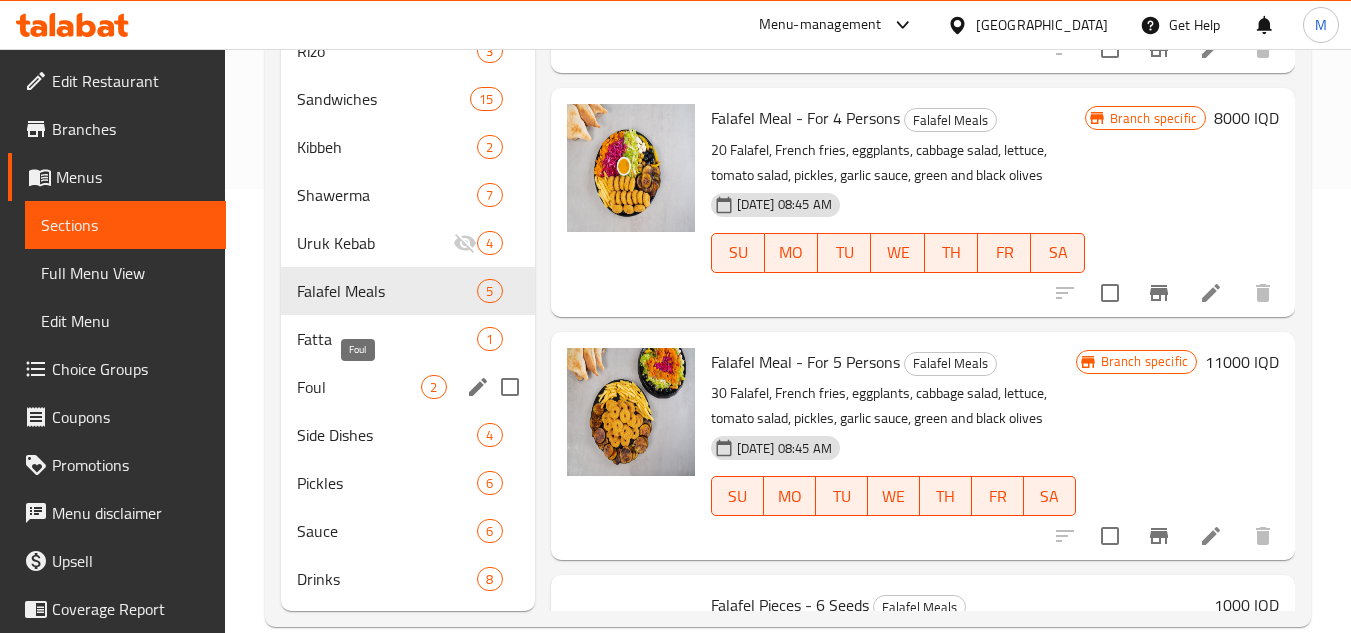scroll, scrollTop: 478, scrollLeft: 0, axis: vertical 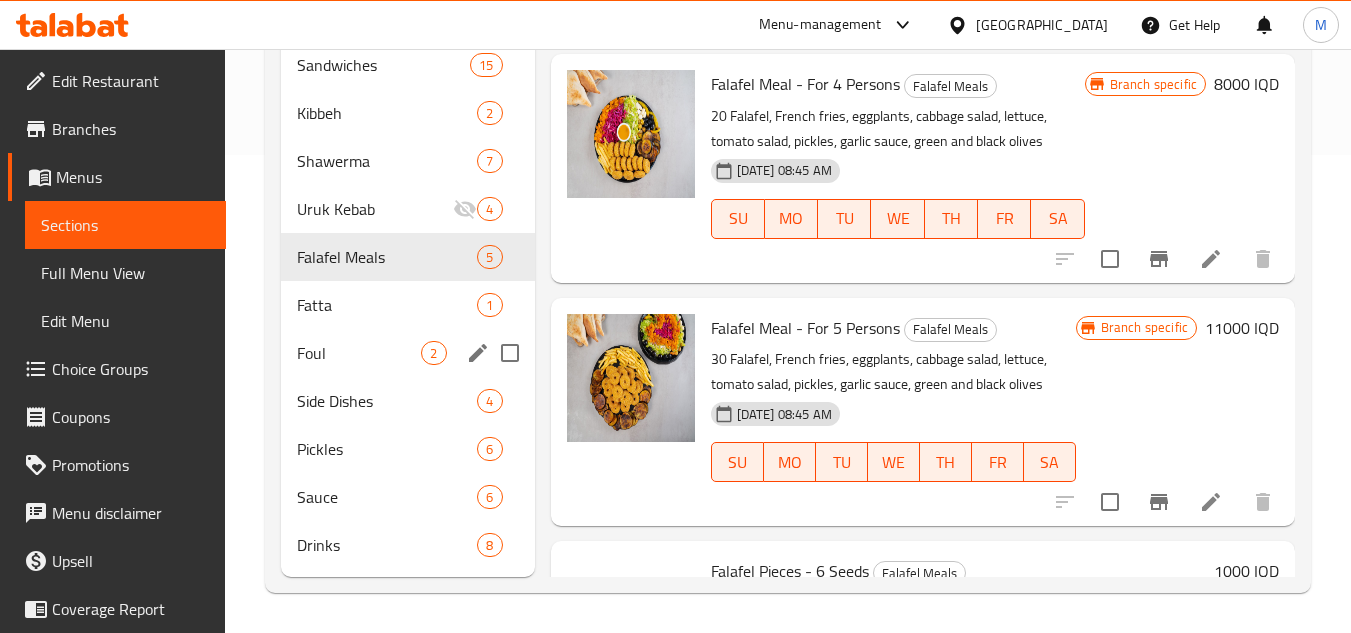click on "Foul 2" at bounding box center [407, 353] 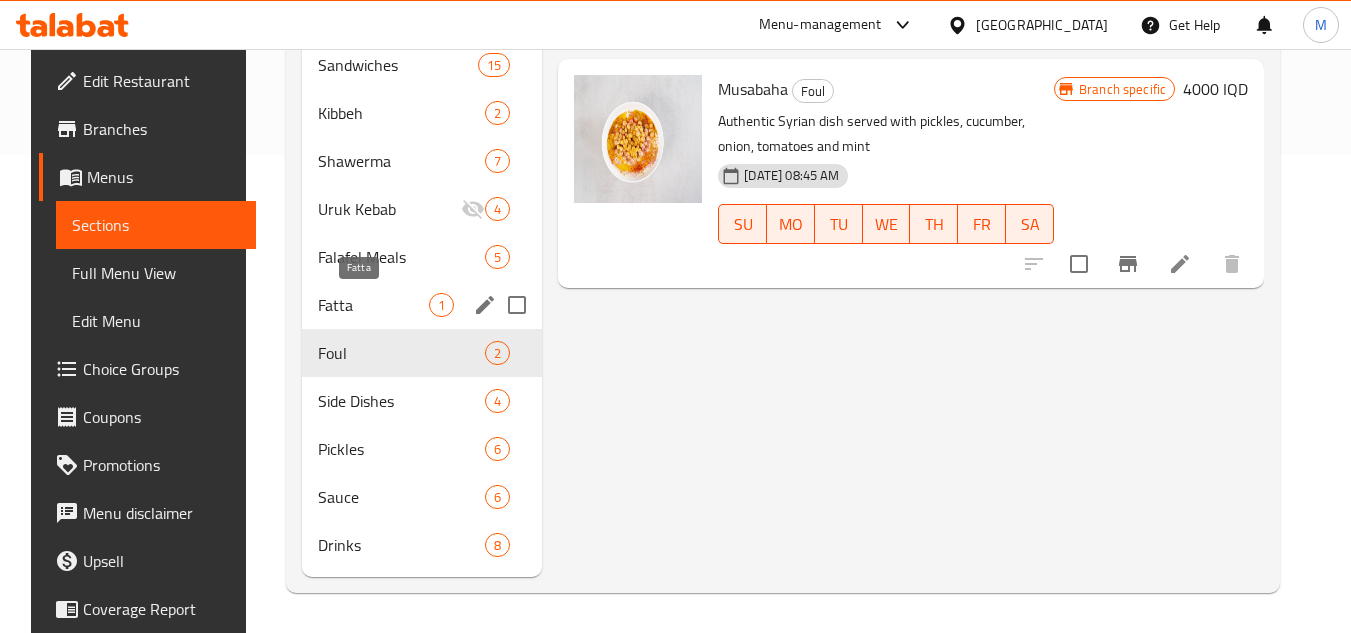 click on "Fatta" at bounding box center [373, 305] 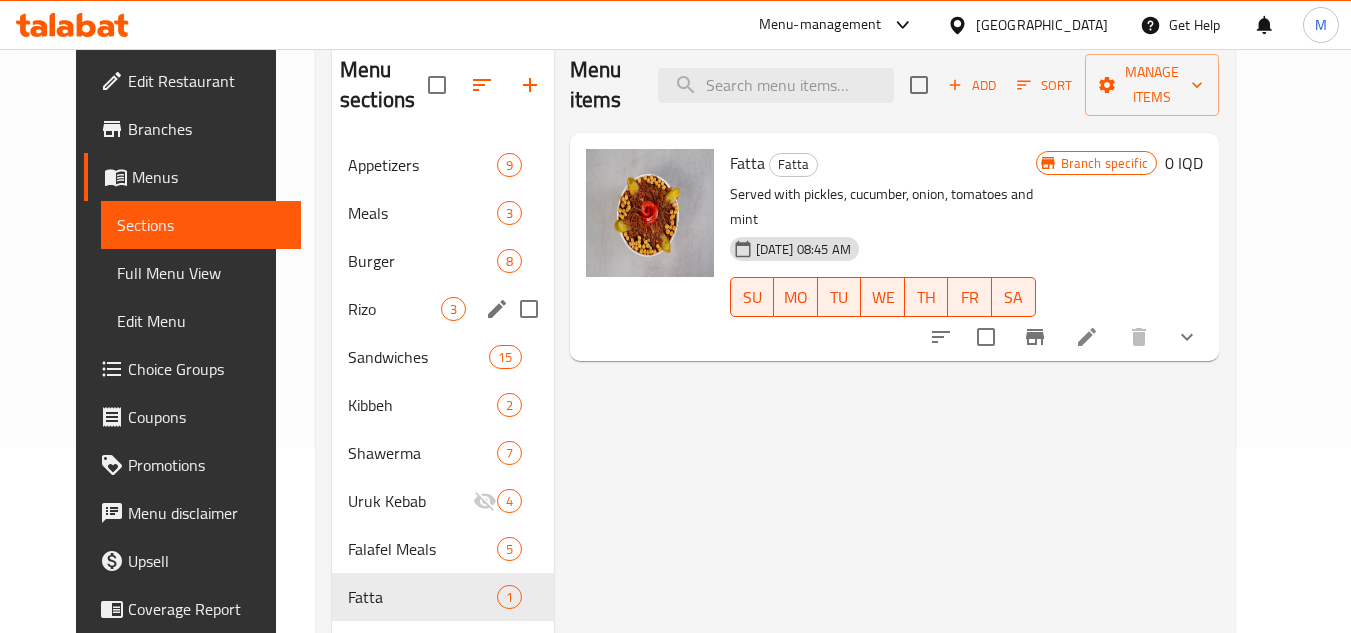 scroll, scrollTop: 178, scrollLeft: 0, axis: vertical 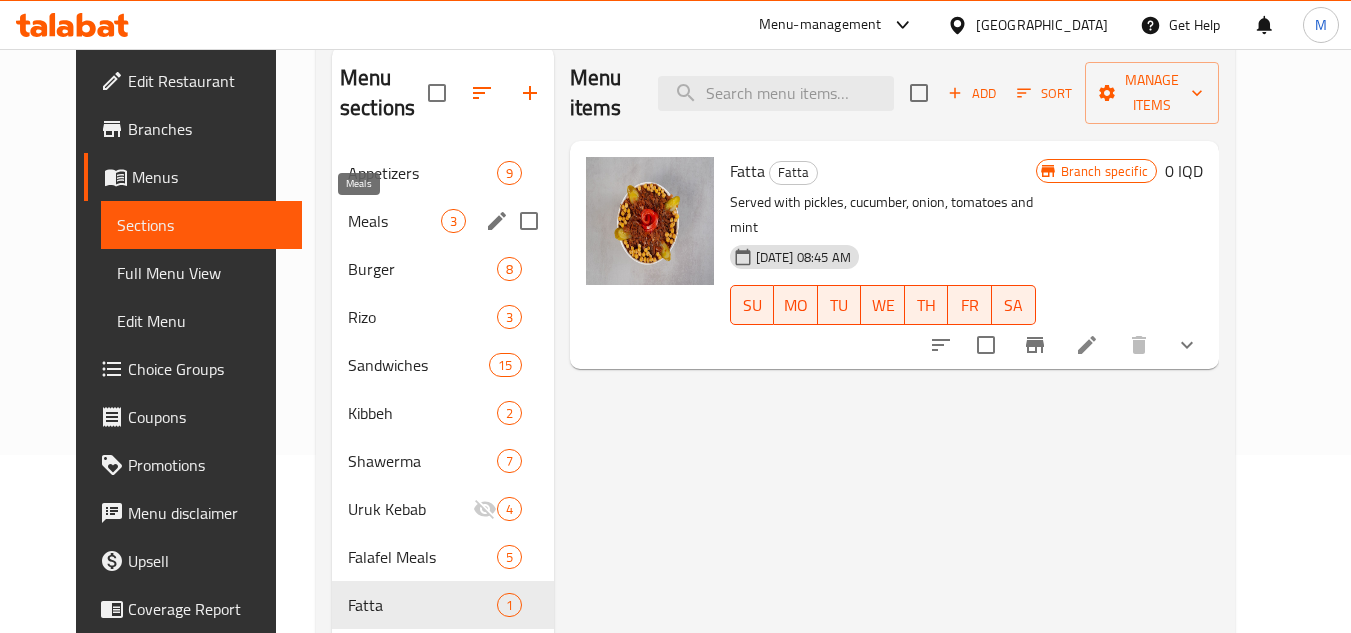 click on "Meals" at bounding box center (394, 221) 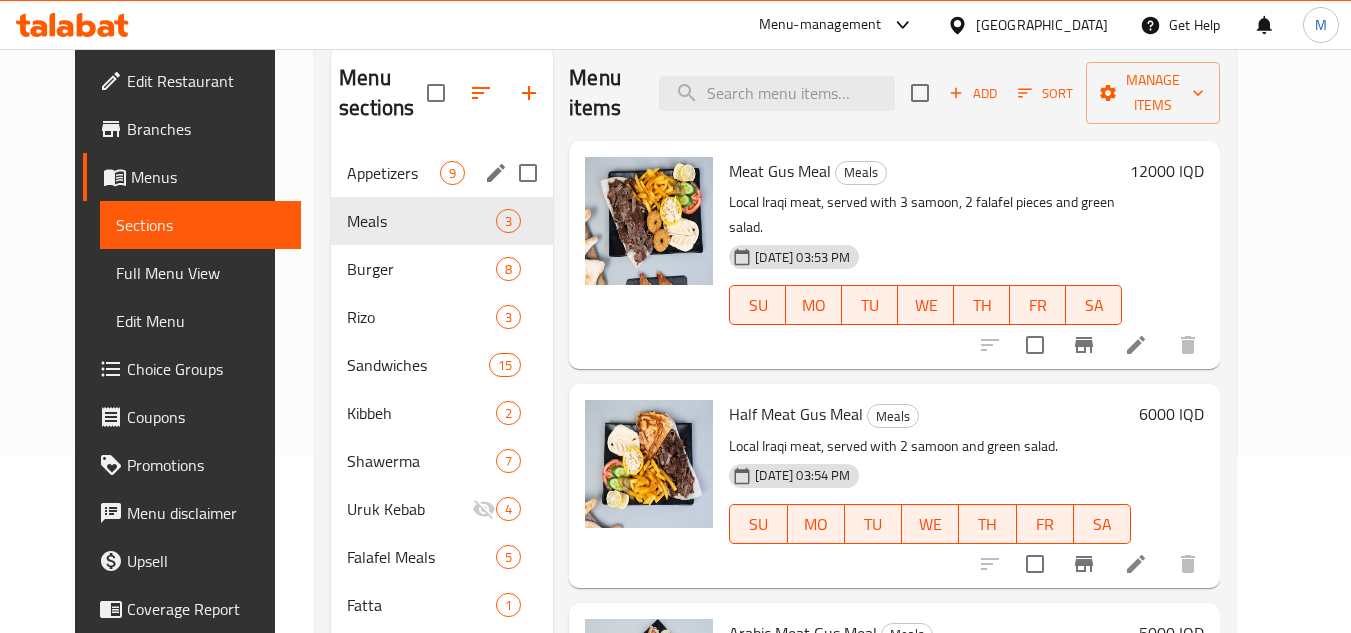 click on "Appetizers 9" at bounding box center [442, 173] 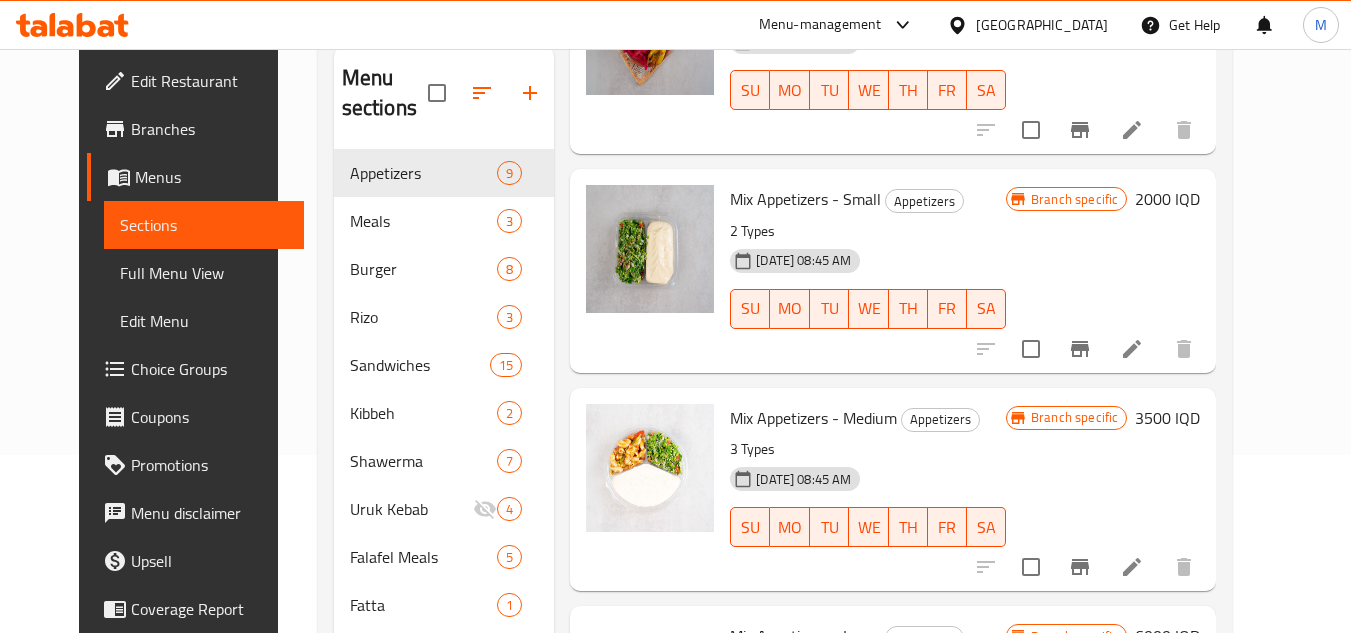 scroll, scrollTop: 1215, scrollLeft: 0, axis: vertical 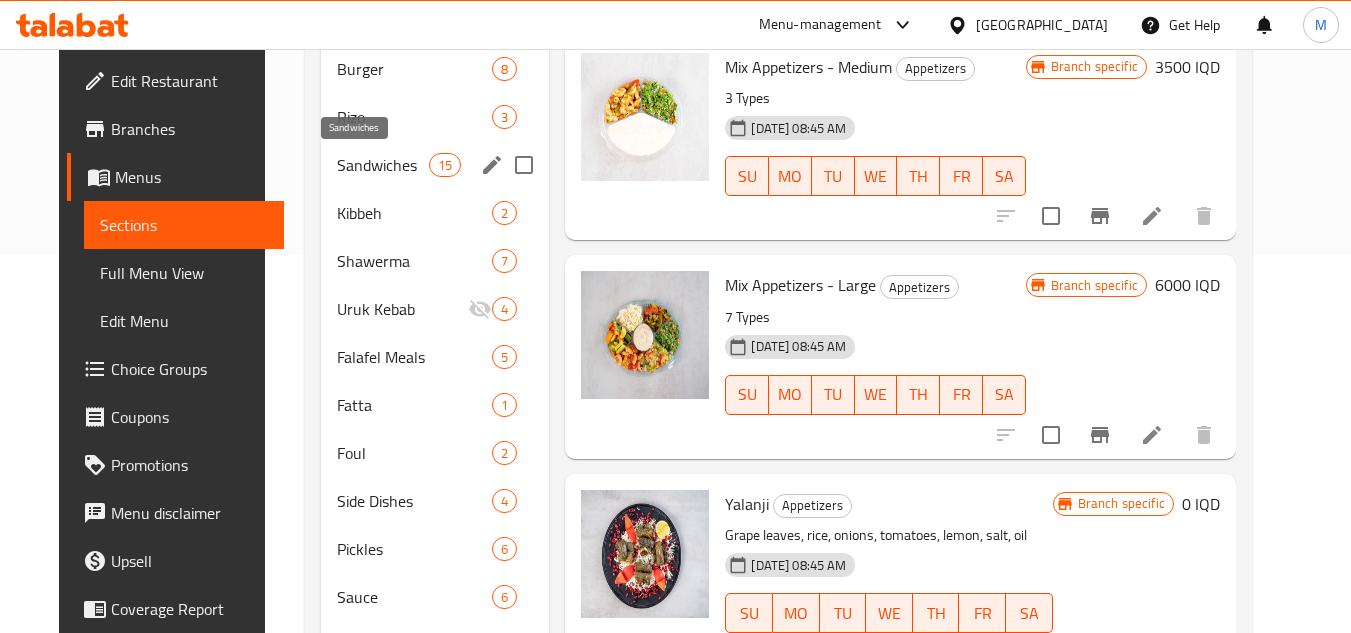 click on "Sandwiches" at bounding box center (383, 165) 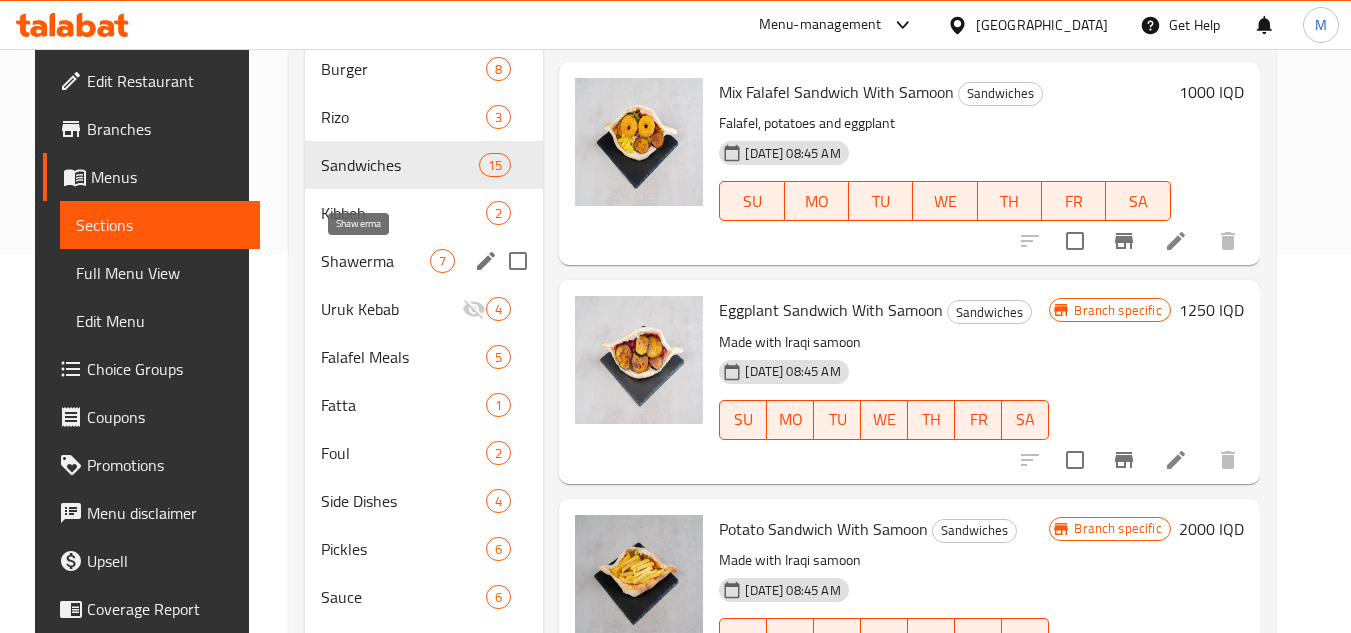 click on "Shawerma" at bounding box center (376, 261) 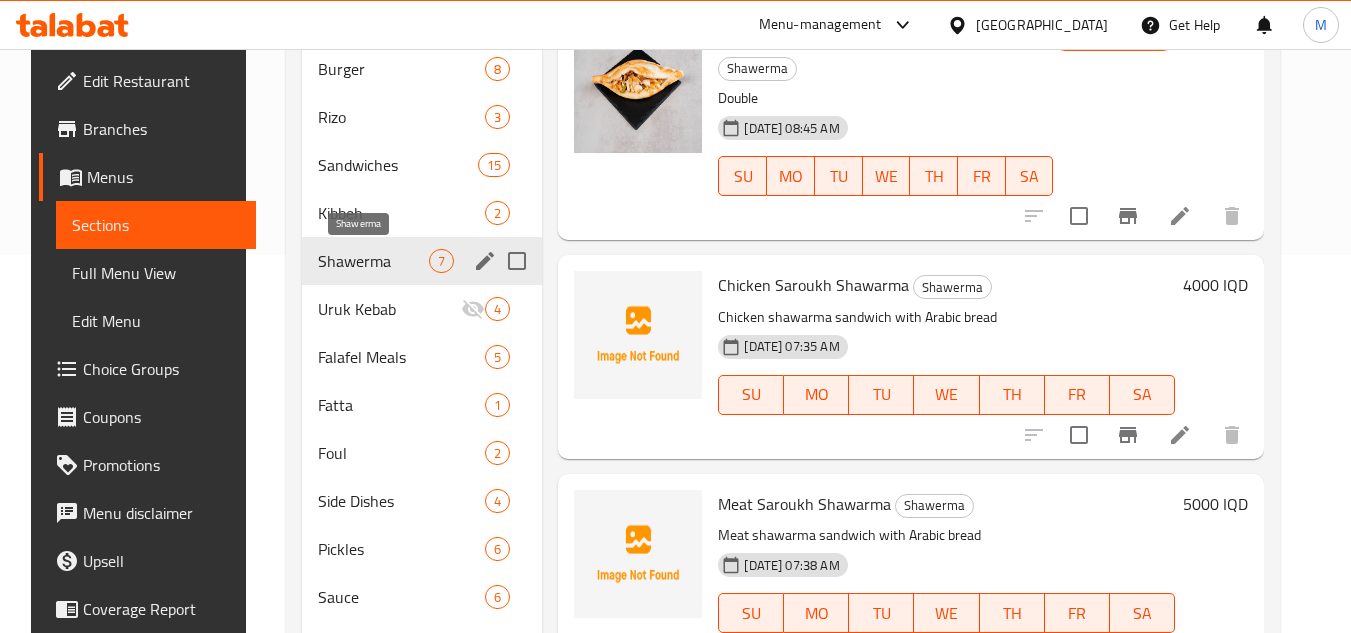 scroll, scrollTop: 828, scrollLeft: 0, axis: vertical 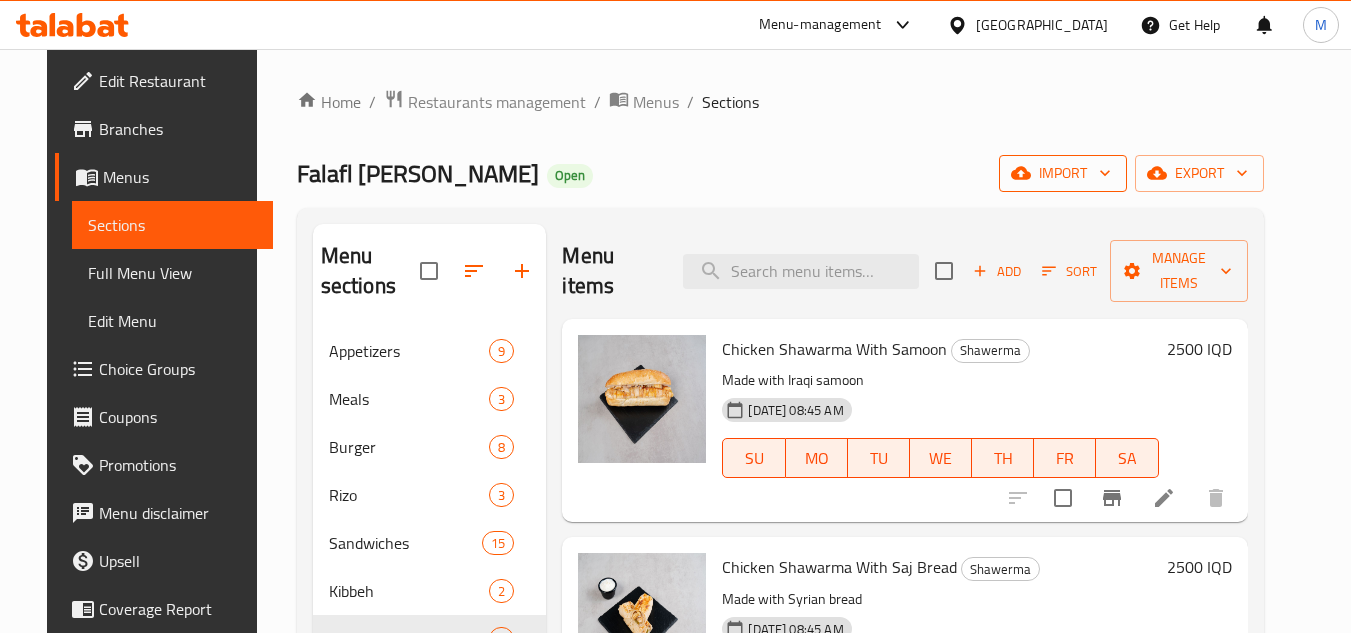 click 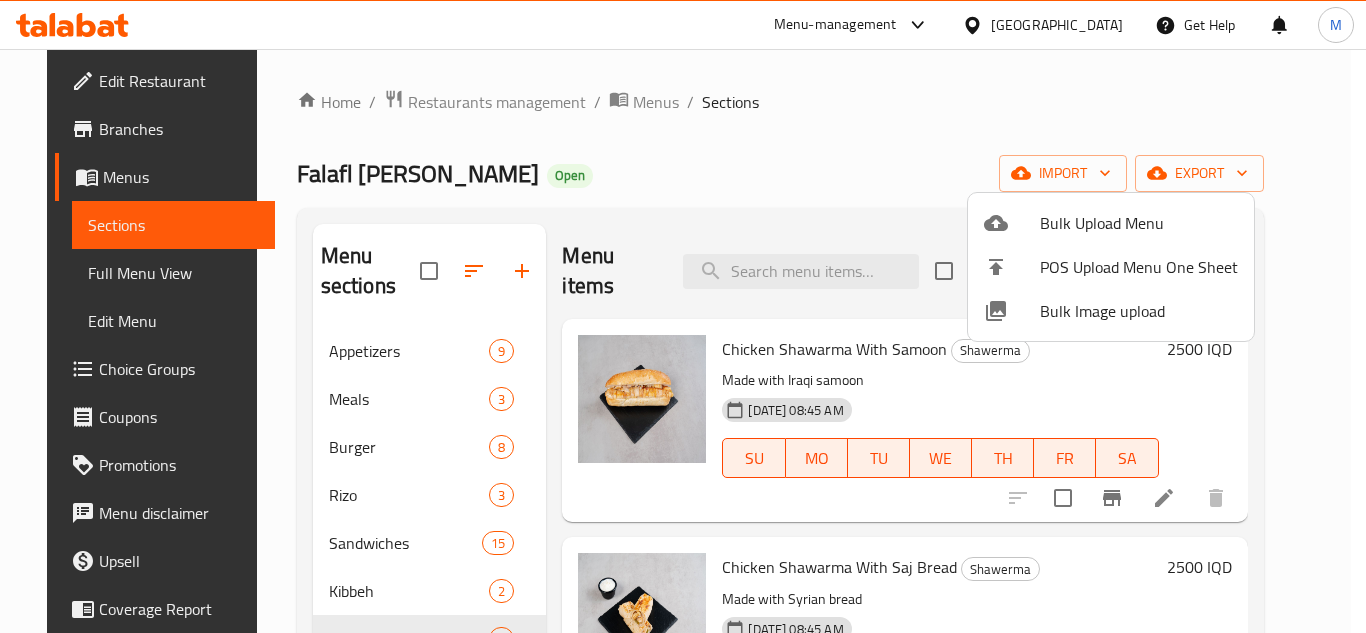 click on "Bulk Image upload" at bounding box center [1139, 311] 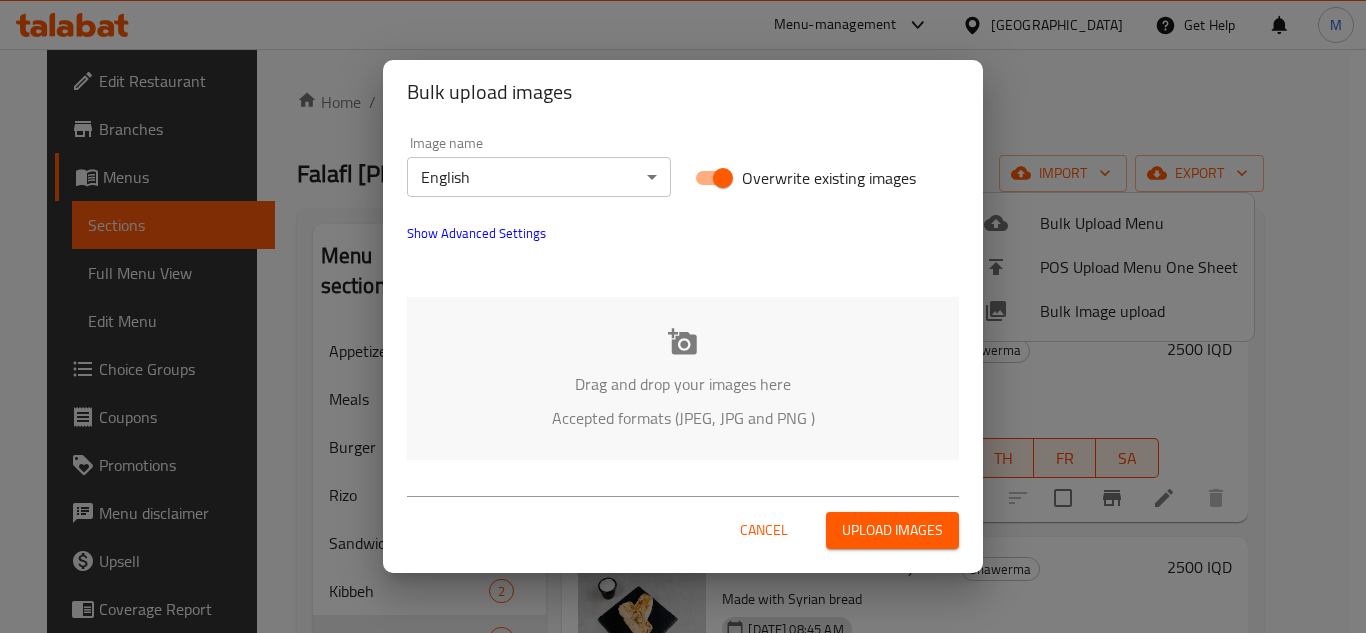 click on "​ Menu-management [GEOGRAPHIC_DATA] Get Help M   Edit Restaurant   Branches   Menus   Sections   Full Menu View   Edit Menu   Choice Groups   Coupons   Promotions   Menu disclaimer   Upsell   Coverage Report   Grocery Checklist  Version:    1.0.0  Get support on:    Support.OpsPlatform Home / Restaurants management / Menus / Sections Falafl [PERSON_NAME] Open import export Menu sections Appetizers 9 Meals 3 Burger 8 [PERSON_NAME] 3 Sandwiches 15 Kibbeh 2 Shawerma 7 Uruk Kebab 4 Falafel Meals 5 Fatta 1 Foul 2 Side Dishes 4 Pickles 6 Sauce 6 Drinks 8 Menu items Add Sort Manage items Chicken Shawarma With Samoon   Shawerma Made with Iraqi samoon [DATE] 08:45 AM SU MO TU WE TH FR SA 2500   IQD Chicken Shawarma With Saj Bread   Shawerma Made with Syrian bread [DATE] 08:45 AM SU MO TU WE TH FR SA 2500   IQD Arabic Shawarma Meal   Shawerma Pieces shawarma, sandwich, French fries, garlic sauce, tomatoes and pickles [DATE] 08:45 AM SU MO TU WE TH FR [PERSON_NAME] specific 3500   IQD Double Arabic Shawarma Meal   Shawerma SU MO TU WE TH" at bounding box center (683, 341) 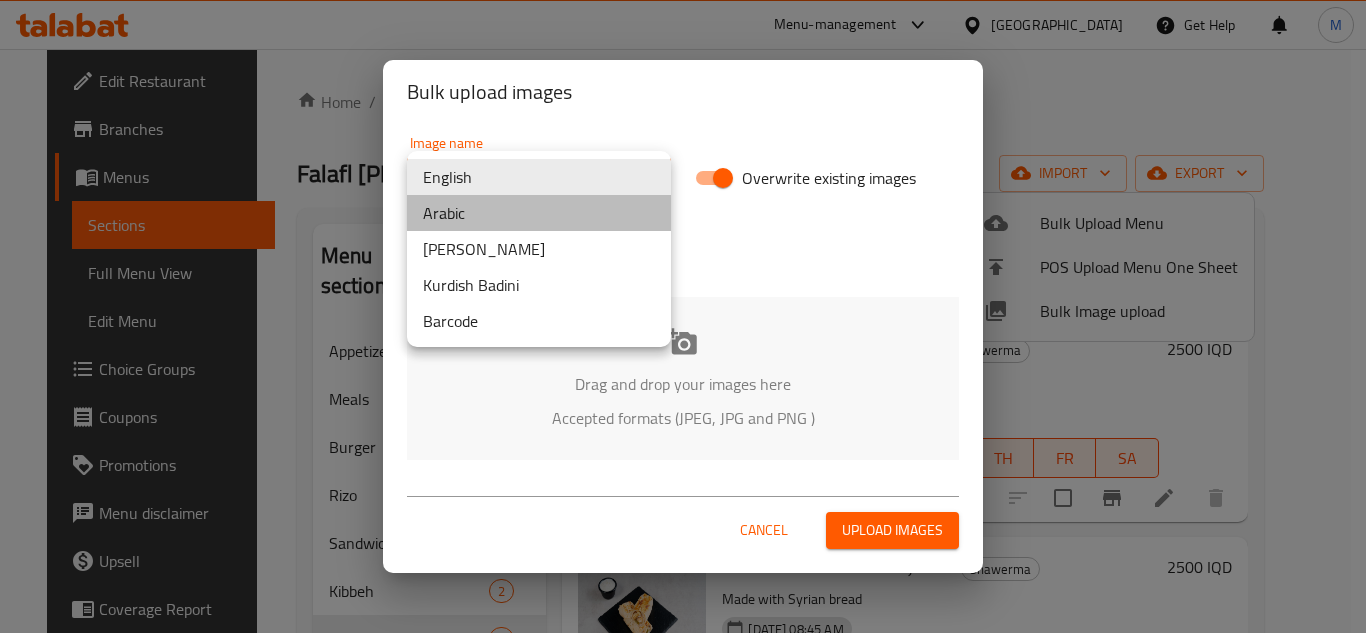 click on "Arabic" at bounding box center (539, 213) 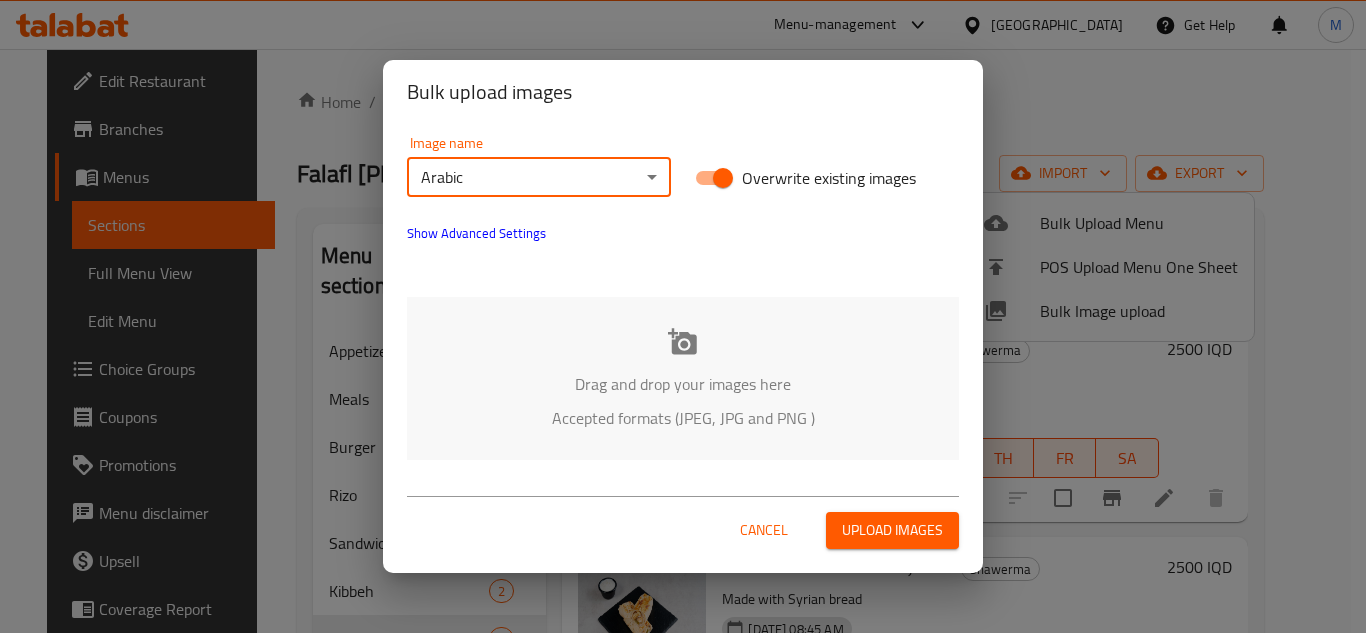 click on "Drag and drop your images here Accepted formats (JPEG, JPG and PNG )" at bounding box center (683, 378) 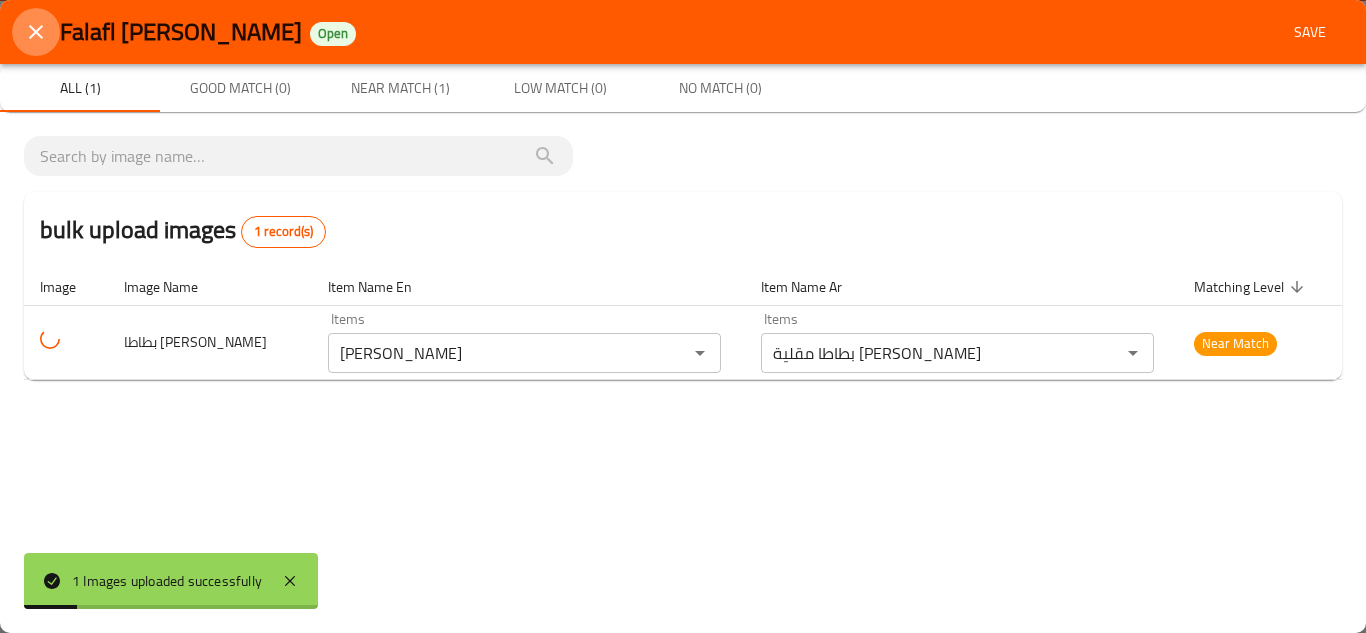 click 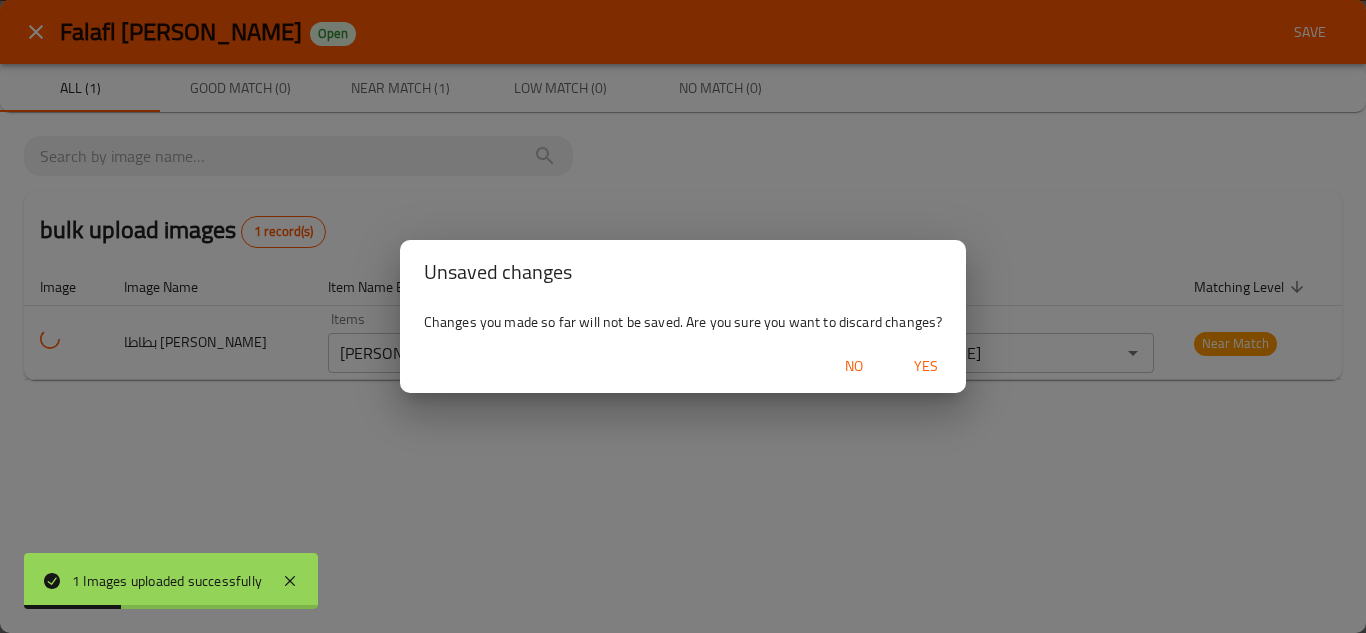 click on "Yes" at bounding box center (926, 366) 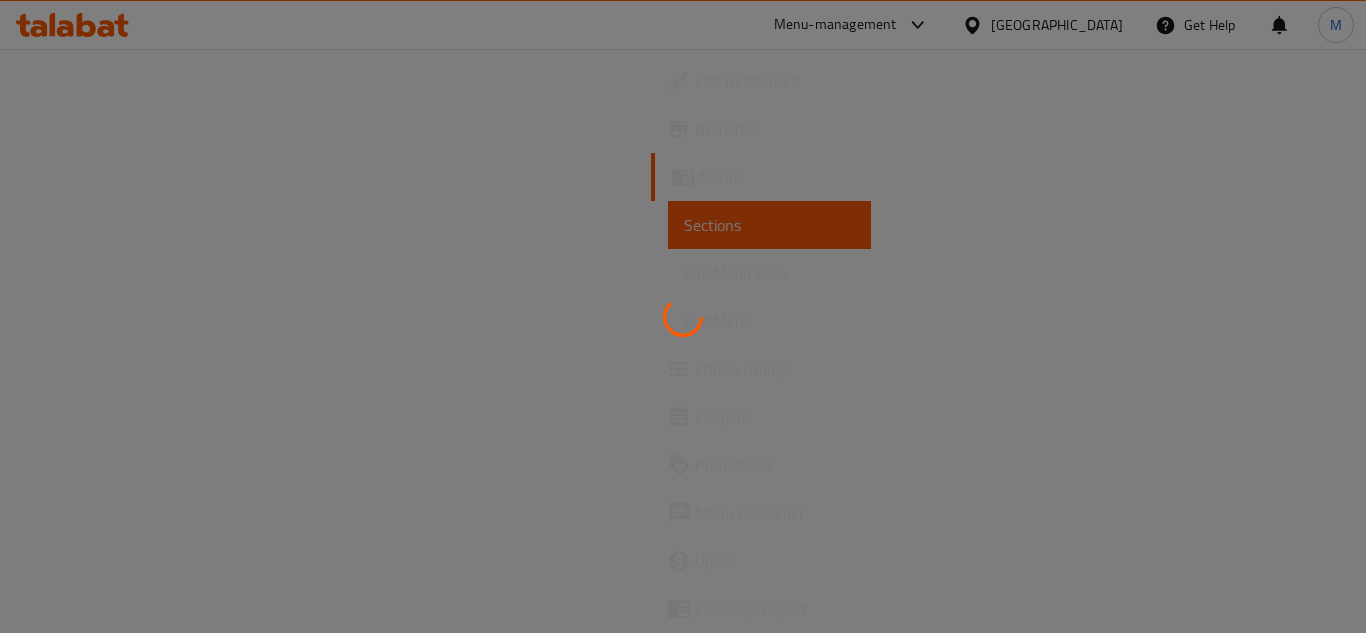 scroll, scrollTop: 0, scrollLeft: 0, axis: both 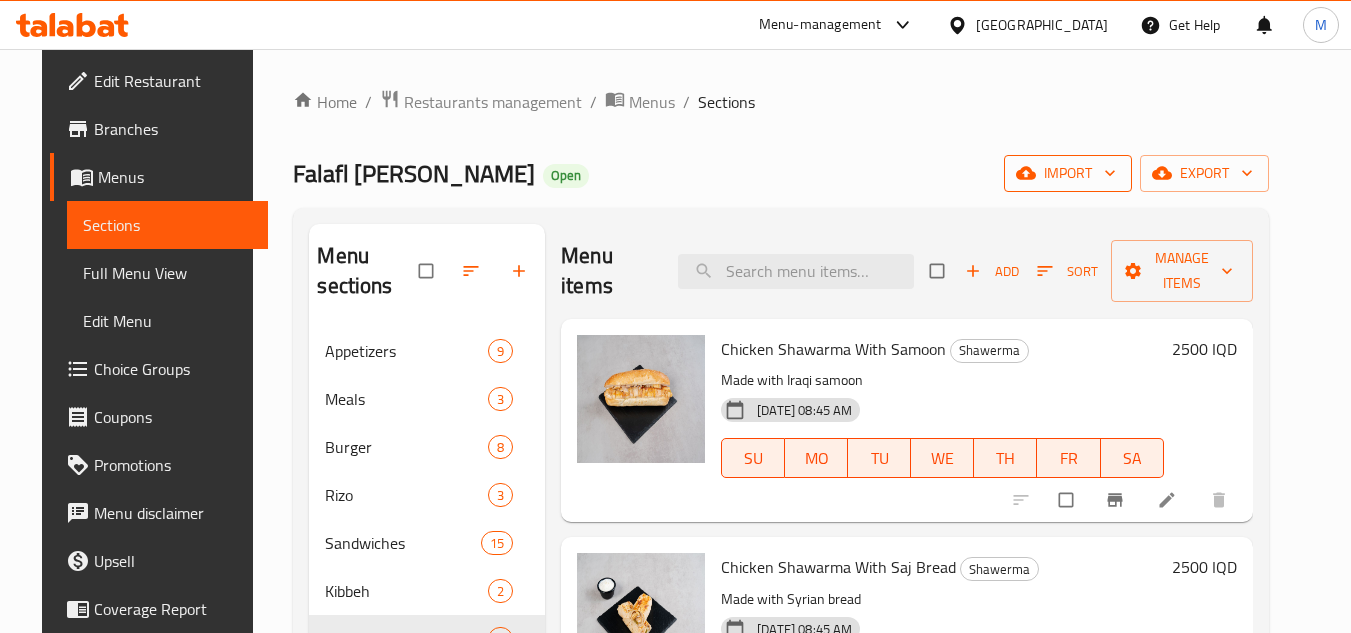 click on "import" at bounding box center [1068, 173] 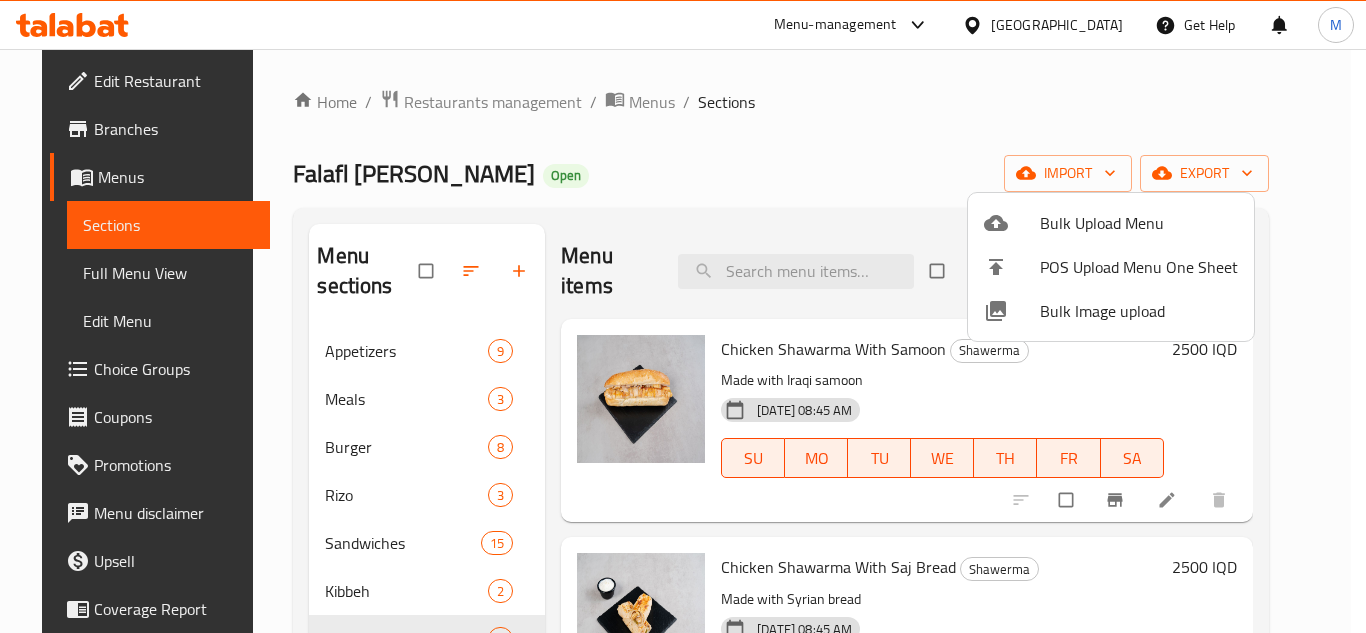 click on "Bulk Image upload" at bounding box center [1139, 311] 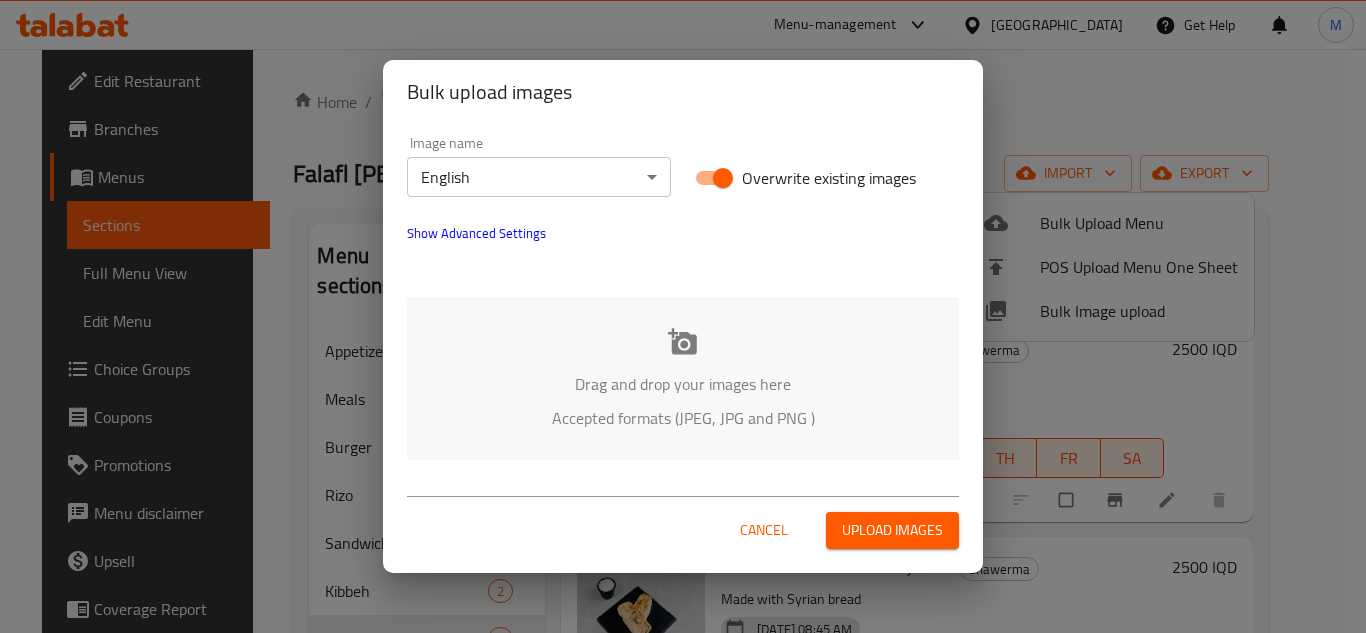 click on "​ Menu-management [GEOGRAPHIC_DATA] Get Help M   Edit Restaurant   Branches   Menus   Sections   Full Menu View   Edit Menu   Choice Groups   Coupons   Promotions   Menu disclaimer   Upsell   Coverage Report   Grocery Checklist  Version:    1.0.0  Get support on:    Support.OpsPlatform Home / Restaurants management / Menus / Sections Falafl [PERSON_NAME] Open import export Menu sections Appetizers 9 Meals 3 Burger 8 [PERSON_NAME] 3 Sandwiches 15 Kibbeh 2 Shawerma 7 Uruk Kebab 4 Falafel Meals 5 Fatta 1 Foul 2 Side Dishes 4 Pickles 6 Sauce 6 Drinks 8 Menu items Add Sort Manage items Chicken Shawarma With Samoon   Shawerma Made with Iraqi samoon [DATE] 08:45 AM SU MO TU WE TH FR SA 2500   IQD Chicken Shawarma With Saj Bread   Shawerma Made with Syrian bread [DATE] 08:45 AM SU MO TU WE TH FR SA 2500   IQD Arabic Shawarma Meal   Shawerma Pieces shawarma, sandwich, French fries, garlic sauce, tomatoes and pickles [DATE] 08:45 AM SU MO TU WE TH FR [PERSON_NAME] specific 3500   IQD Double Arabic Shawarma Meal   Shawerma SU MO TU WE TH" at bounding box center [683, 341] 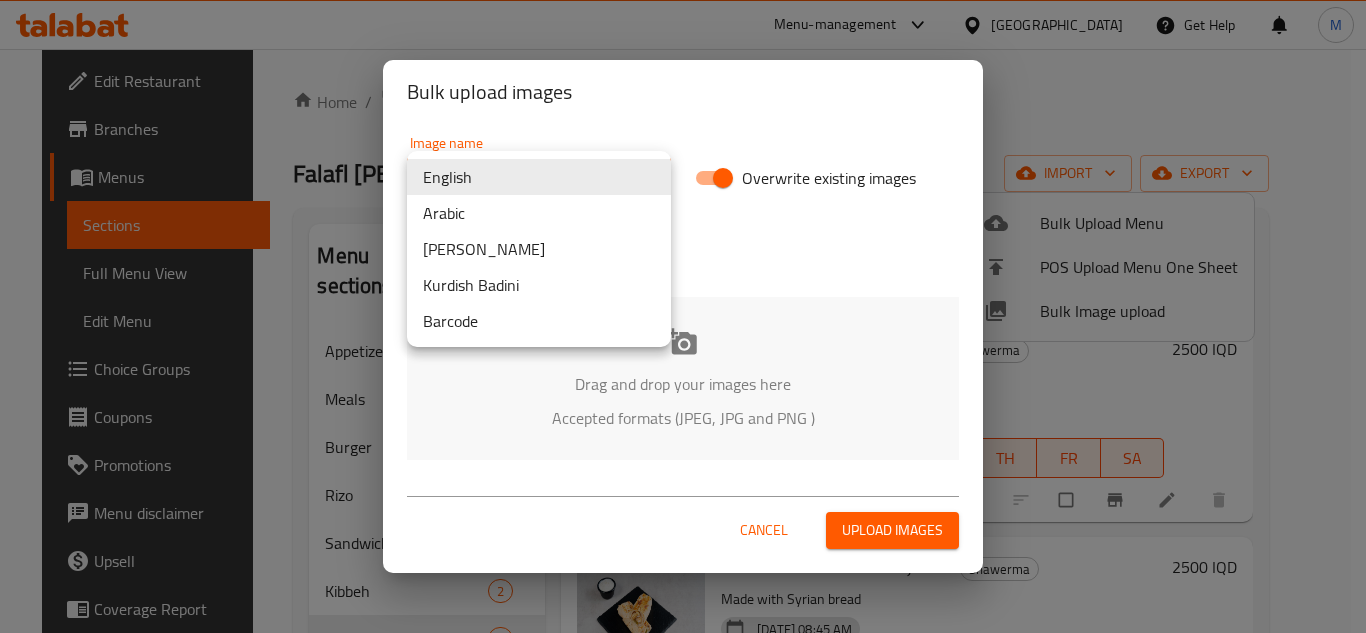 click on "Arabic" at bounding box center (539, 213) 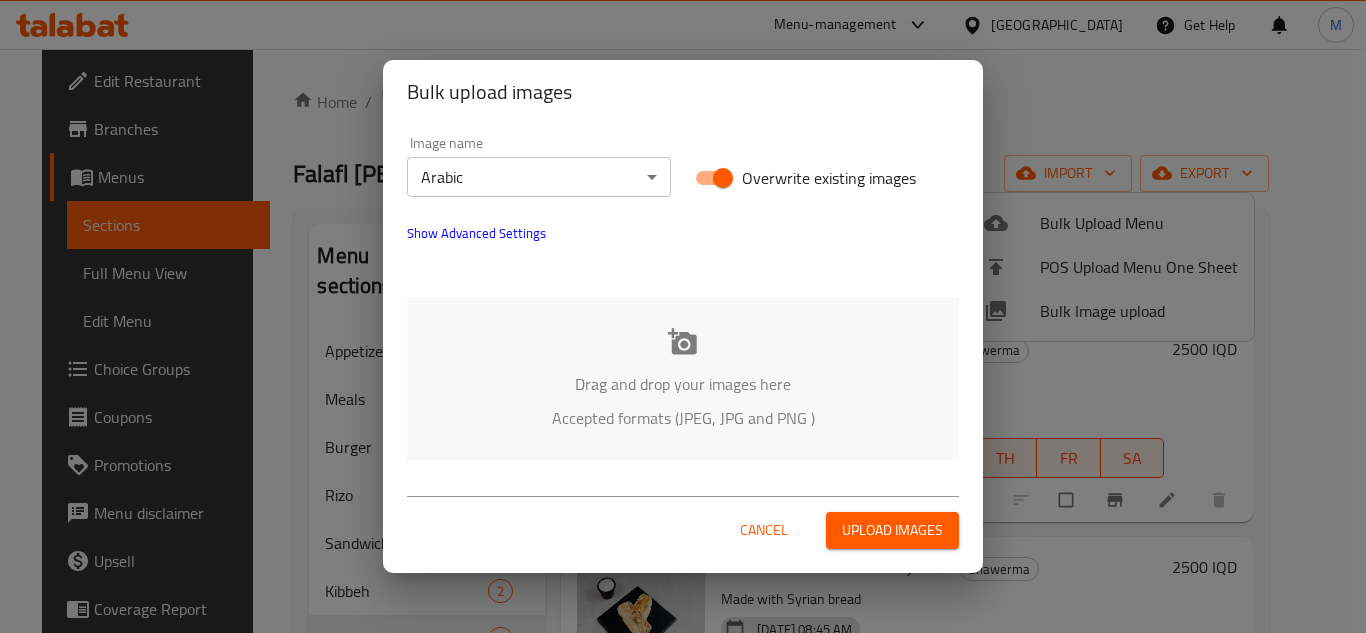 click on "Drag and drop your images here Accepted formats (JPEG, JPG and PNG )" at bounding box center [683, 378] 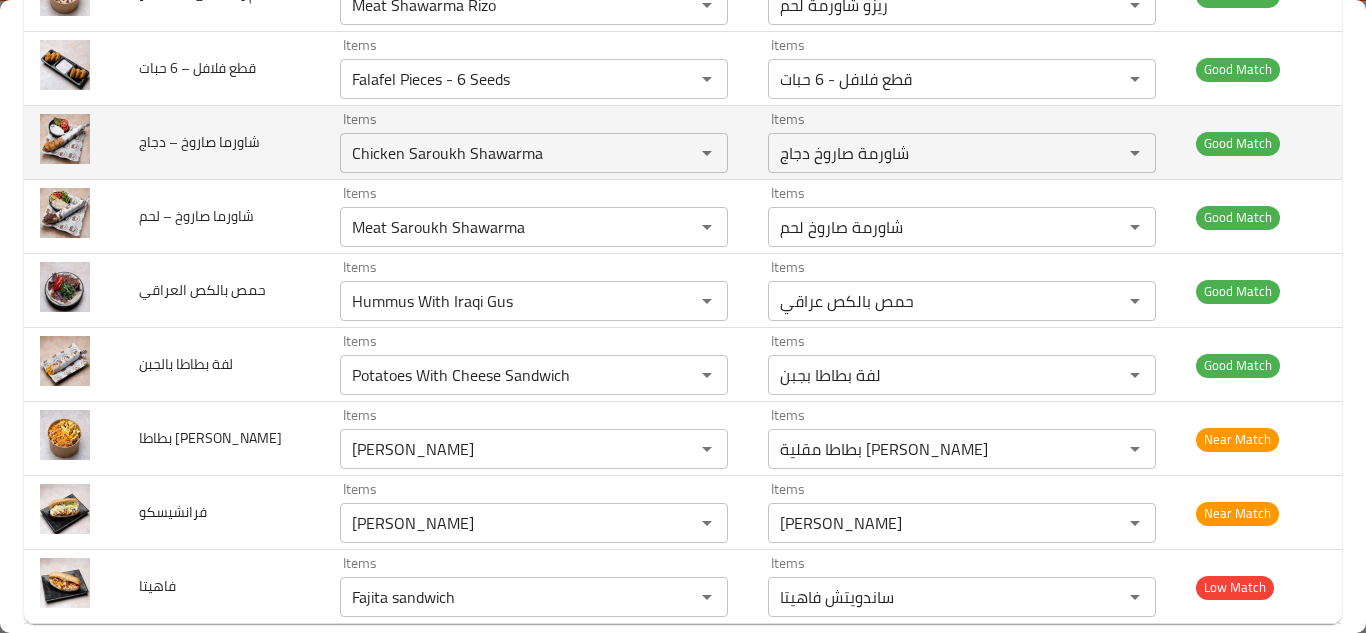 scroll, scrollTop: 749, scrollLeft: 0, axis: vertical 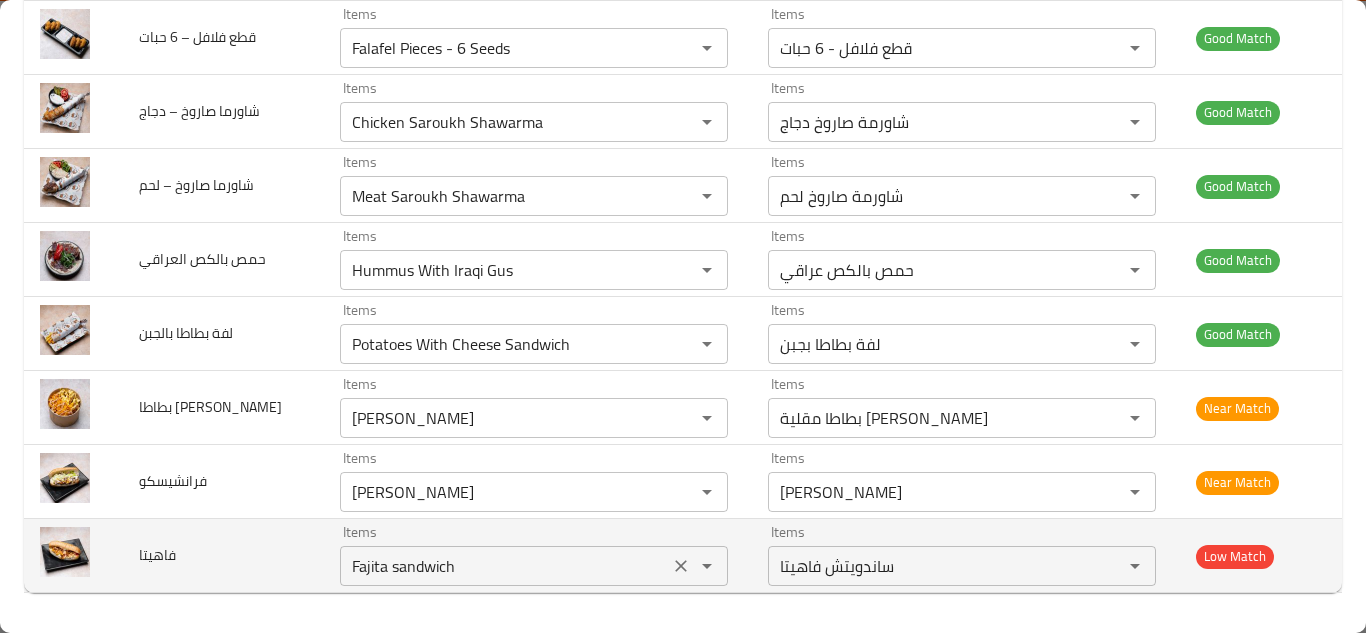 click on "Fajita sandwich" at bounding box center [504, 566] 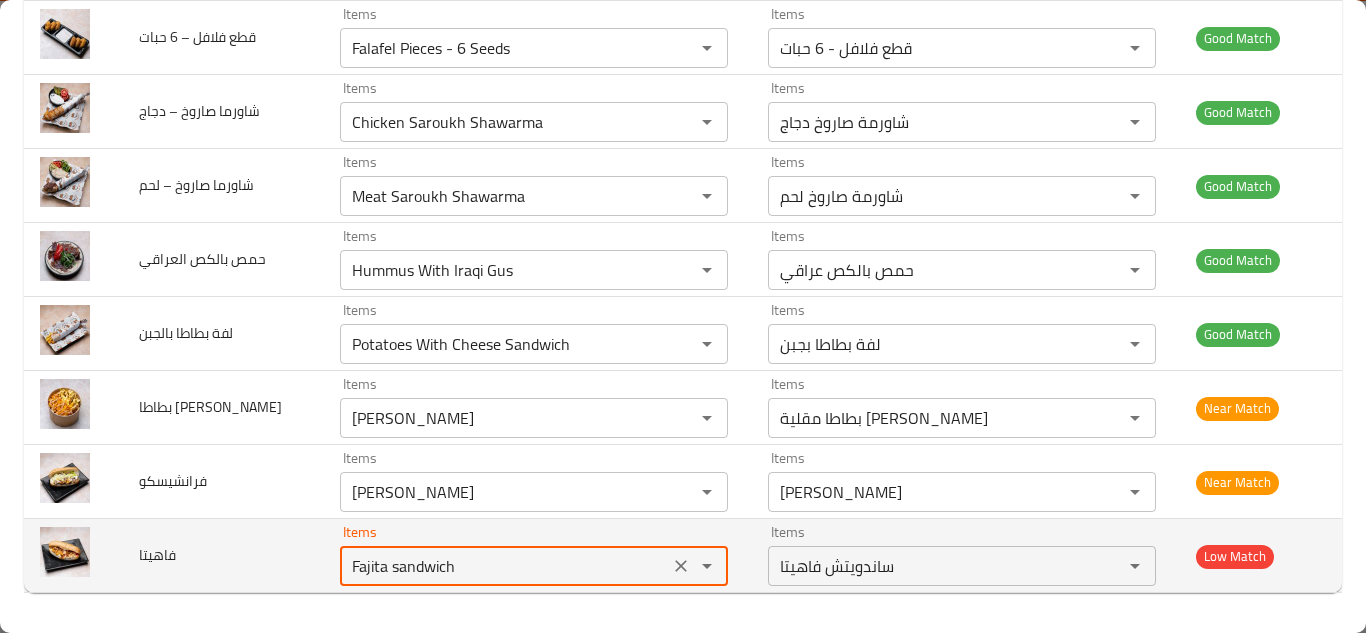 click 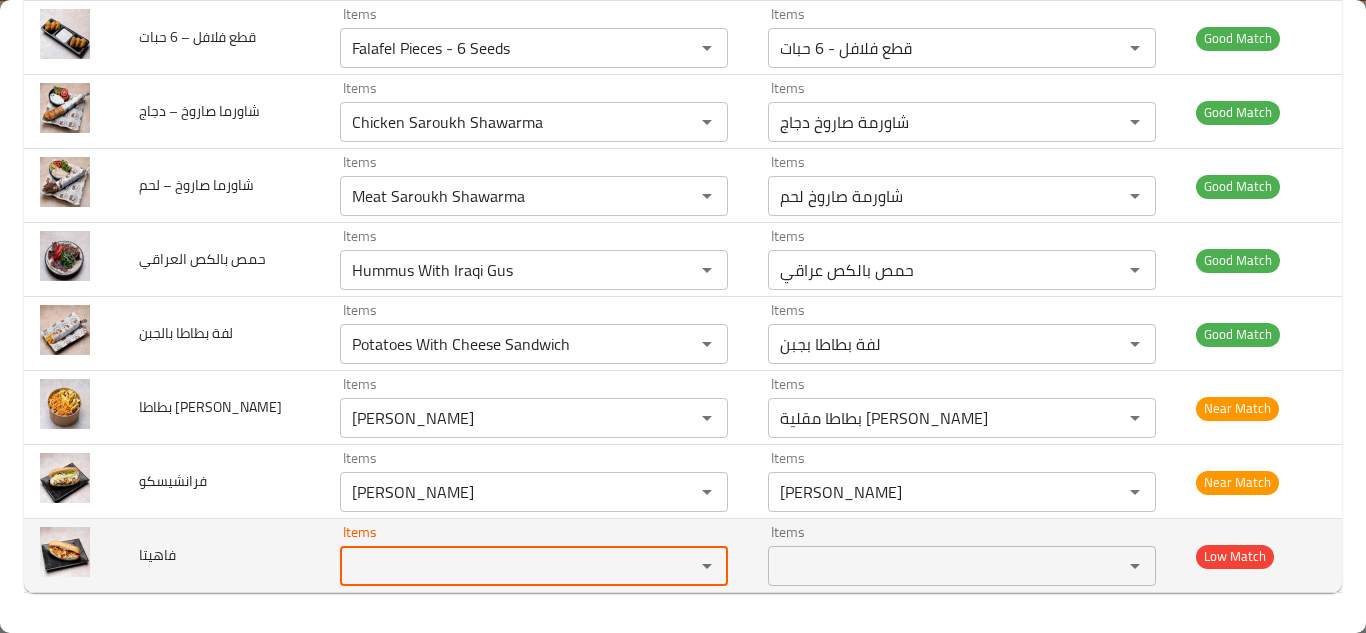 click on "فاهيتا" at bounding box center [223, 556] 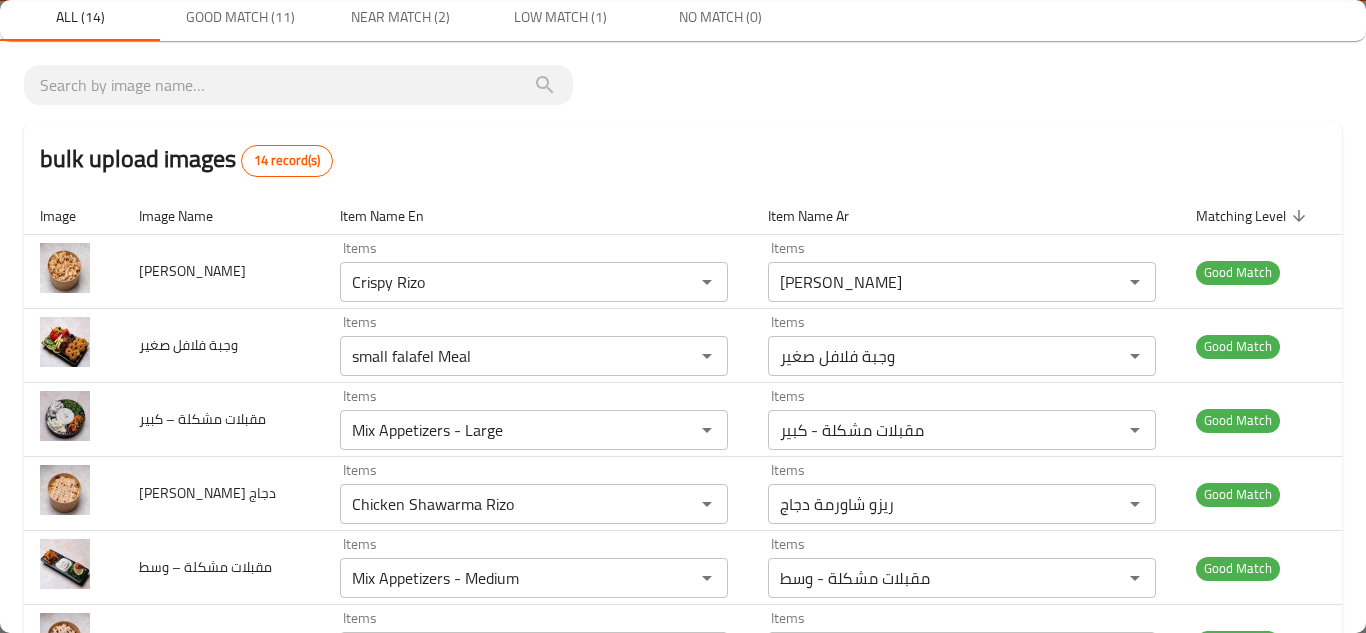 scroll, scrollTop: 0, scrollLeft: 0, axis: both 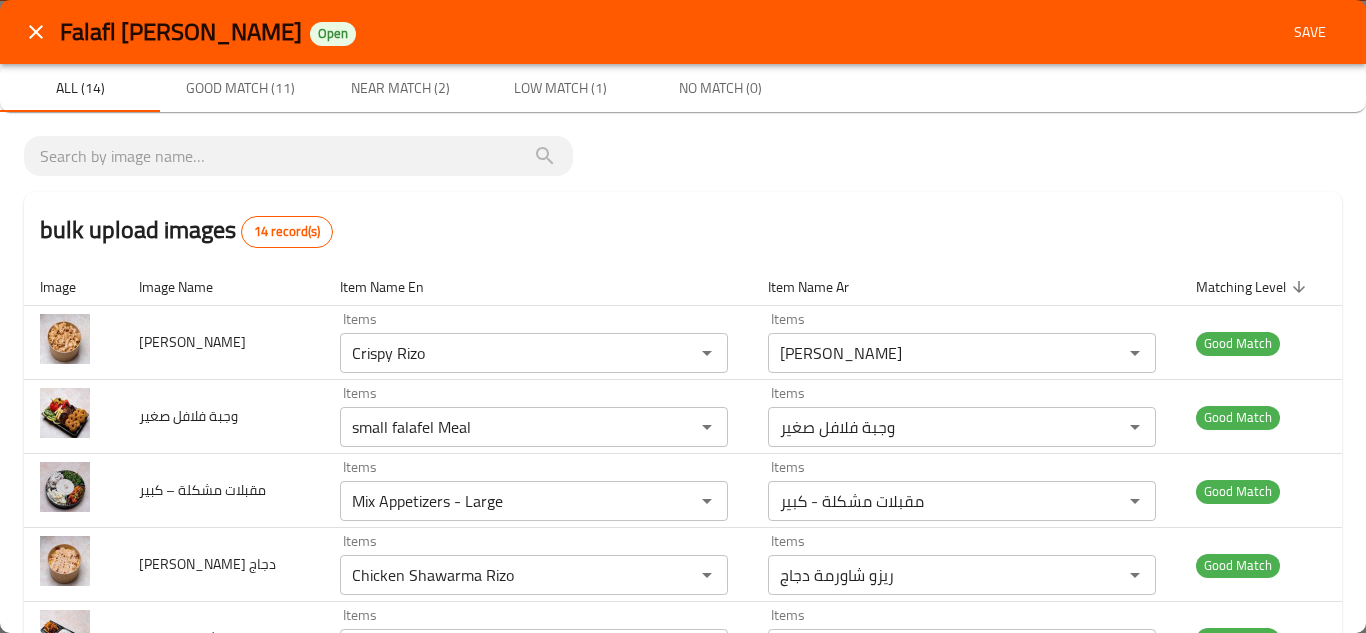 click on "Save" at bounding box center (1310, 32) 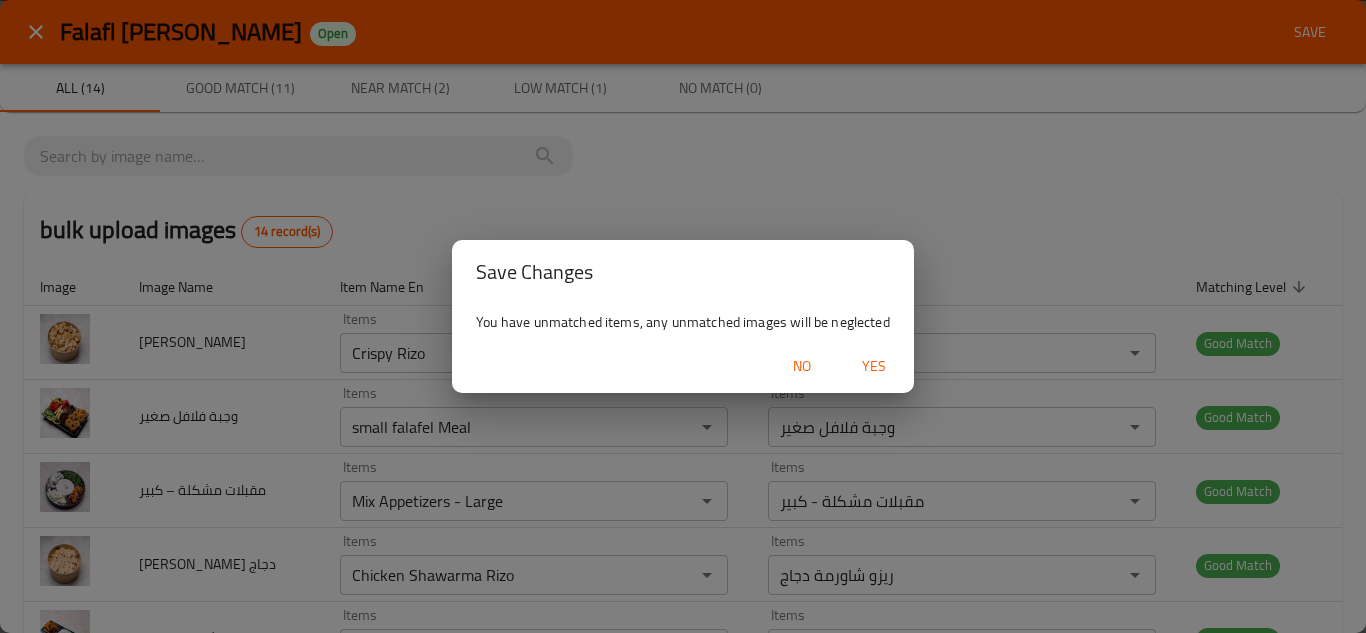 click on "Save Changes You have unmatched items, any unmatched images will be neglected No Yes" at bounding box center [683, 316] 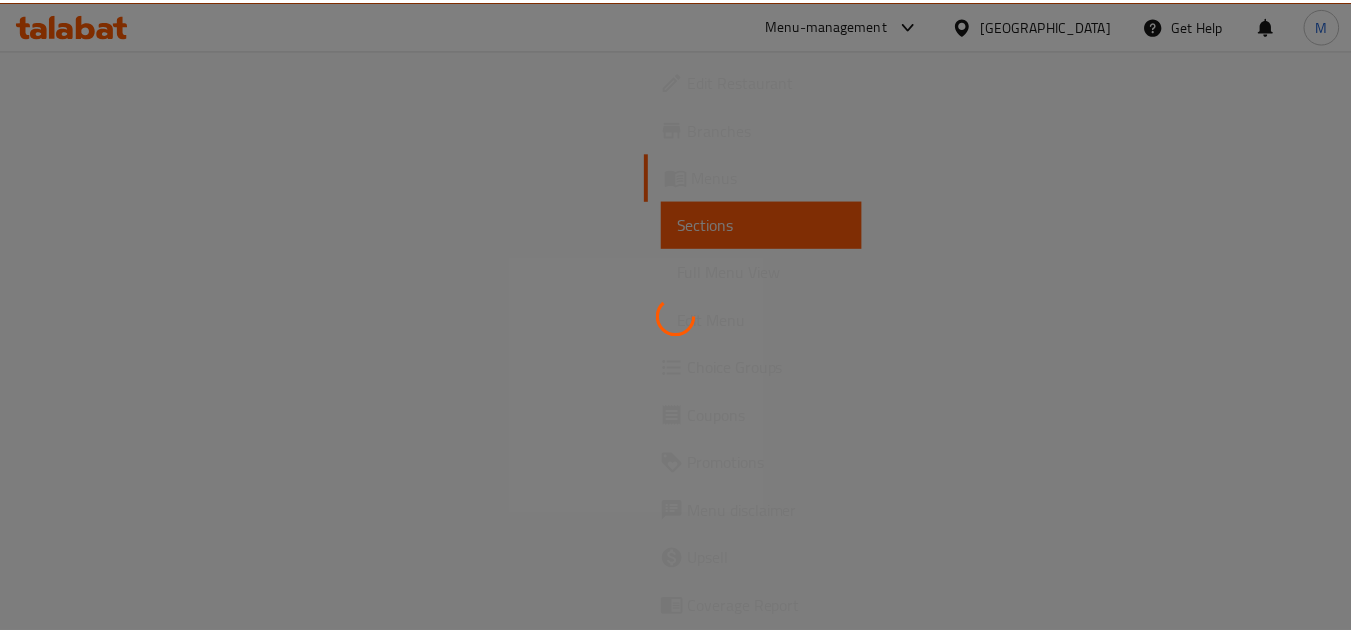 scroll, scrollTop: 0, scrollLeft: 0, axis: both 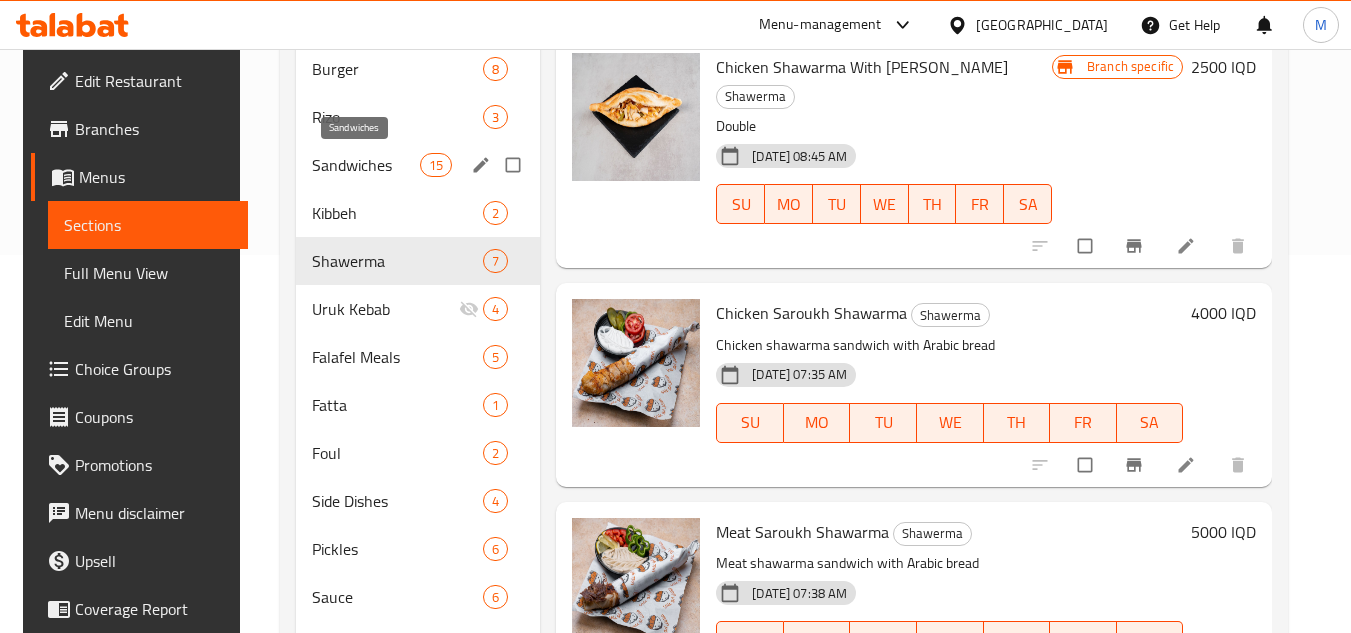 click on "Sandwiches" at bounding box center [366, 165] 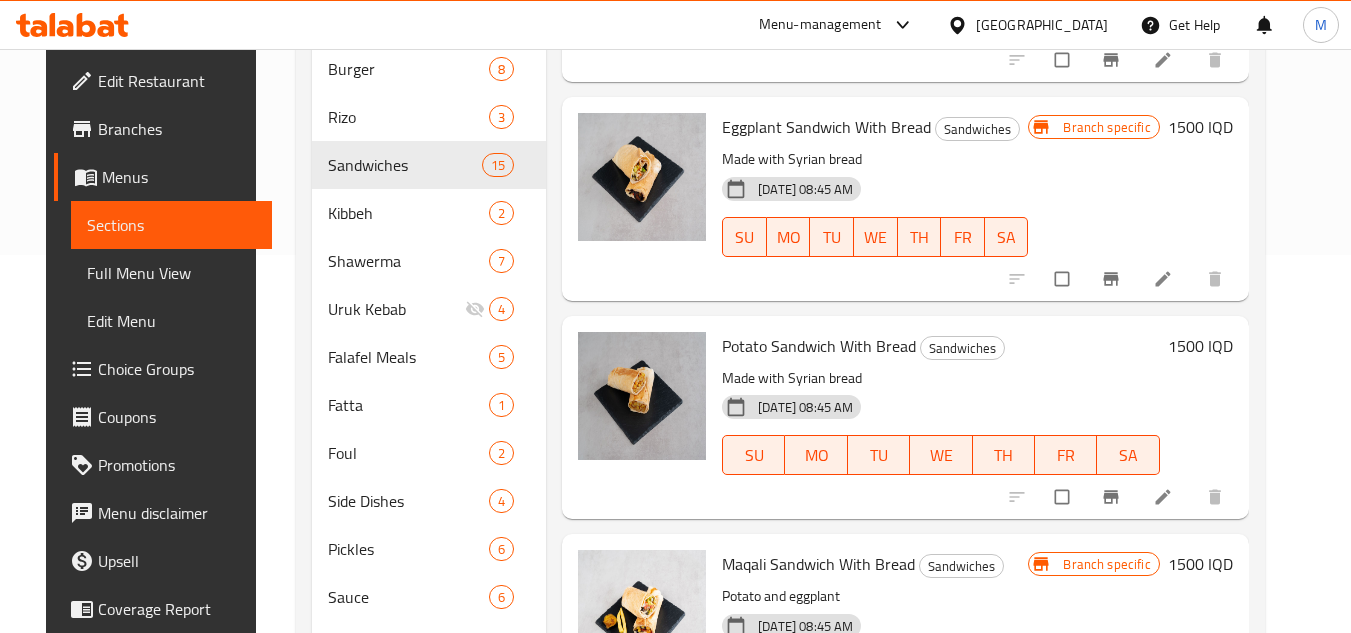 scroll, scrollTop: 2551, scrollLeft: 0, axis: vertical 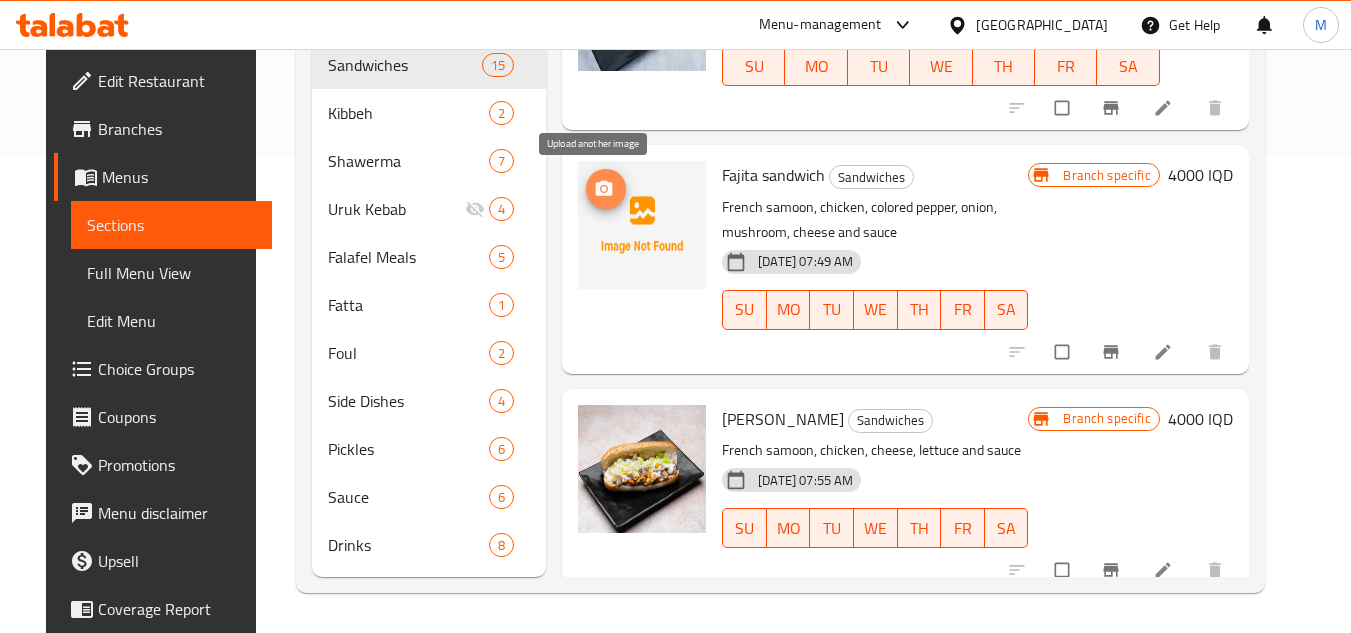 click 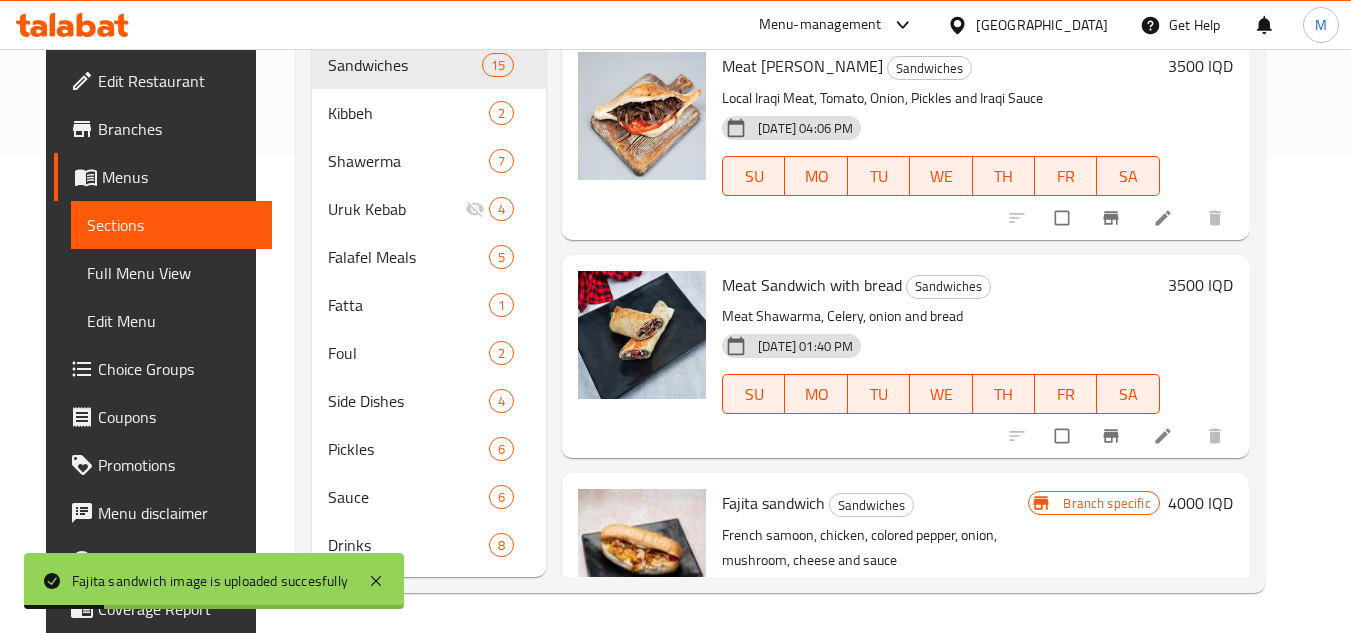 scroll, scrollTop: 0, scrollLeft: 0, axis: both 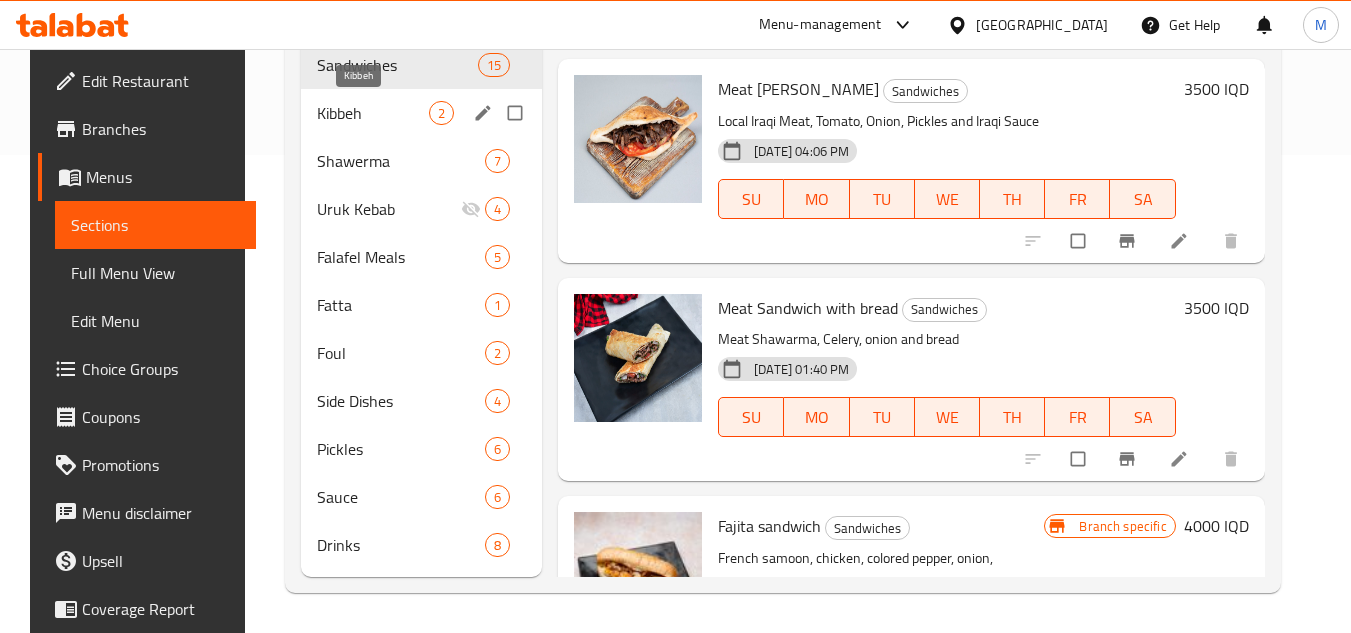 click on "Kibbeh" at bounding box center (373, 113) 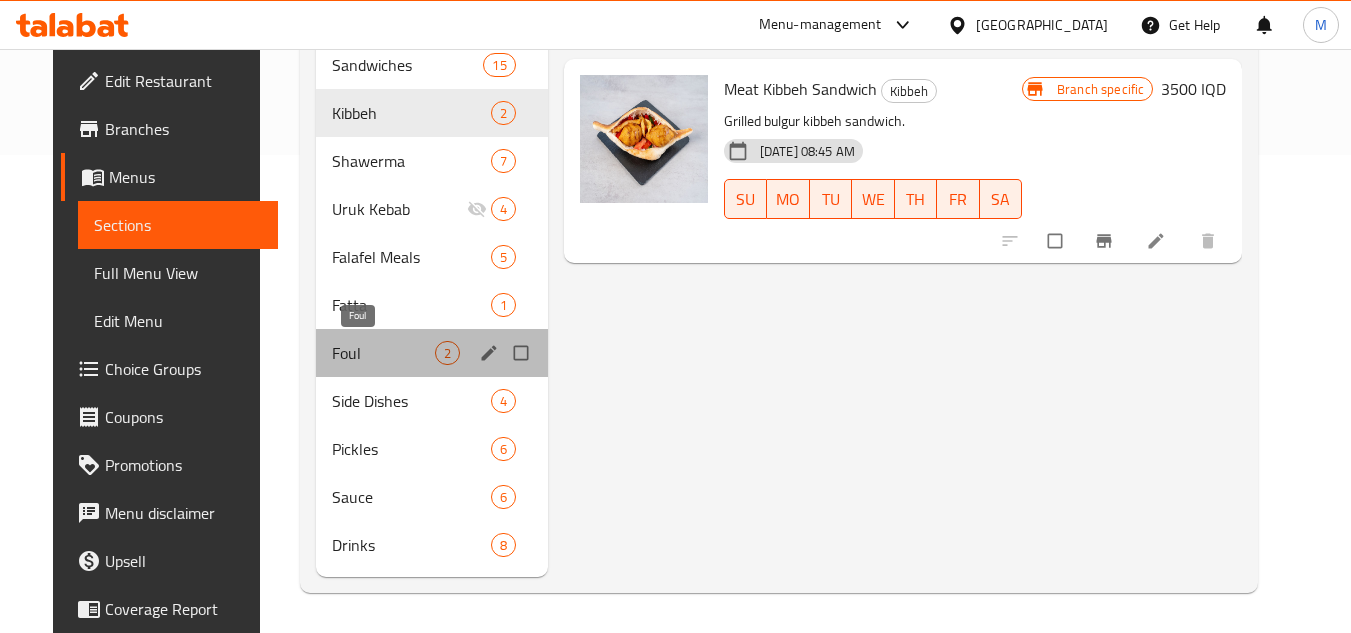 click on "Foul" at bounding box center (383, 353) 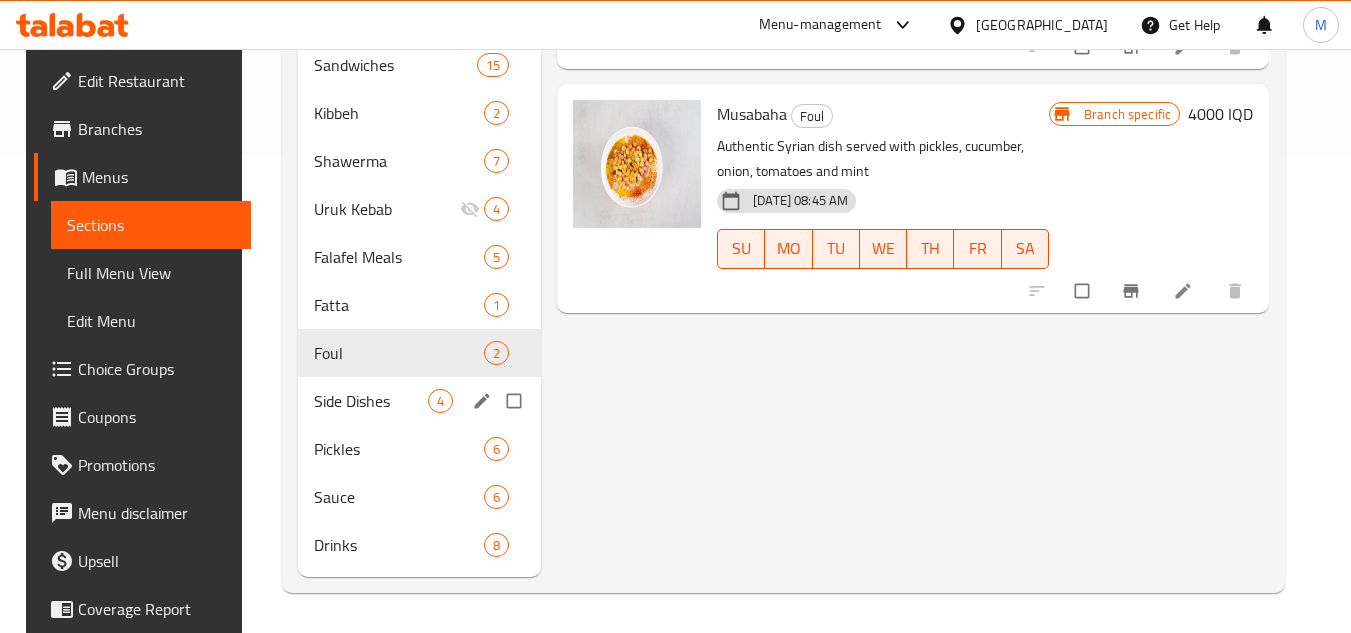 click on "Side Dishes" at bounding box center [371, 401] 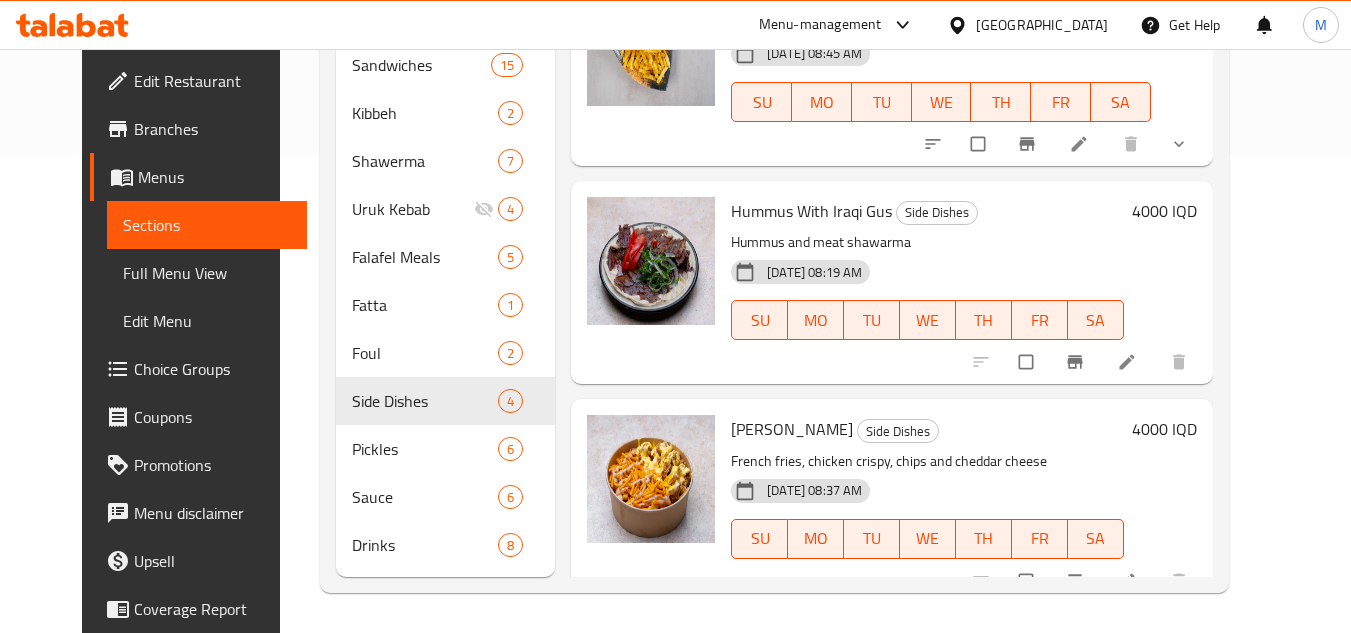 scroll, scrollTop: 123, scrollLeft: 0, axis: vertical 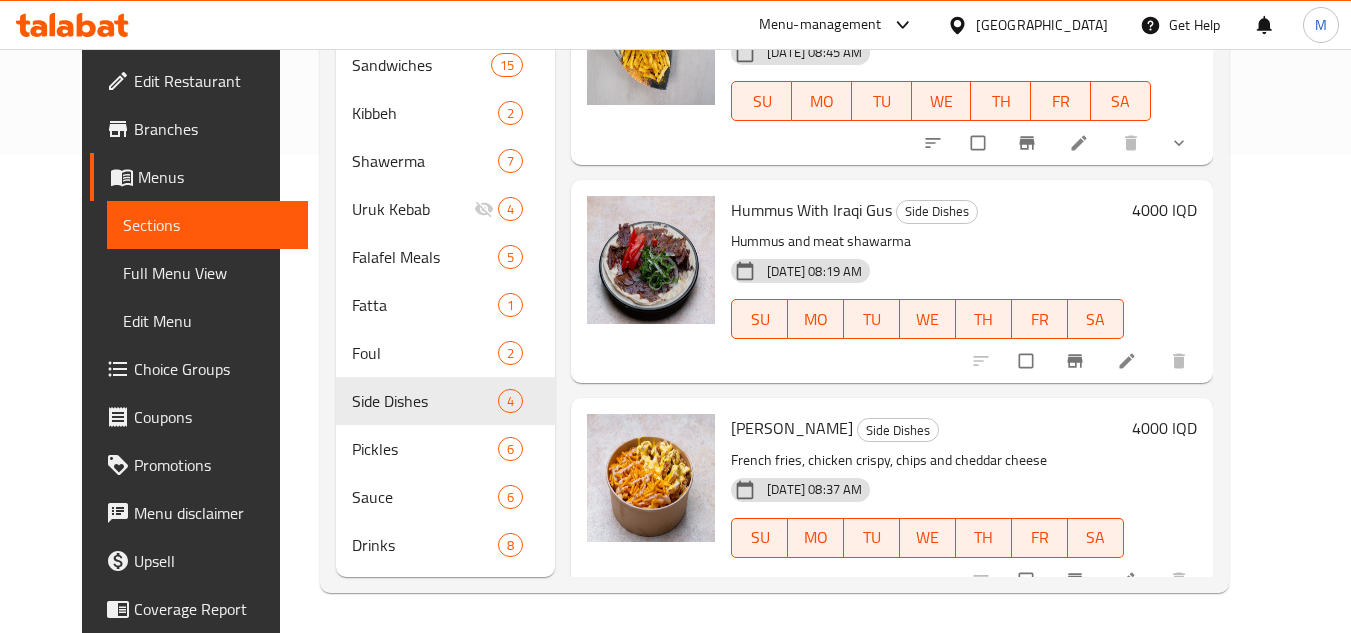 click on "Full Menu View" at bounding box center [207, 273] 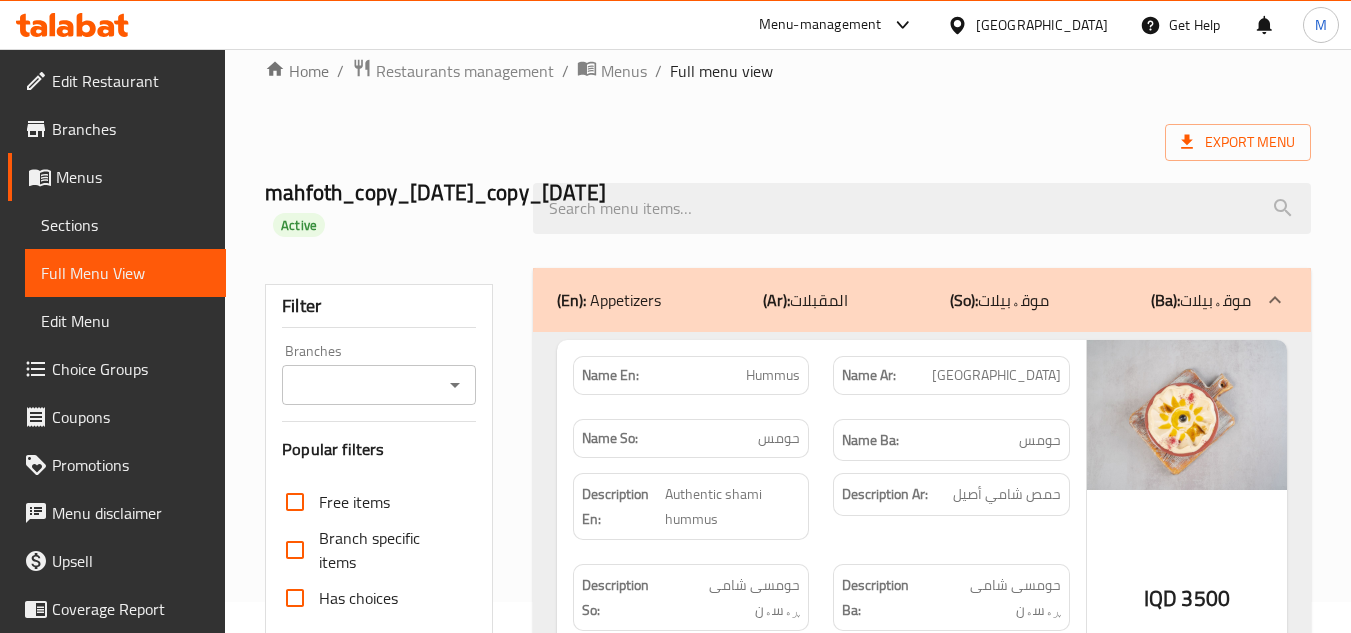 scroll, scrollTop: 0, scrollLeft: 0, axis: both 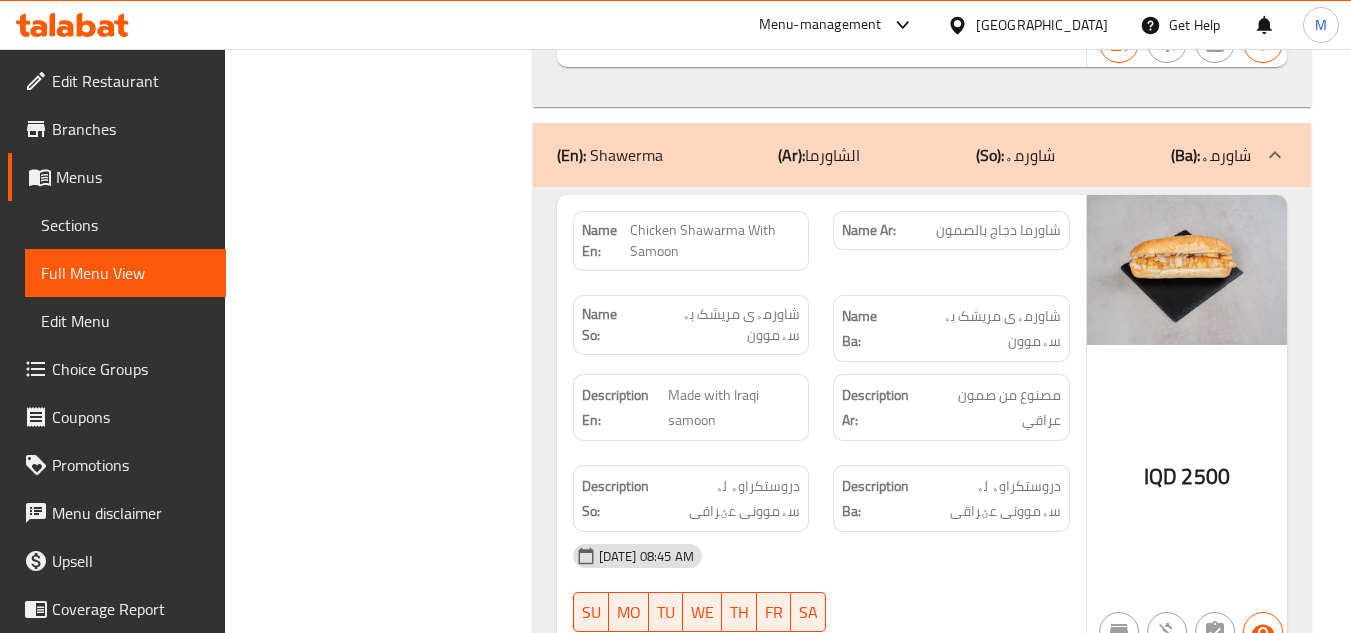 click on "Home / Restaurants management / Menus / Full menu view Export Menu mahfoth_copy_24/03/2024_copy_15/07/2024   Active Filter Branches Branches Popular filters Free items Branch specific items Has choices Upsell items Availability filters Available Not available View filters Collapse sections Collapse categories Collapse Choices (En):   Appetizers (Ar): المقبلات (So): موقەبیلات (Ba): موقەبیلات Name En: Hummus Name Ar: حمص Name So: حومس Name Ba: حومس Description En: Authentic shami hummus Description Ar: حمص شامي أصيل Description So: حومسی شامی ڕەسەن Description Ba: حومسی شامی ڕەسەن 15-07-2024 08:45 AM SU MO TU WE TH FR SA IQD 3500 Name En: Muttabal Eggplant Name Ar: متبل باذنجان Name So: مووتەپەلی باینجان Name Ba: مووتەپەلی باینجان Description En: Authentic middle Description Ar: وسط أصيل Description So: ناوەڕاستی ڕەسەن Description Ba: ناوەڕاستی ڕەسەن SU MO TU" at bounding box center (788, 591) 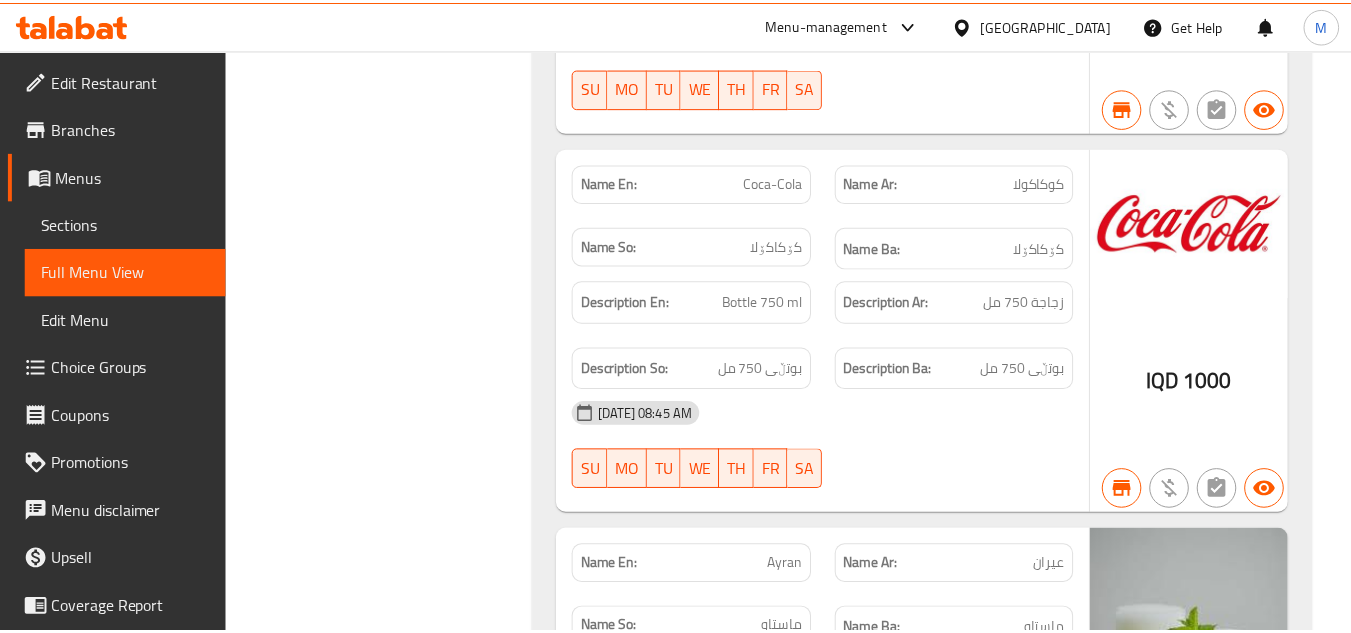 scroll, scrollTop: 39739, scrollLeft: 0, axis: vertical 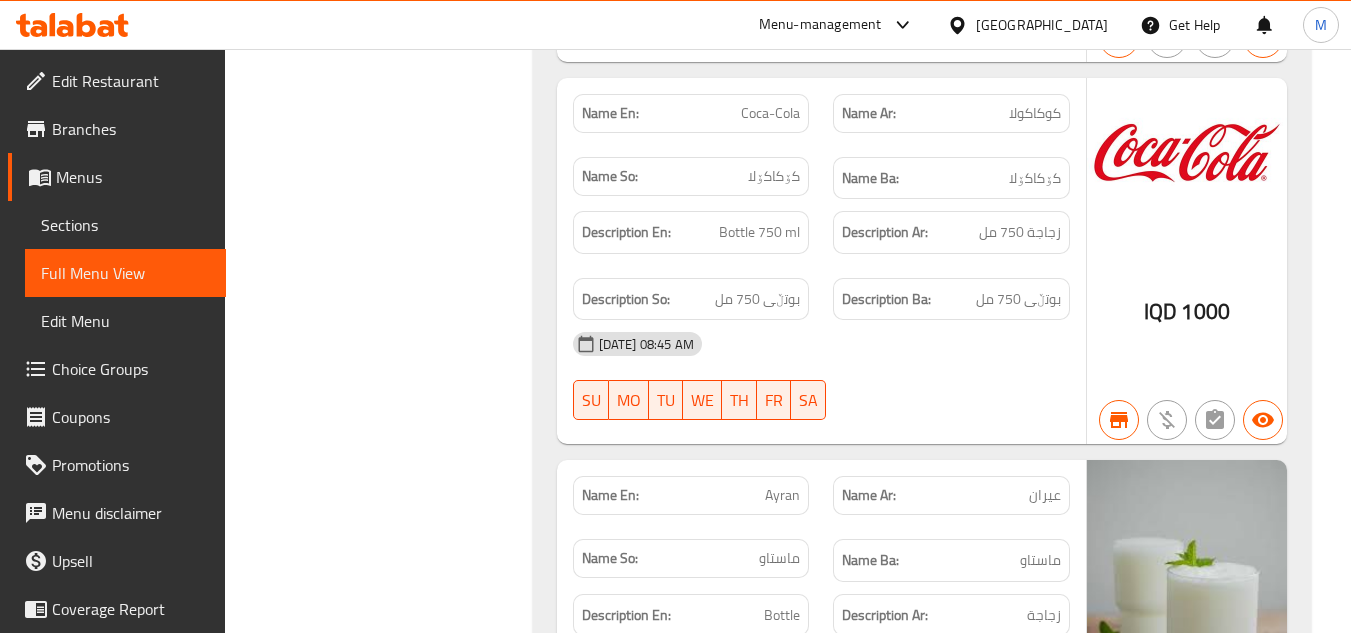 click 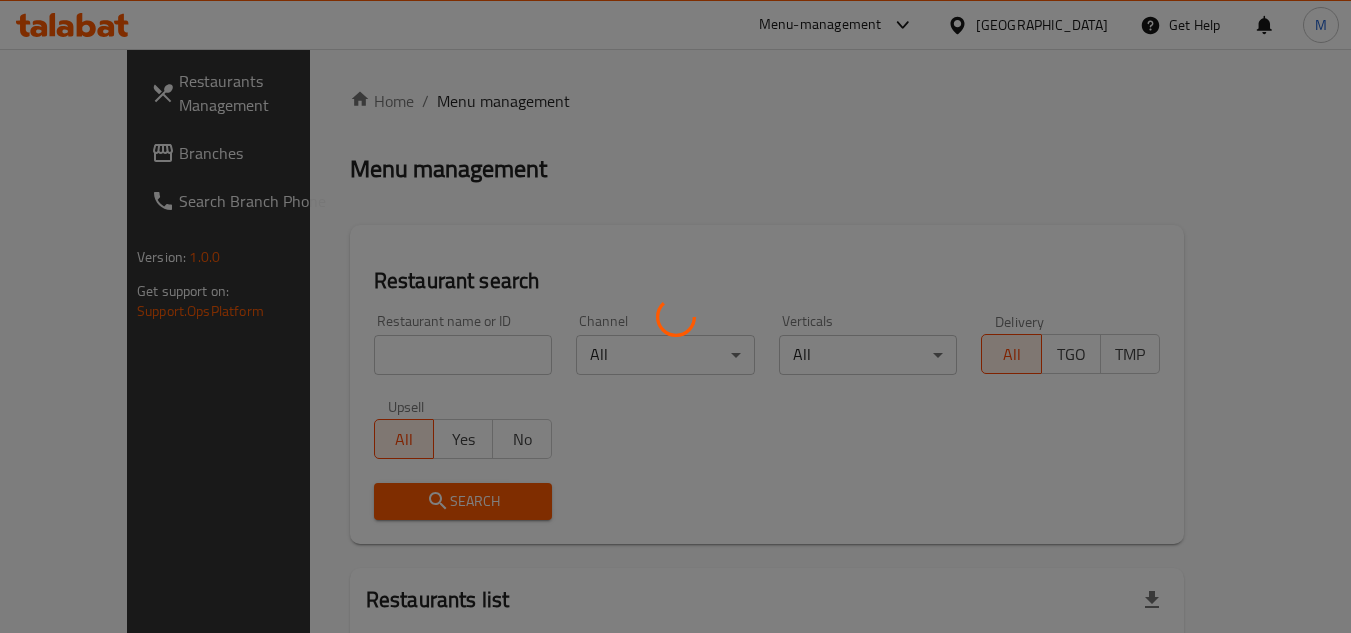 scroll, scrollTop: 0, scrollLeft: 0, axis: both 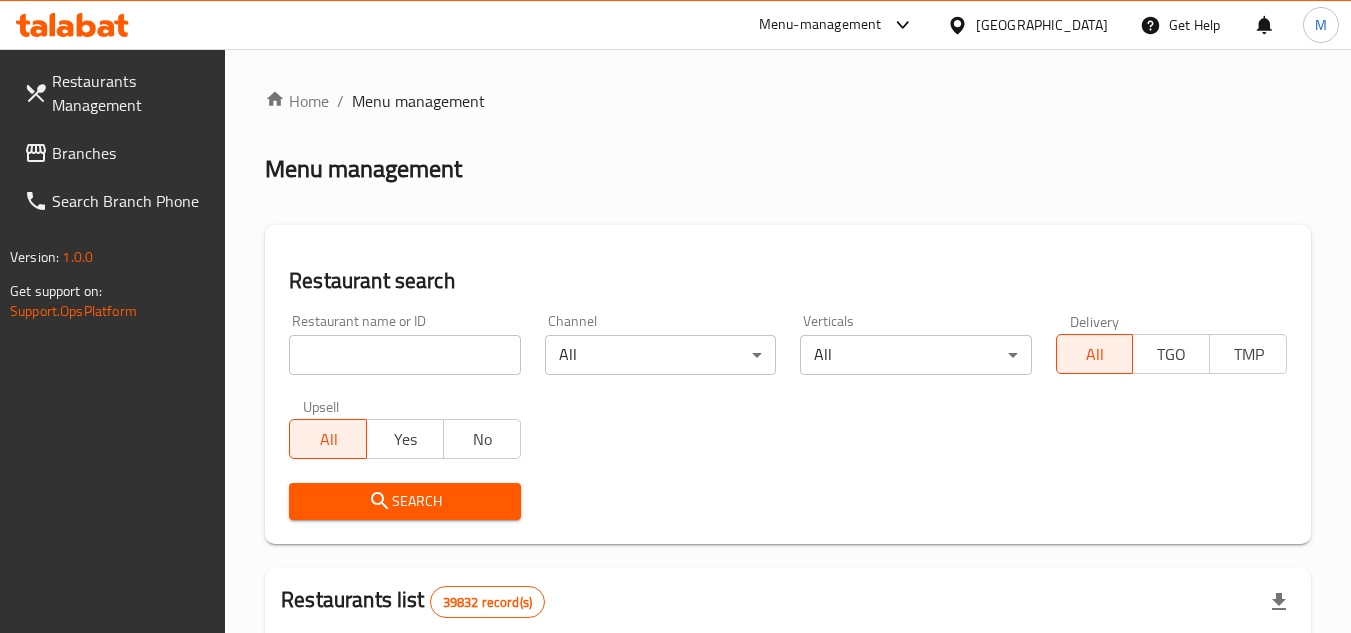 click at bounding box center [404, 355] 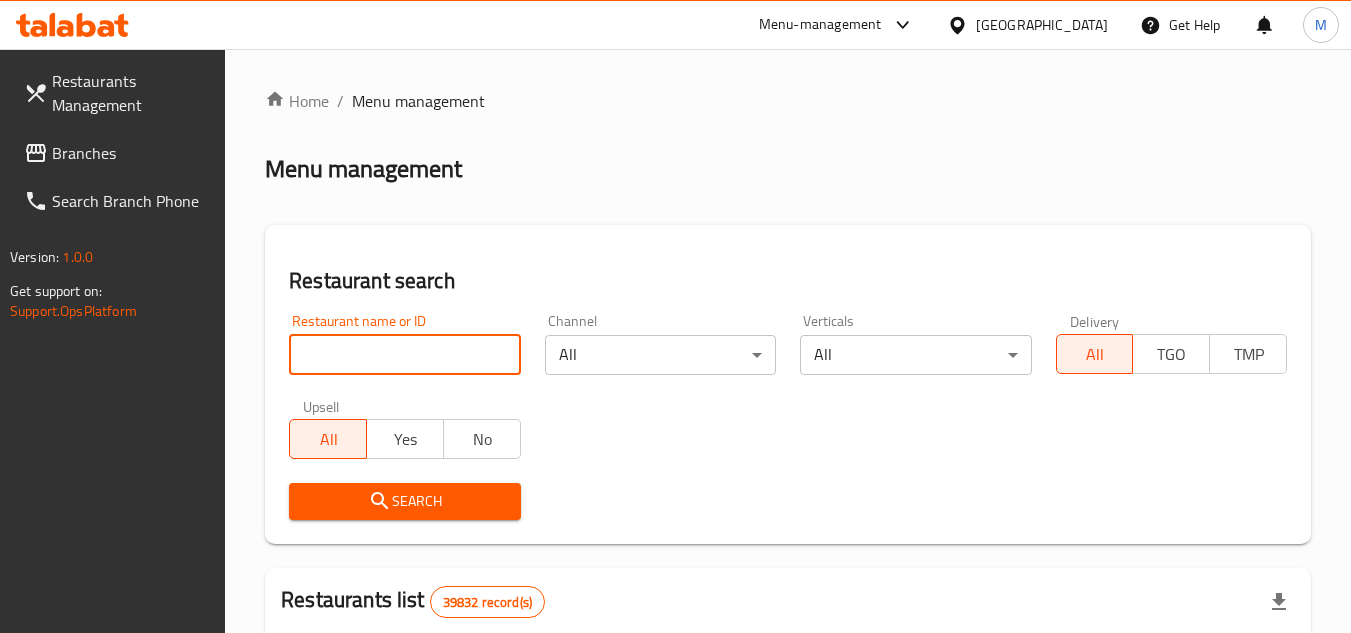 paste on "6376" 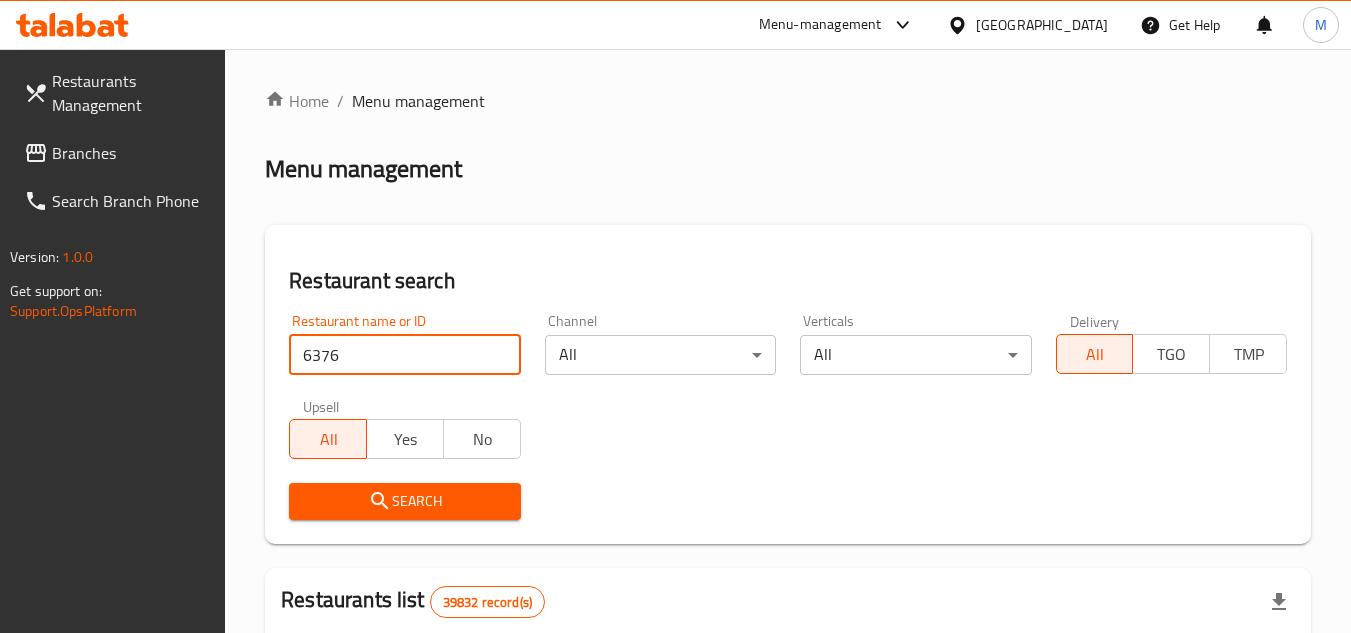 type on "6376" 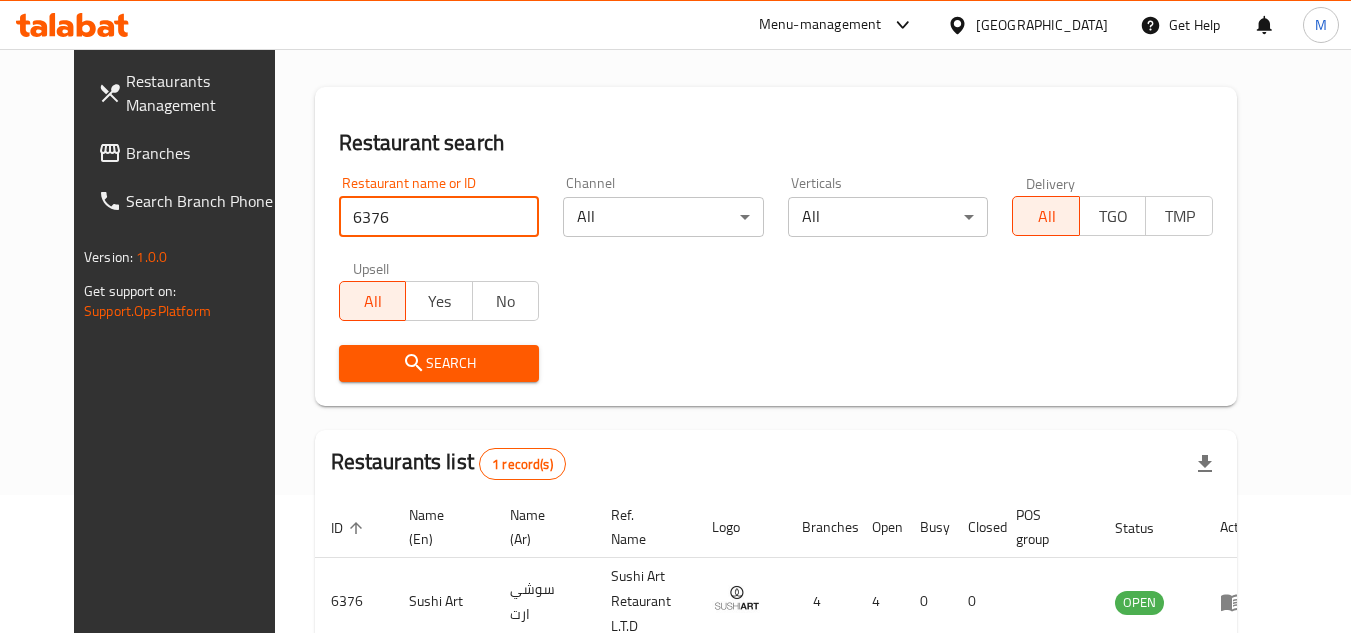 scroll, scrollTop: 242, scrollLeft: 0, axis: vertical 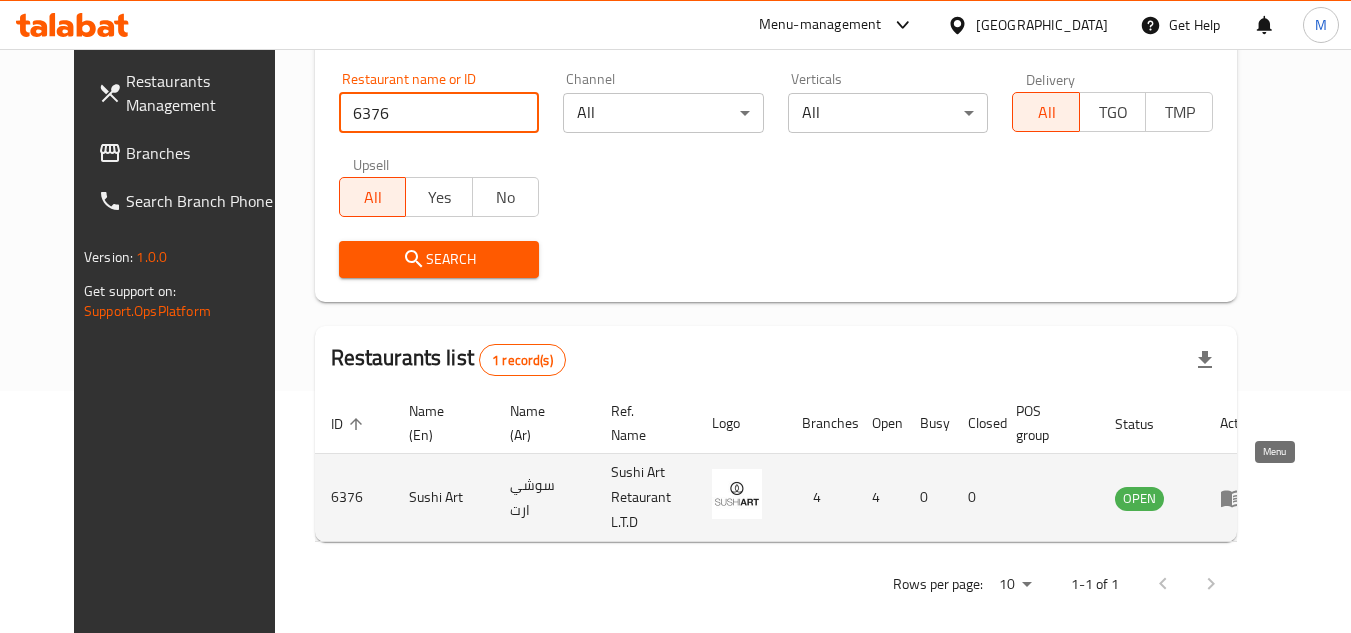 click 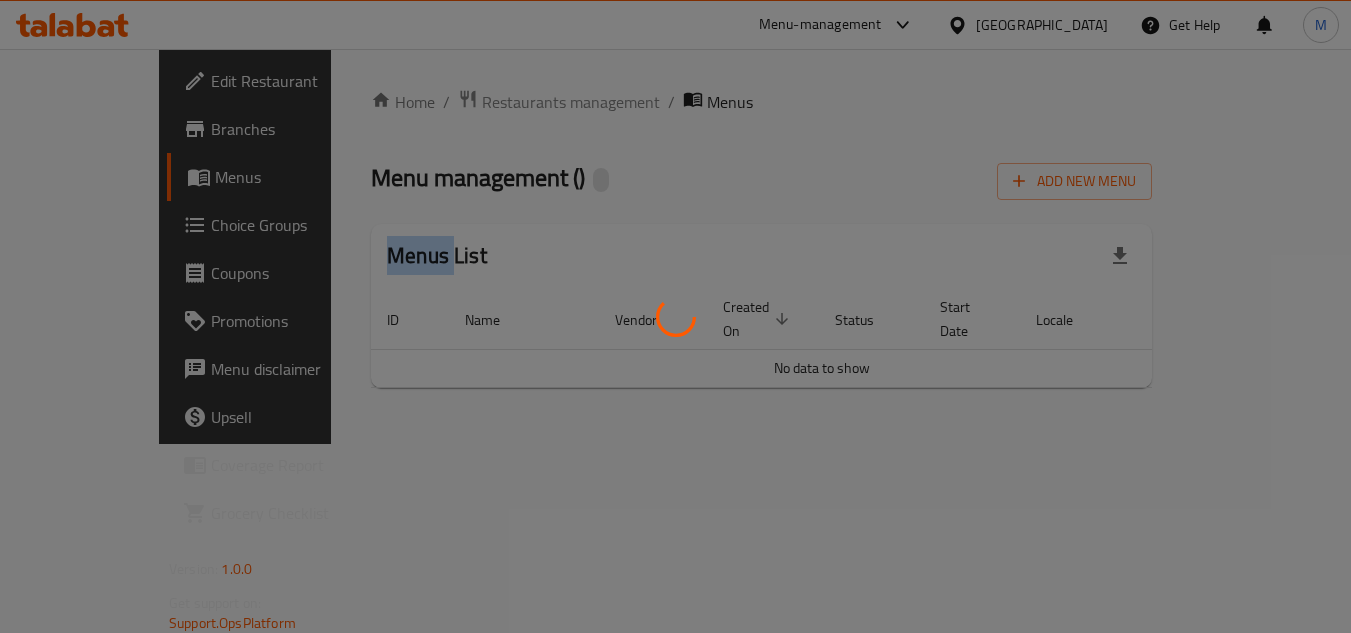 scroll, scrollTop: 0, scrollLeft: 0, axis: both 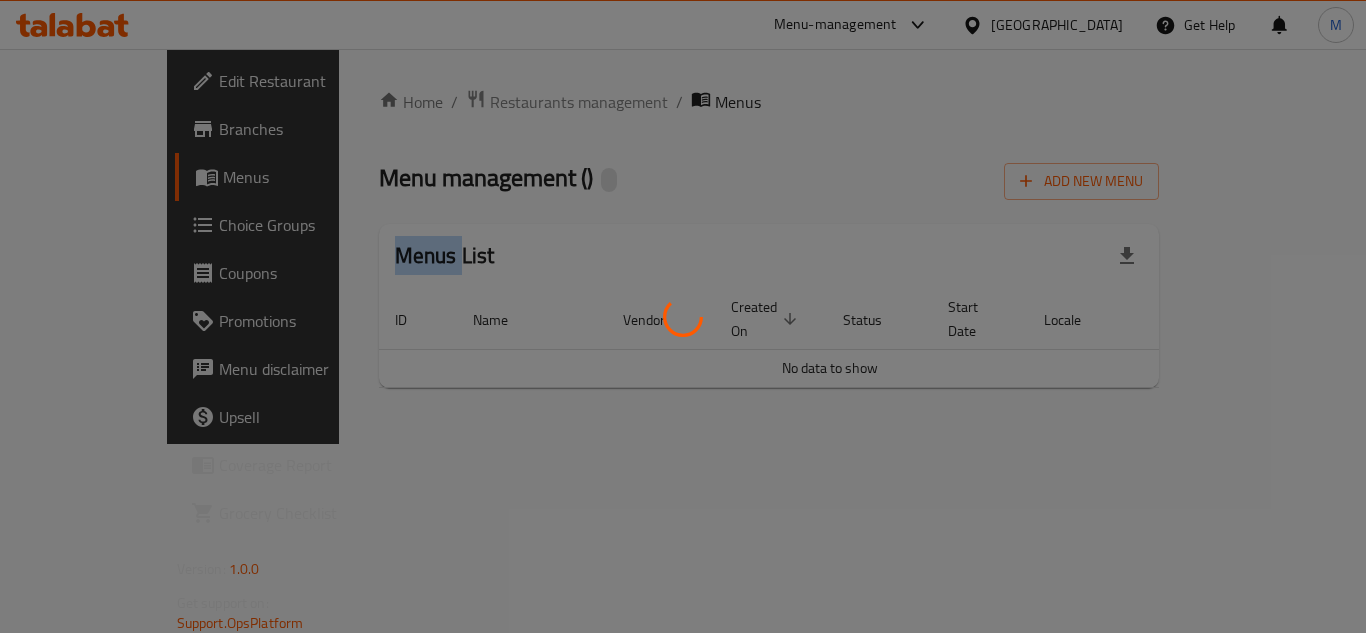 click at bounding box center [683, 316] 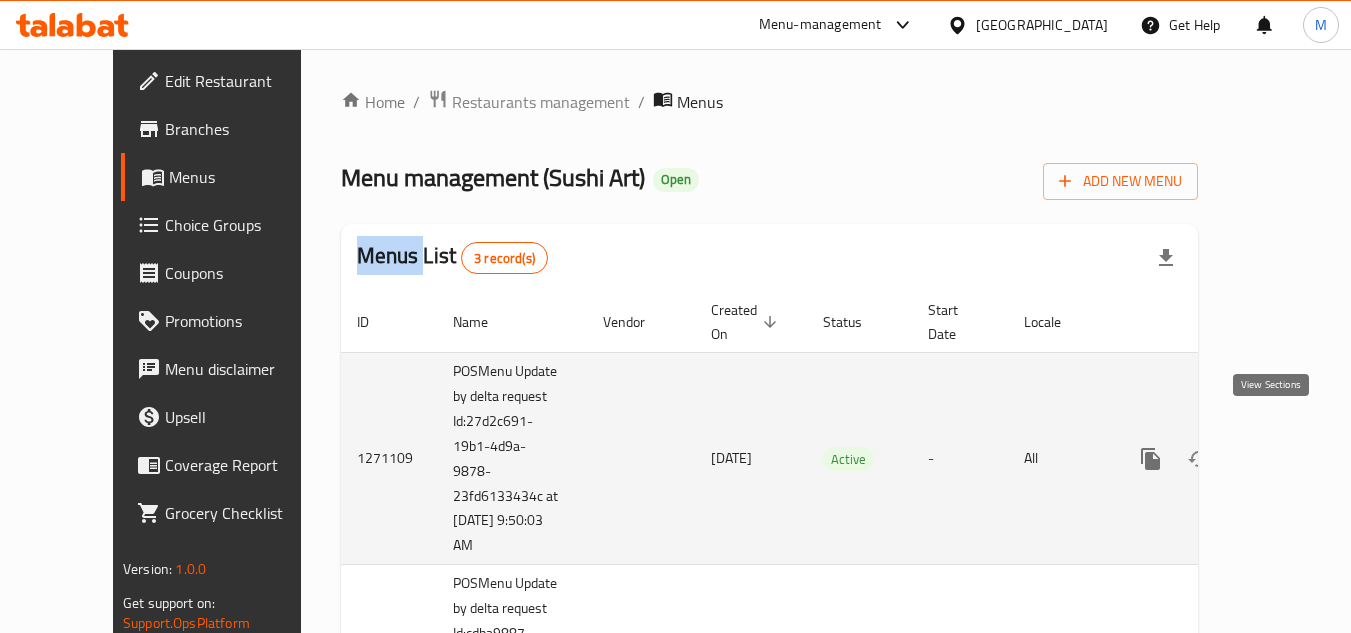 click 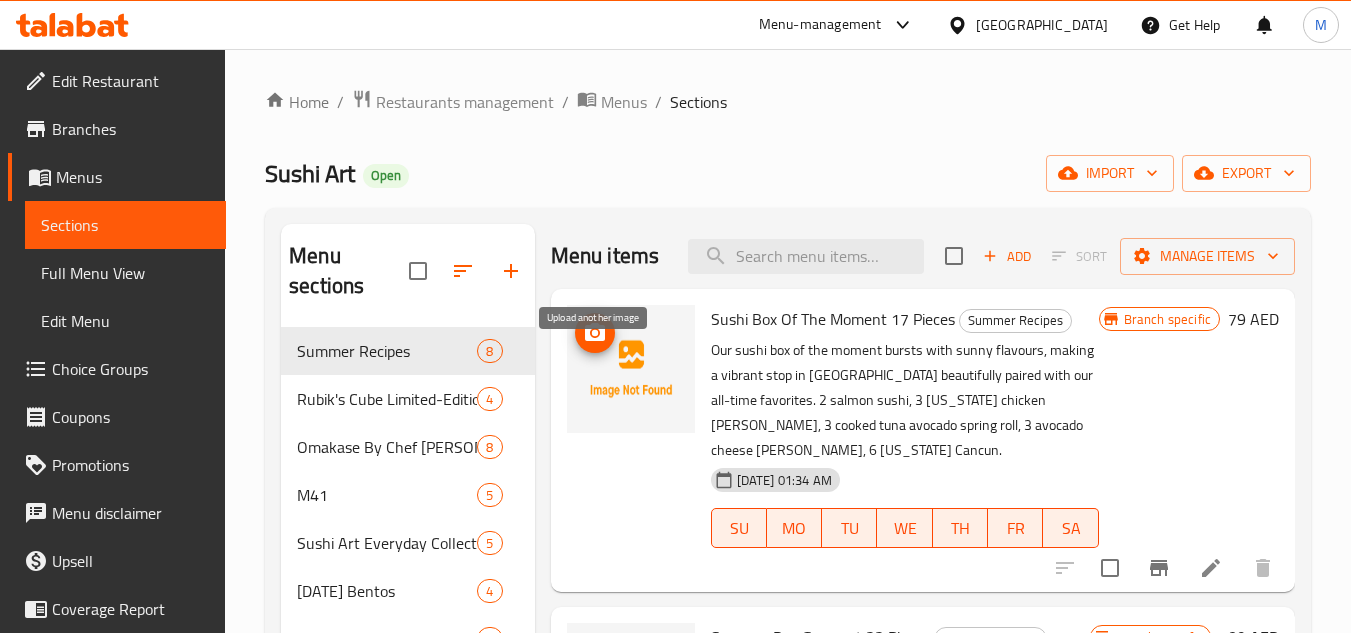 click 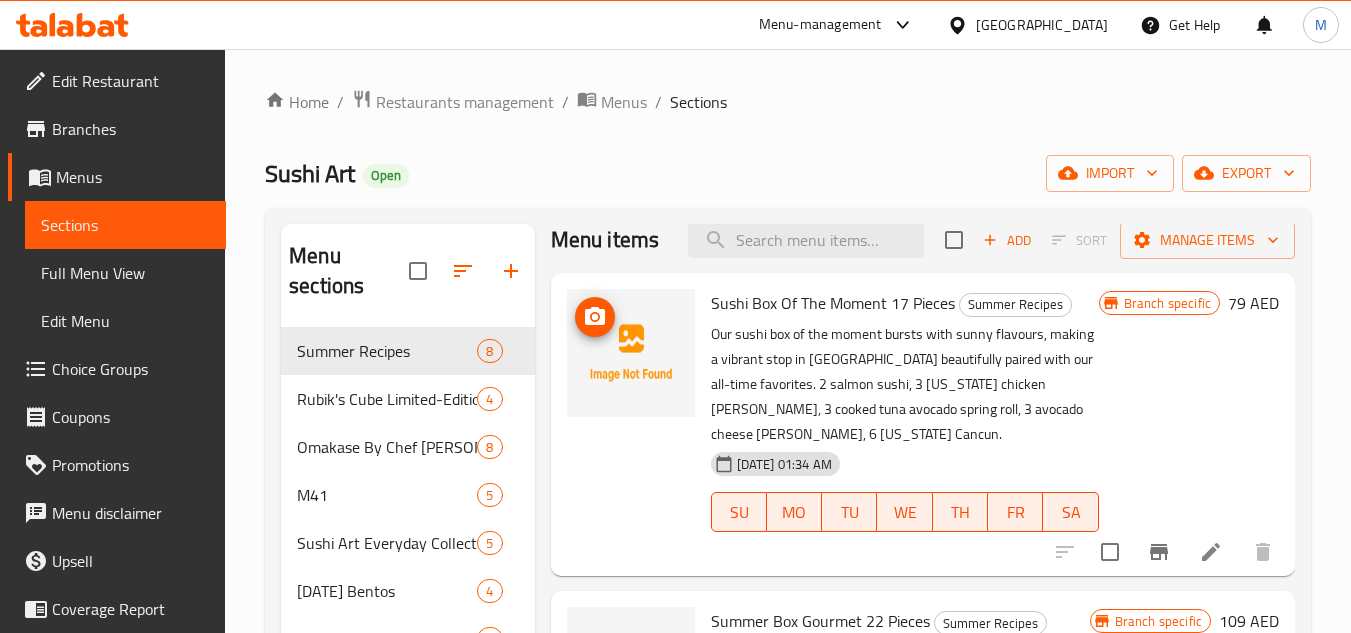 scroll, scrollTop: 0, scrollLeft: 0, axis: both 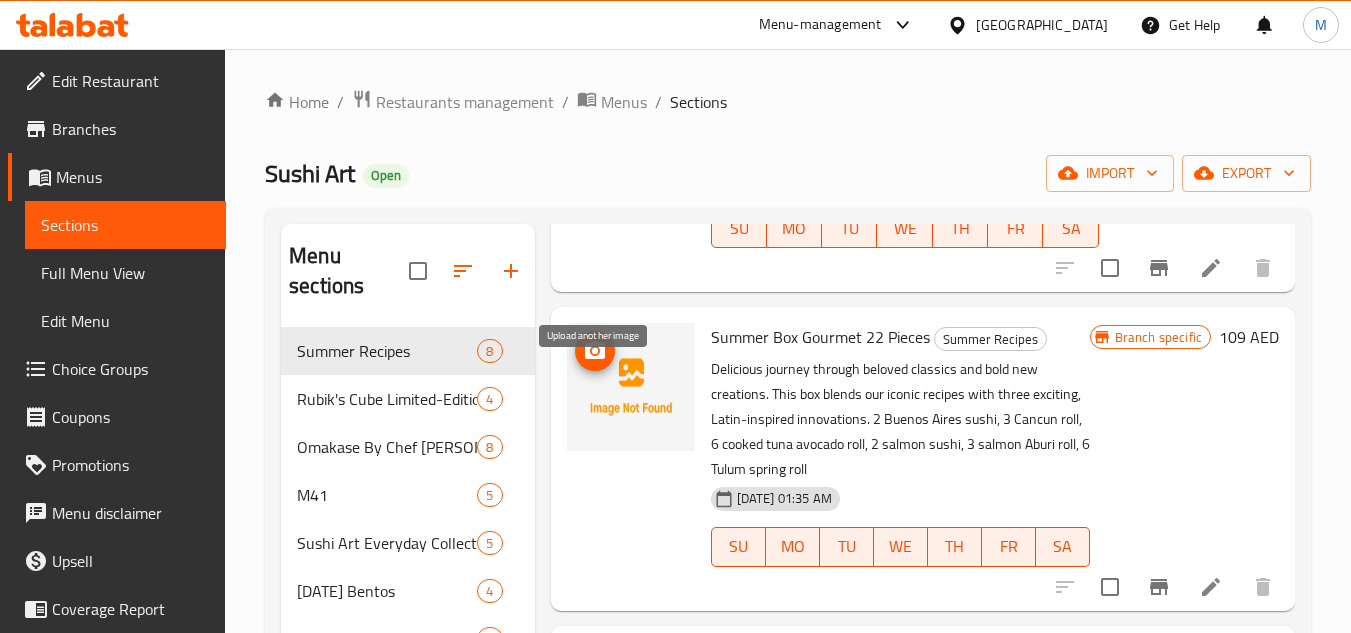 click 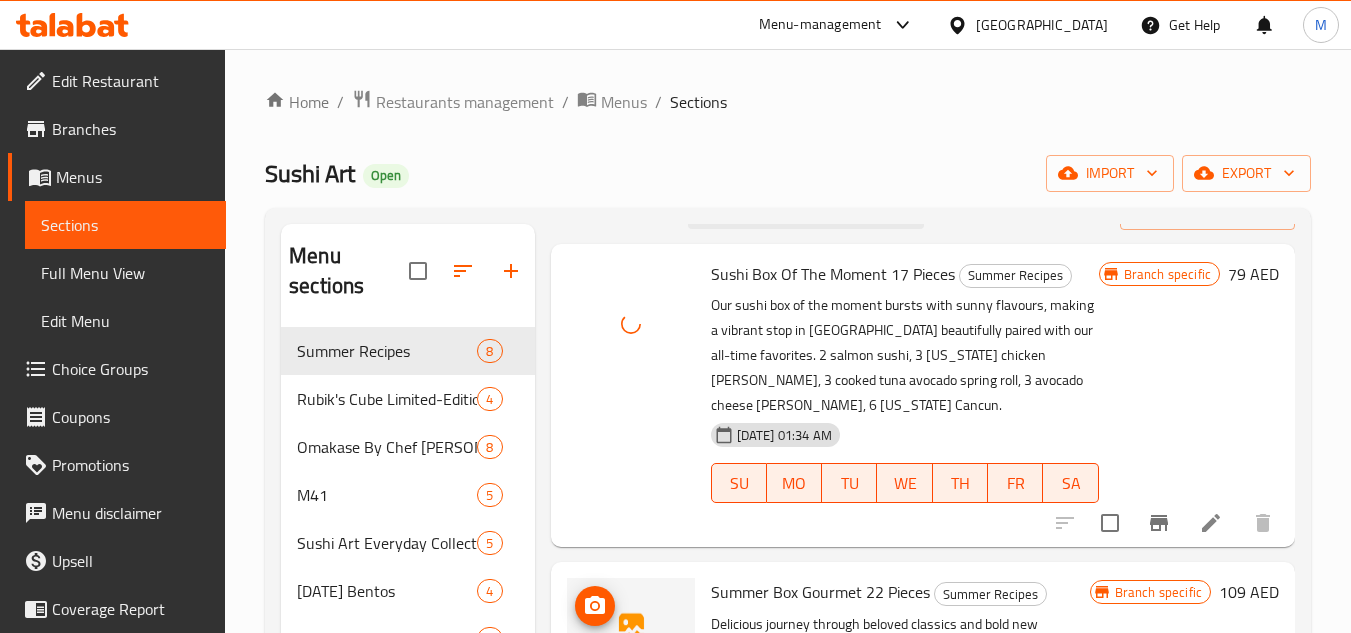 scroll, scrollTop: 0, scrollLeft: 0, axis: both 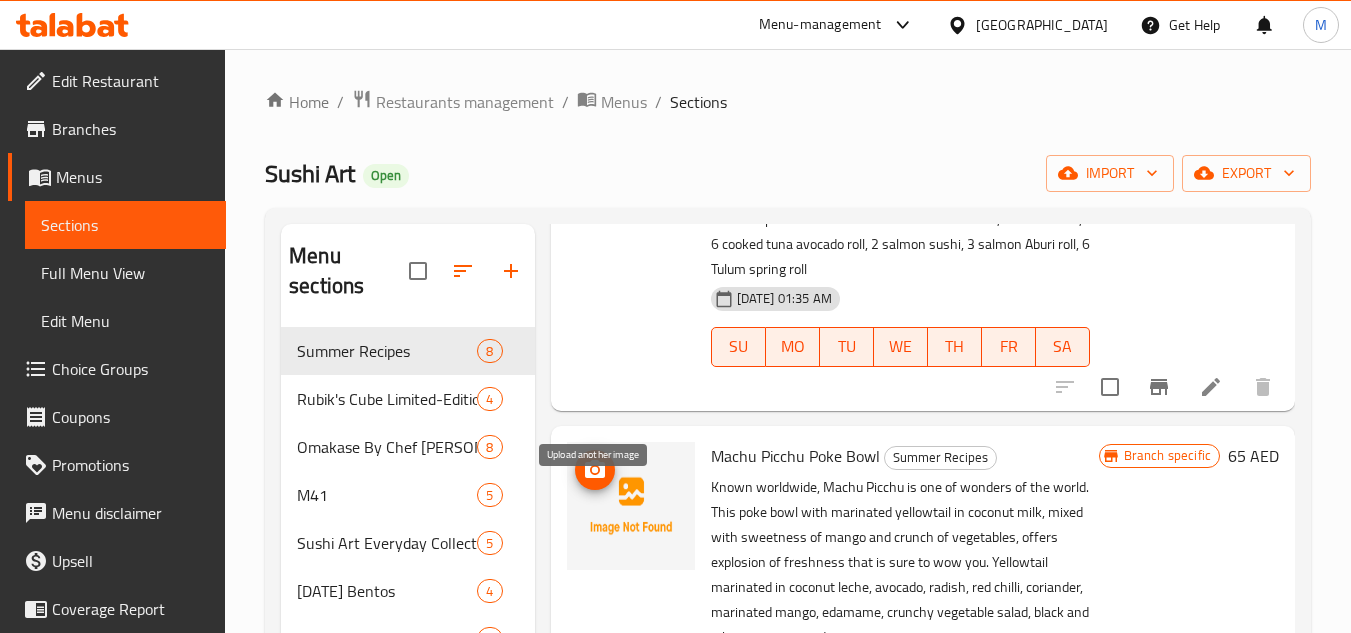 click at bounding box center [595, 470] 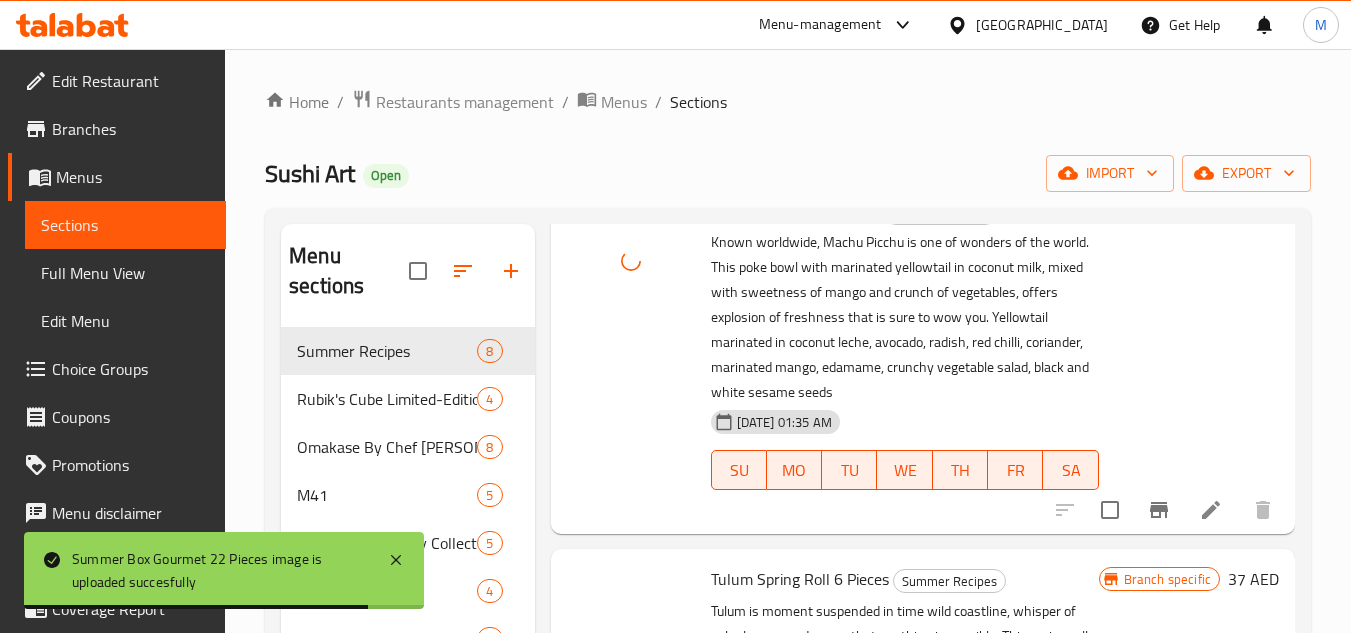 scroll, scrollTop: 900, scrollLeft: 0, axis: vertical 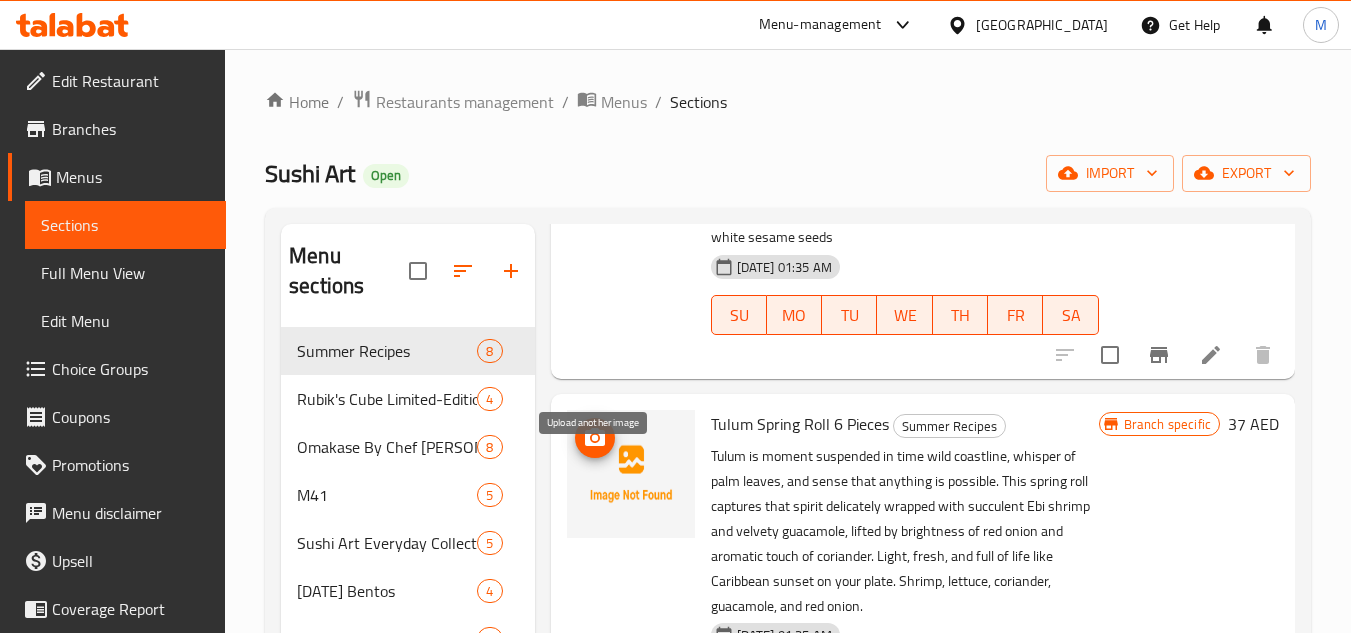 click 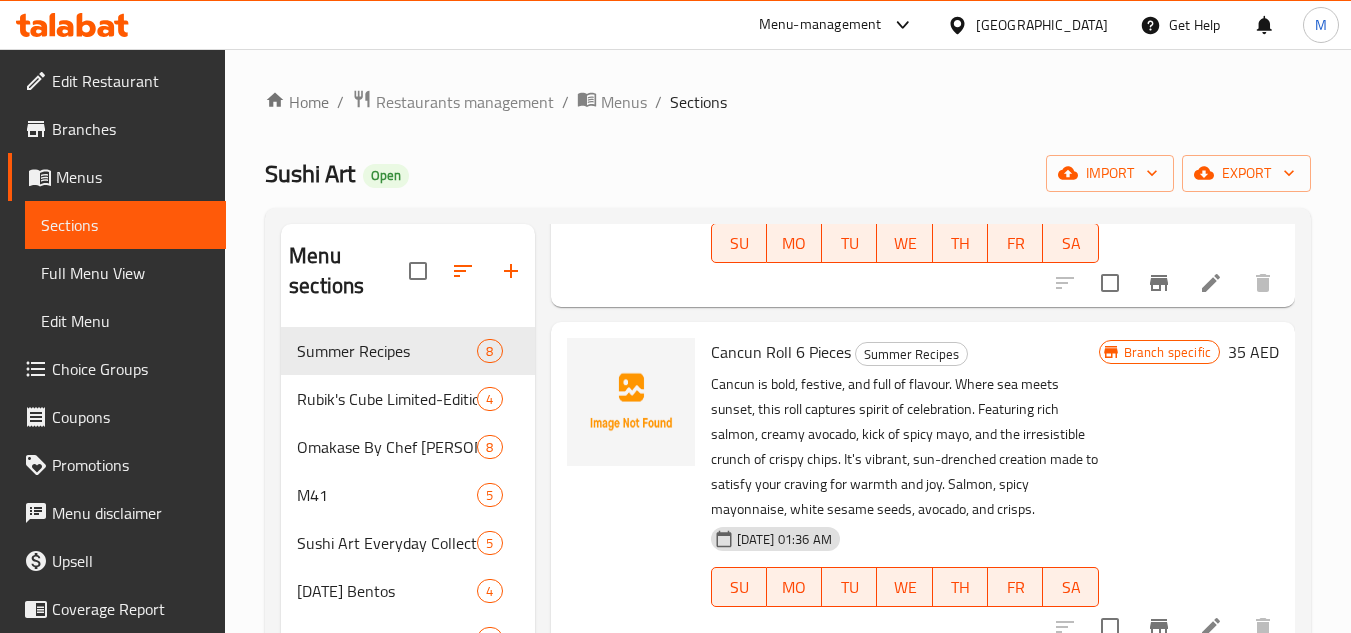 scroll, scrollTop: 1370, scrollLeft: 0, axis: vertical 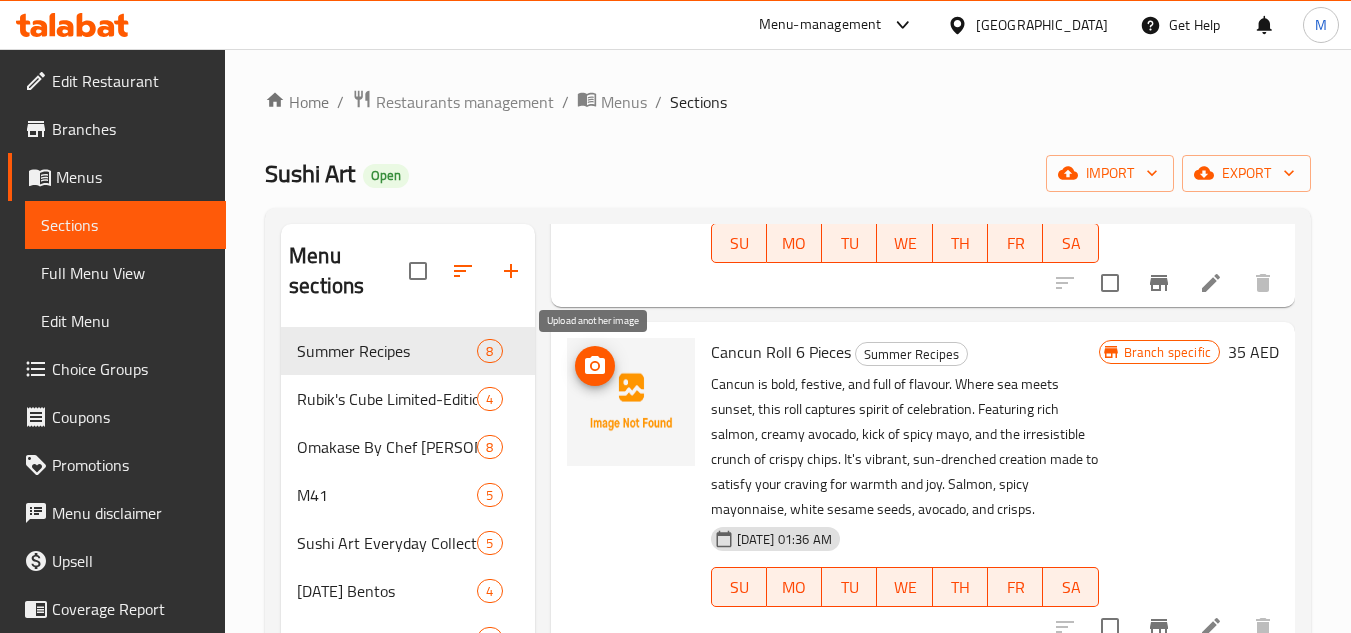 click 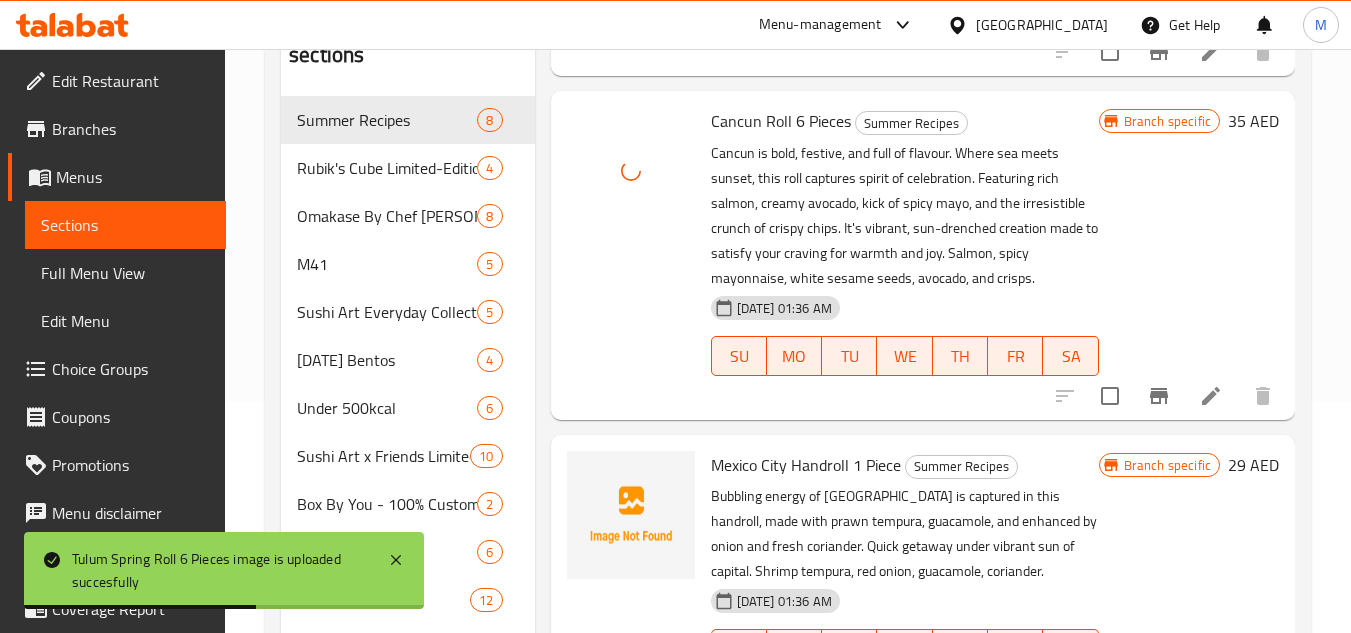 scroll, scrollTop: 300, scrollLeft: 0, axis: vertical 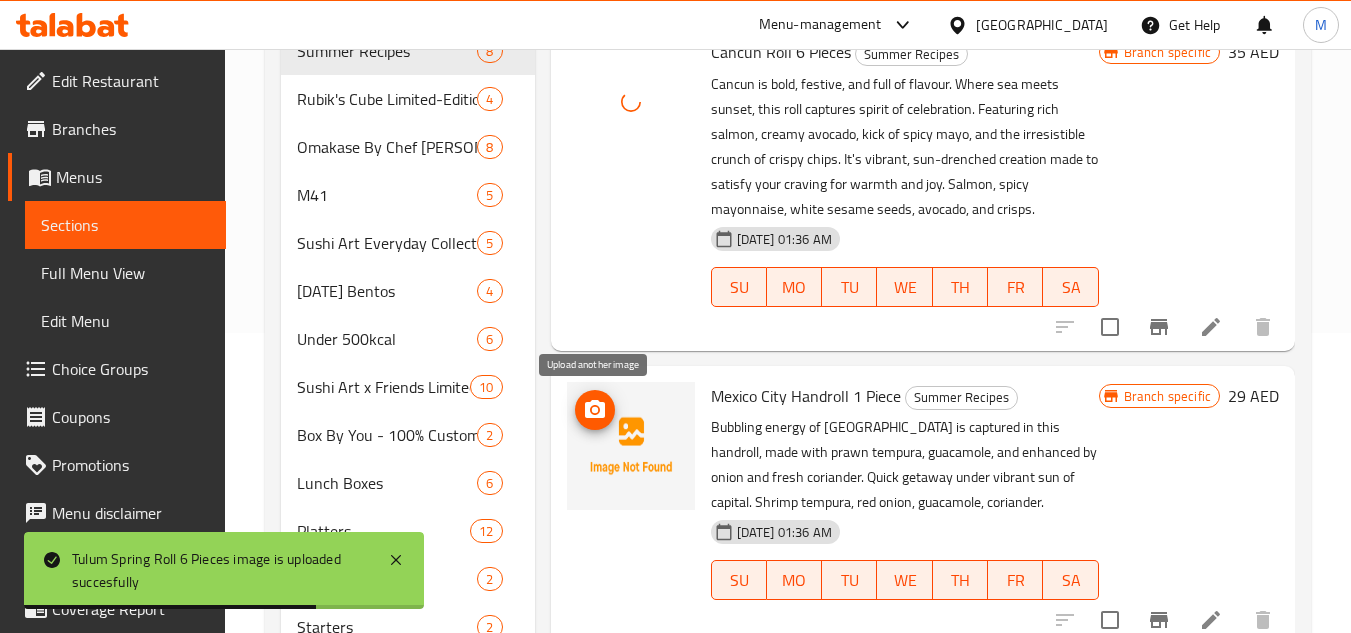 click 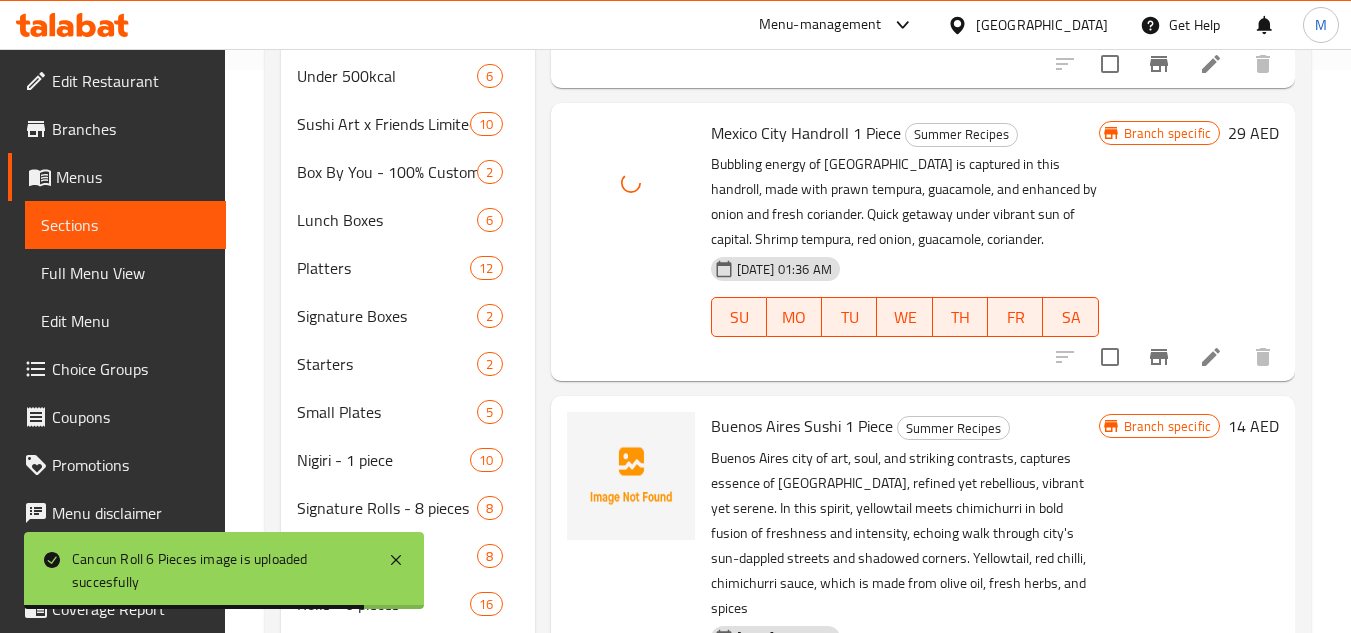 scroll, scrollTop: 700, scrollLeft: 0, axis: vertical 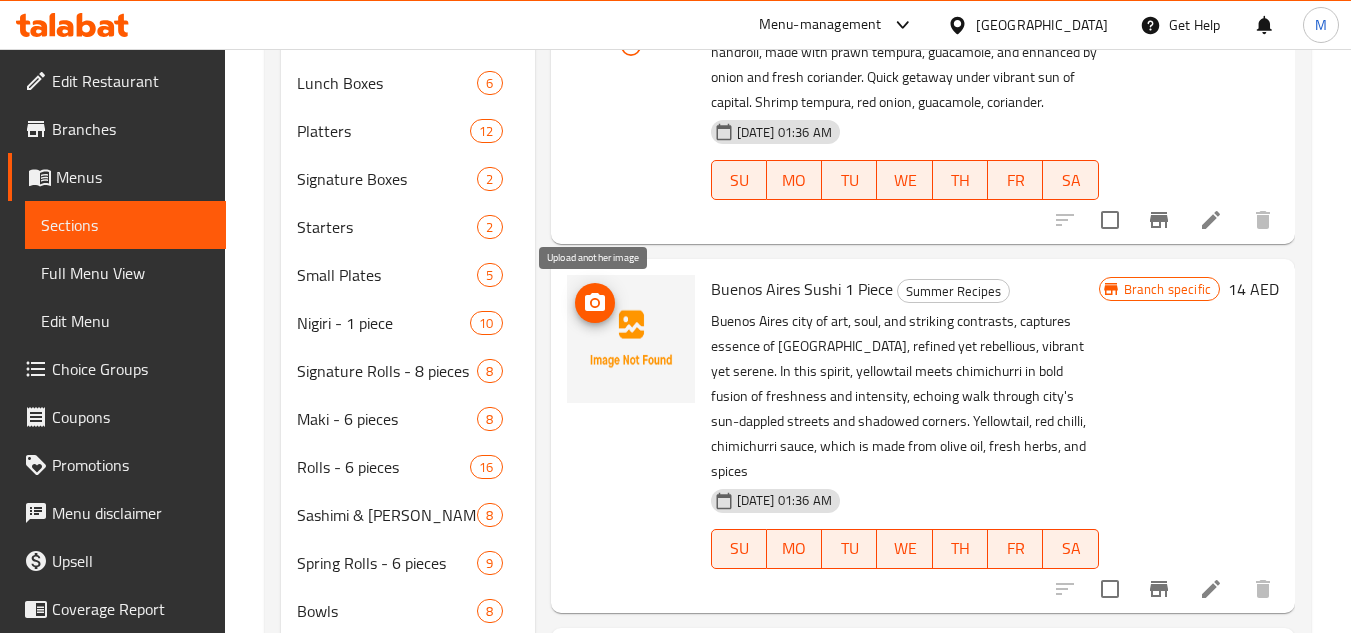 click at bounding box center [595, 303] 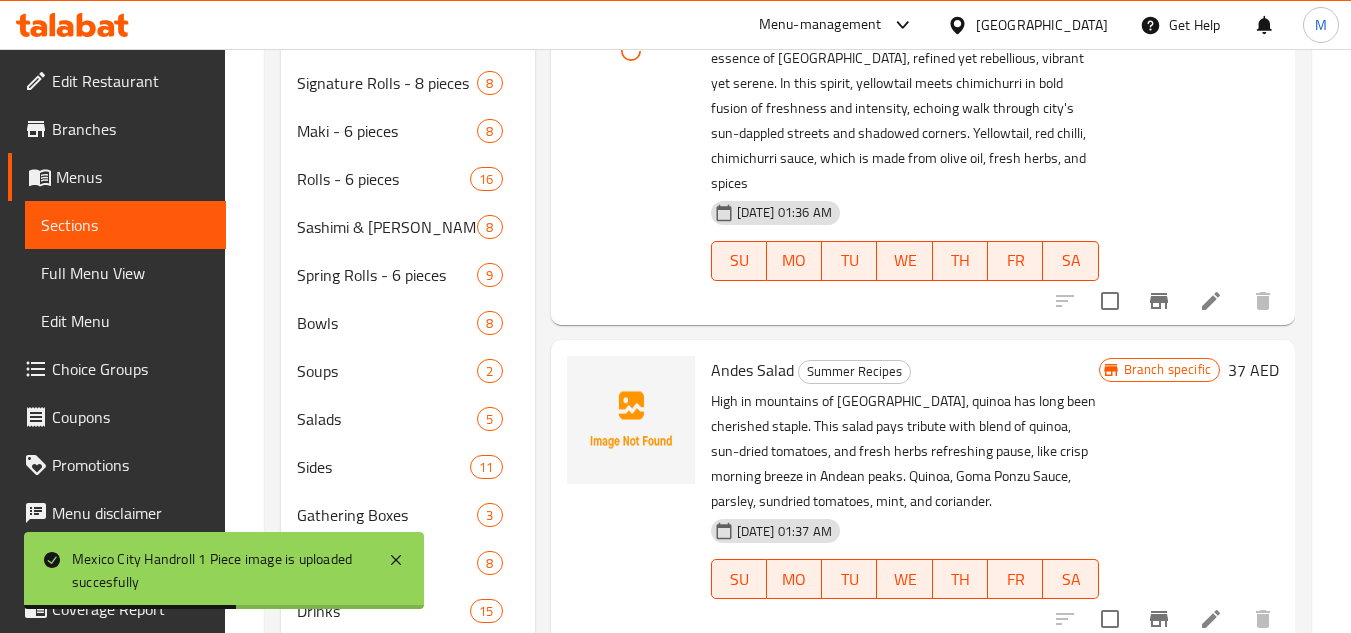 scroll, scrollTop: 1000, scrollLeft: 0, axis: vertical 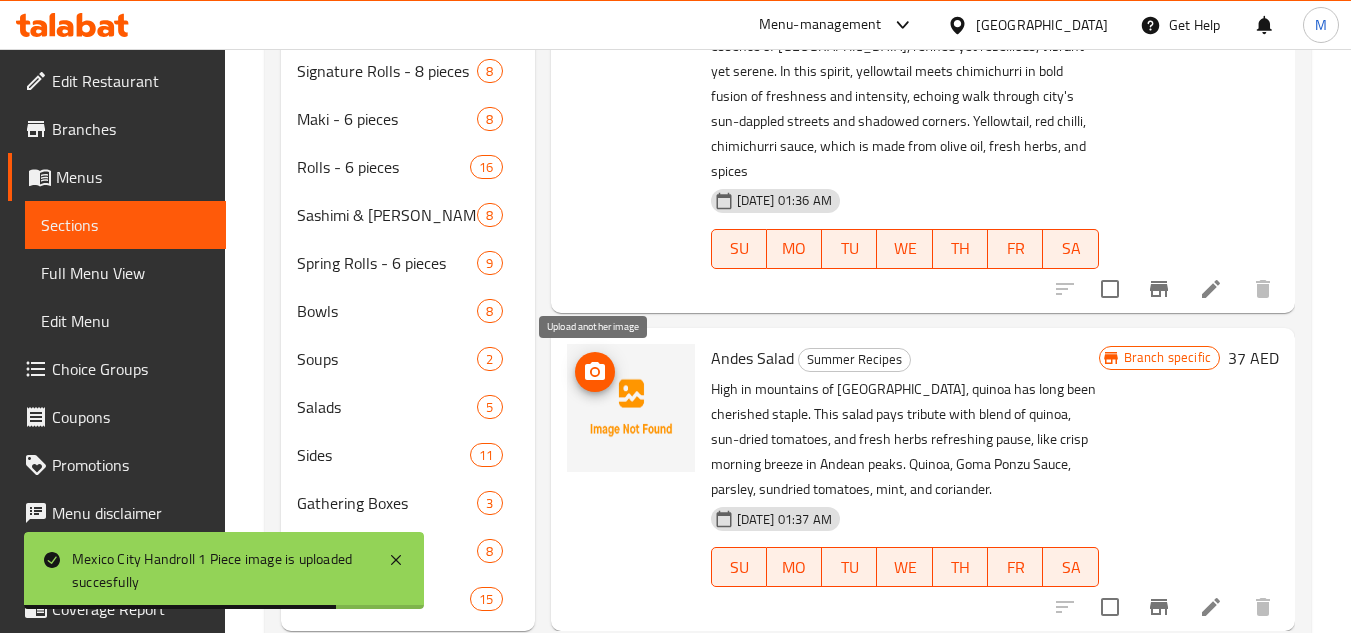 click 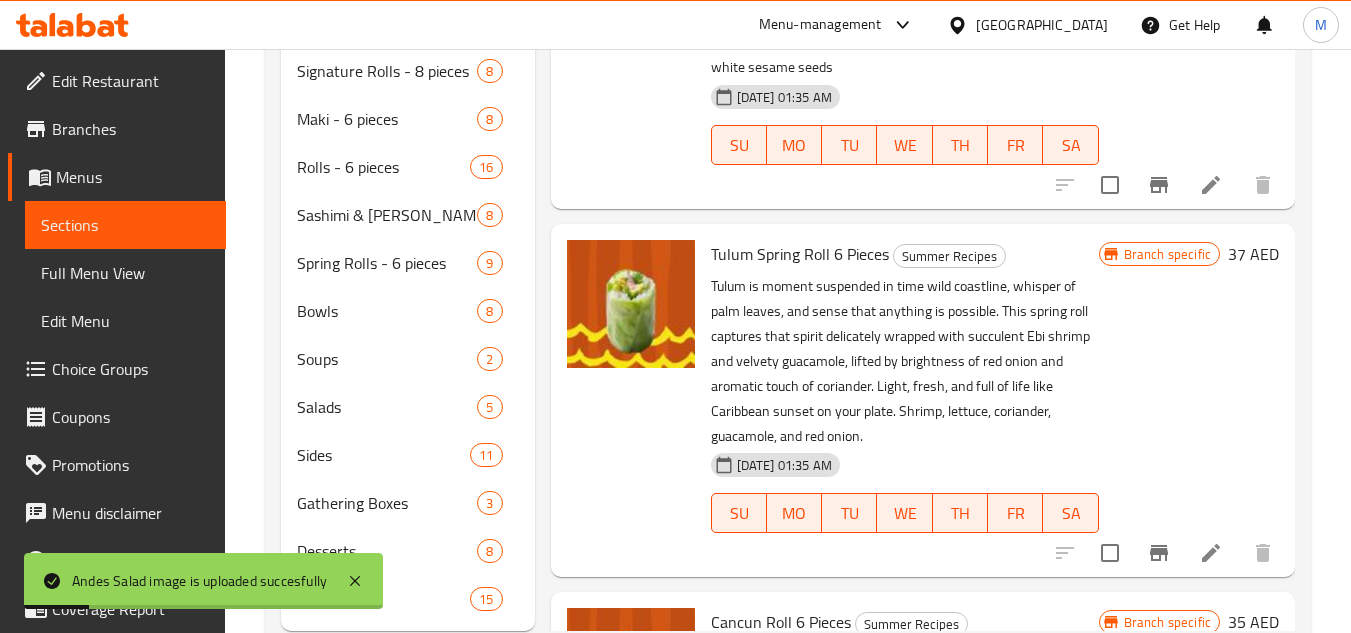 scroll, scrollTop: 0, scrollLeft: 0, axis: both 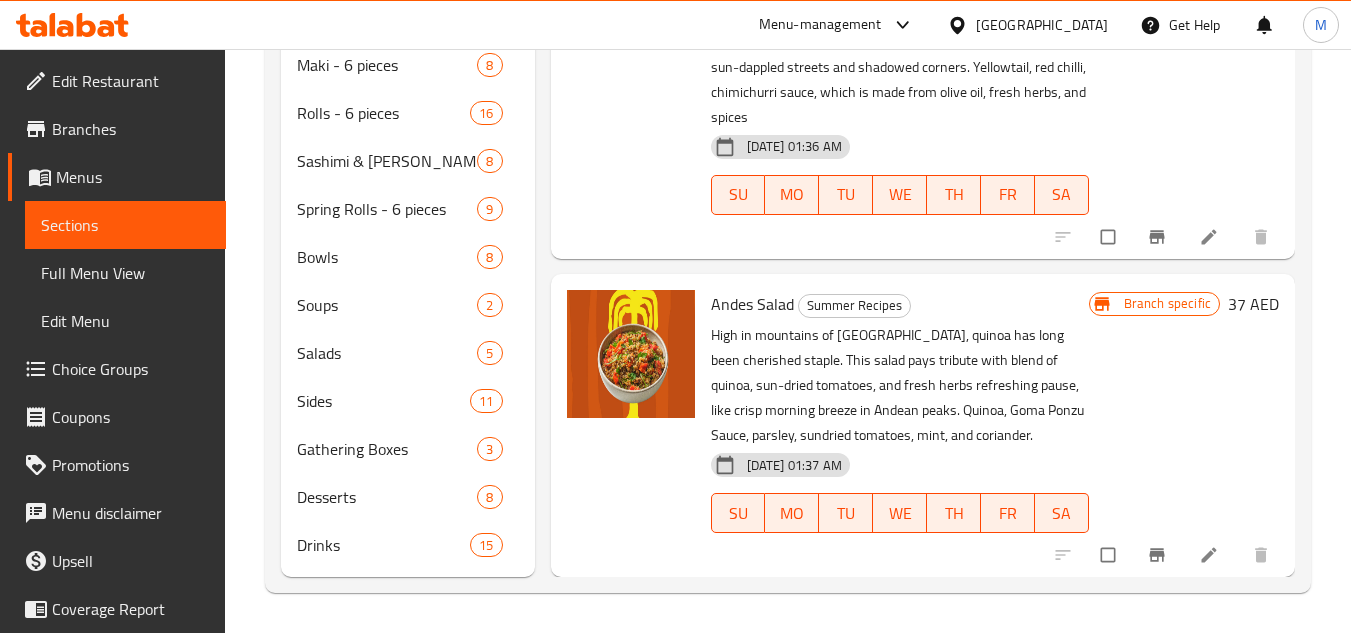 click on "Full Menu View" at bounding box center [125, 273] 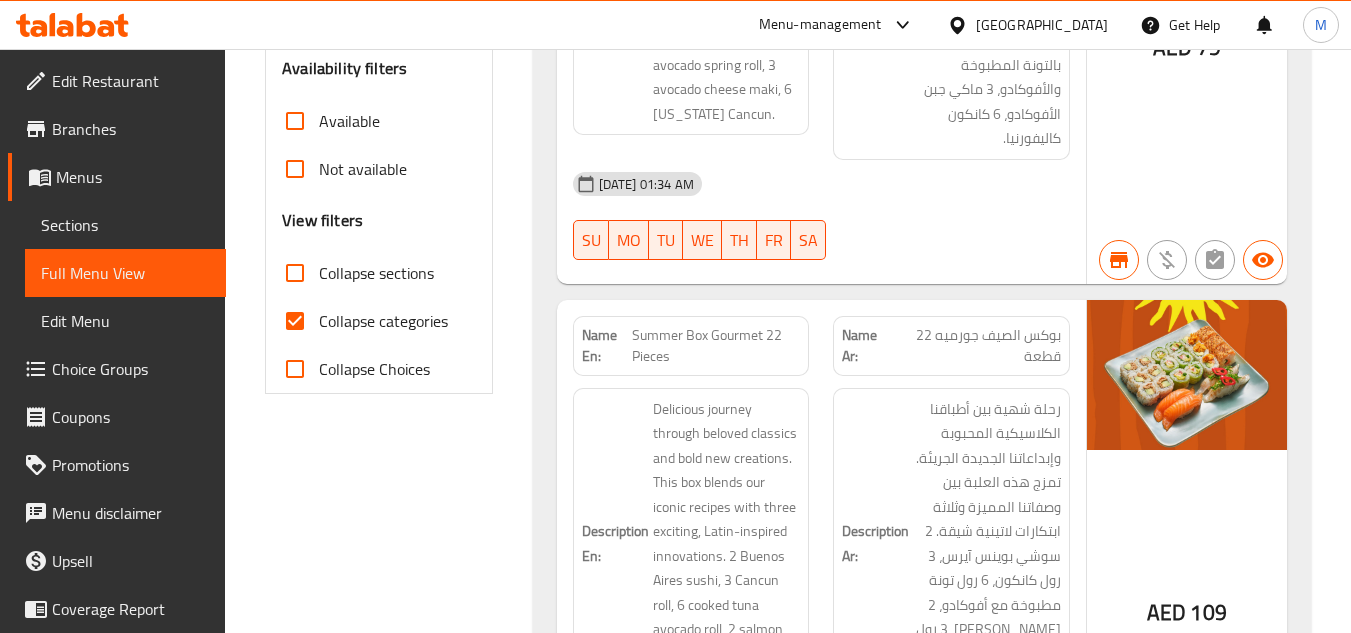 scroll, scrollTop: 754, scrollLeft: 0, axis: vertical 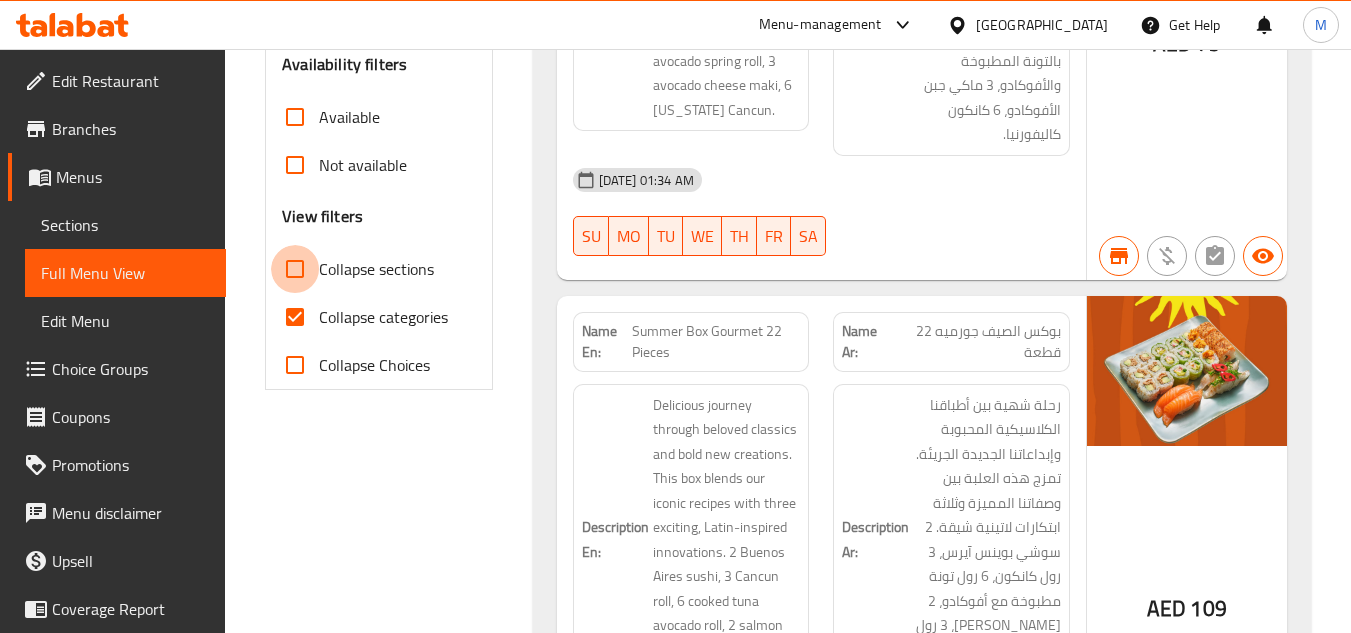click on "Collapse sections" at bounding box center (295, 269) 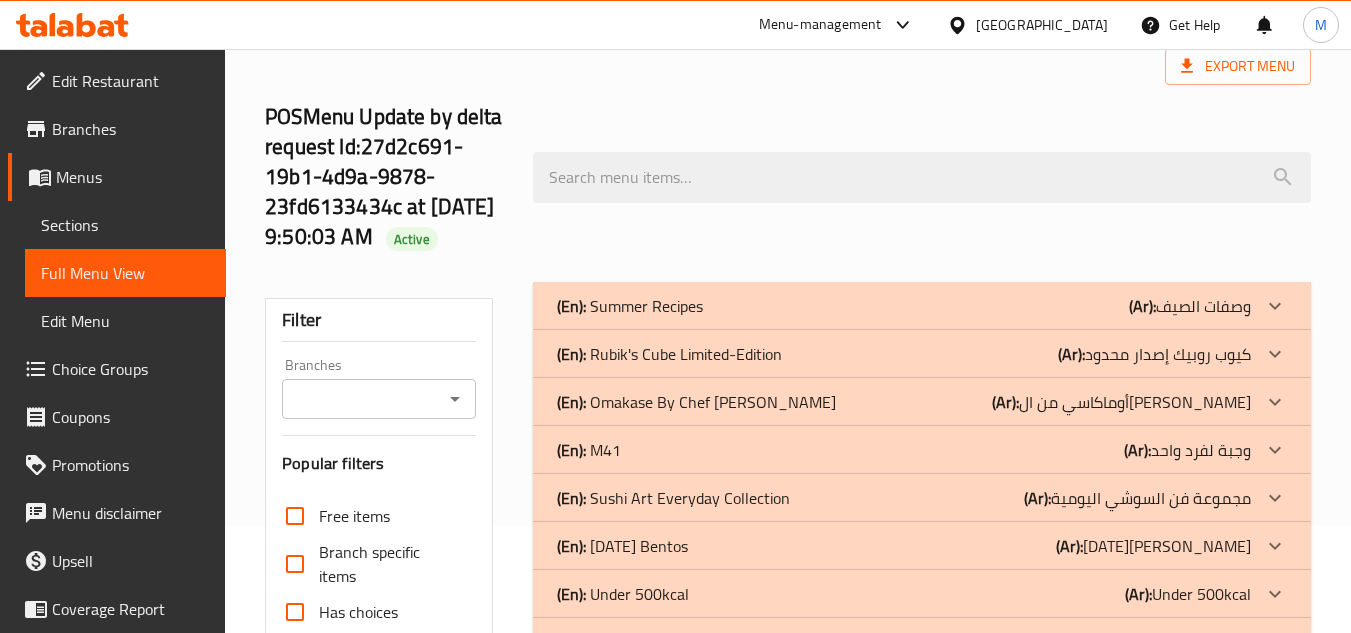 scroll, scrollTop: 154, scrollLeft: 0, axis: vertical 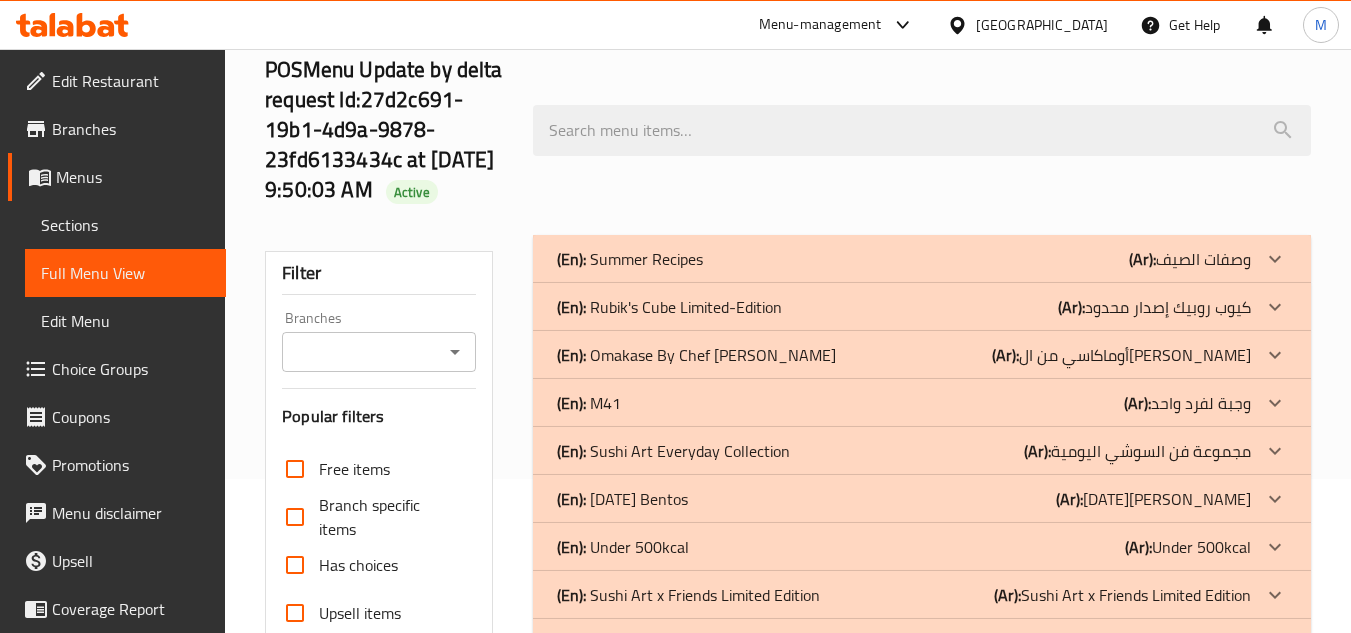click 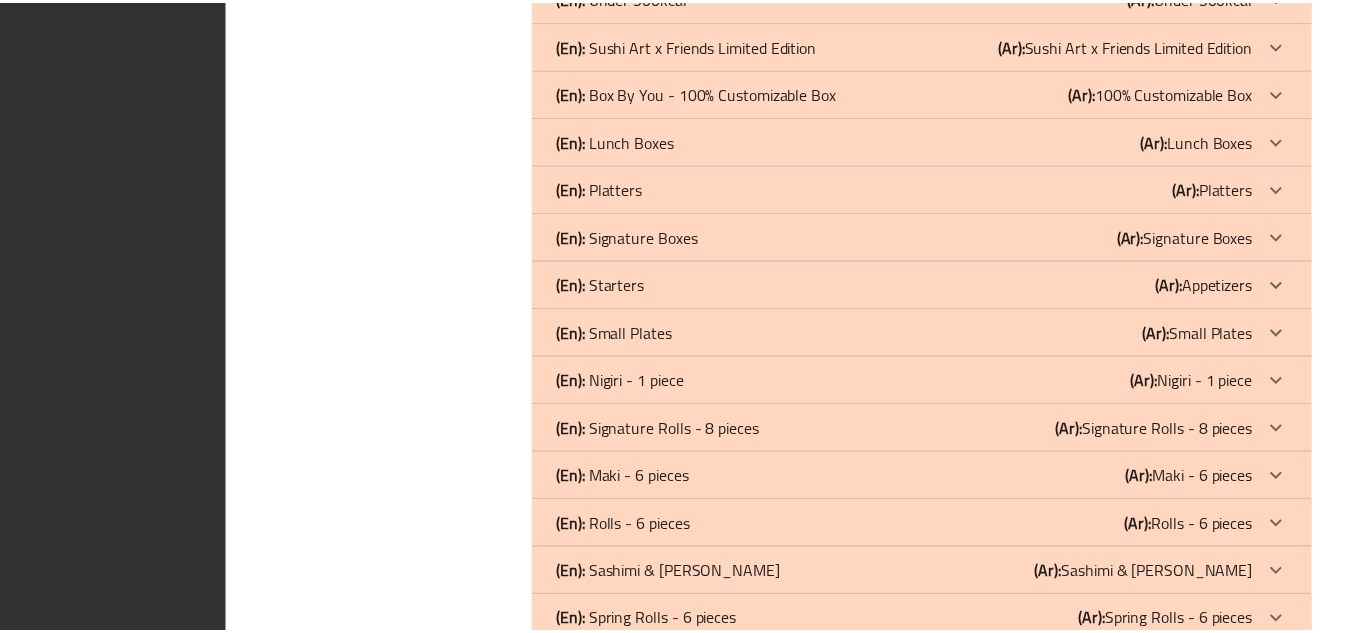 scroll, scrollTop: 5964, scrollLeft: 0, axis: vertical 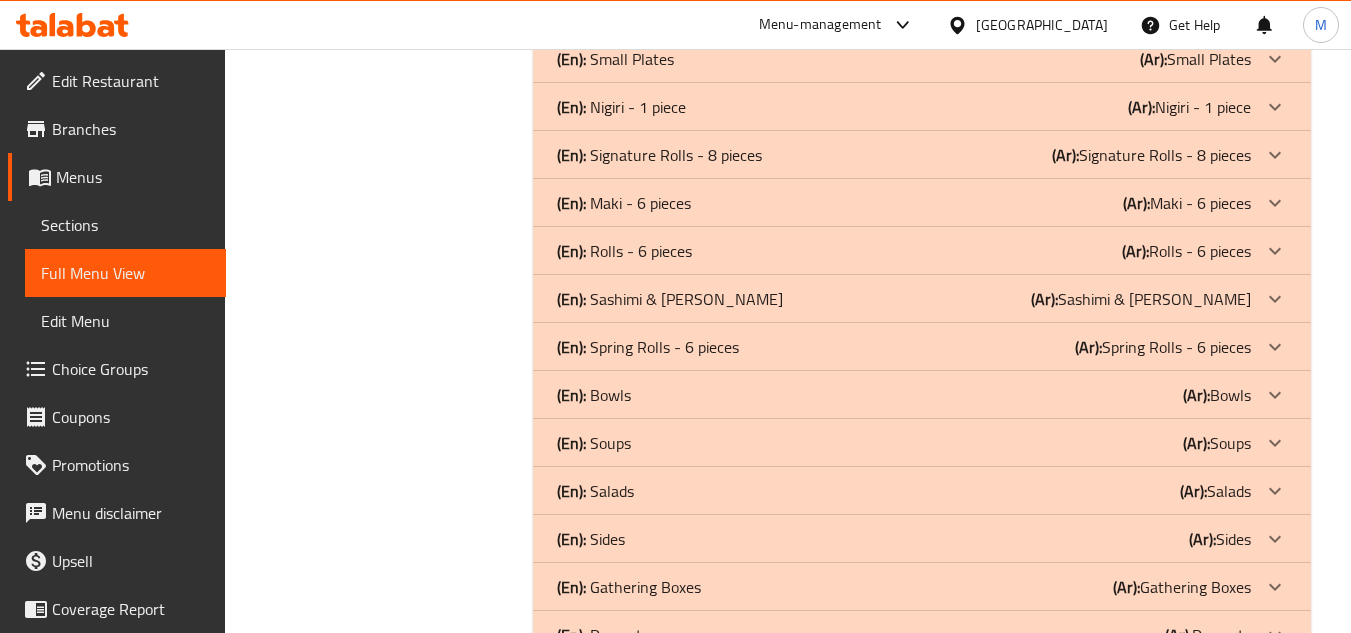 click 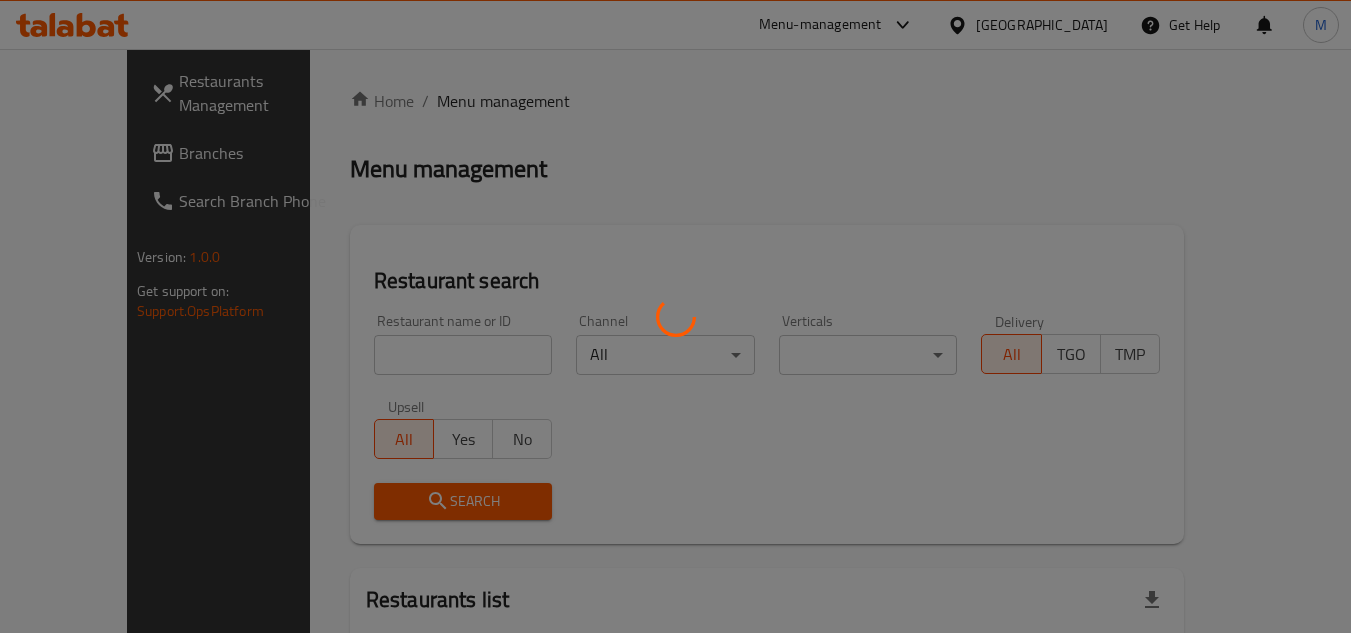 scroll, scrollTop: 0, scrollLeft: 0, axis: both 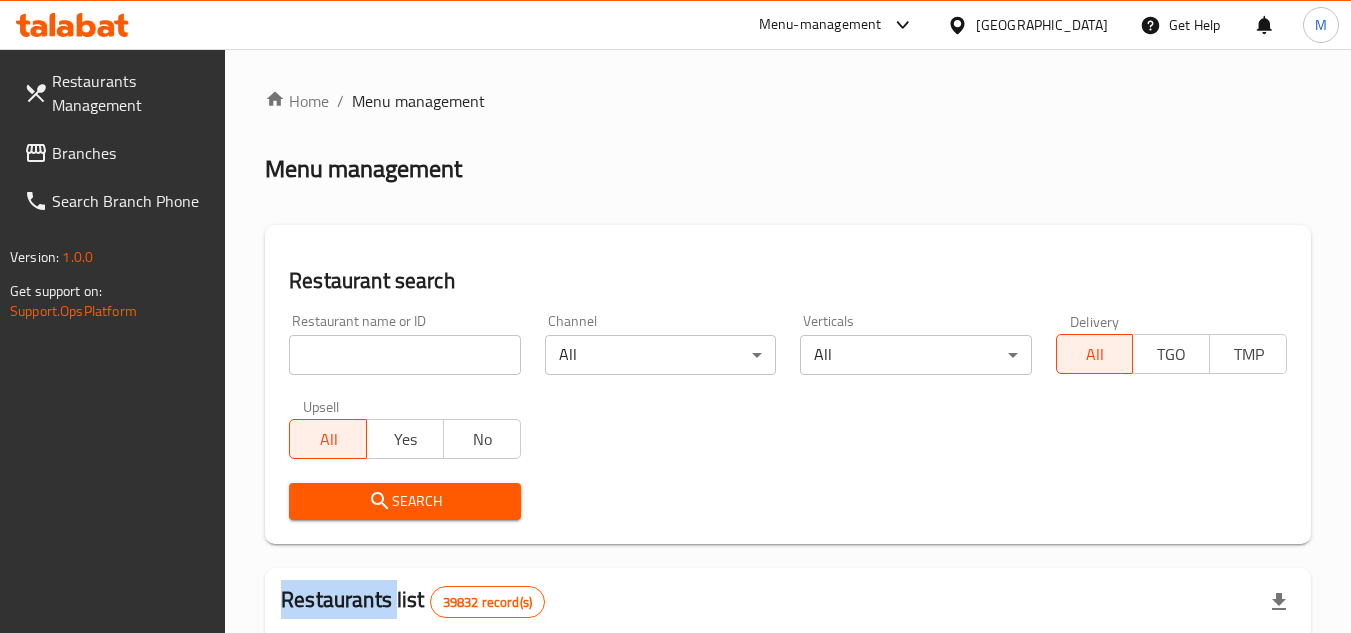 click at bounding box center (675, 316) 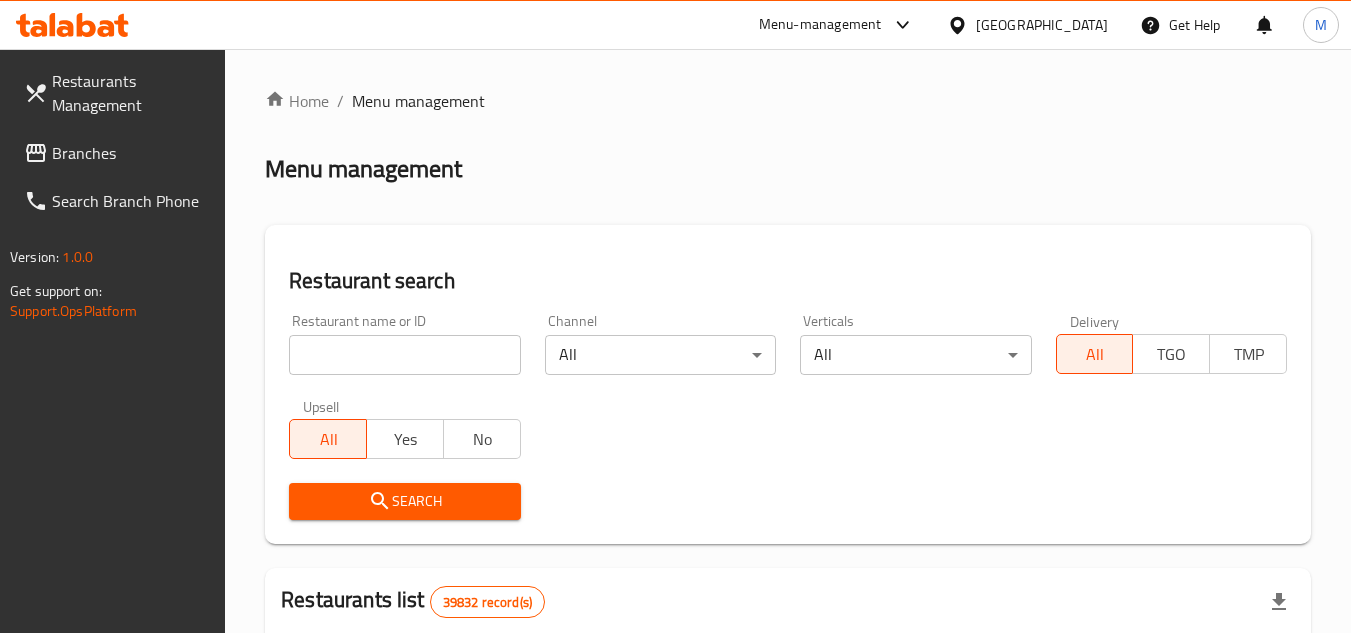 click at bounding box center [404, 355] 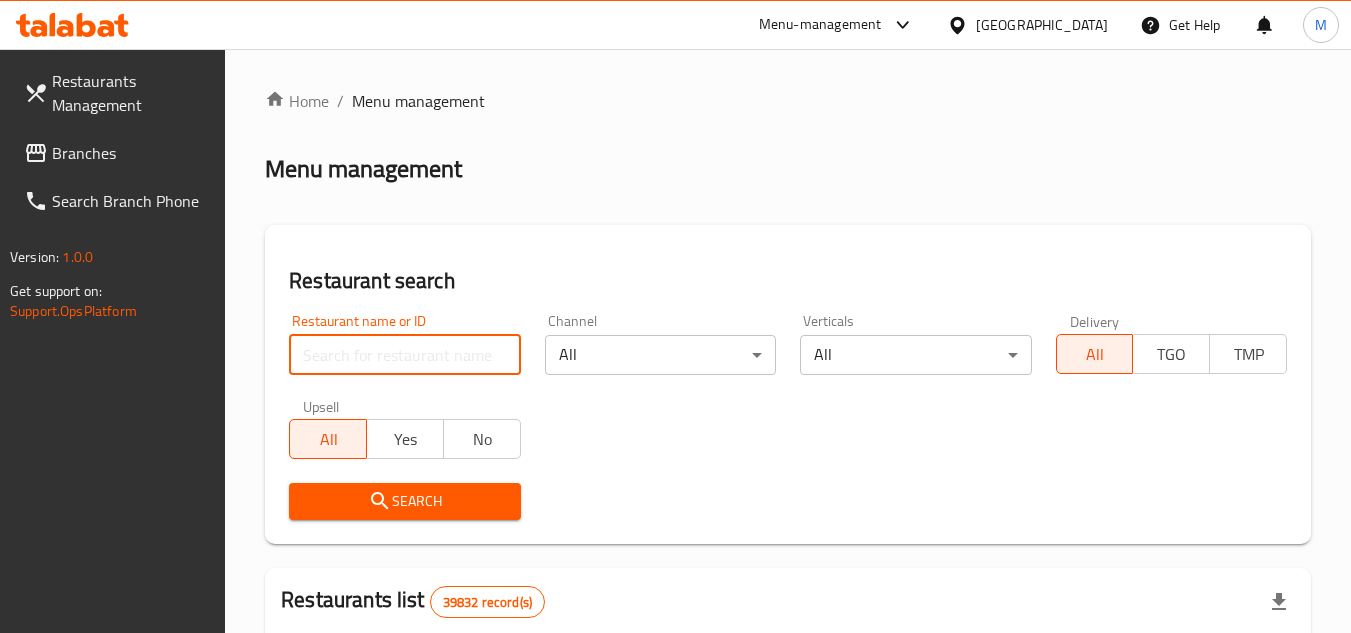 paste on "18897" 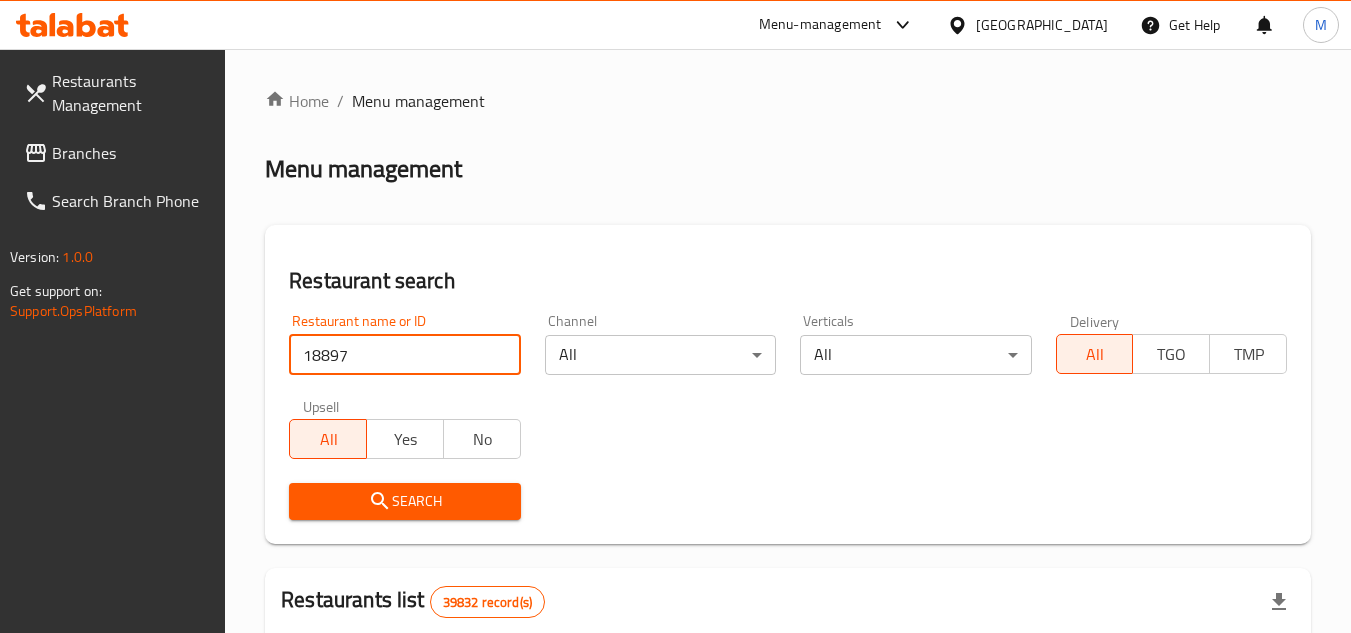 type on "18897" 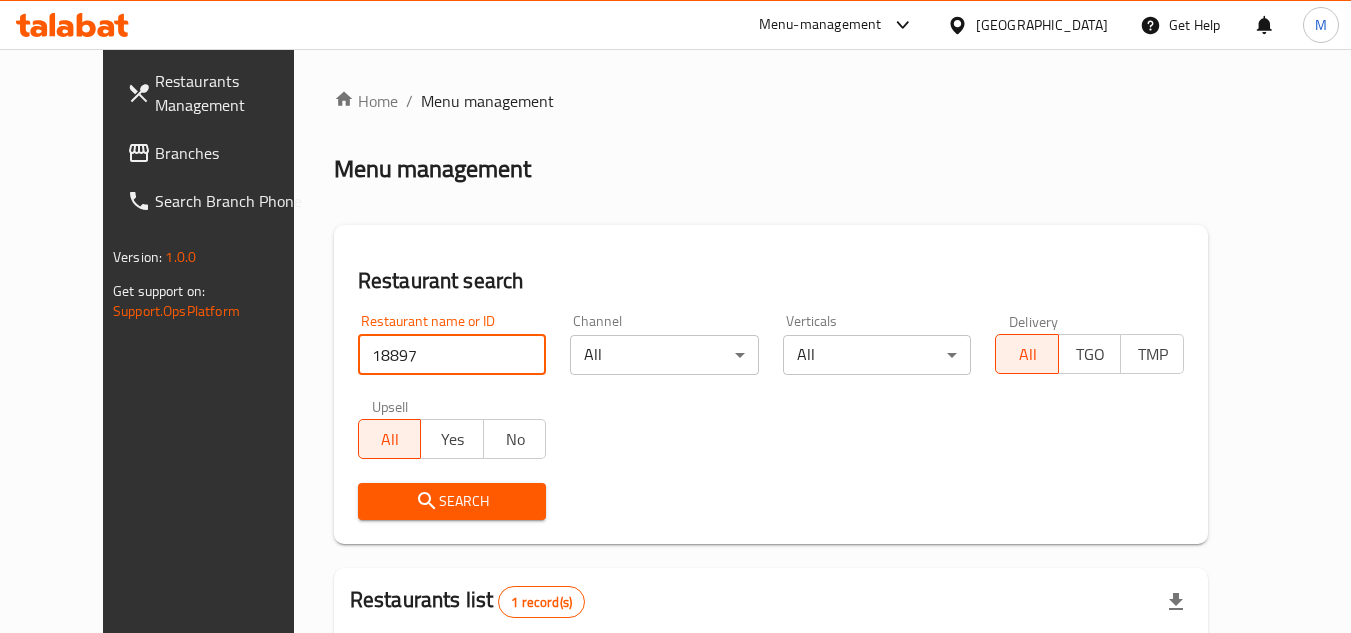 scroll, scrollTop: 242, scrollLeft: 0, axis: vertical 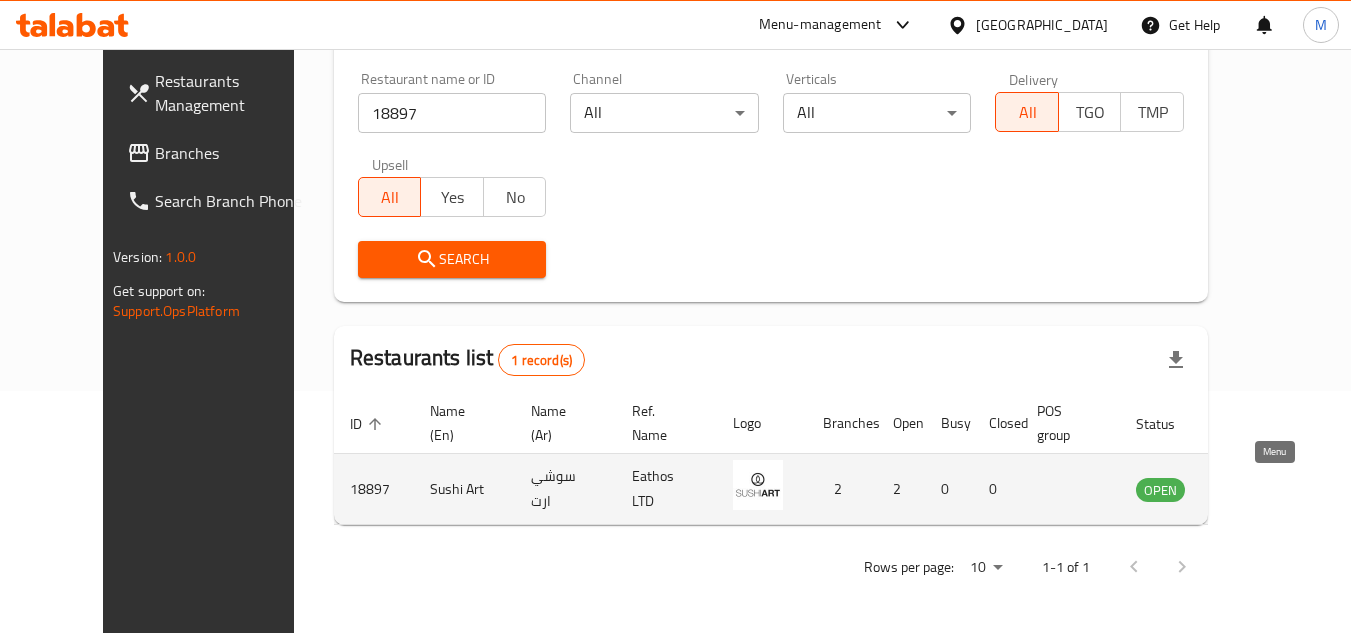 click 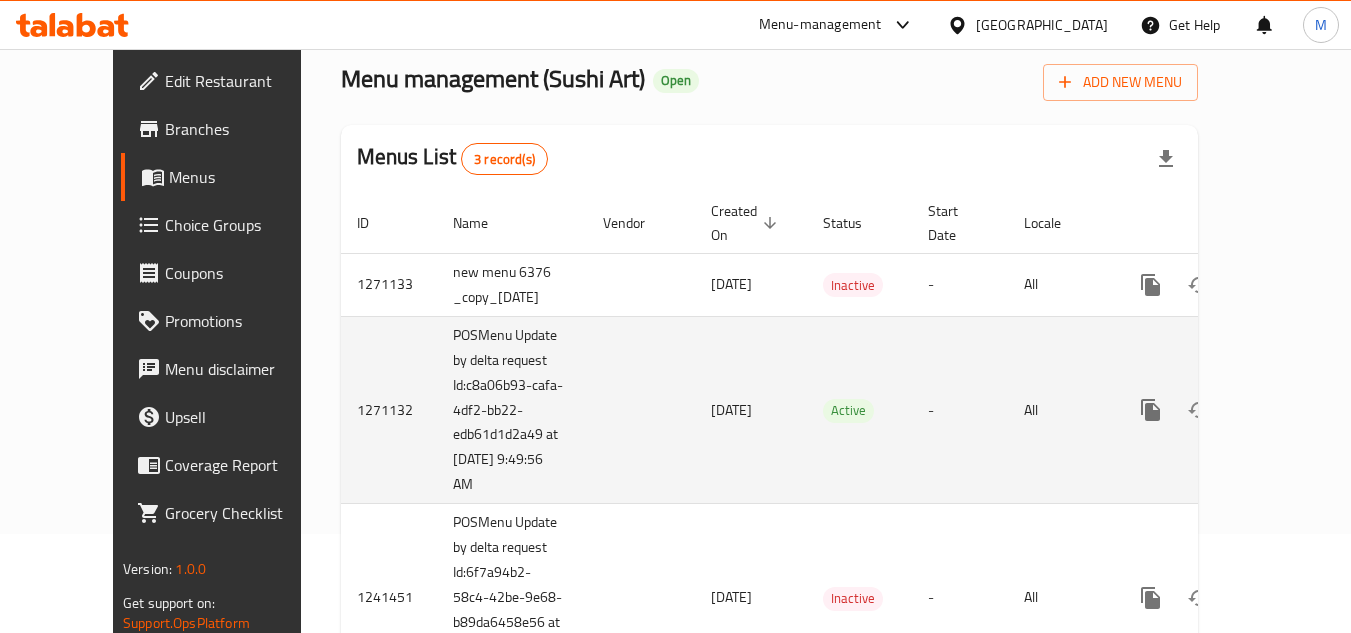 scroll, scrollTop: 100, scrollLeft: 0, axis: vertical 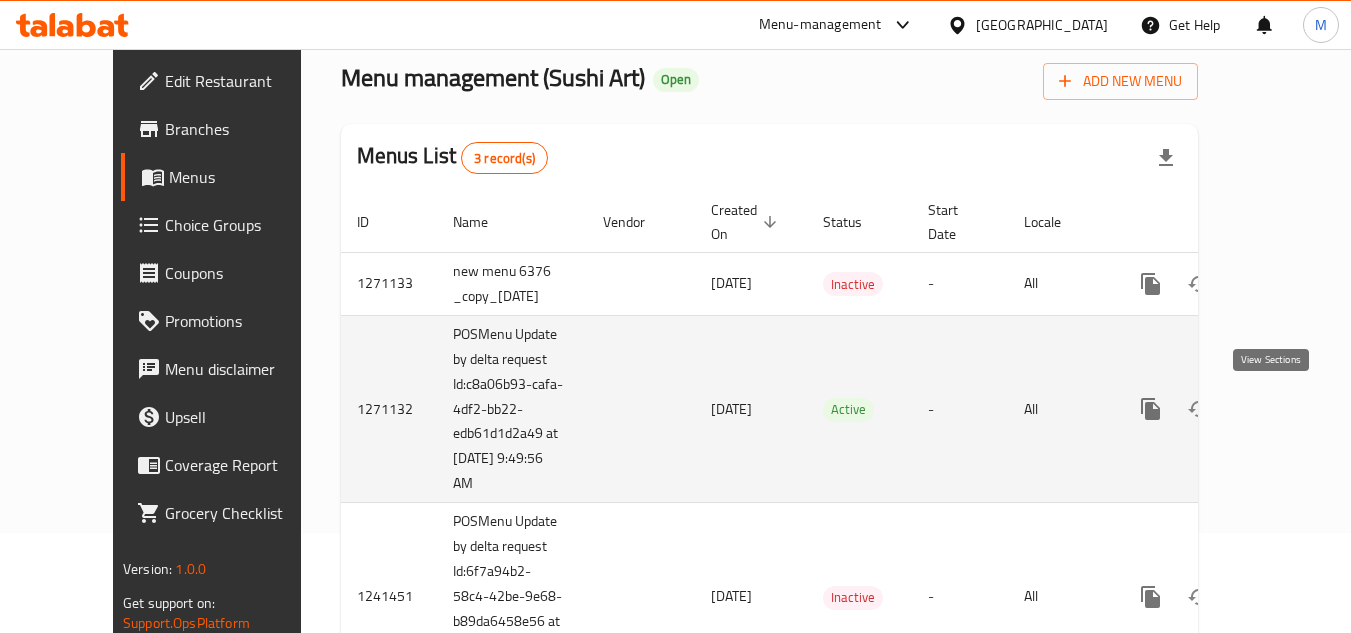 click 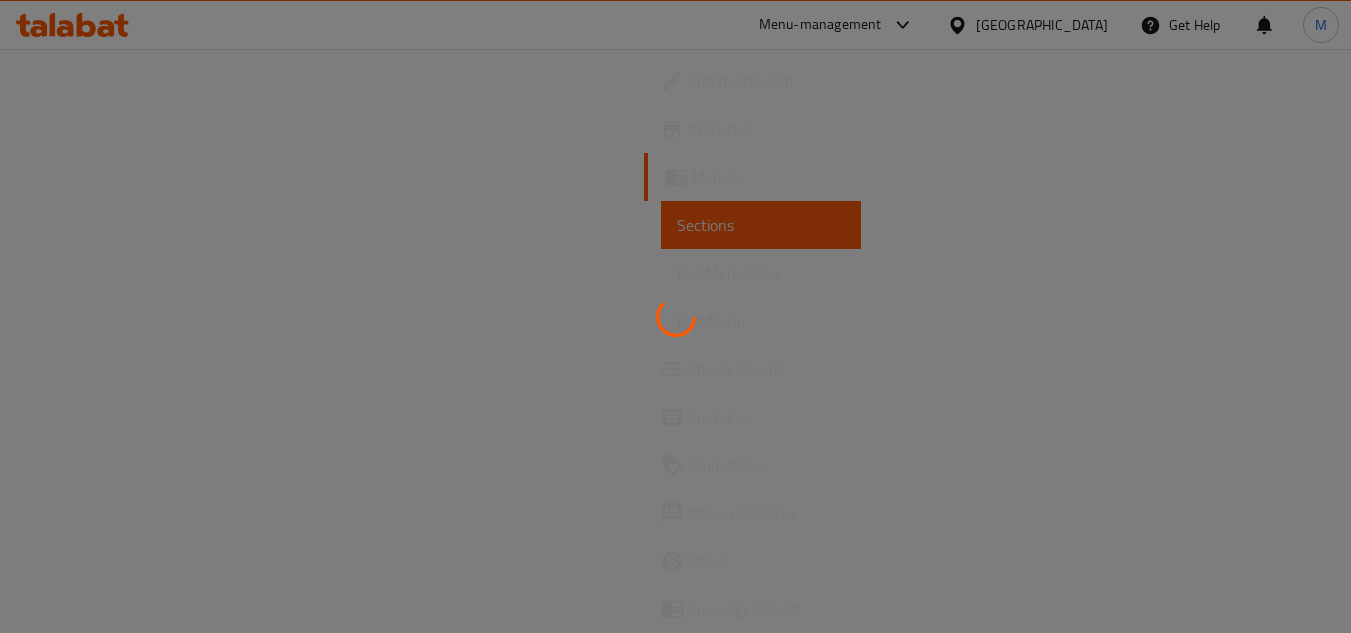 scroll, scrollTop: 0, scrollLeft: 0, axis: both 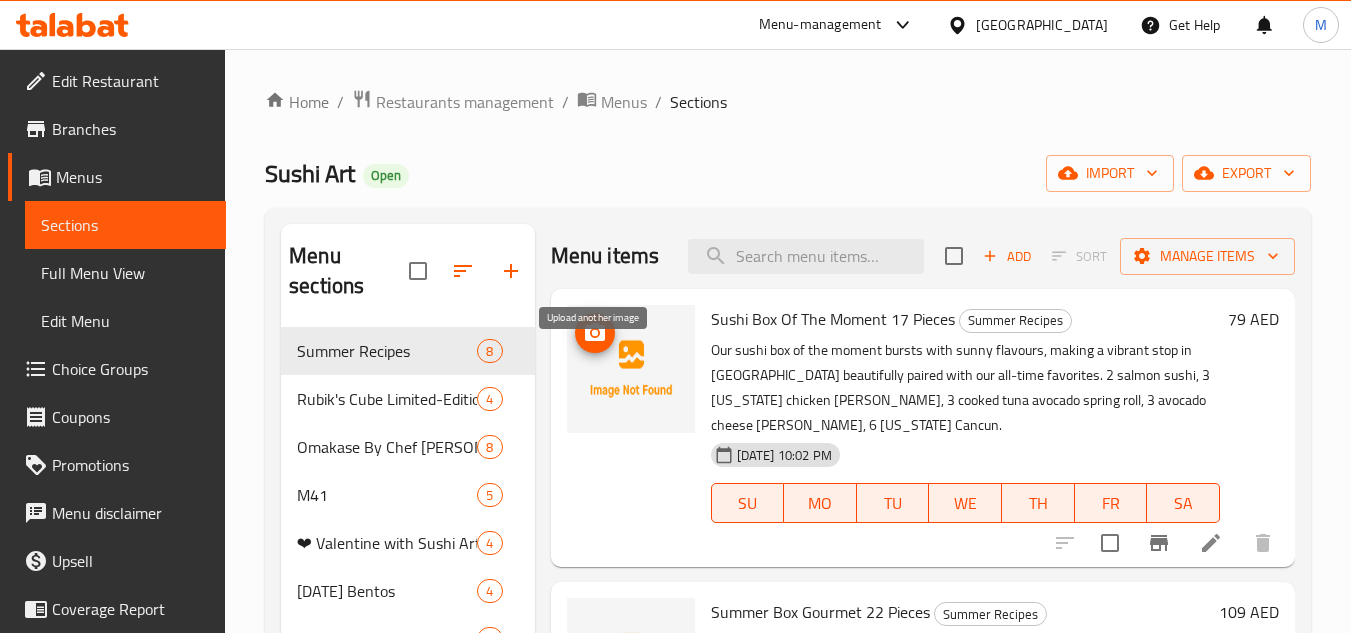 click 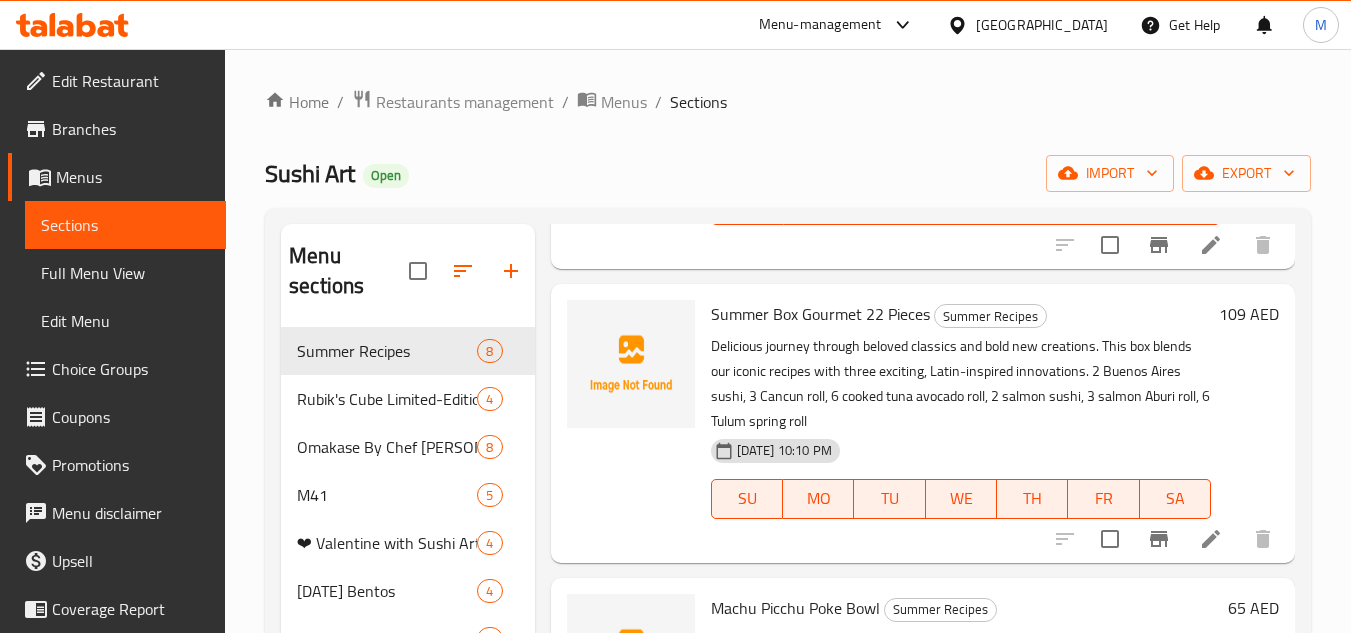 scroll, scrollTop: 300, scrollLeft: 0, axis: vertical 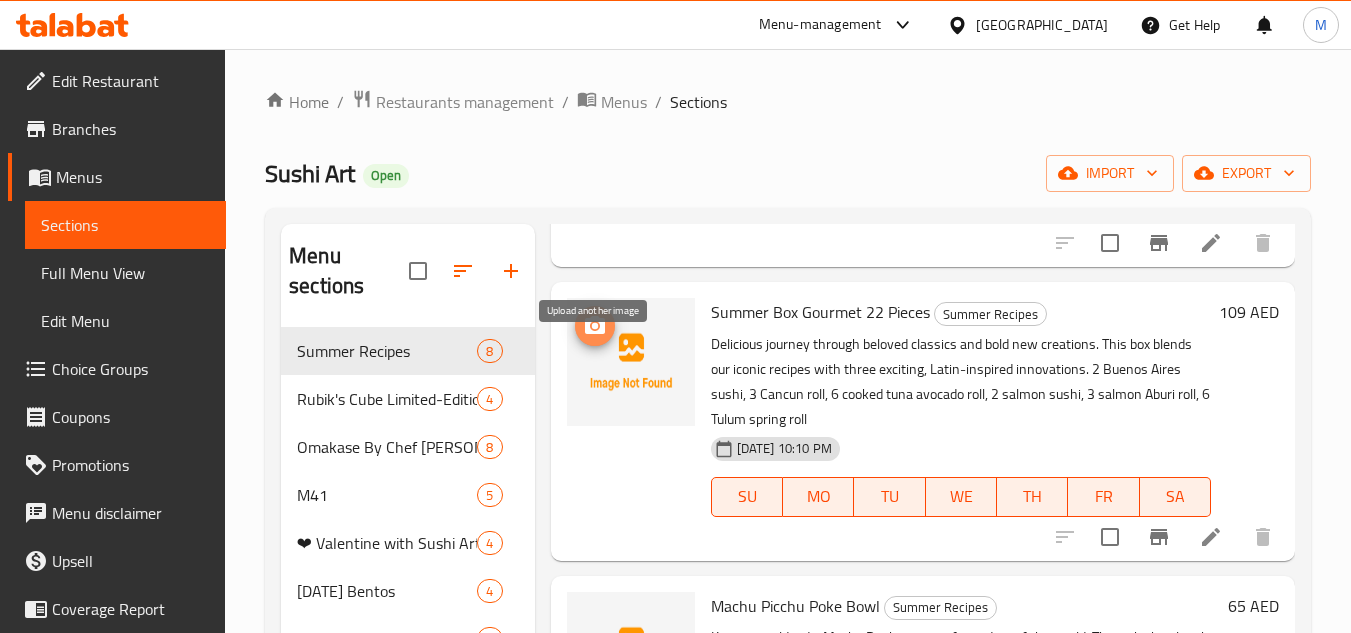 click 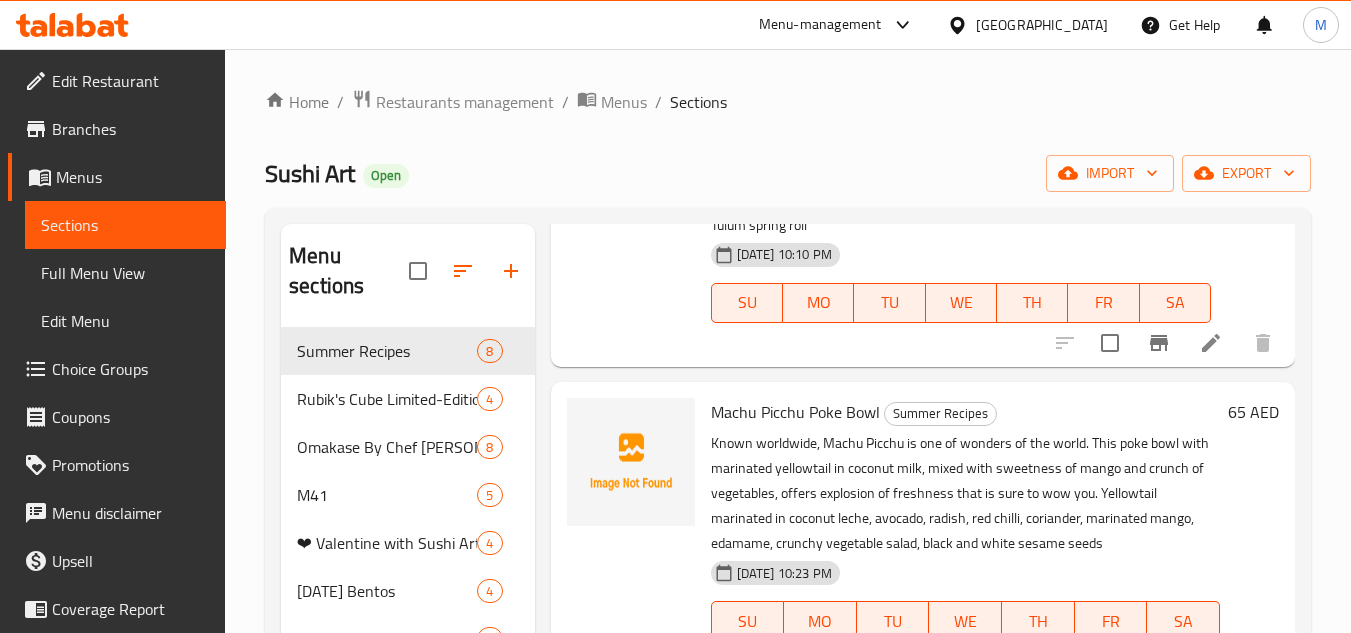 scroll, scrollTop: 500, scrollLeft: 0, axis: vertical 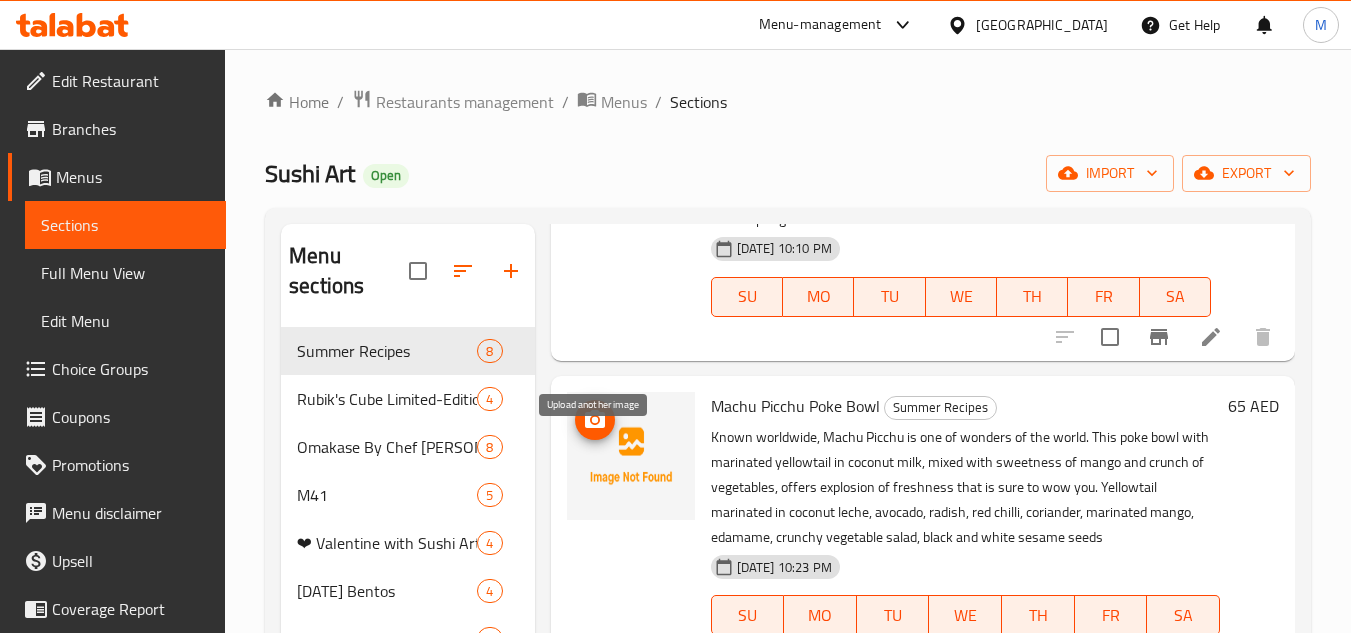 click 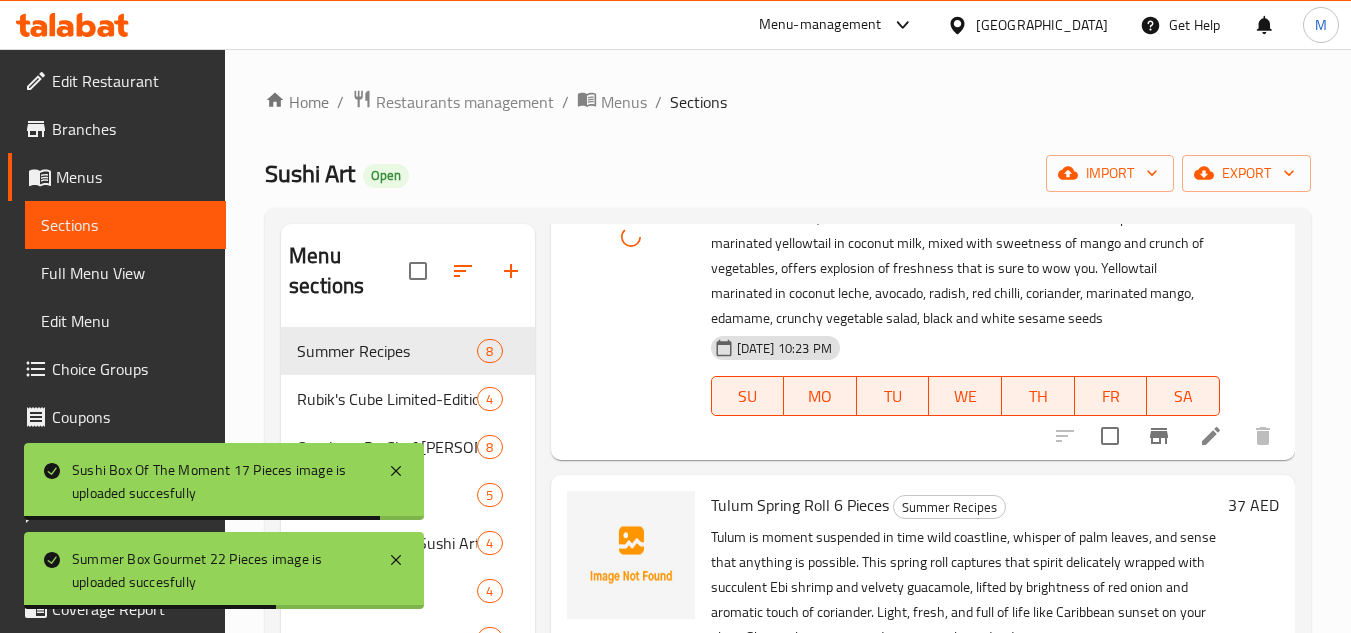 scroll, scrollTop: 800, scrollLeft: 0, axis: vertical 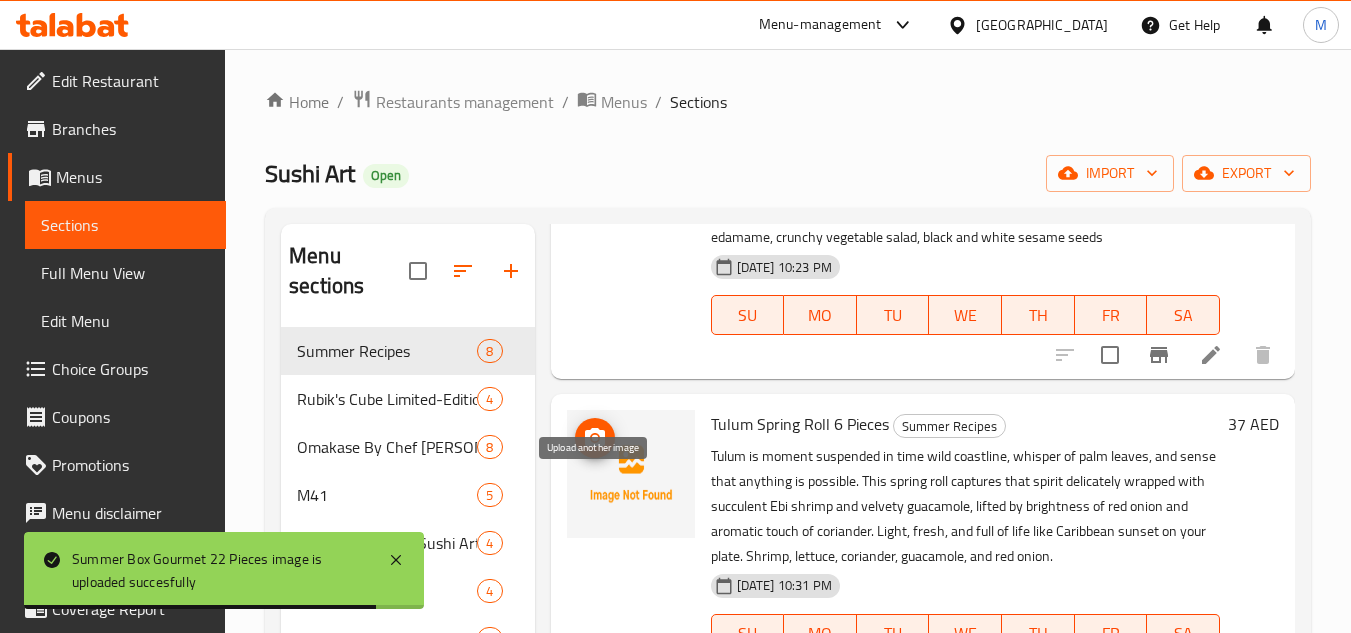 click 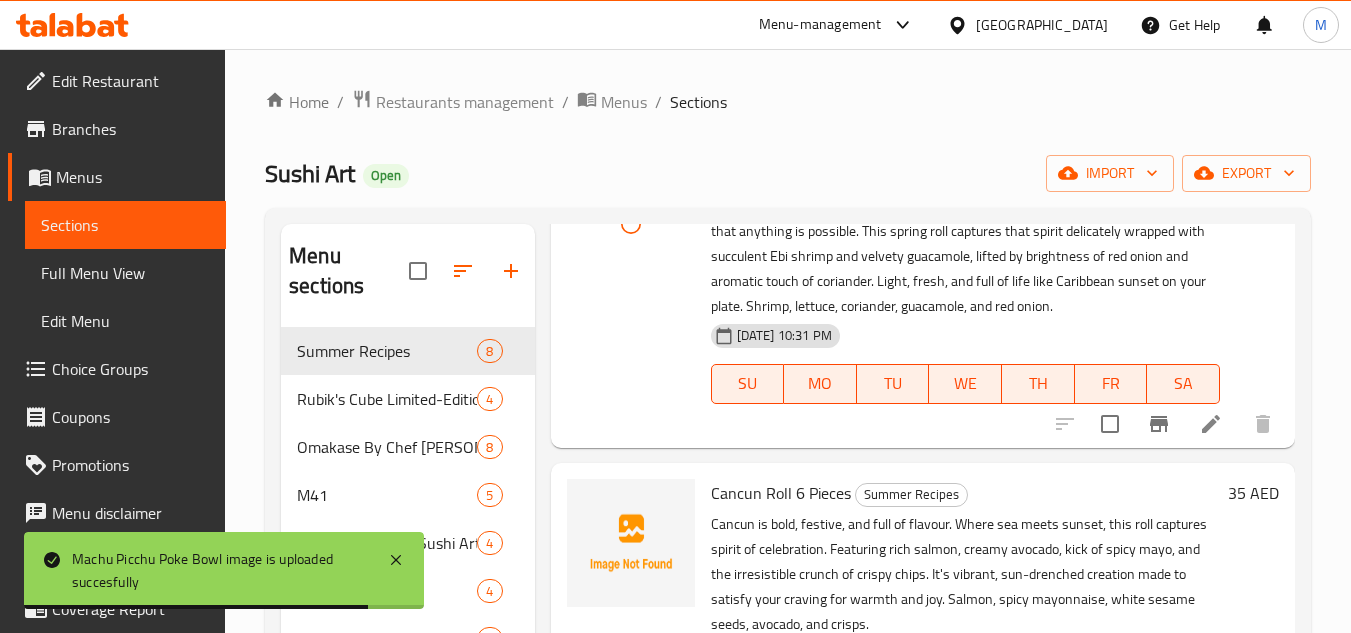 scroll, scrollTop: 1100, scrollLeft: 0, axis: vertical 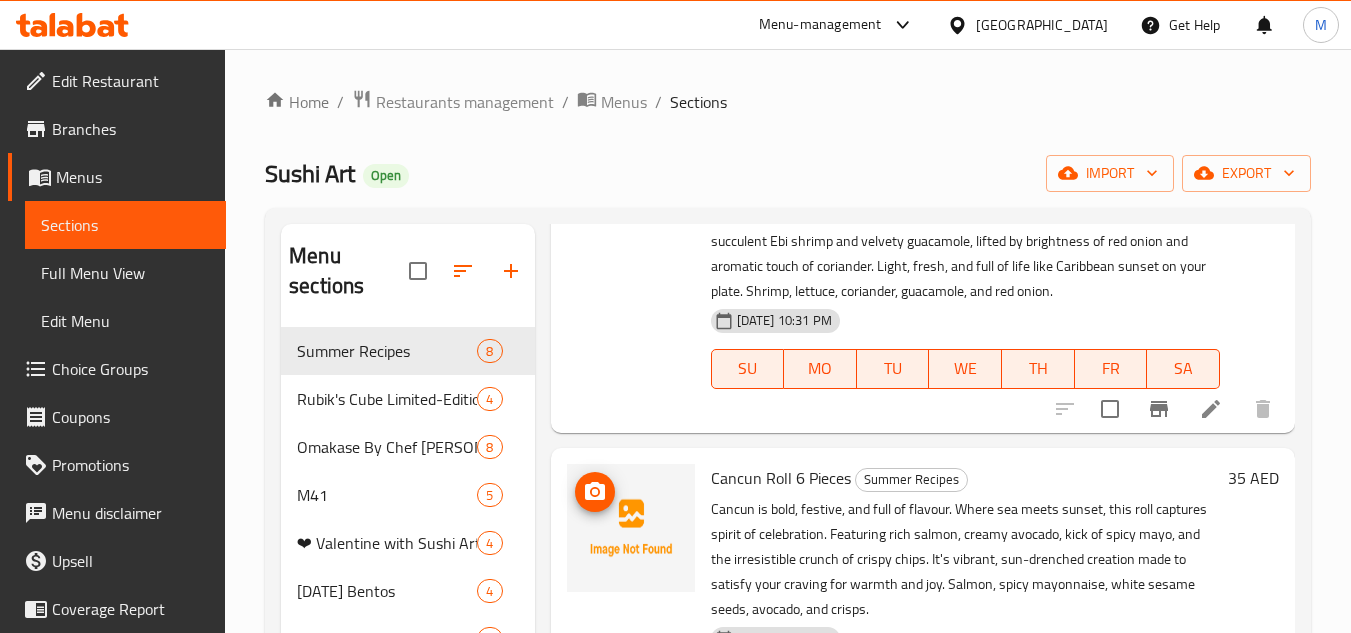 click 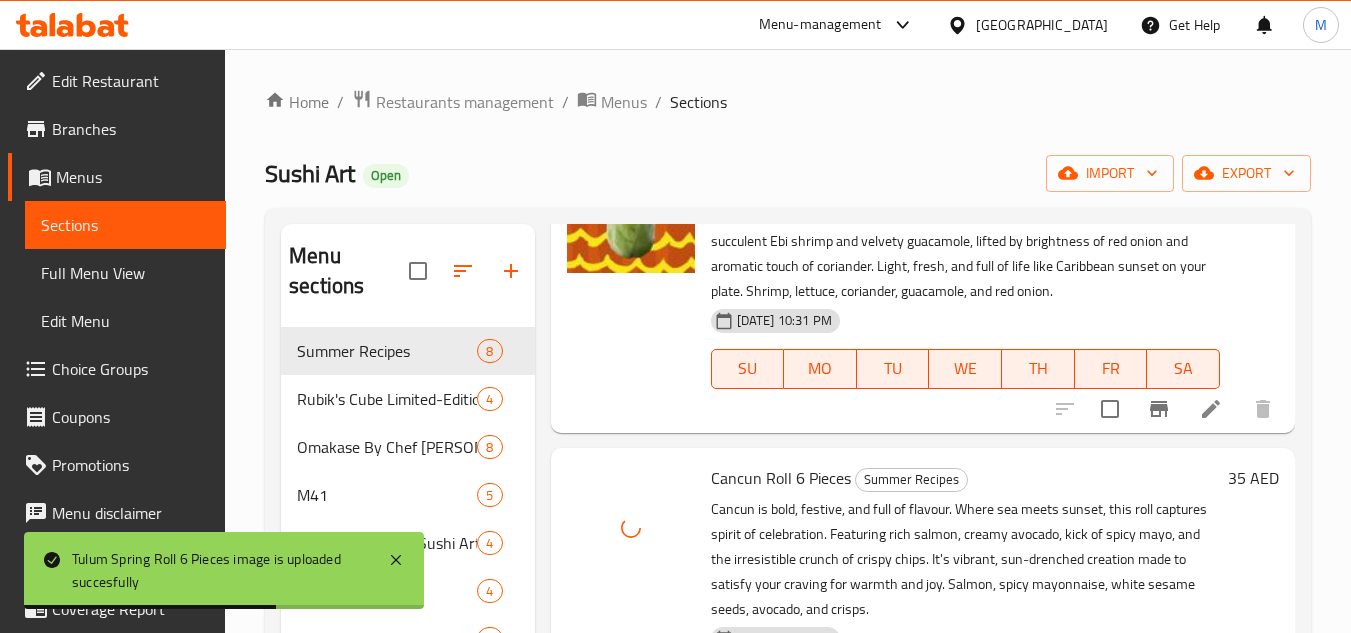 scroll, scrollTop: 1120, scrollLeft: 0, axis: vertical 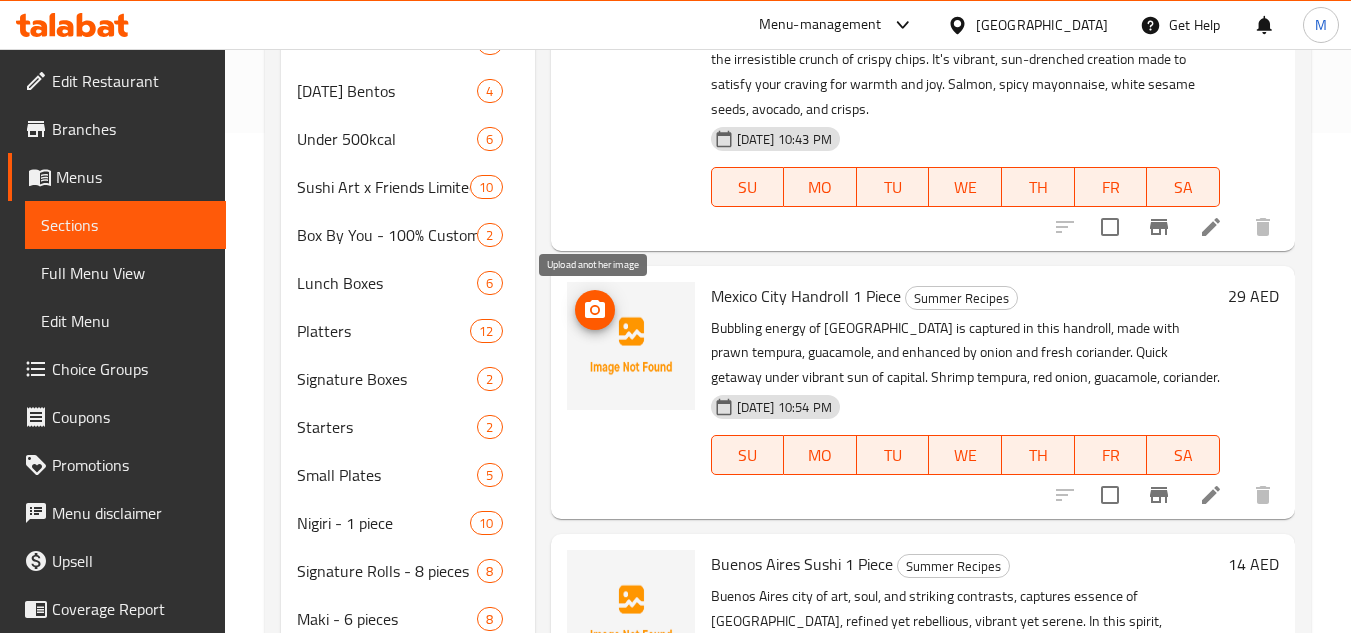 click 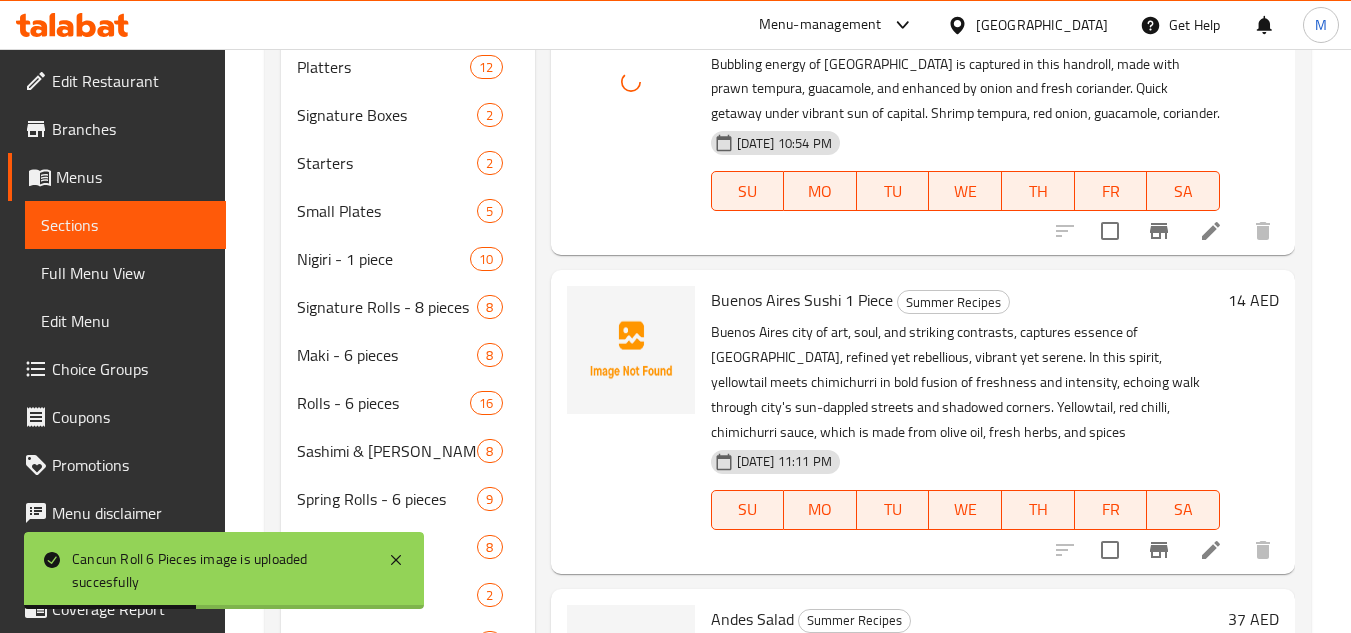 scroll, scrollTop: 800, scrollLeft: 0, axis: vertical 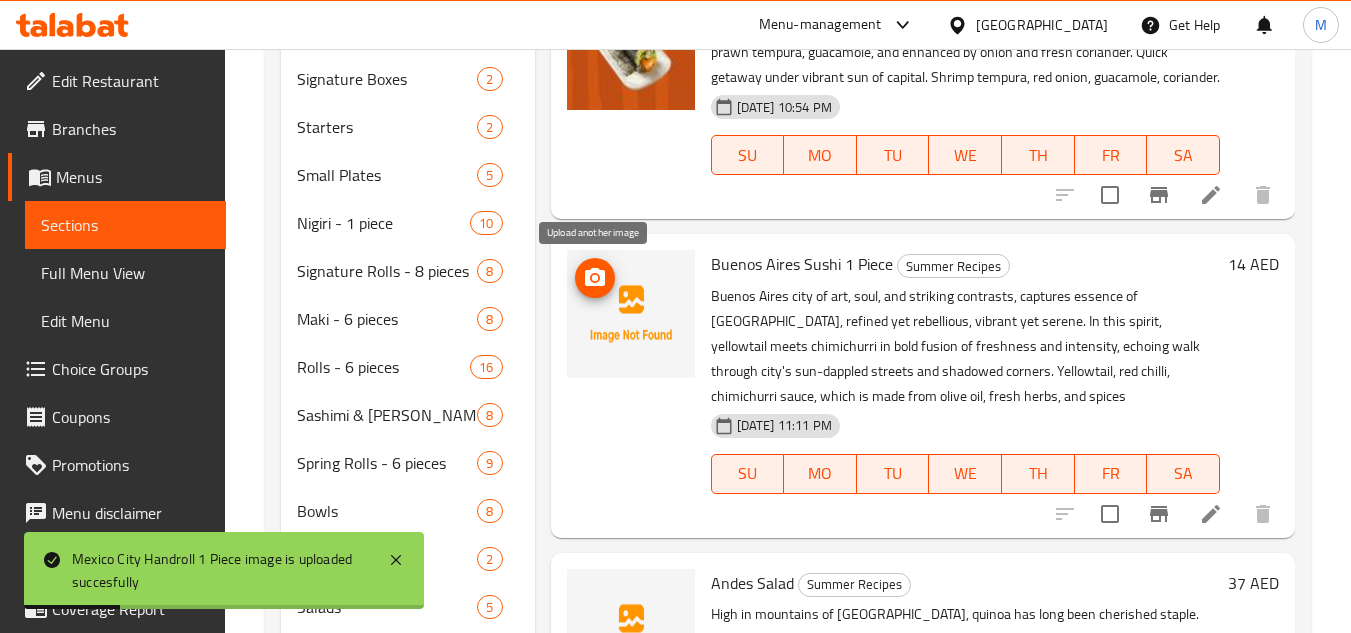 click 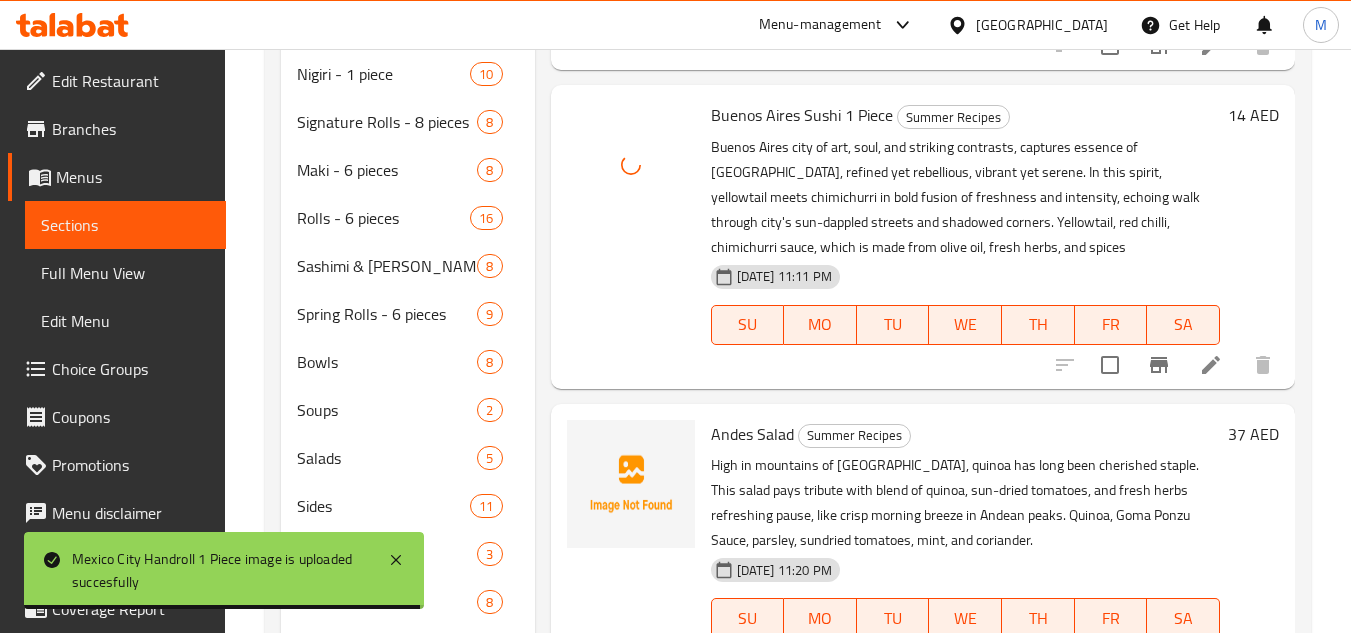 scroll, scrollTop: 1054, scrollLeft: 0, axis: vertical 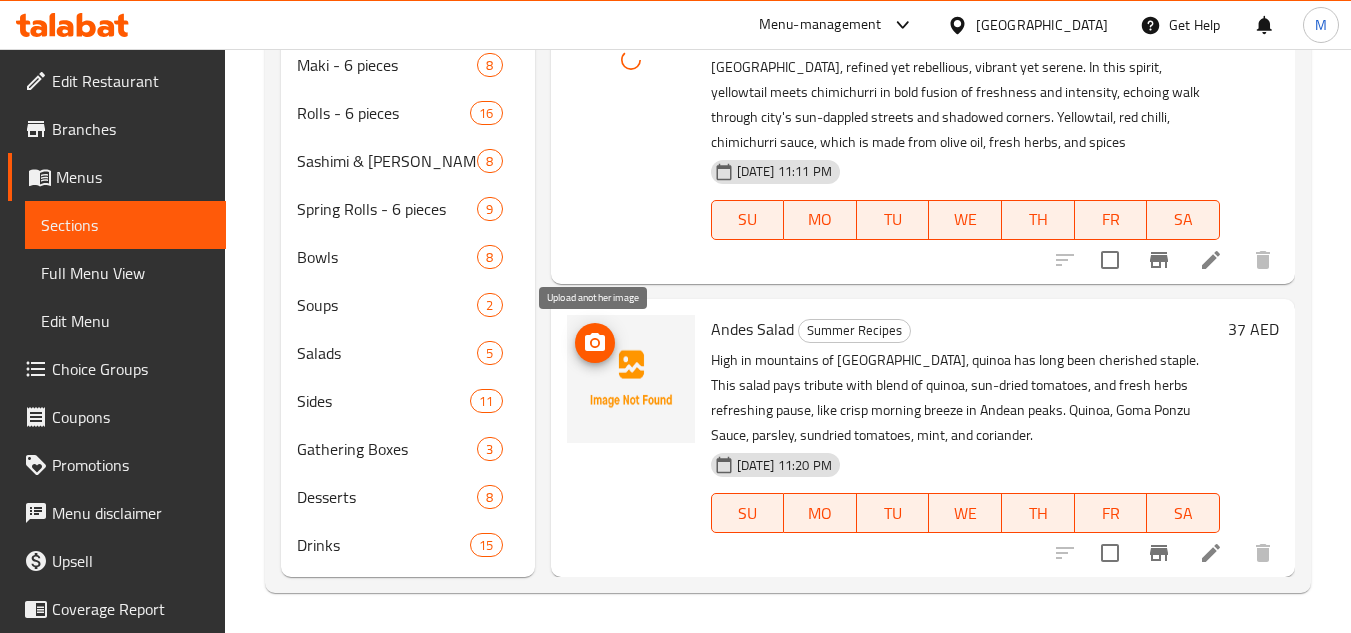 click 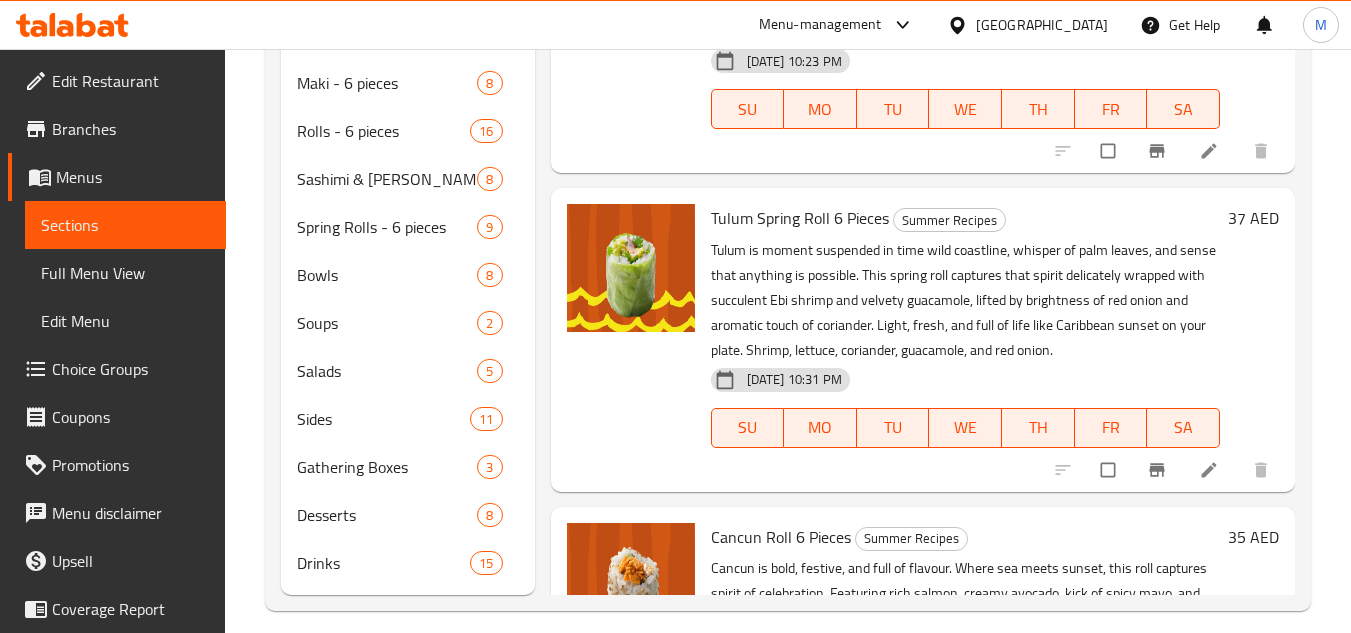 scroll, scrollTop: 1054, scrollLeft: 0, axis: vertical 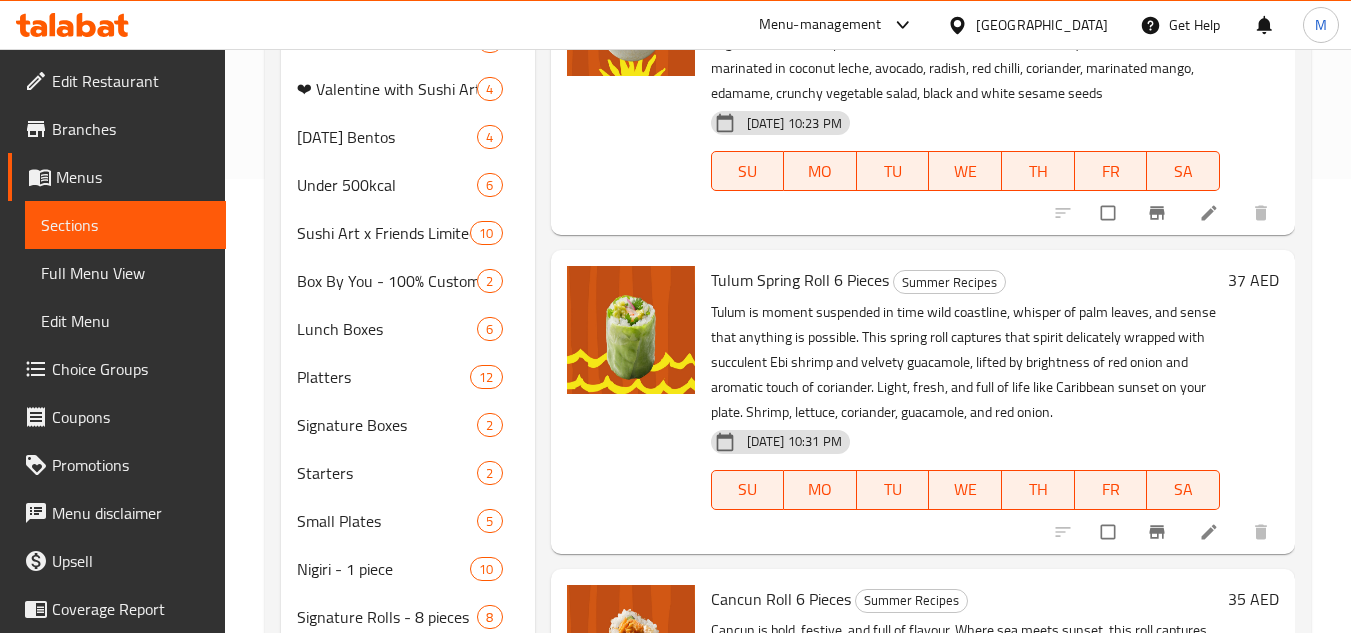 click on "Full Menu View" at bounding box center [125, 273] 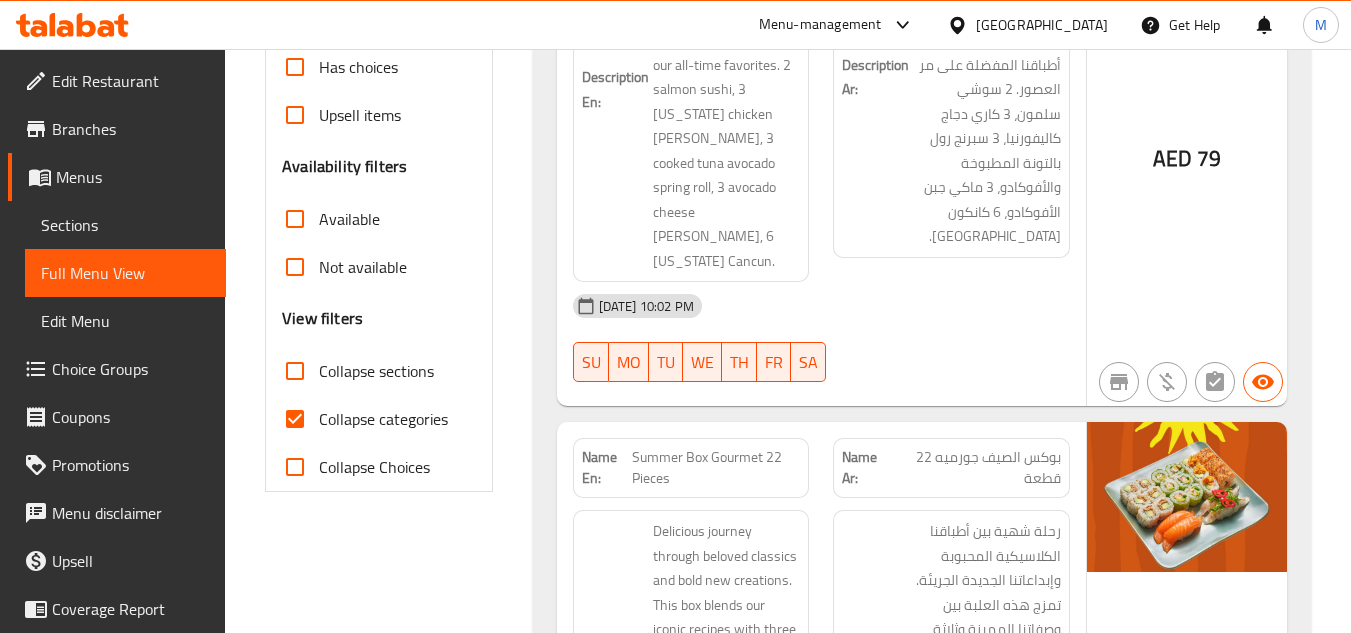 scroll, scrollTop: 654, scrollLeft: 0, axis: vertical 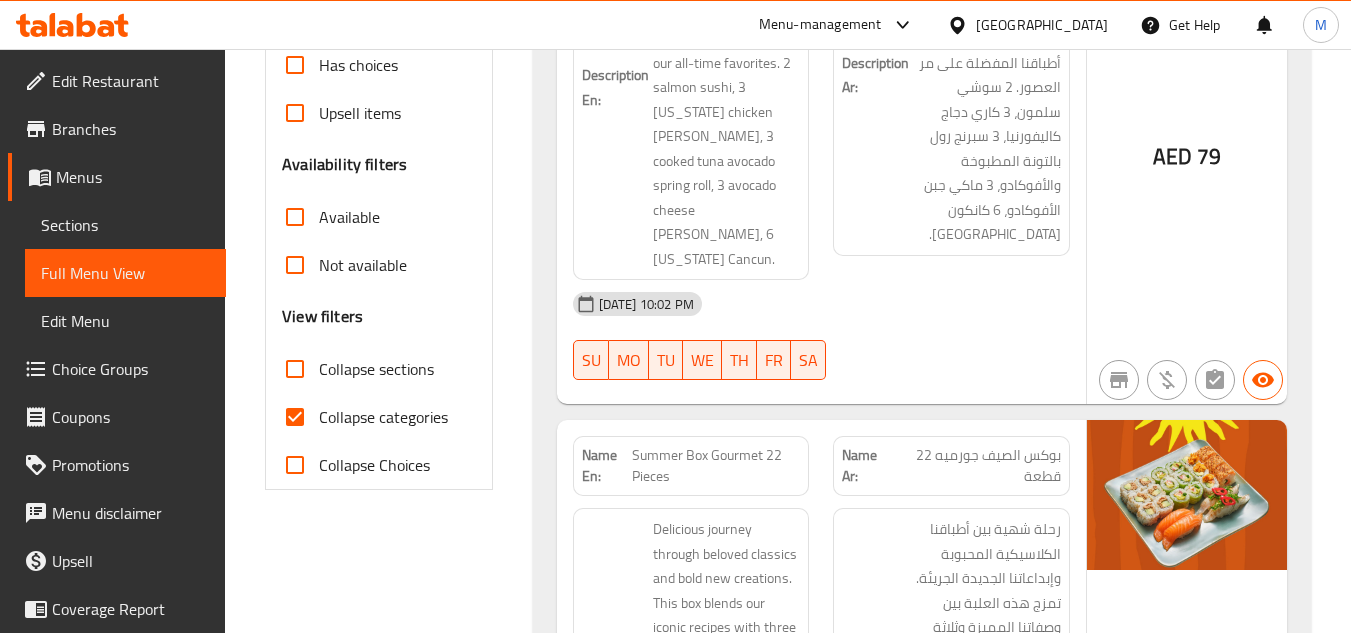 click on "Collapse sections" at bounding box center (295, 369) 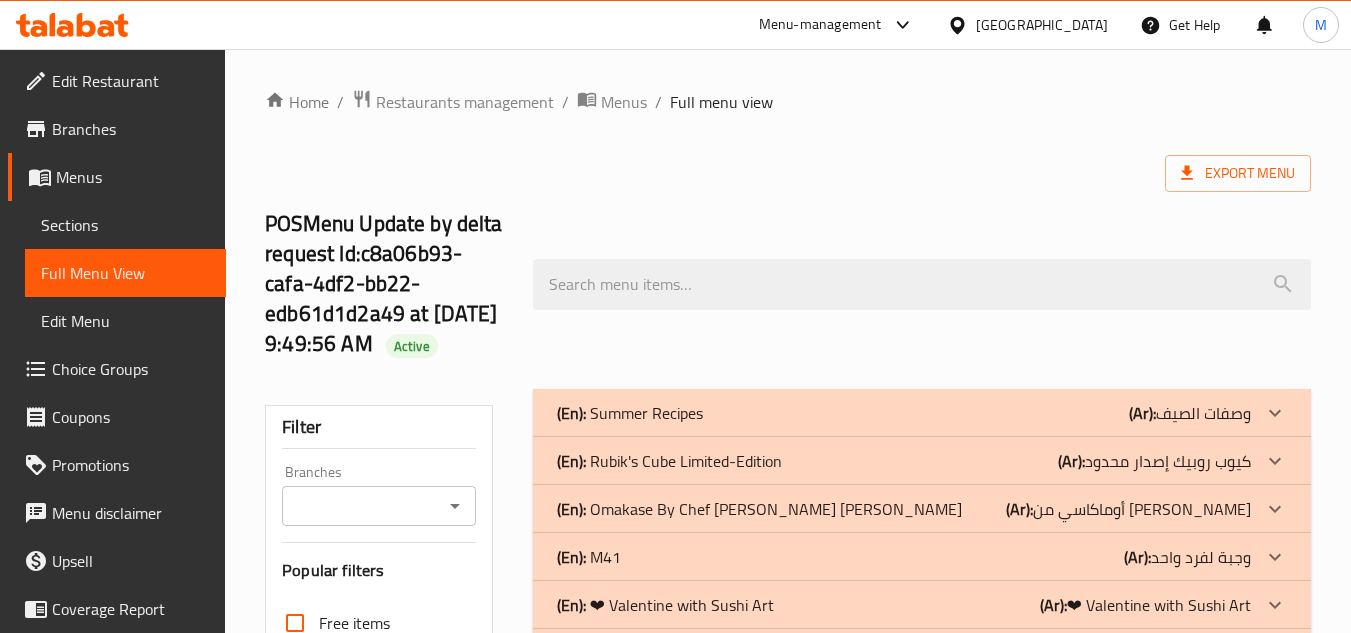 scroll, scrollTop: 100, scrollLeft: 0, axis: vertical 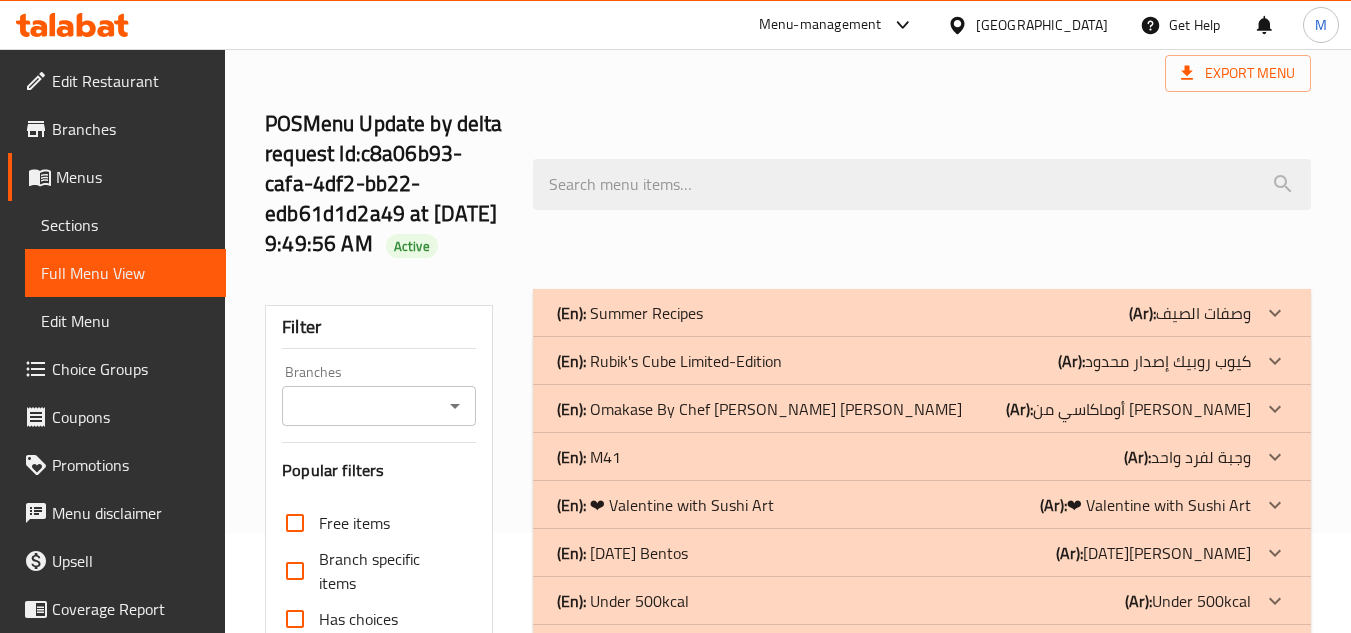 click 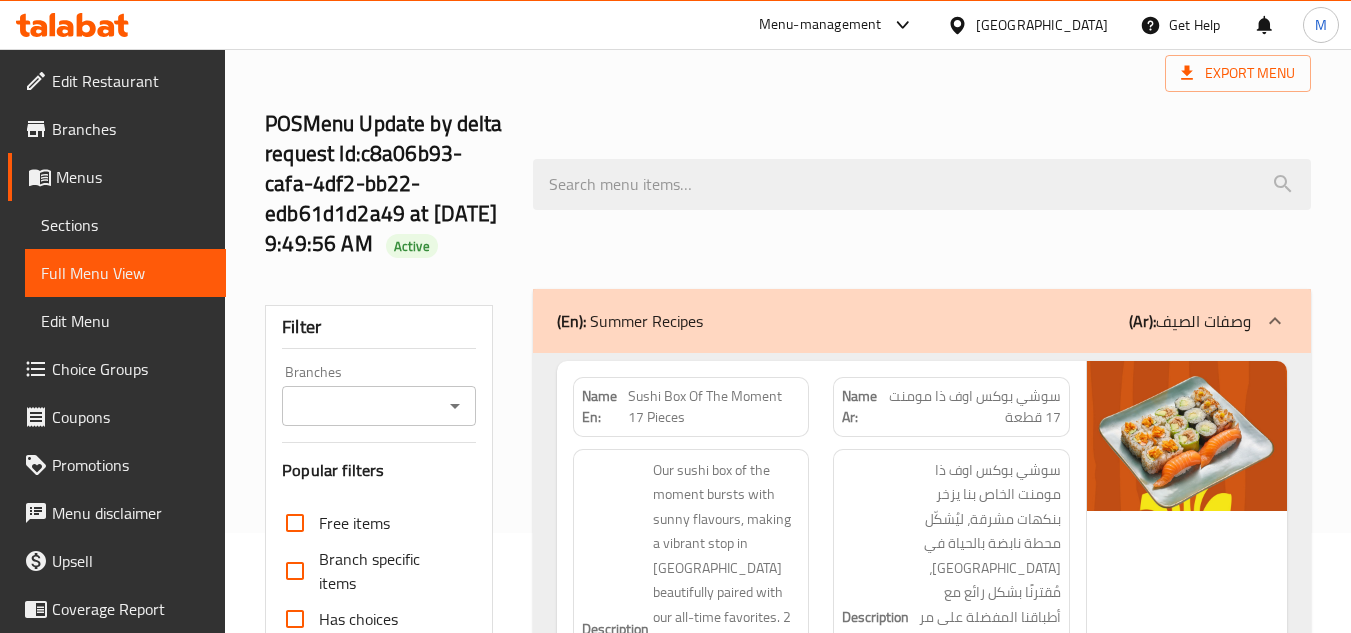 click 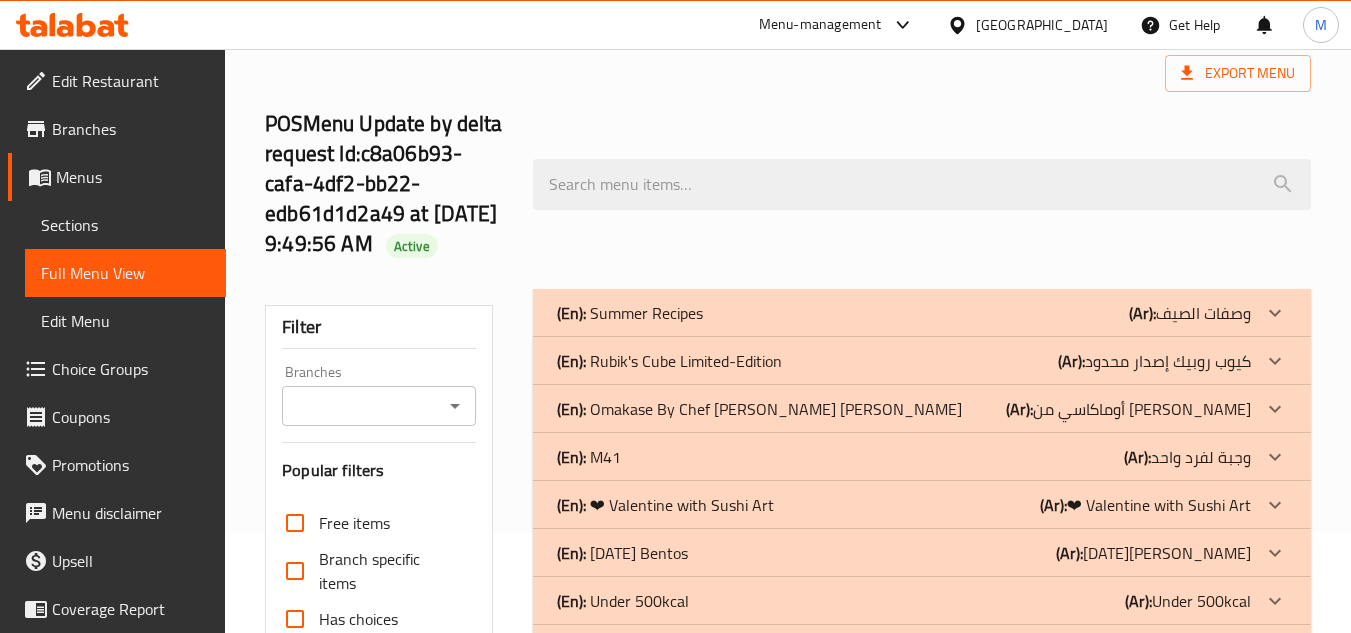 click 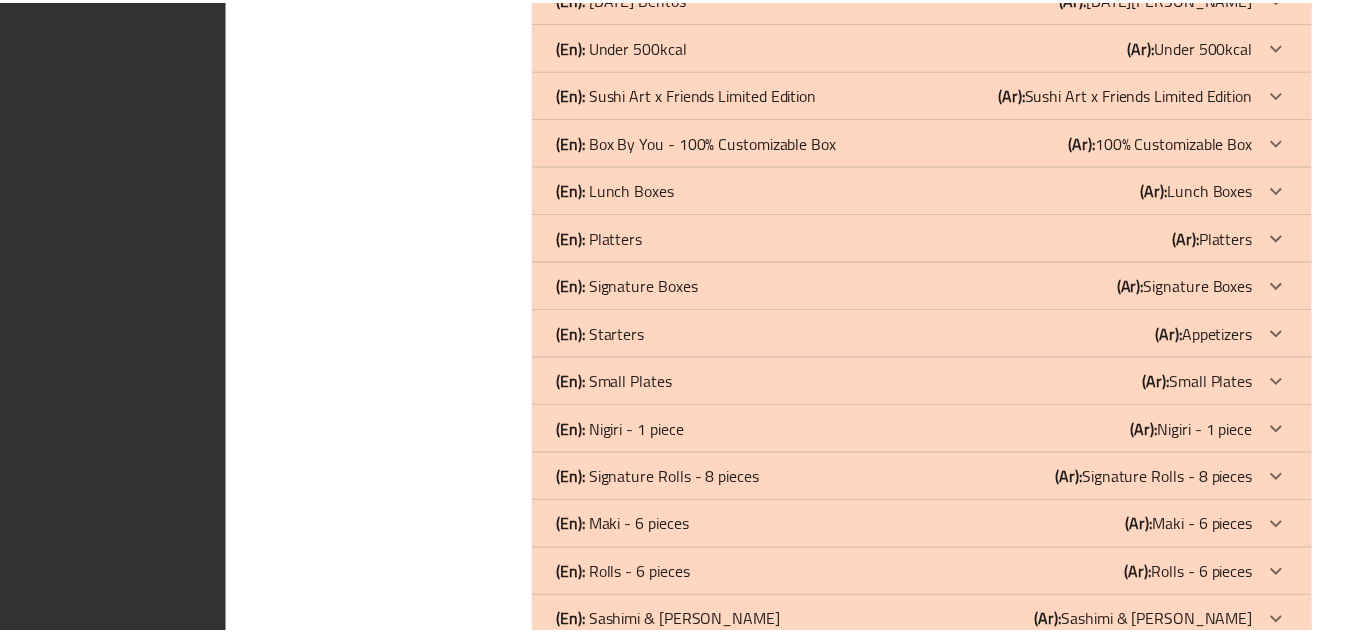 scroll, scrollTop: 5934, scrollLeft: 0, axis: vertical 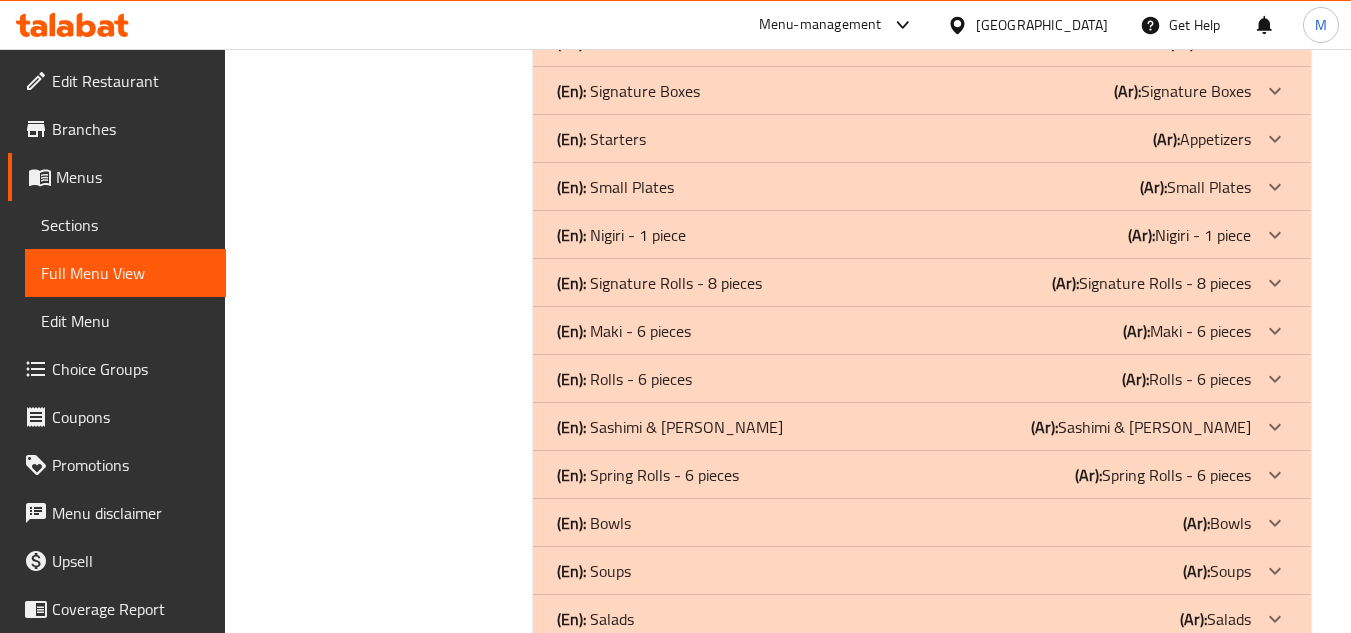 click 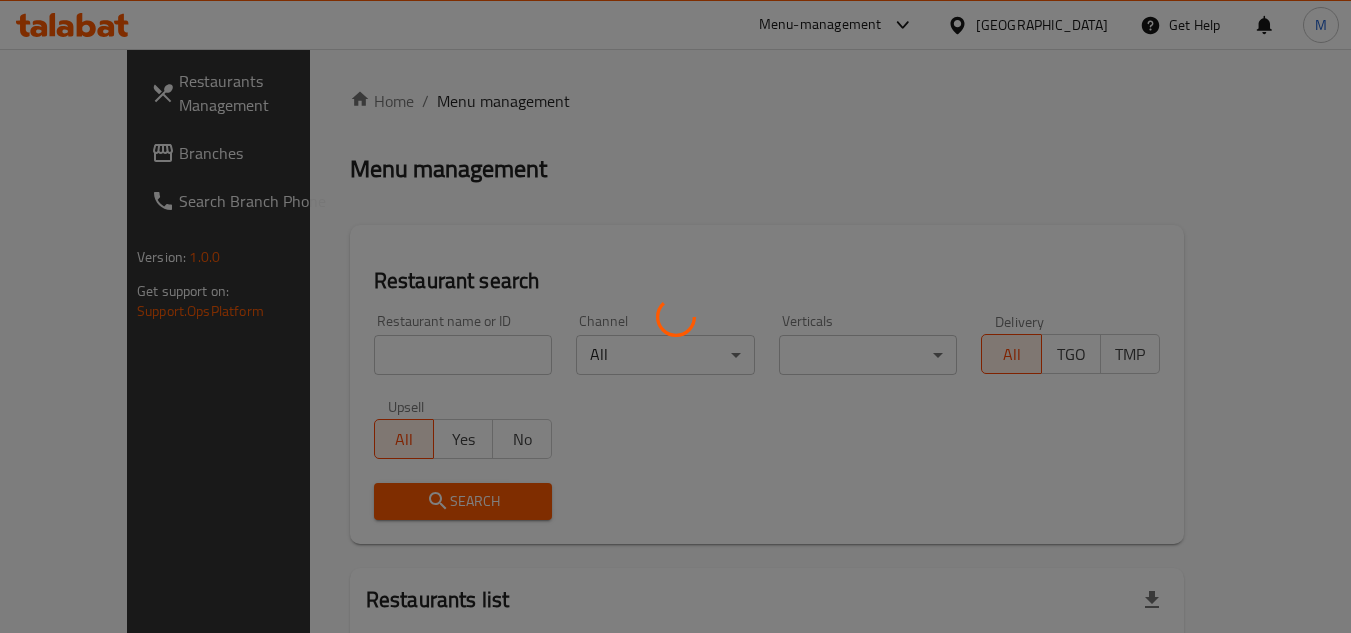 scroll, scrollTop: 101, scrollLeft: 0, axis: vertical 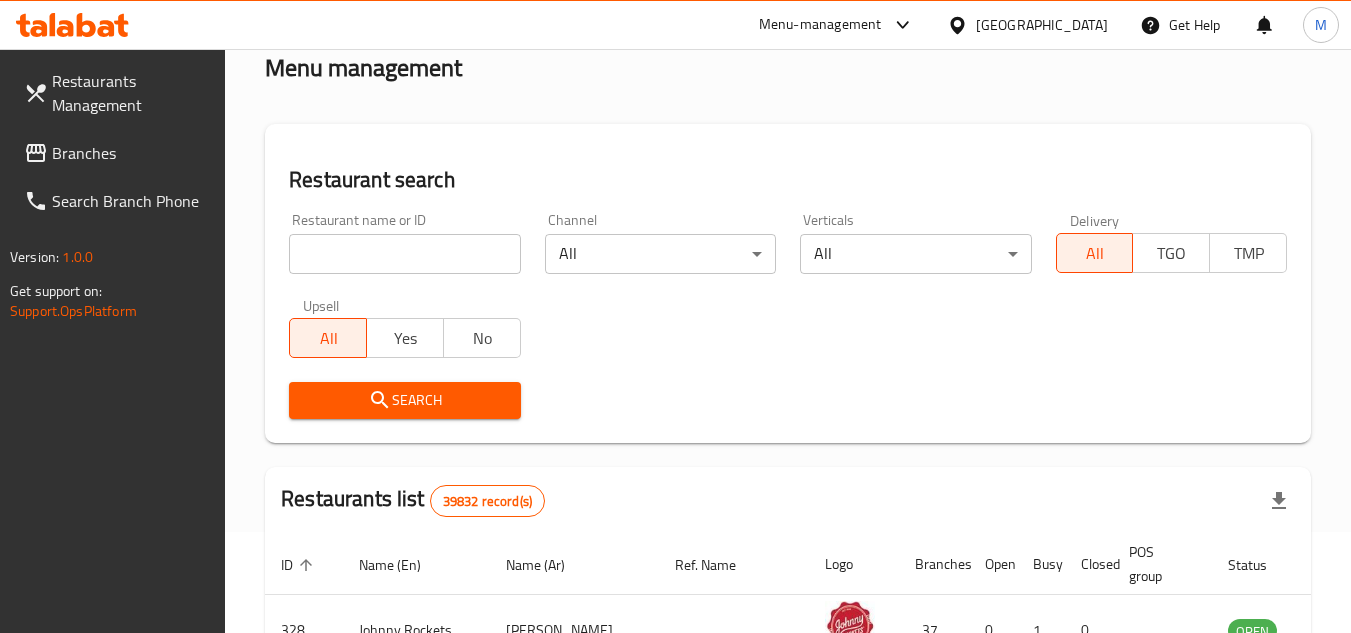 click on "Restaurant search" at bounding box center (788, 180) 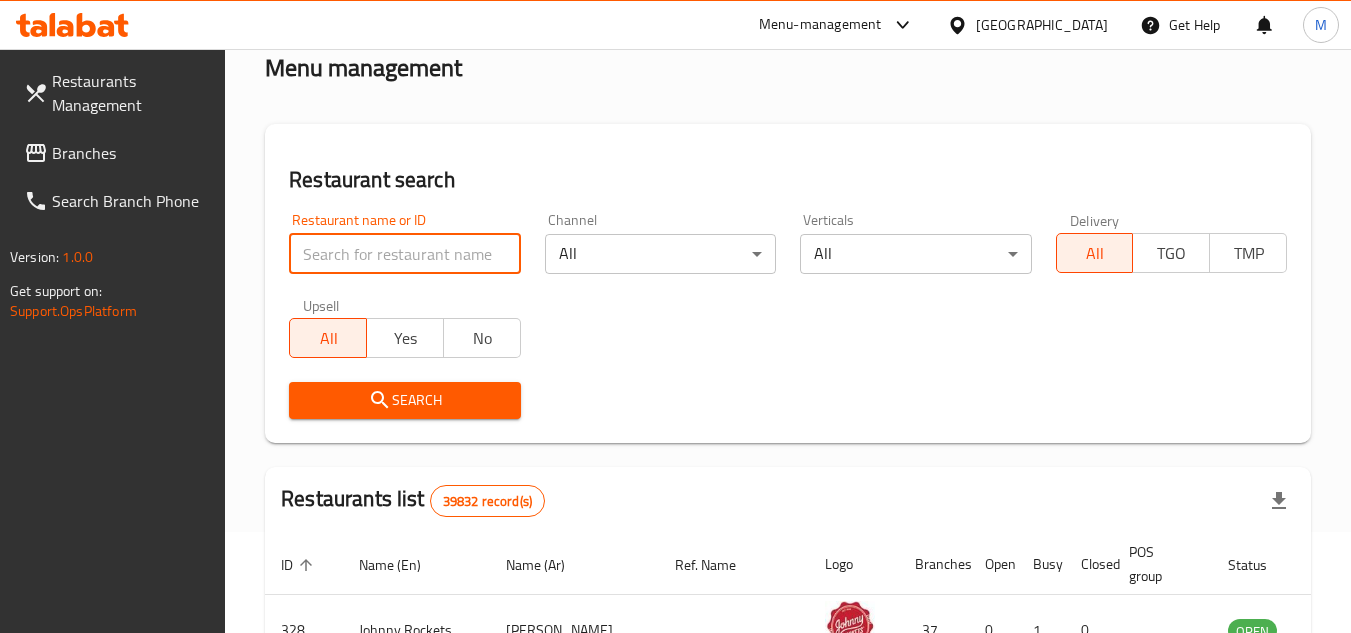 paste on "16164" 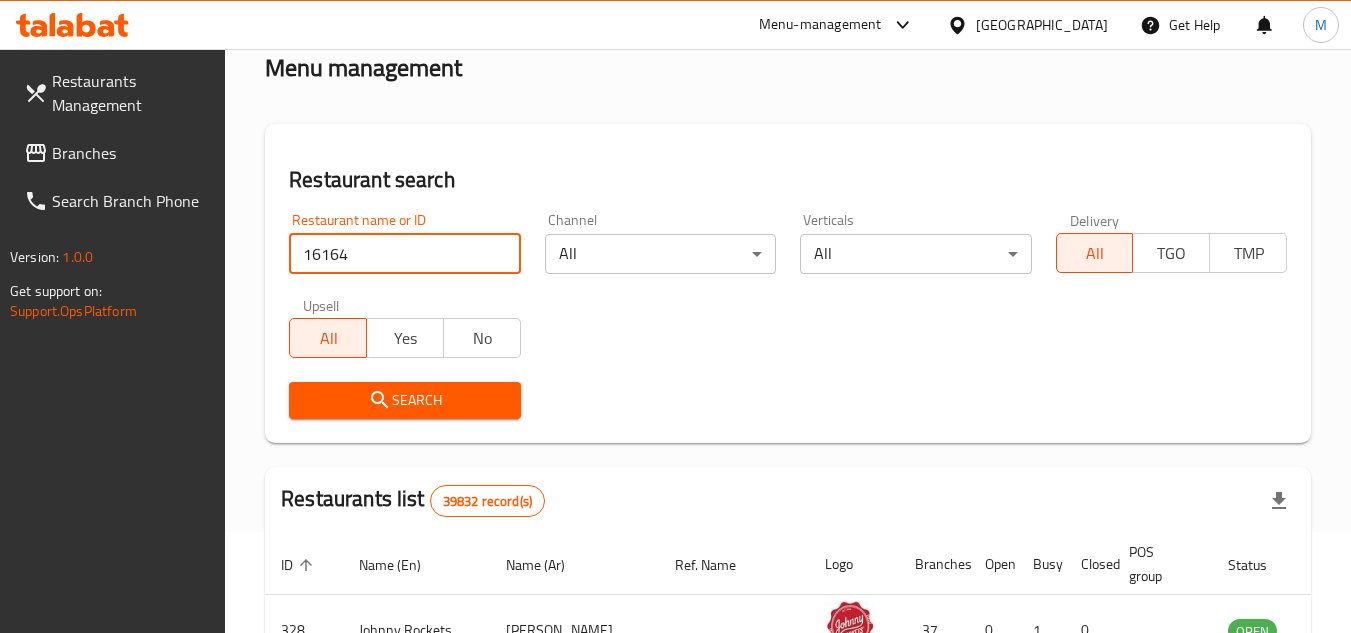 scroll, scrollTop: 201, scrollLeft: 0, axis: vertical 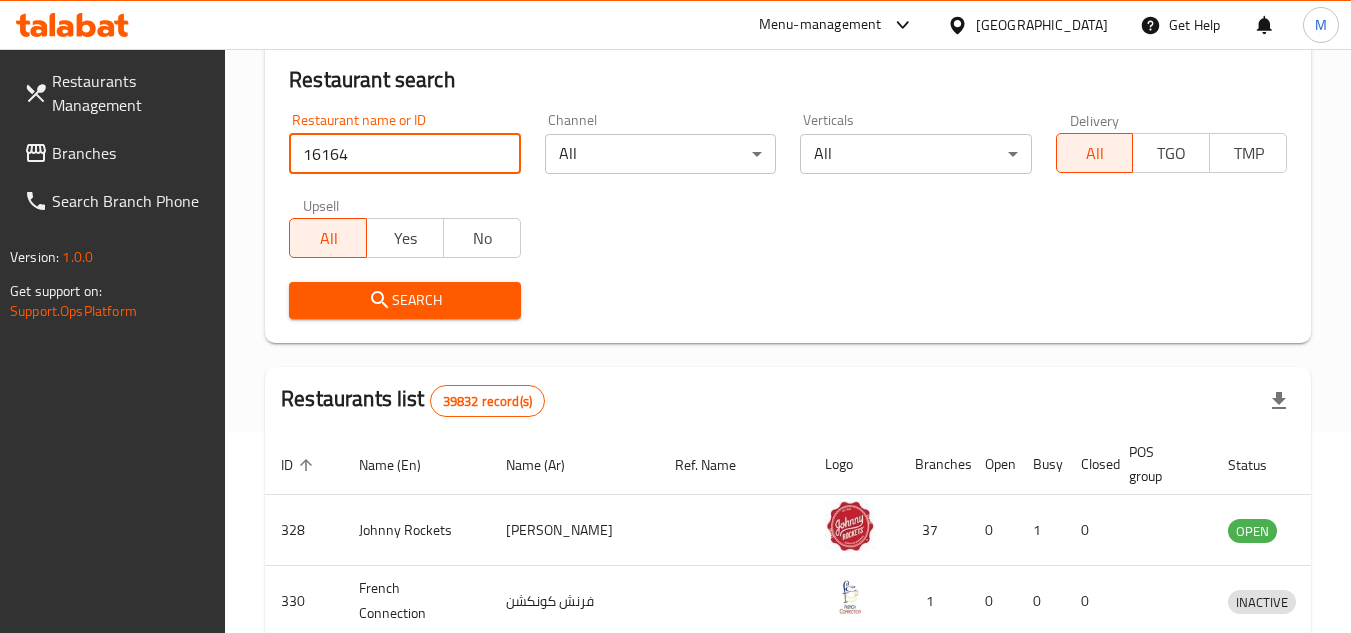 type on "16164" 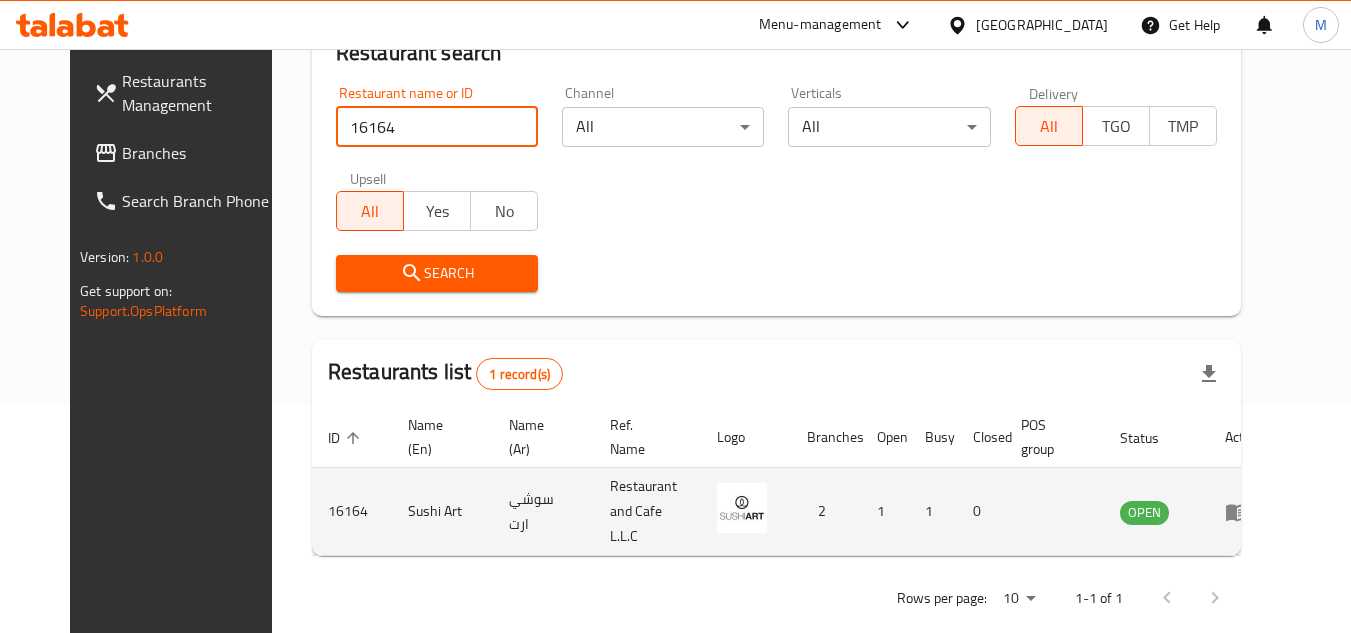 scroll, scrollTop: 242, scrollLeft: 0, axis: vertical 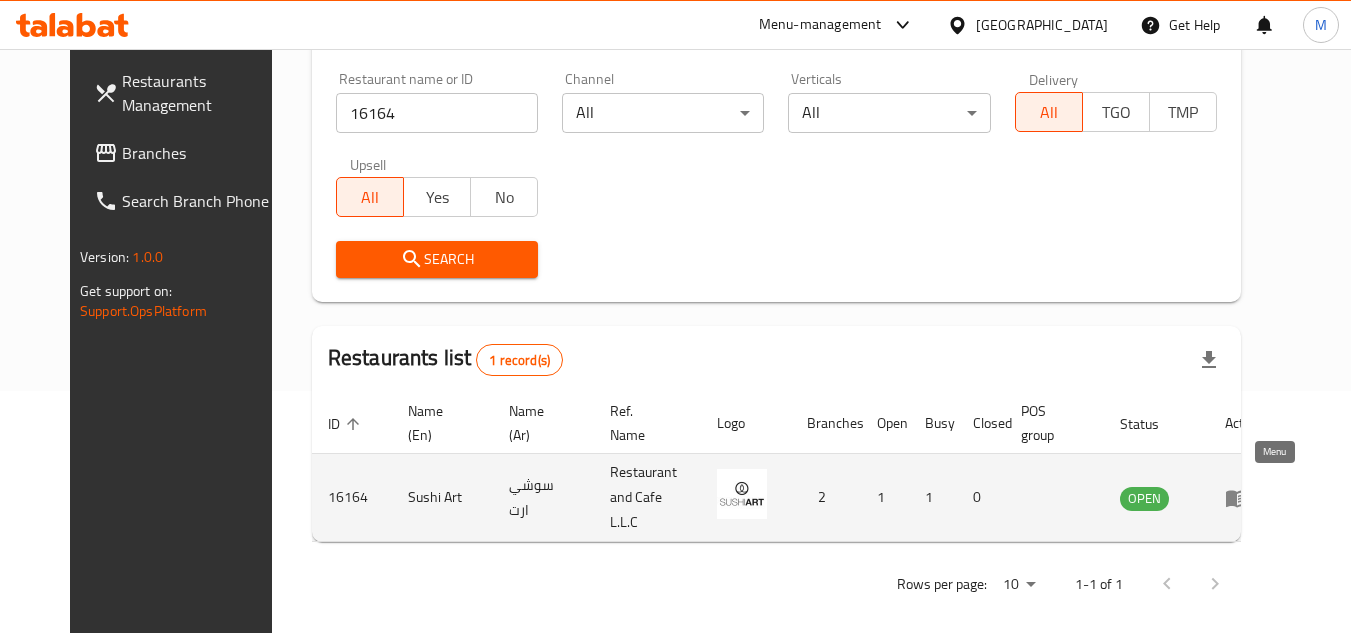 click 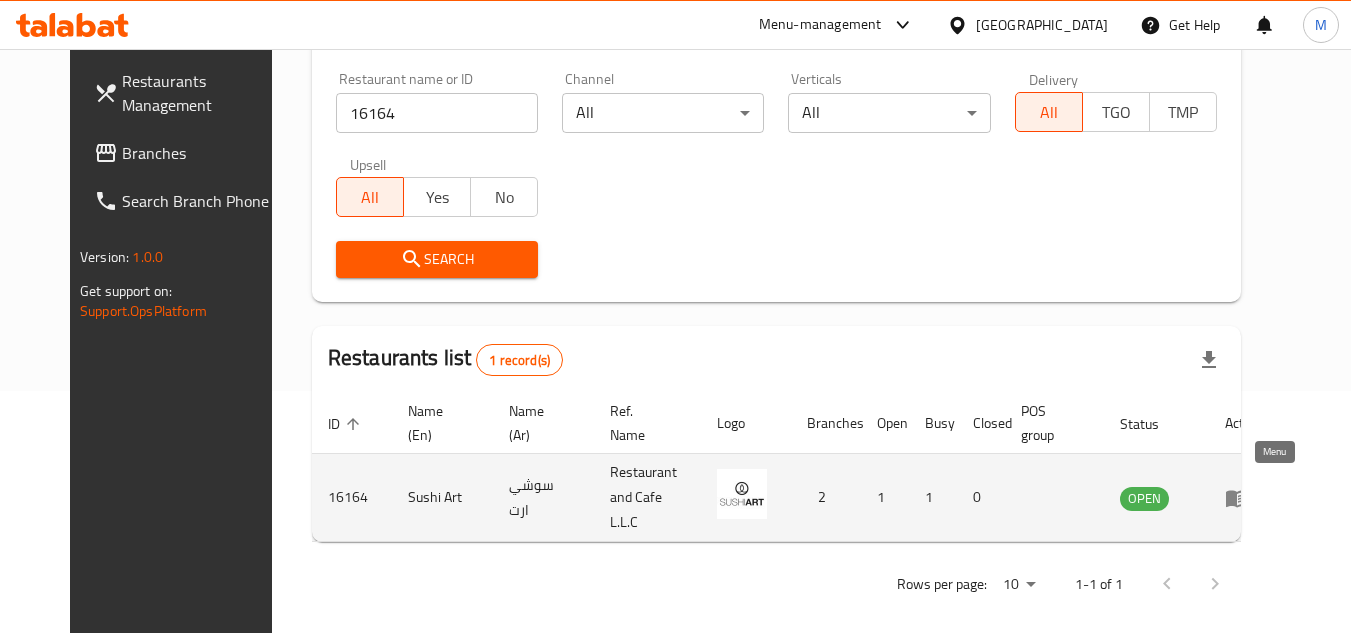 scroll, scrollTop: 0, scrollLeft: 0, axis: both 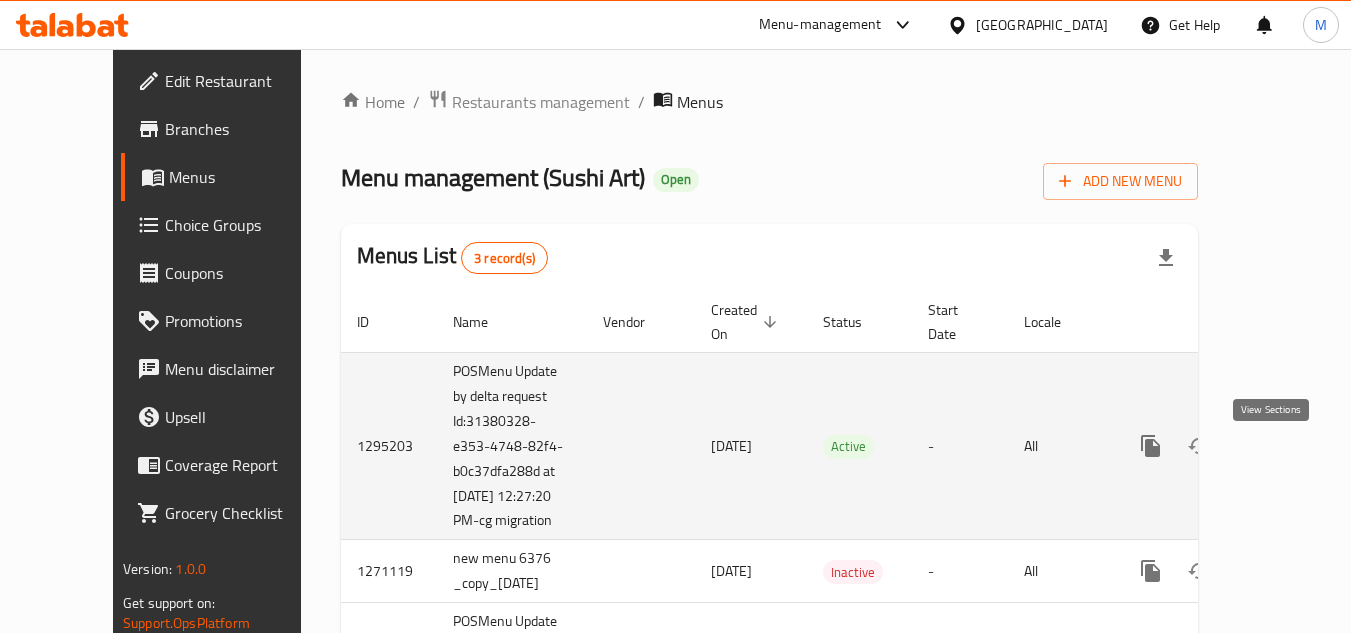 click 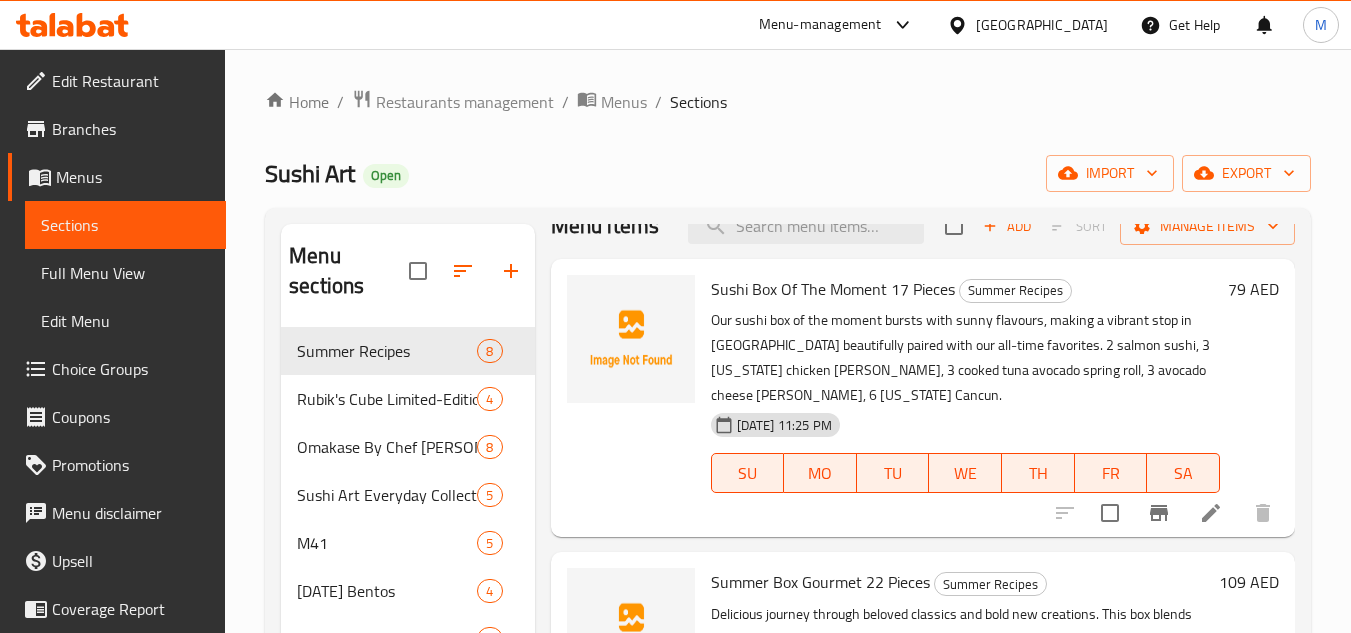 scroll, scrollTop: 0, scrollLeft: 0, axis: both 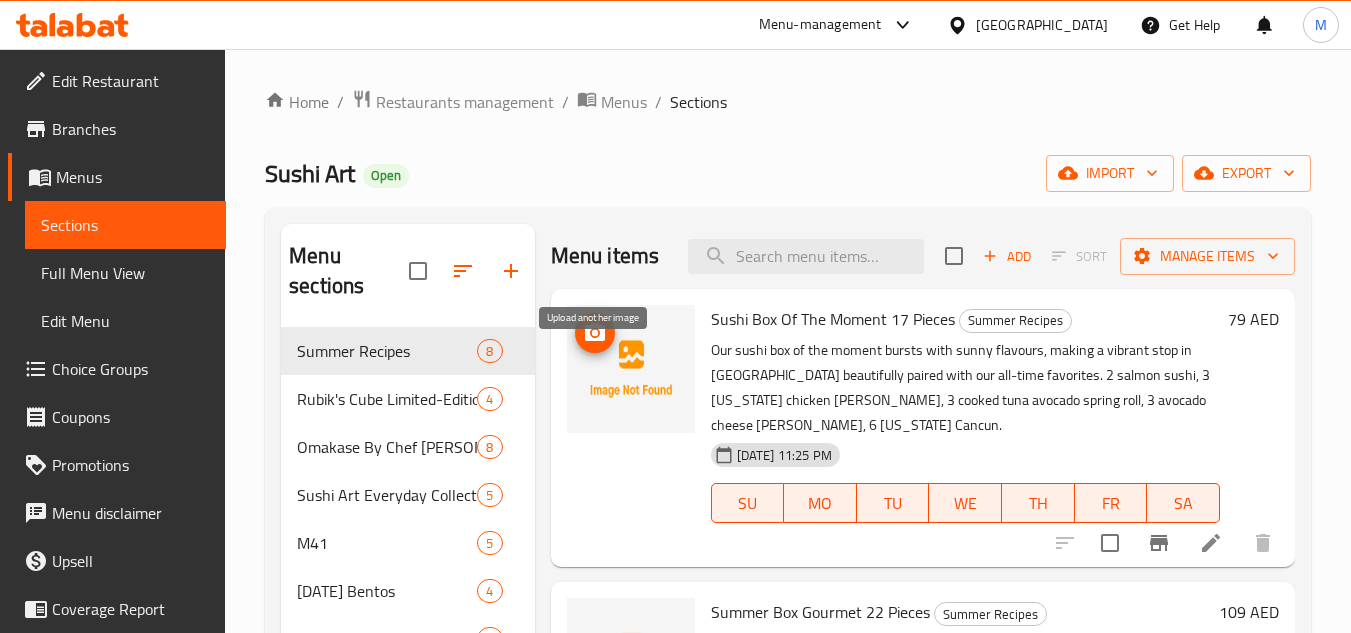 click 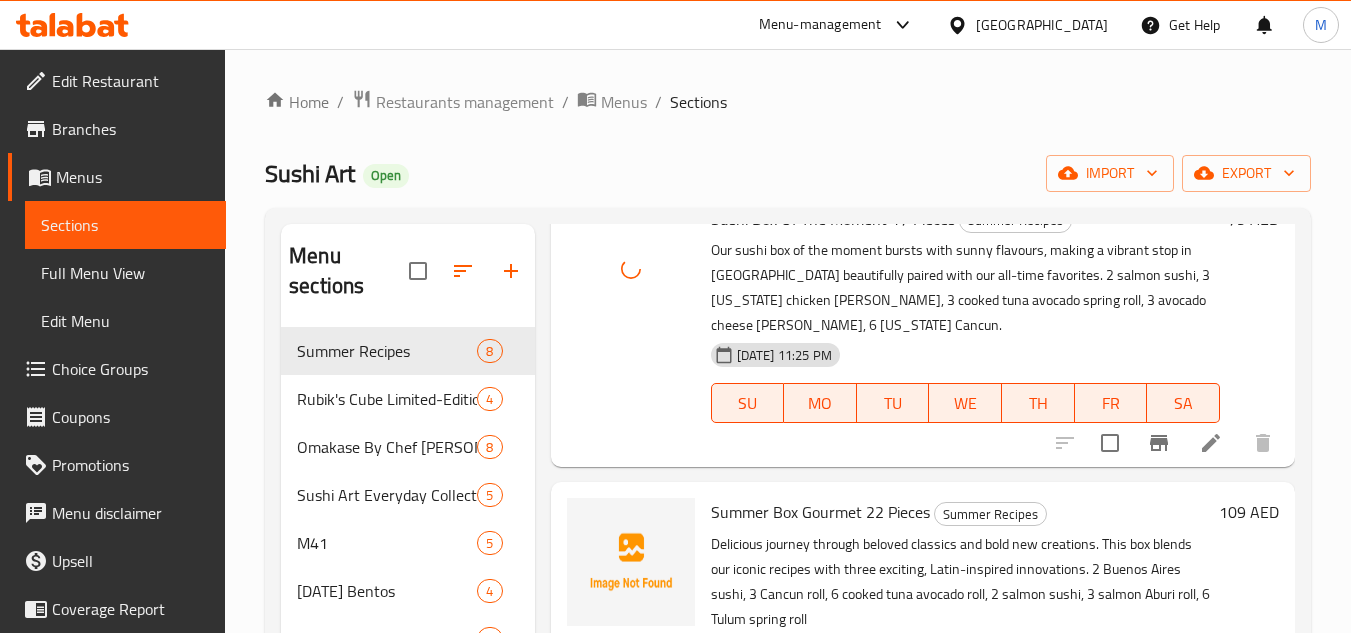 scroll, scrollTop: 200, scrollLeft: 0, axis: vertical 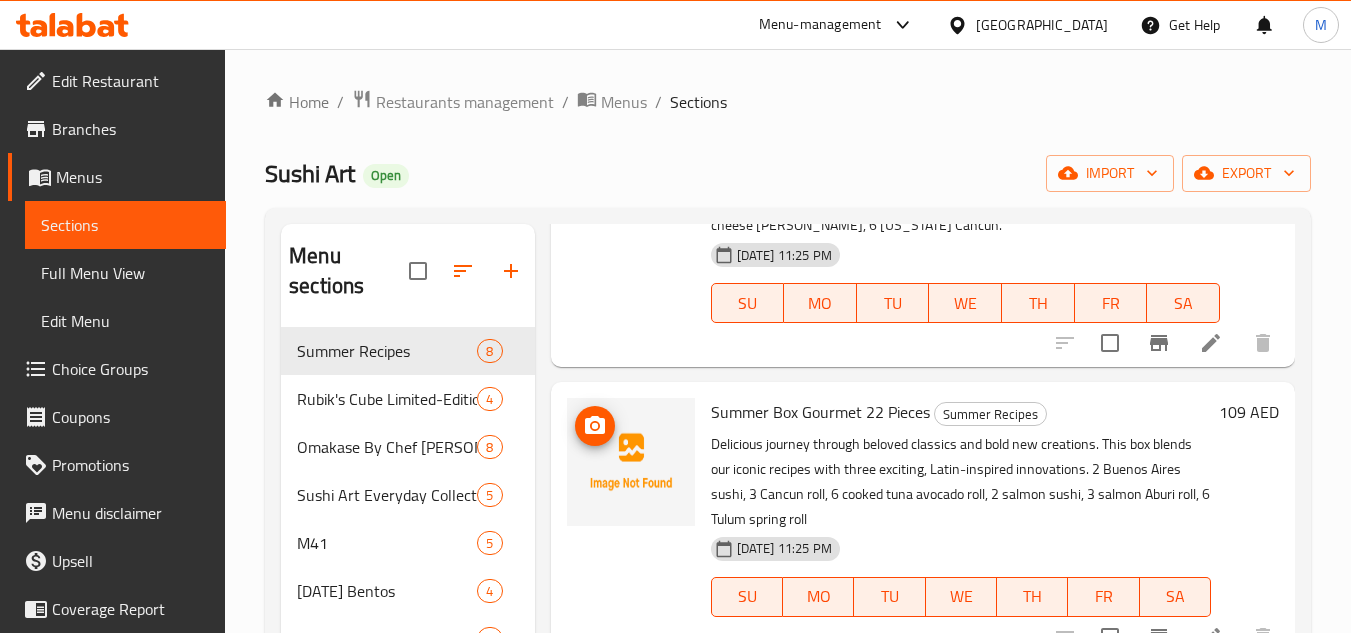 click at bounding box center [595, 426] 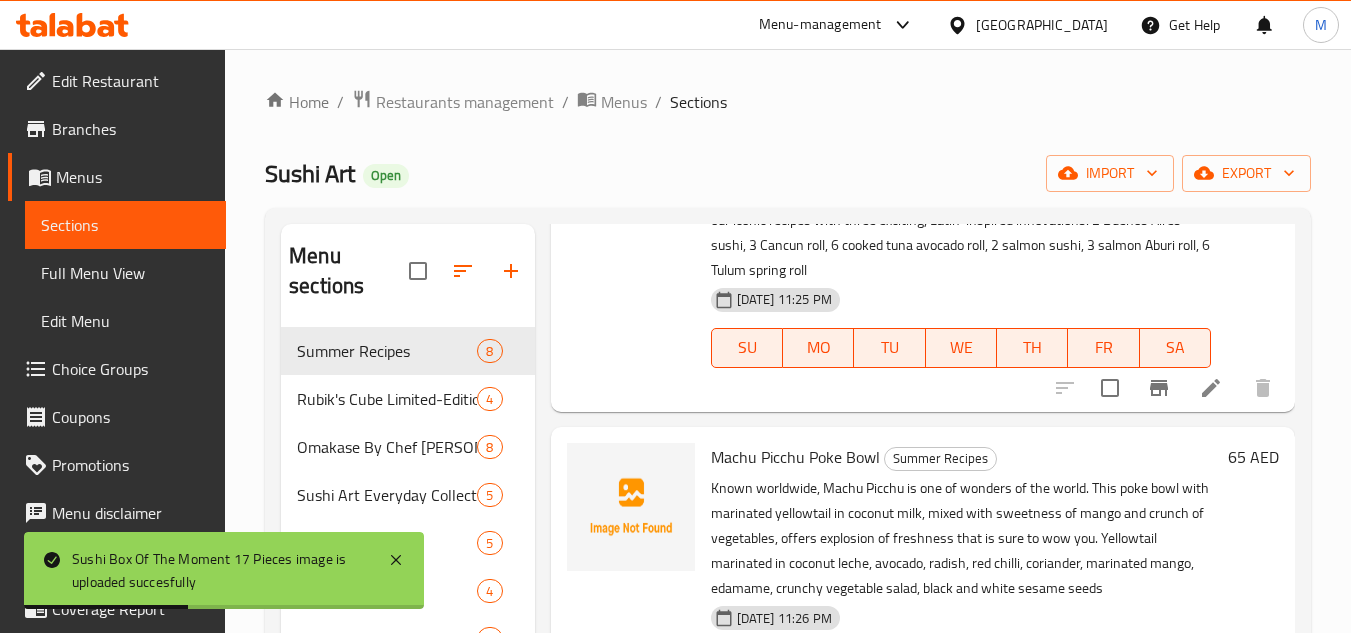 scroll, scrollTop: 500, scrollLeft: 0, axis: vertical 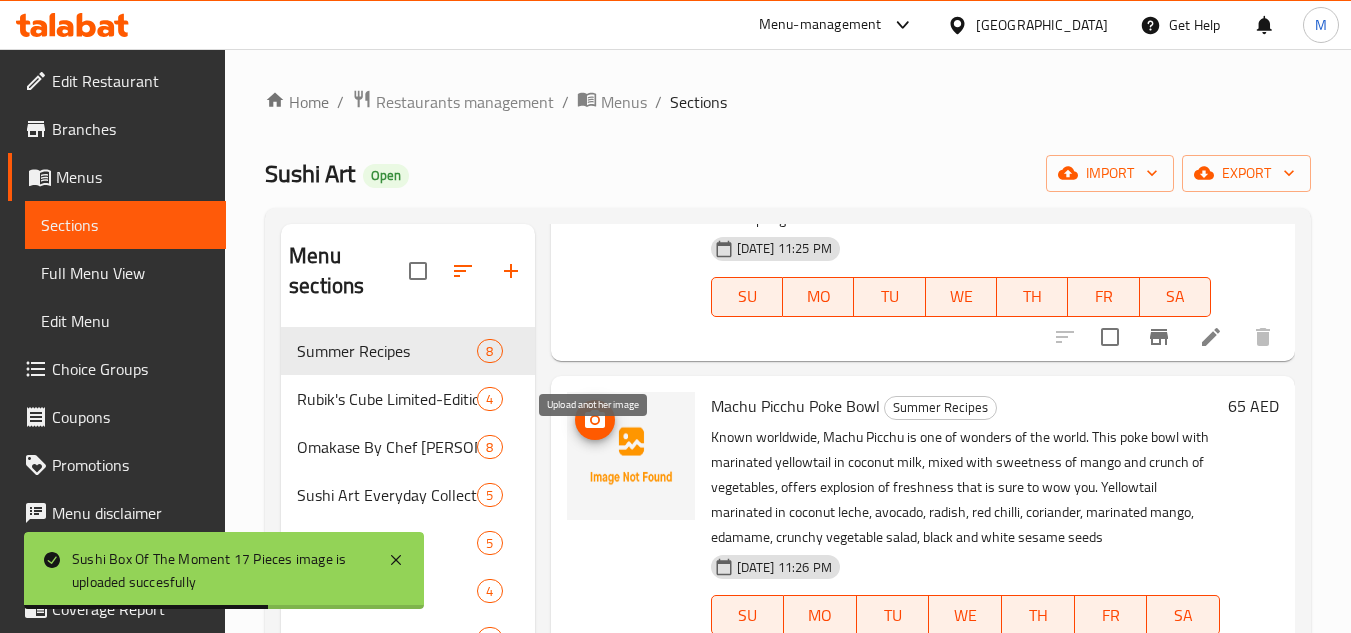 click 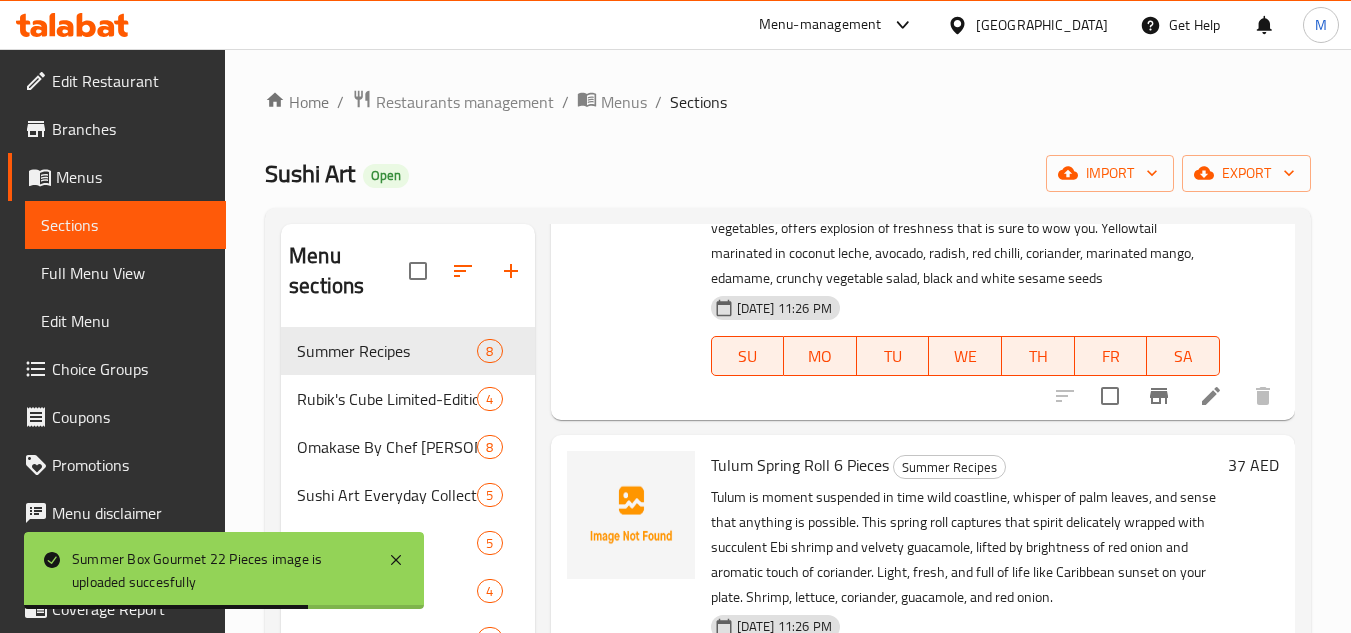 scroll, scrollTop: 900, scrollLeft: 0, axis: vertical 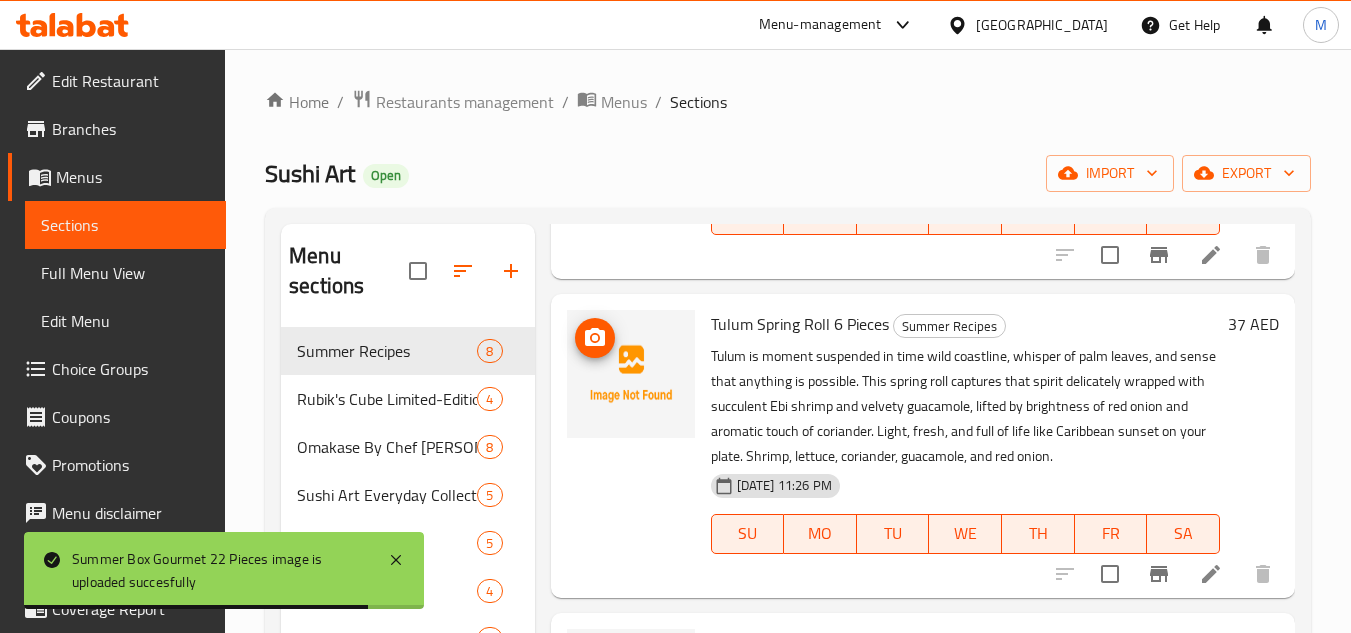click 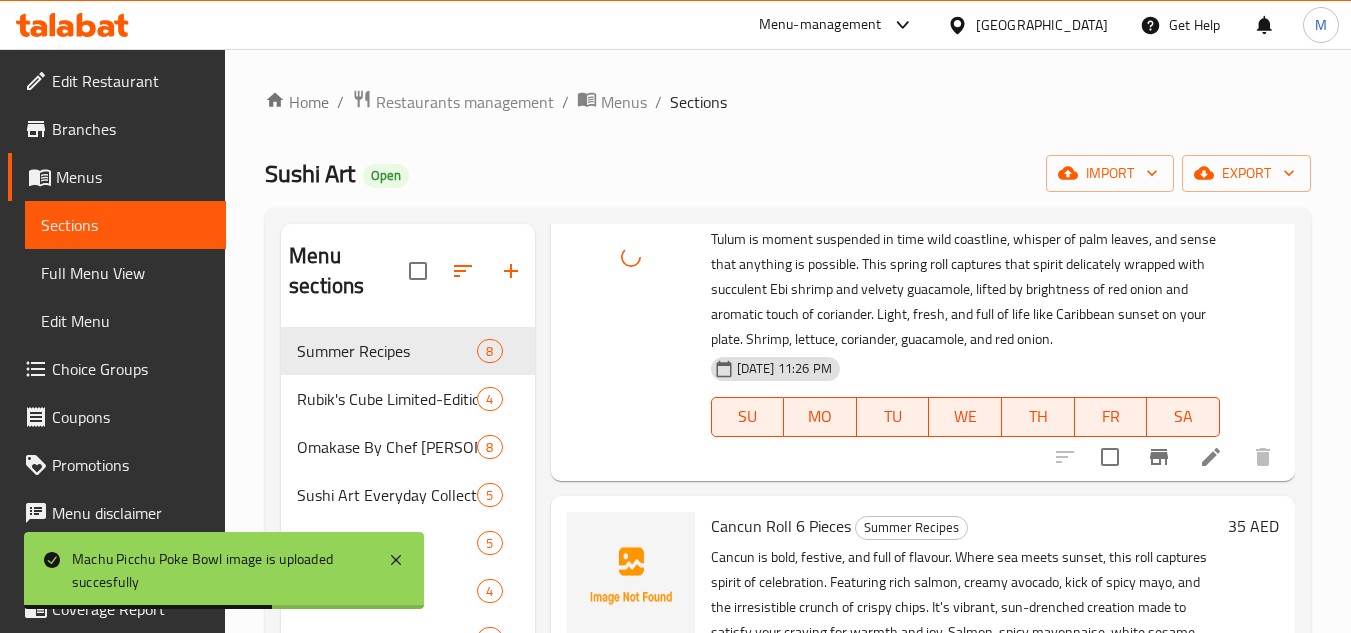 scroll, scrollTop: 1072, scrollLeft: 0, axis: vertical 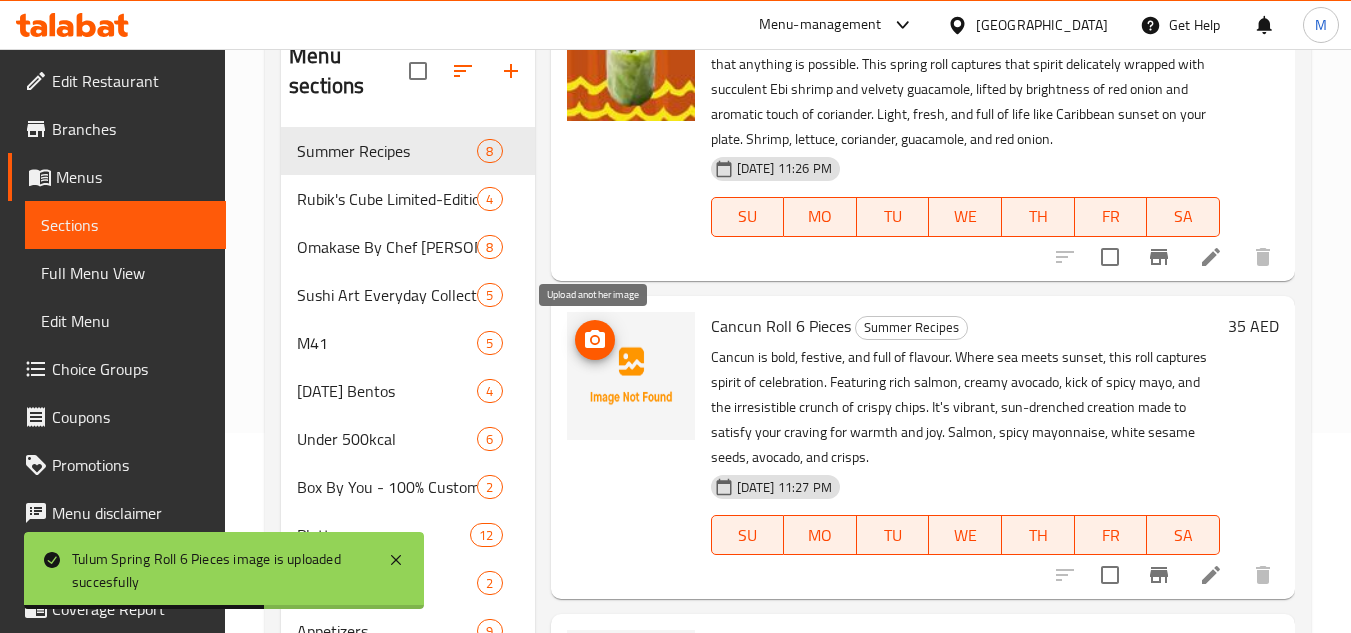 click 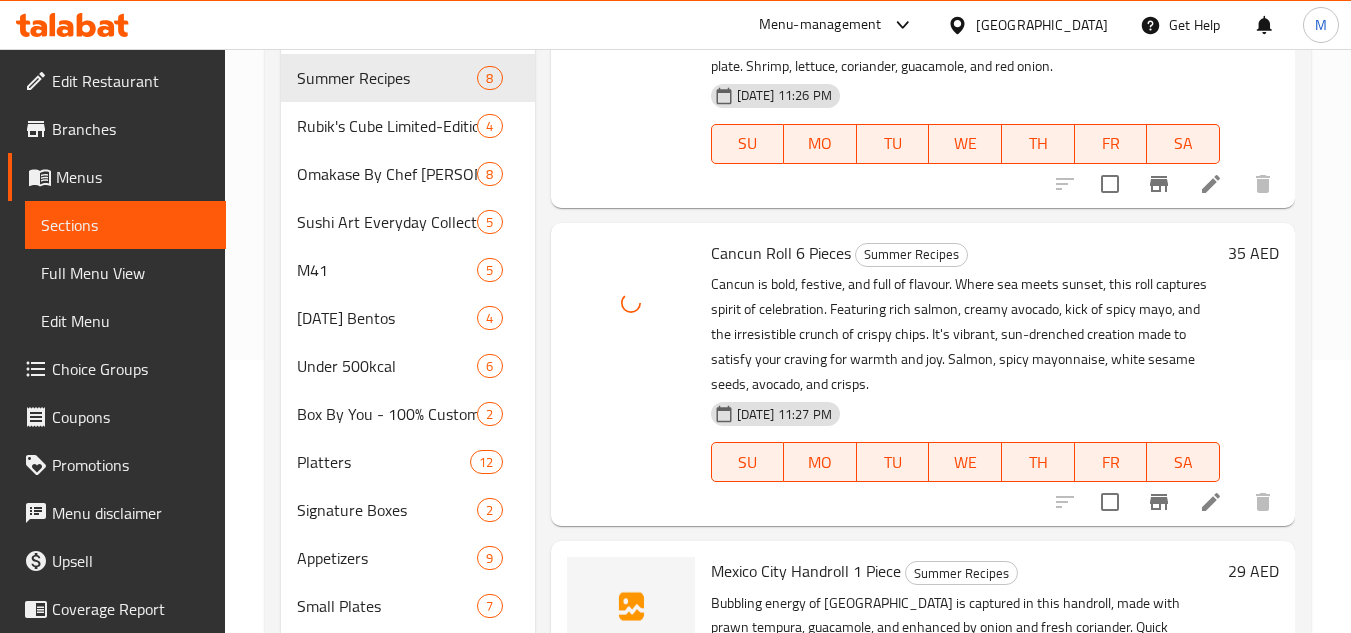 scroll, scrollTop: 400, scrollLeft: 0, axis: vertical 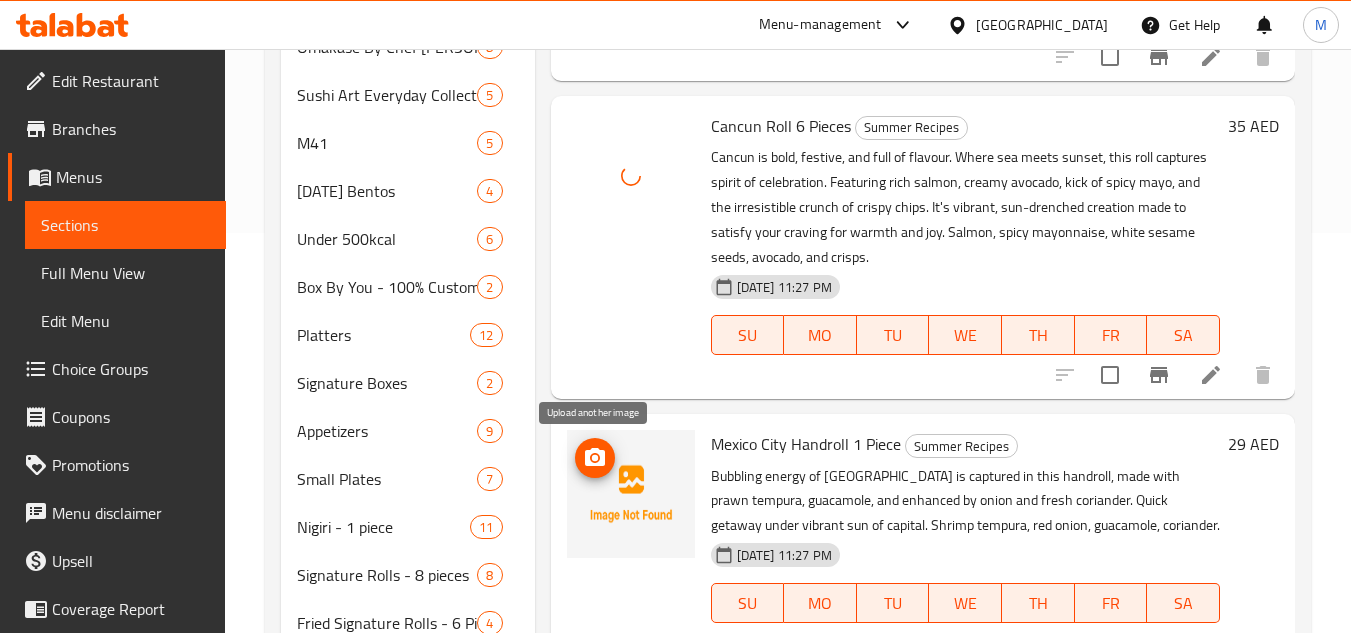 click 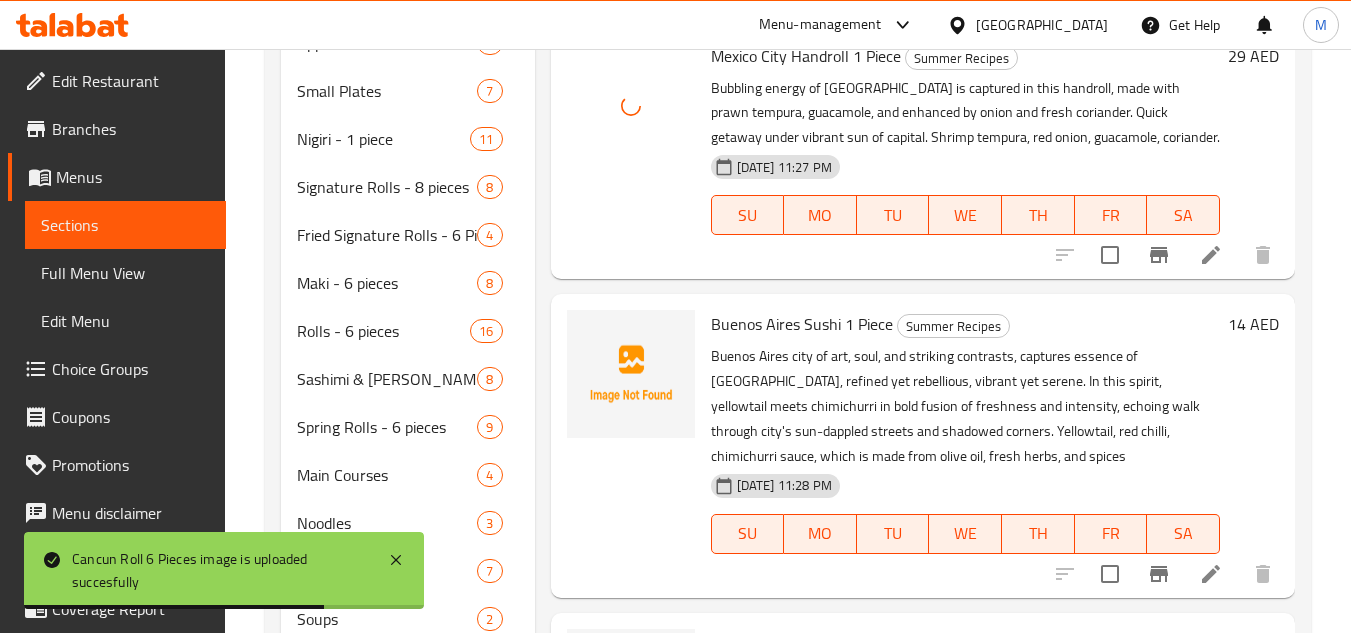 scroll, scrollTop: 800, scrollLeft: 0, axis: vertical 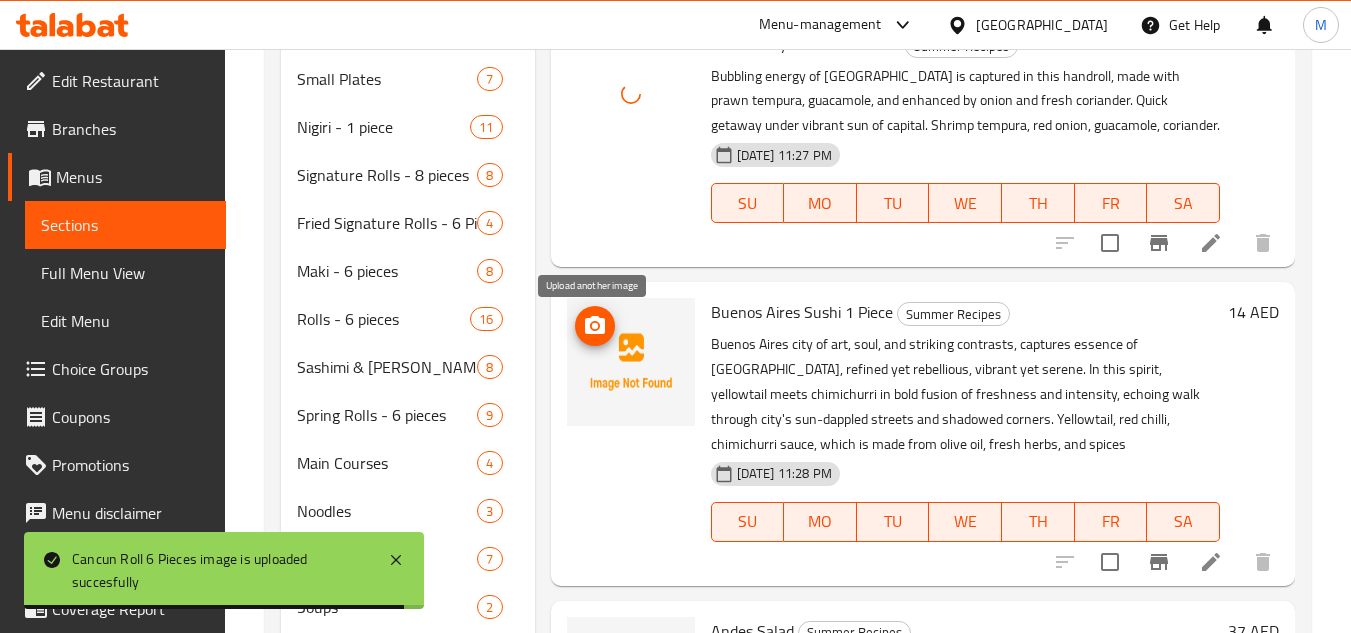 click 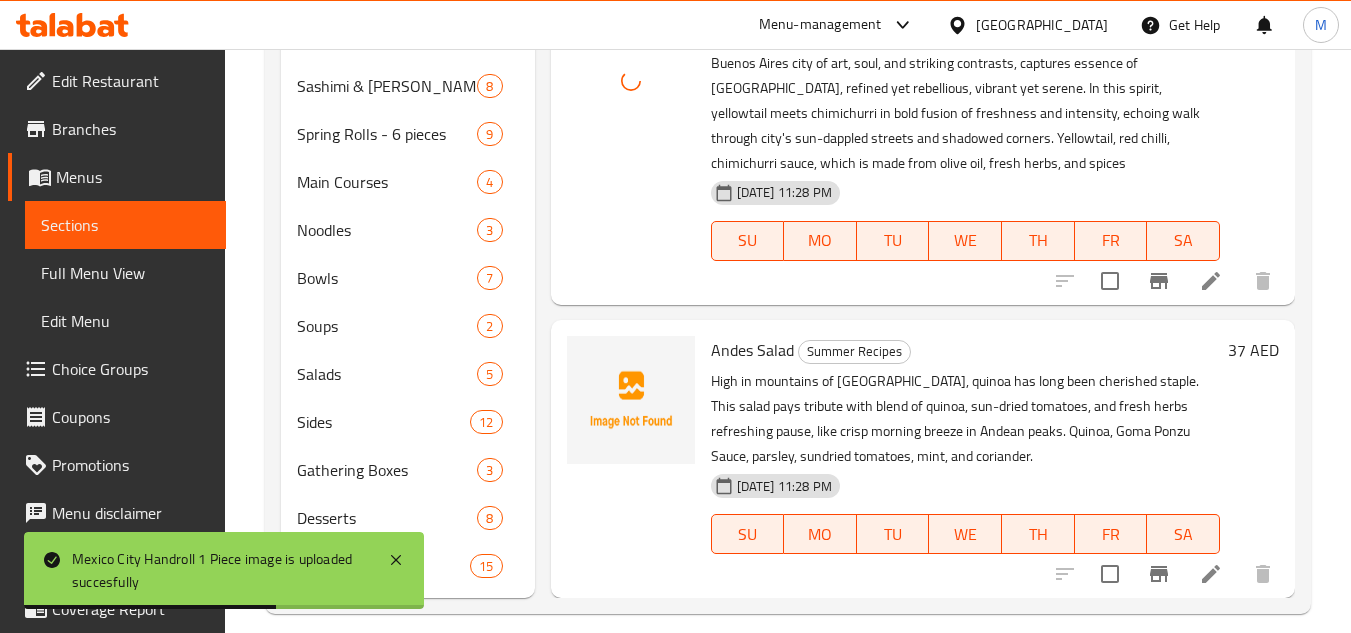 scroll, scrollTop: 1100, scrollLeft: 0, axis: vertical 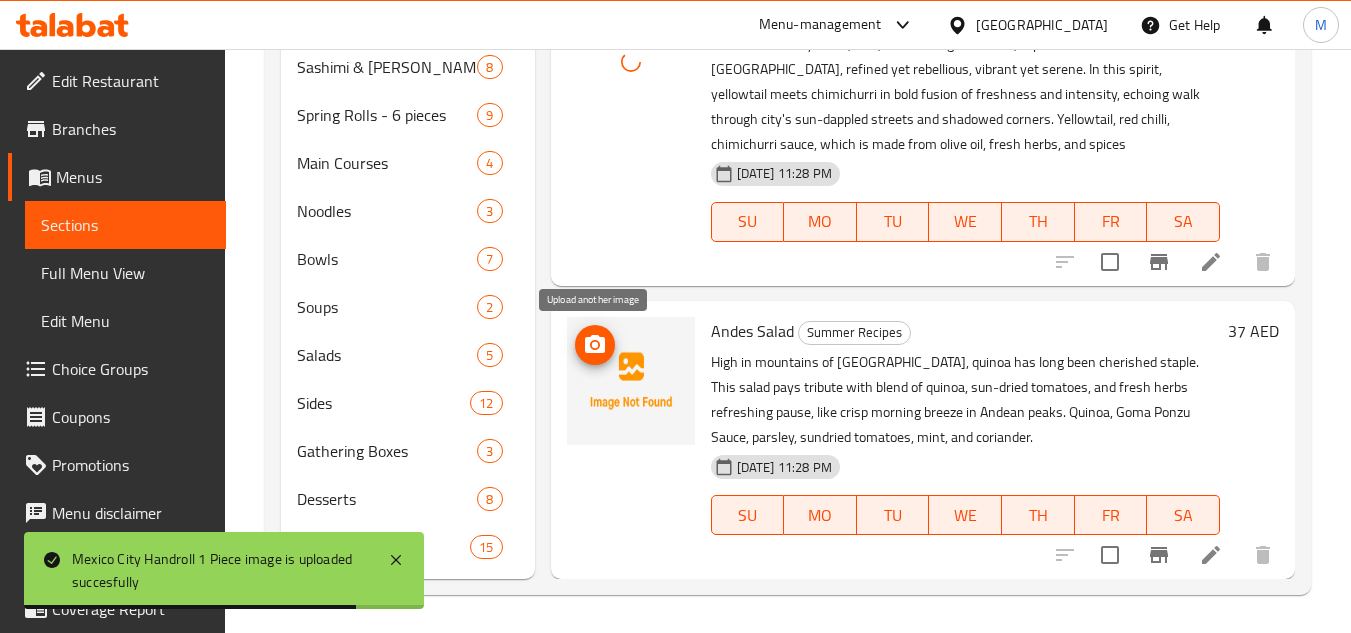 click 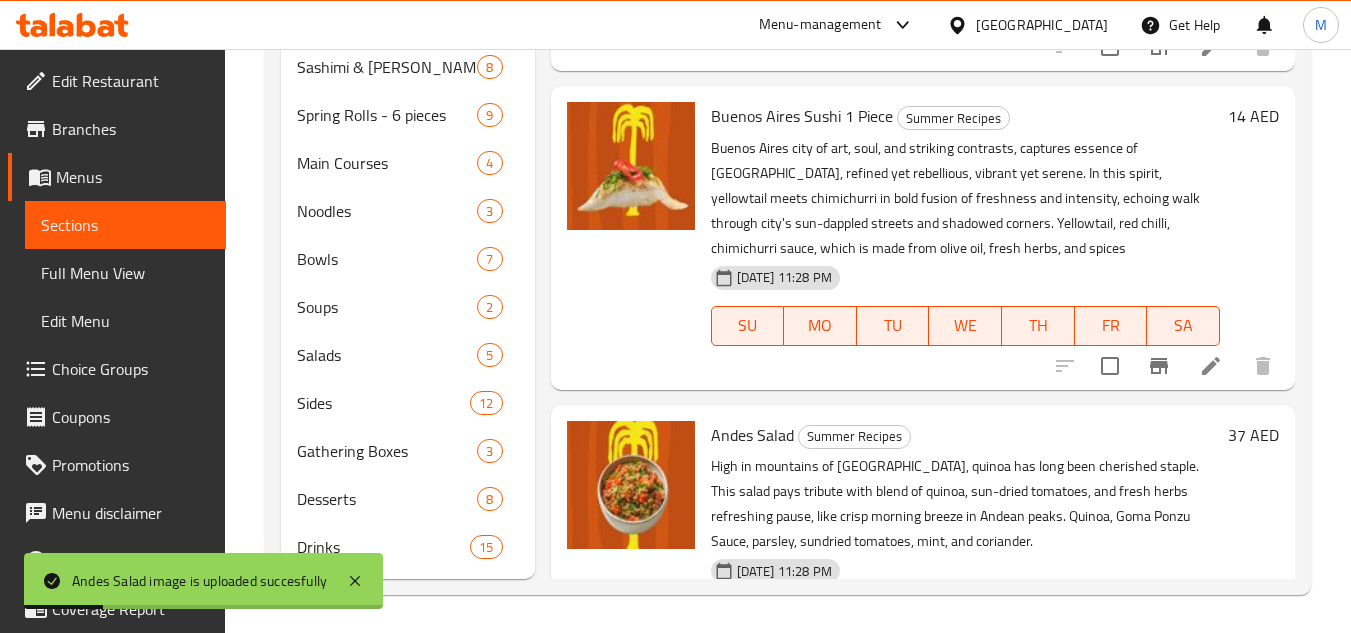 scroll, scrollTop: 1072, scrollLeft: 0, axis: vertical 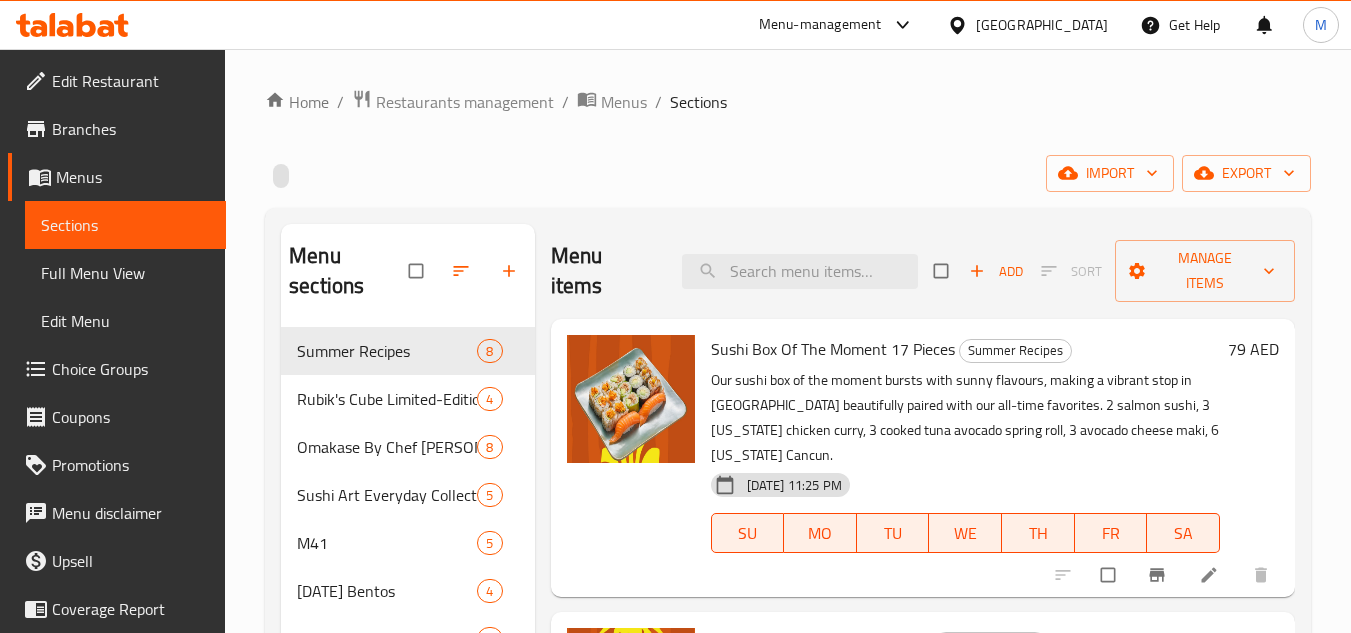 click on "Full Menu View" at bounding box center [125, 273] 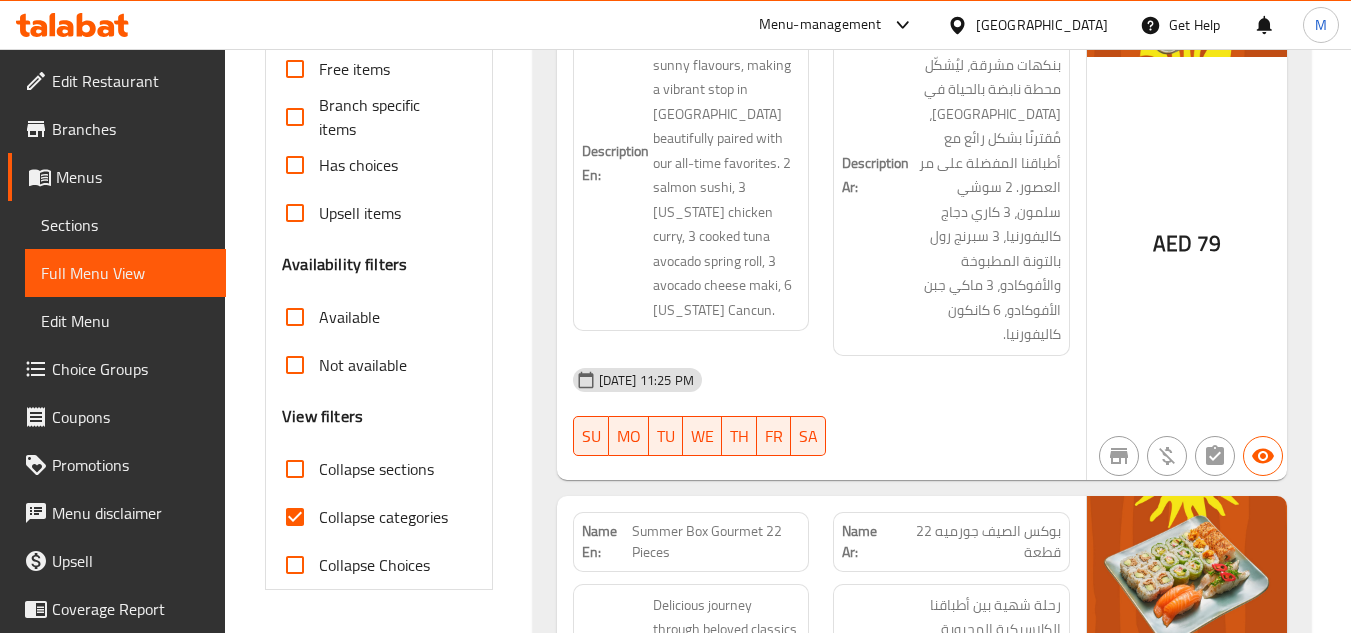scroll, scrollTop: 700, scrollLeft: 0, axis: vertical 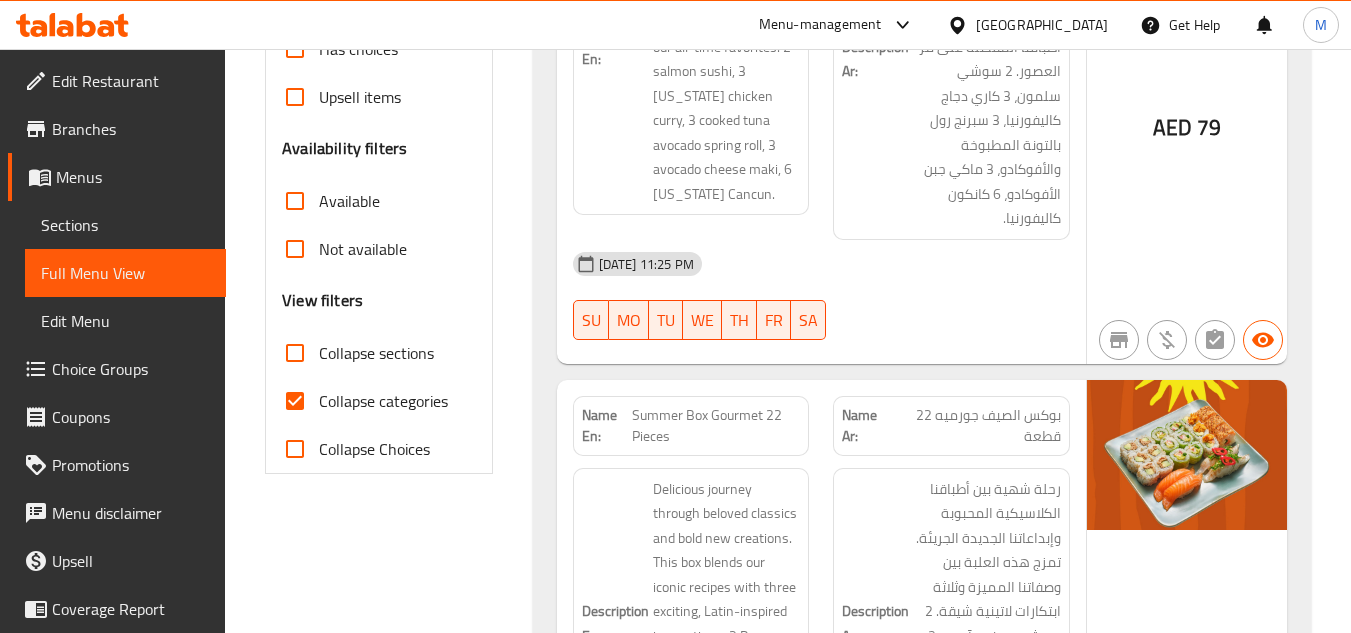 click on "Collapse sections" at bounding box center (295, 353) 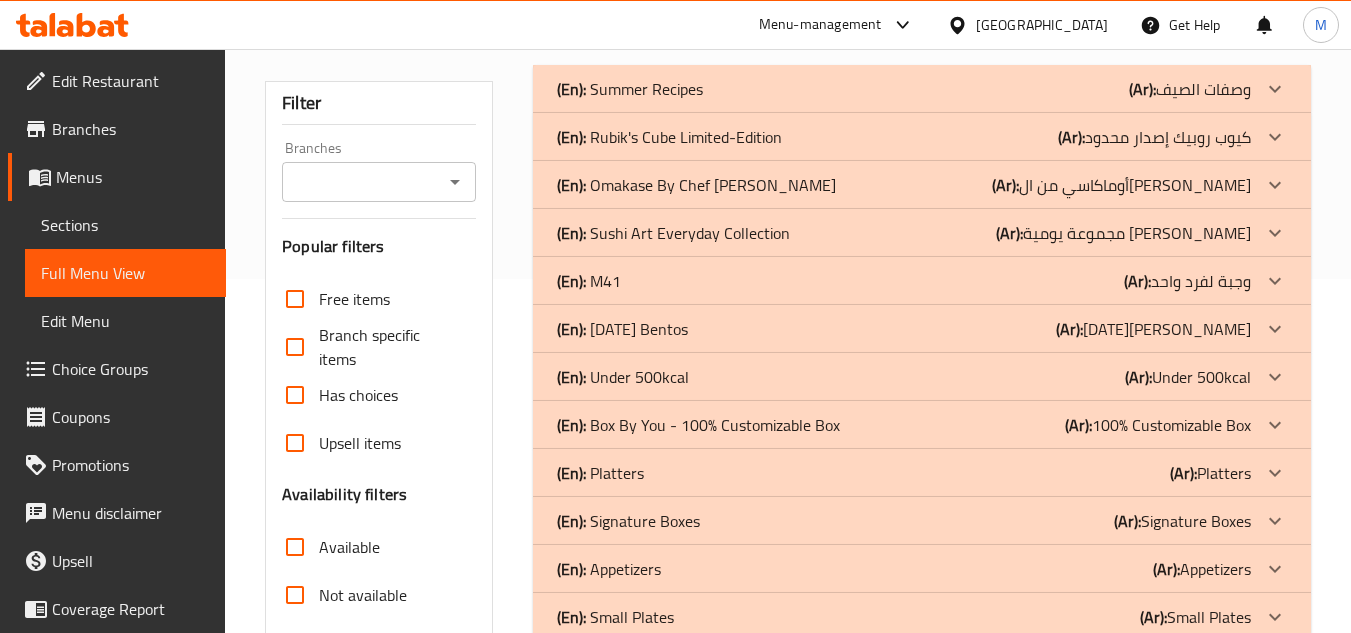 scroll, scrollTop: 200, scrollLeft: 0, axis: vertical 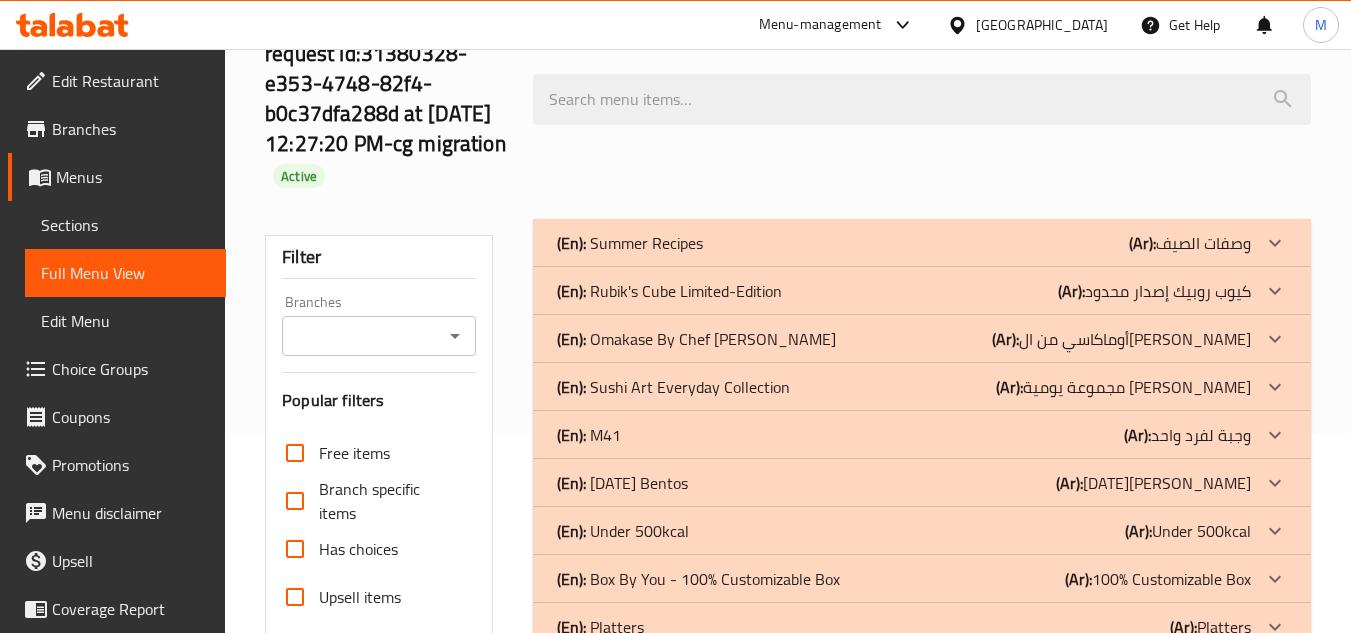 click 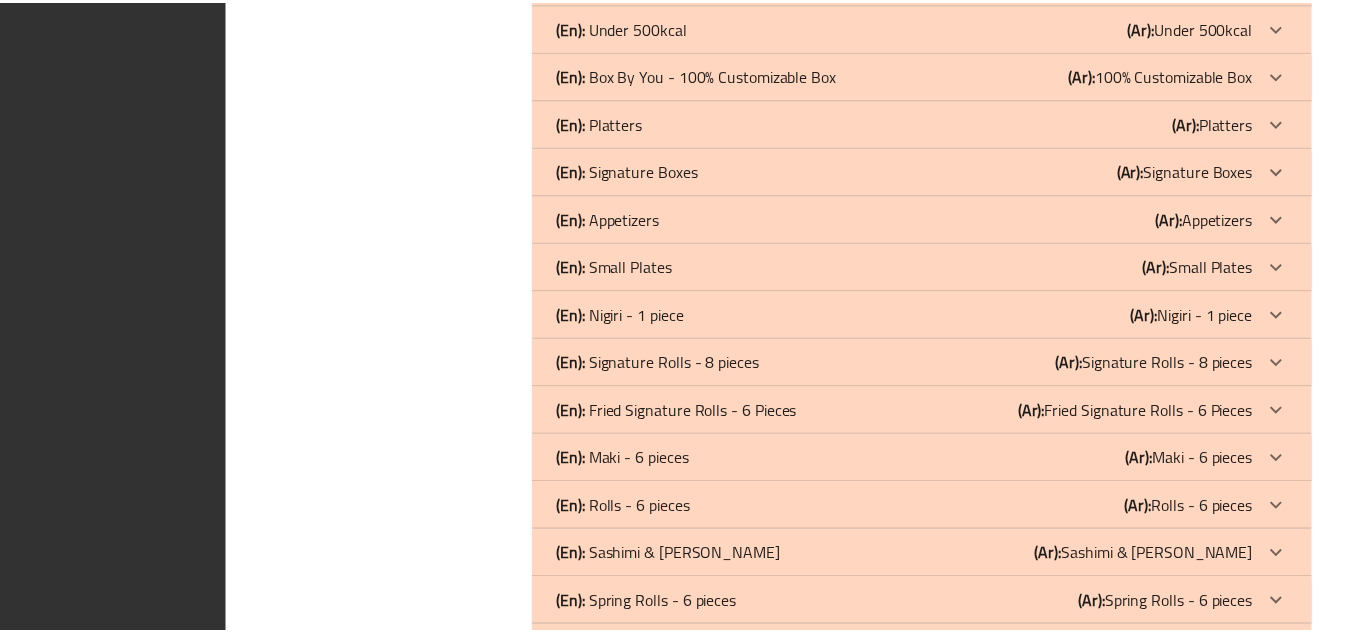 scroll, scrollTop: 6012, scrollLeft: 0, axis: vertical 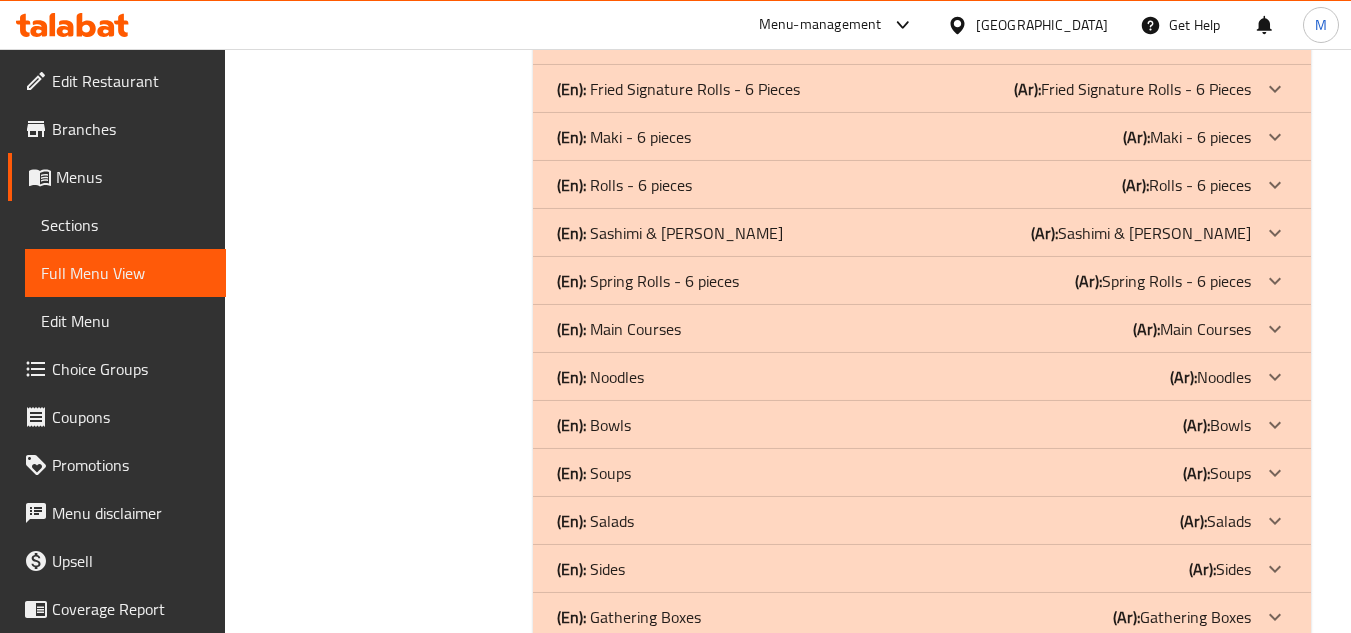 click 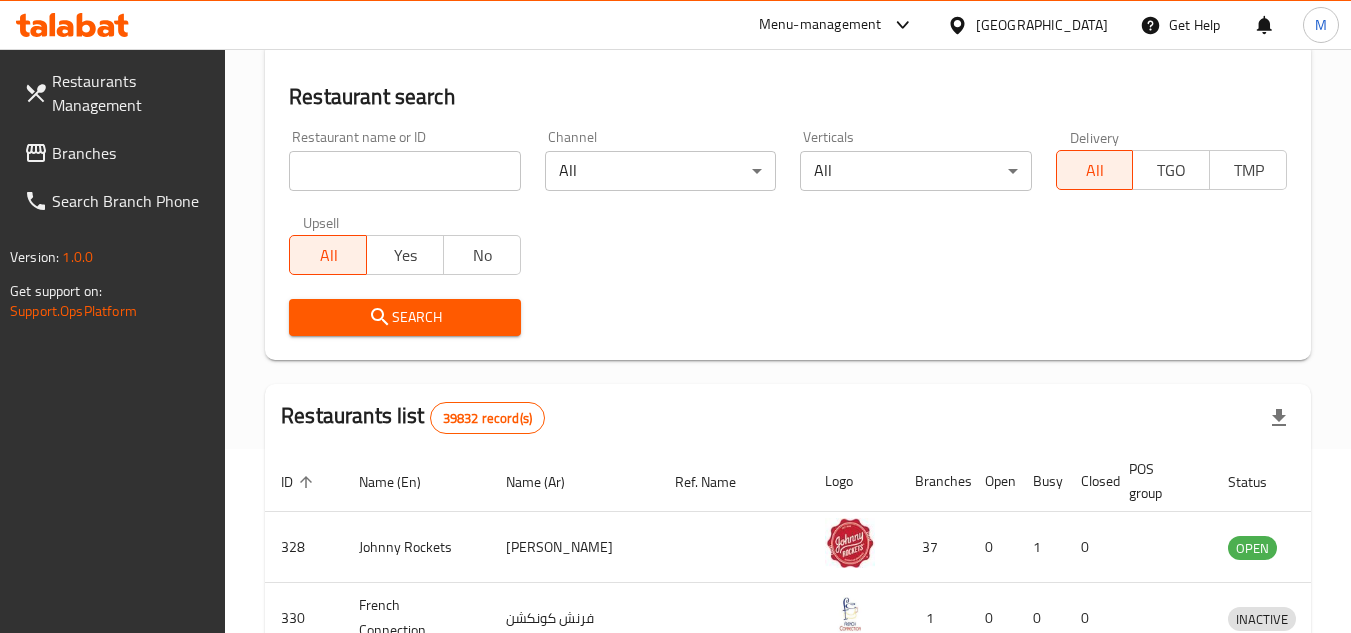scroll, scrollTop: 201, scrollLeft: 0, axis: vertical 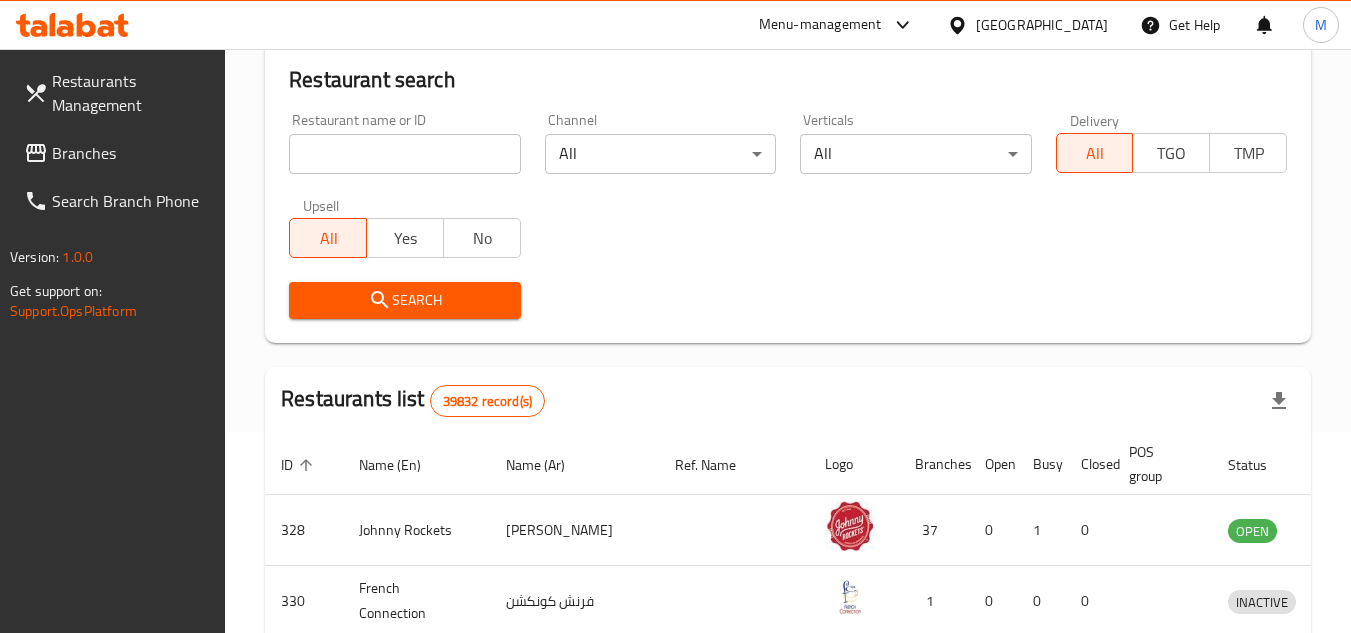 click at bounding box center (404, 154) 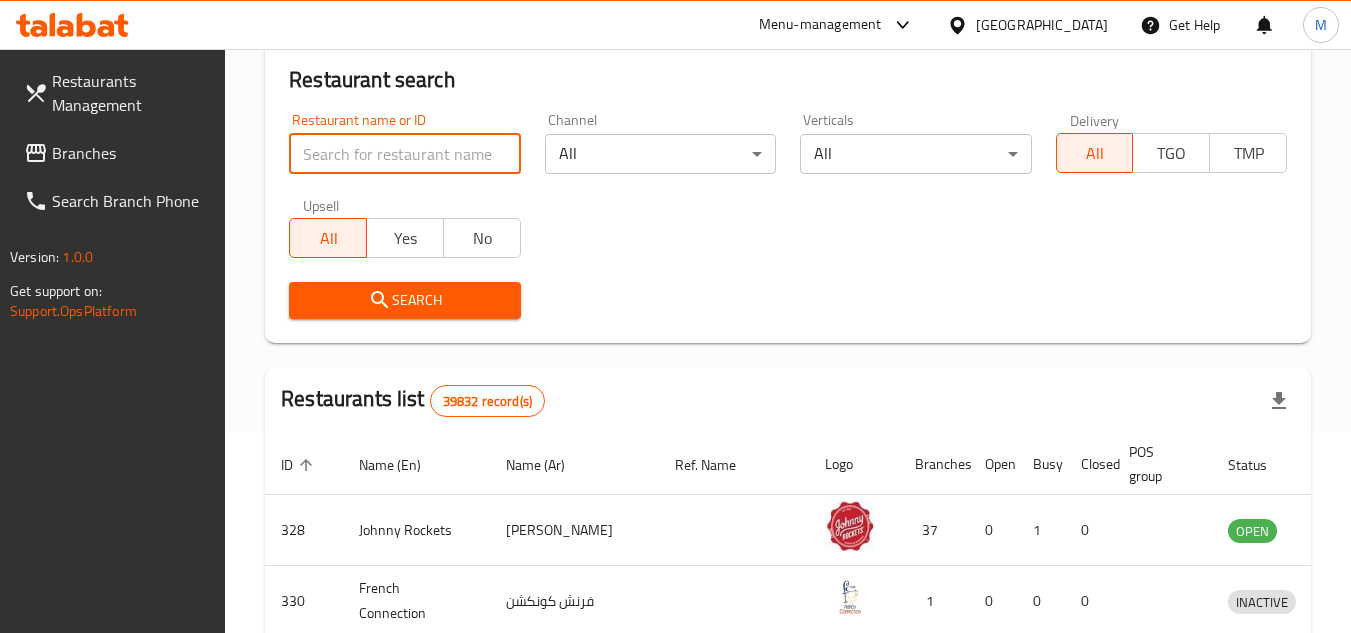 paste on "10801" 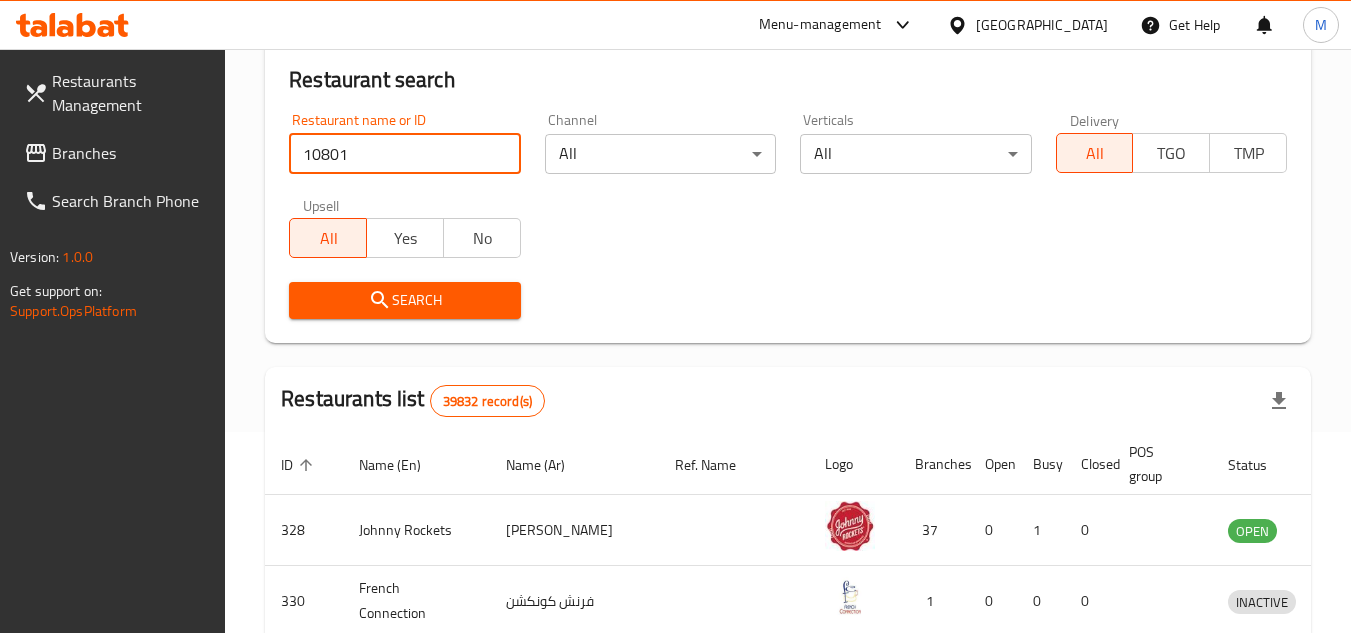 type on "10801" 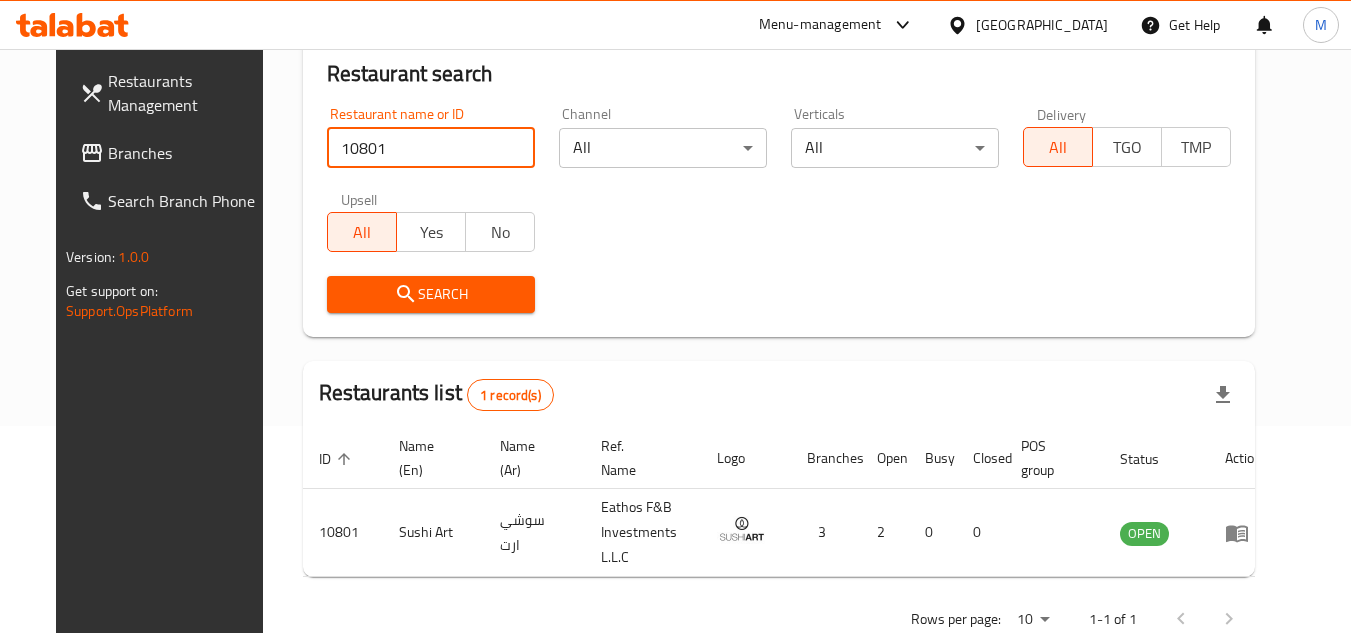 scroll, scrollTop: 242, scrollLeft: 0, axis: vertical 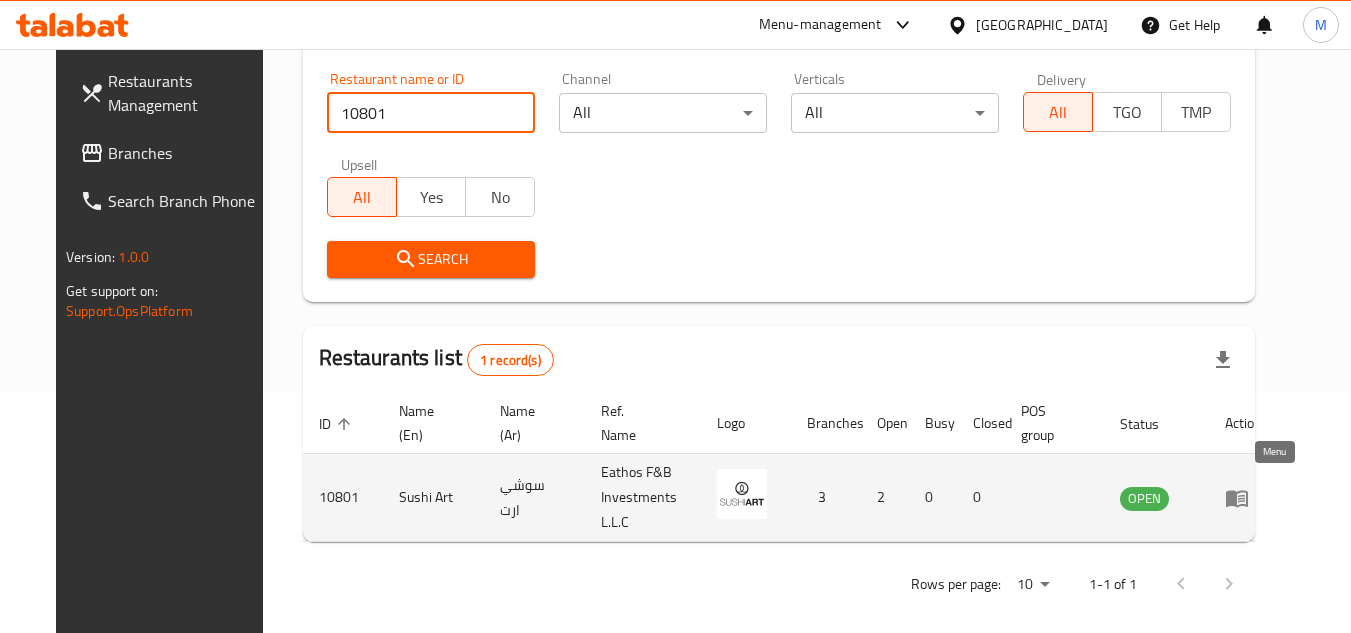 click 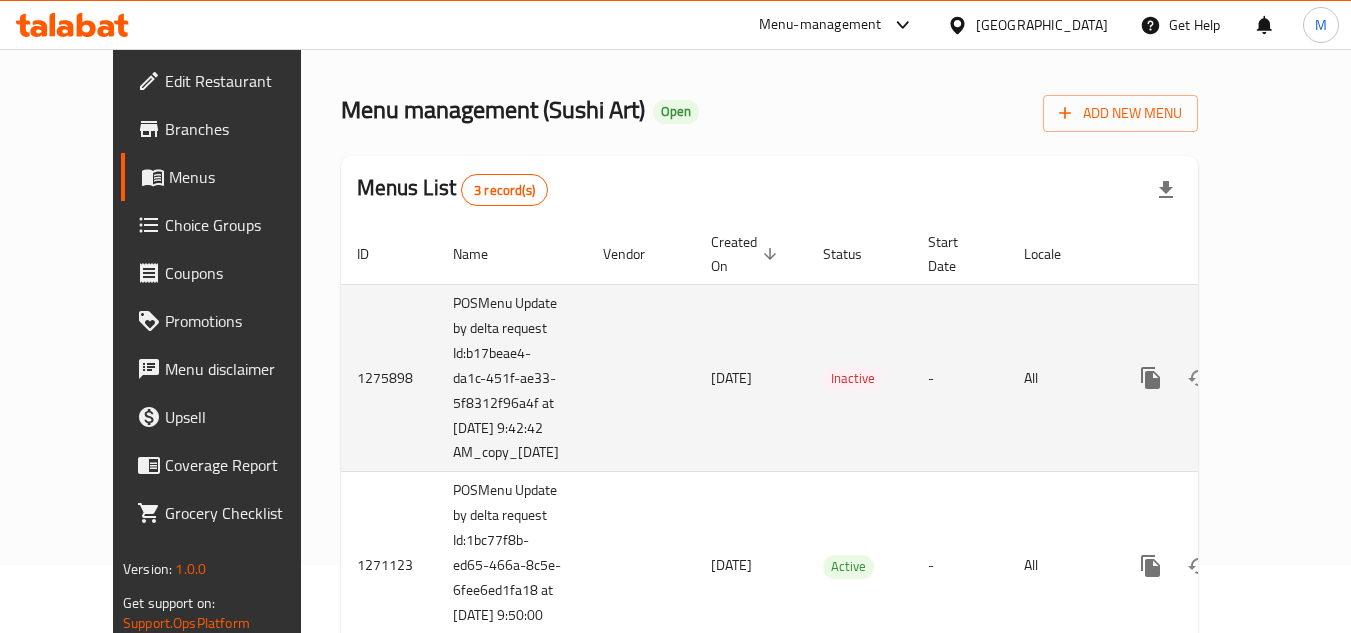 scroll, scrollTop: 200, scrollLeft: 0, axis: vertical 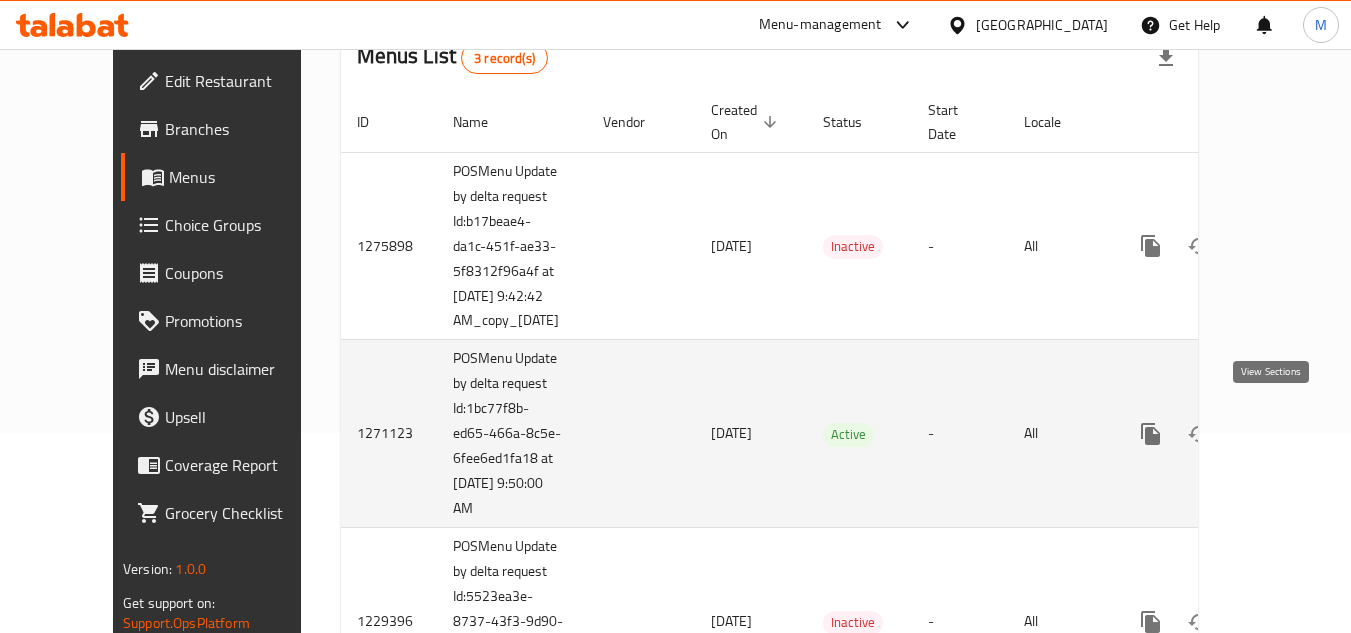 click 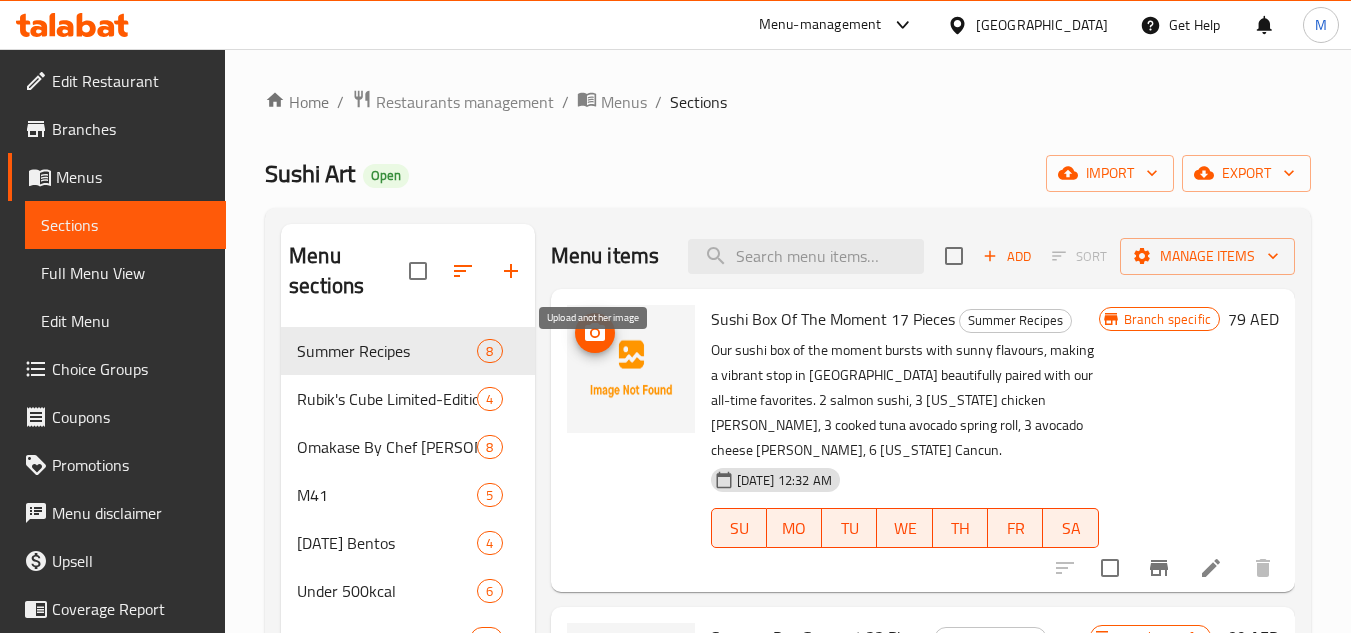 click 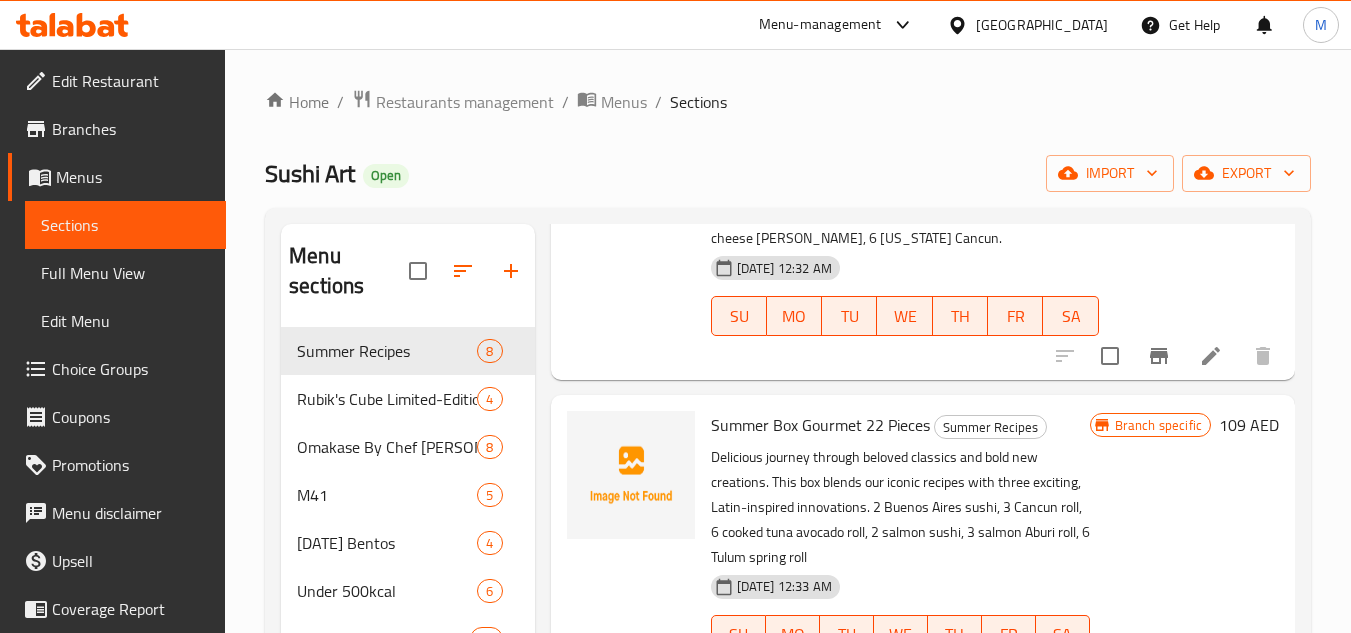 scroll, scrollTop: 300, scrollLeft: 0, axis: vertical 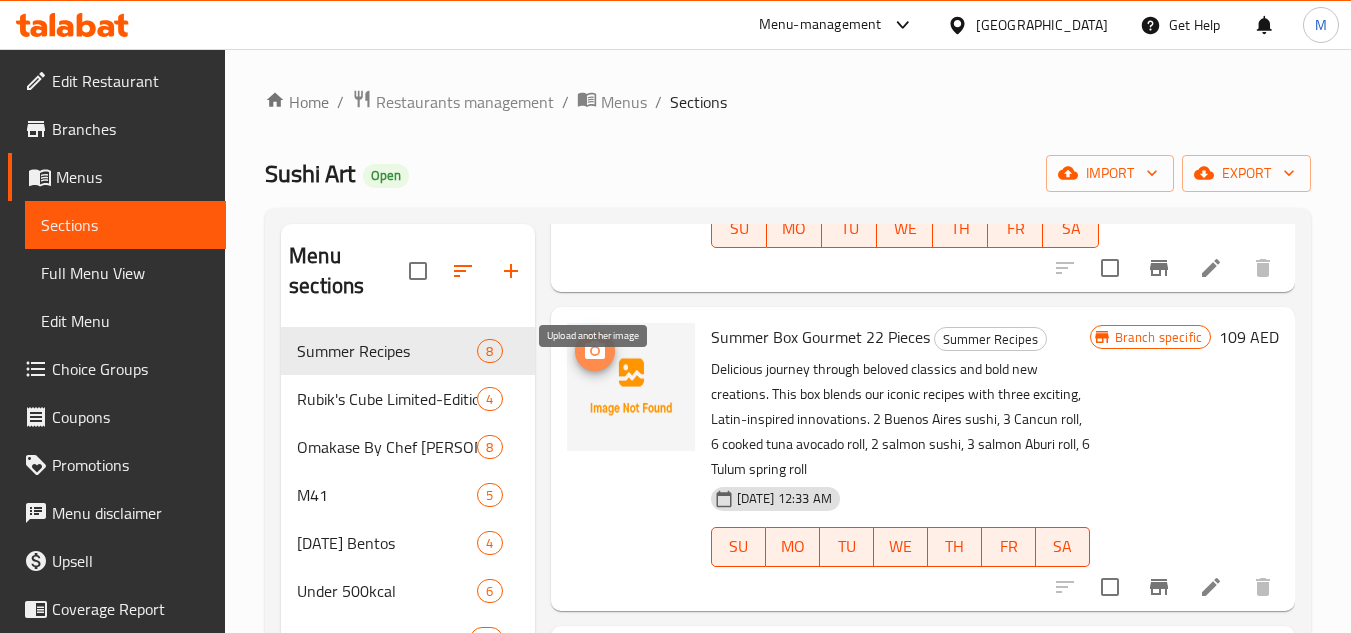 click 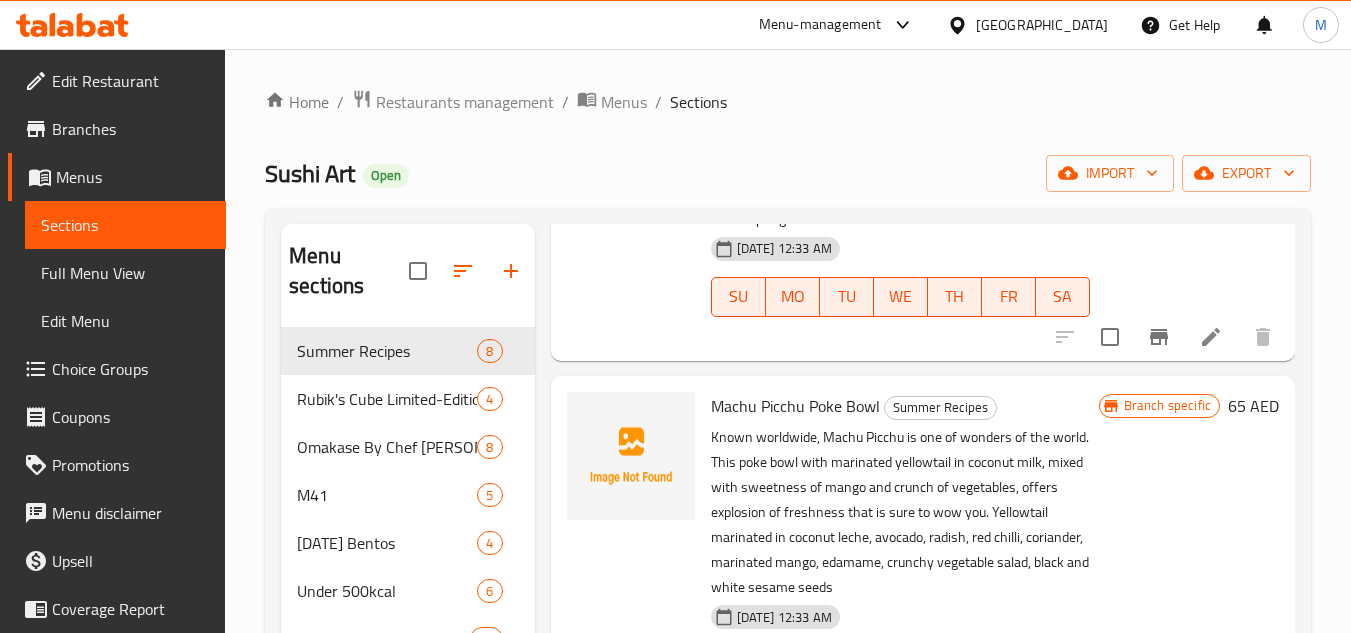 scroll, scrollTop: 600, scrollLeft: 0, axis: vertical 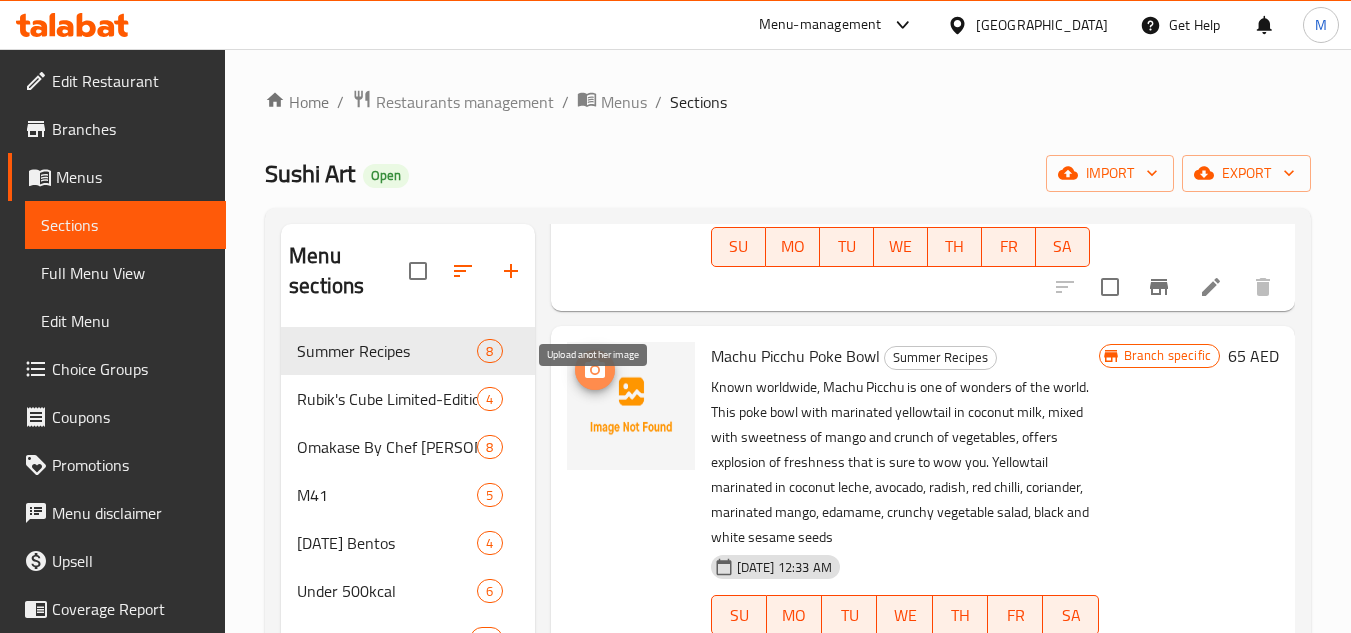 click 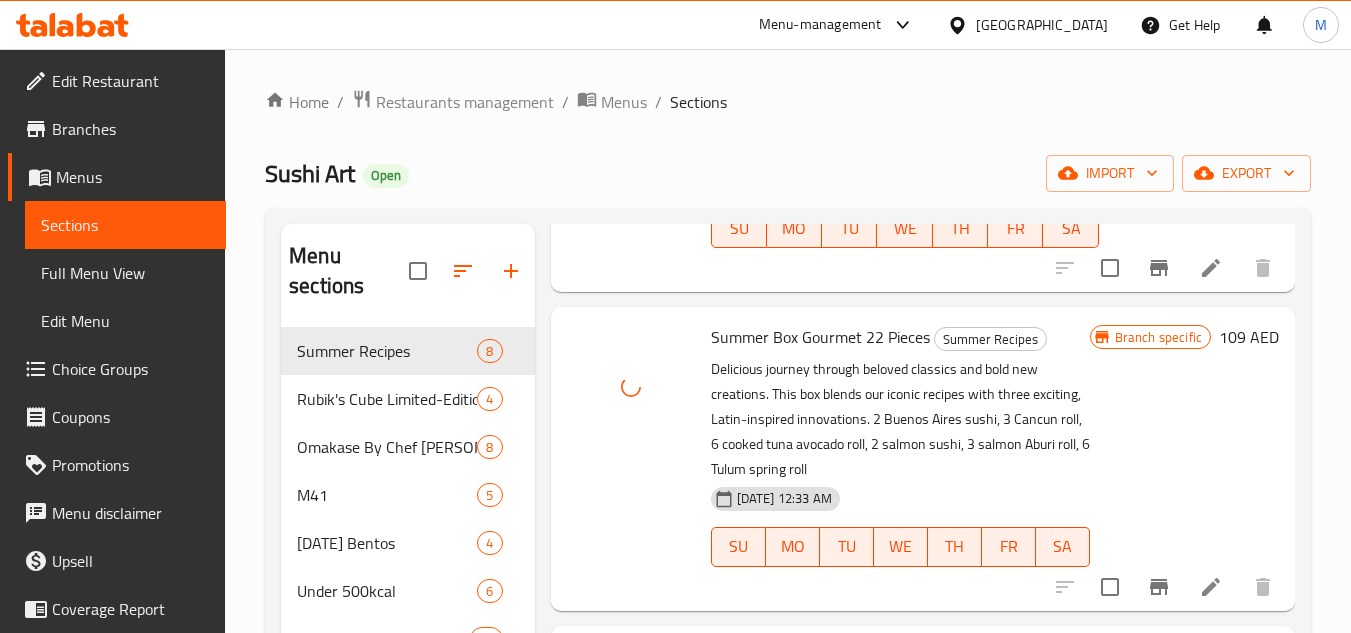 scroll, scrollTop: 400, scrollLeft: 0, axis: vertical 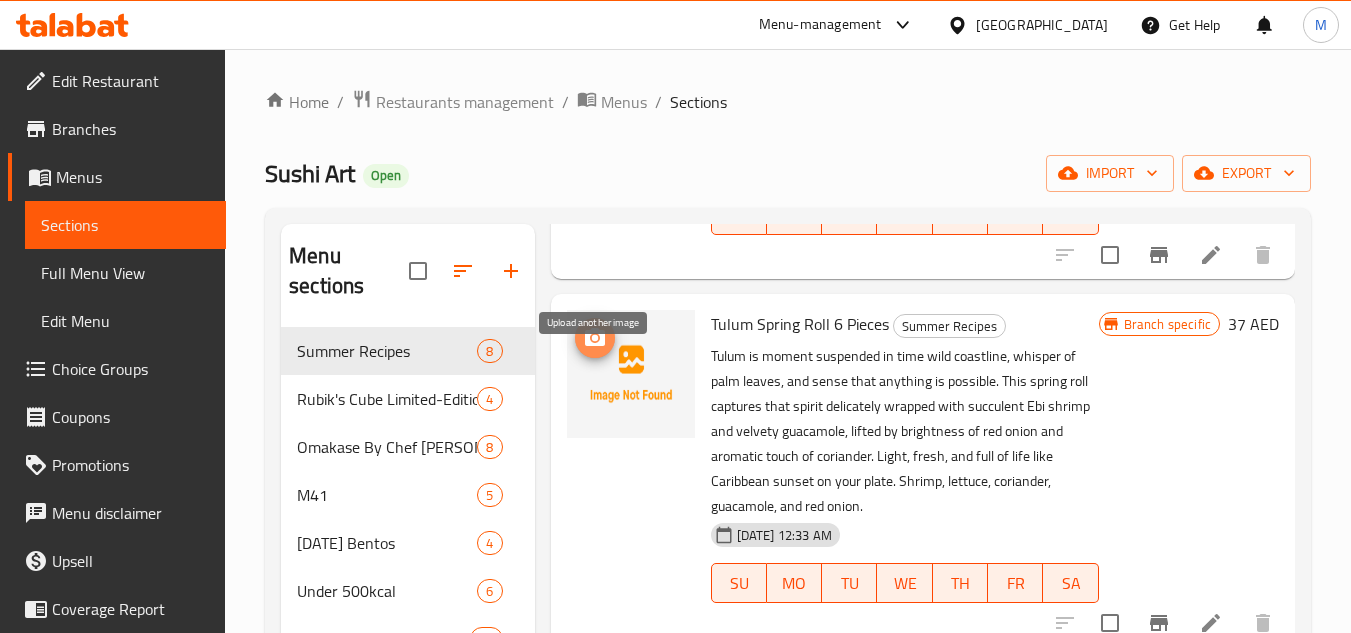 click 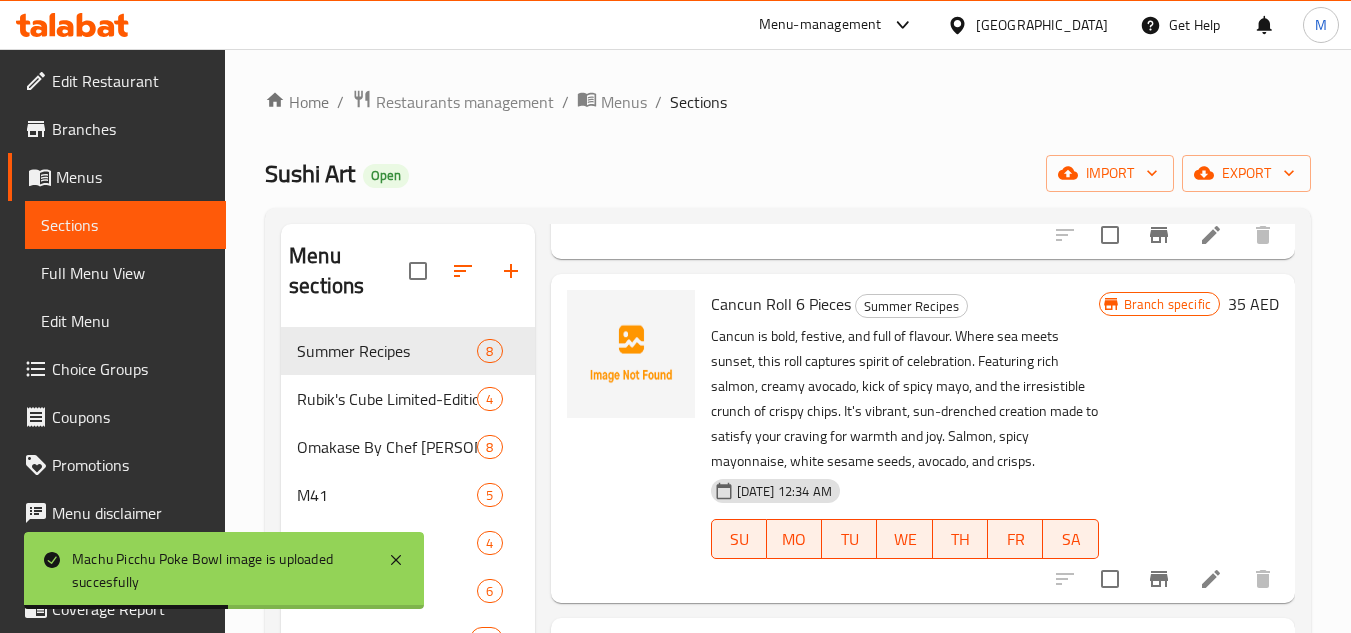 scroll, scrollTop: 1418, scrollLeft: 0, axis: vertical 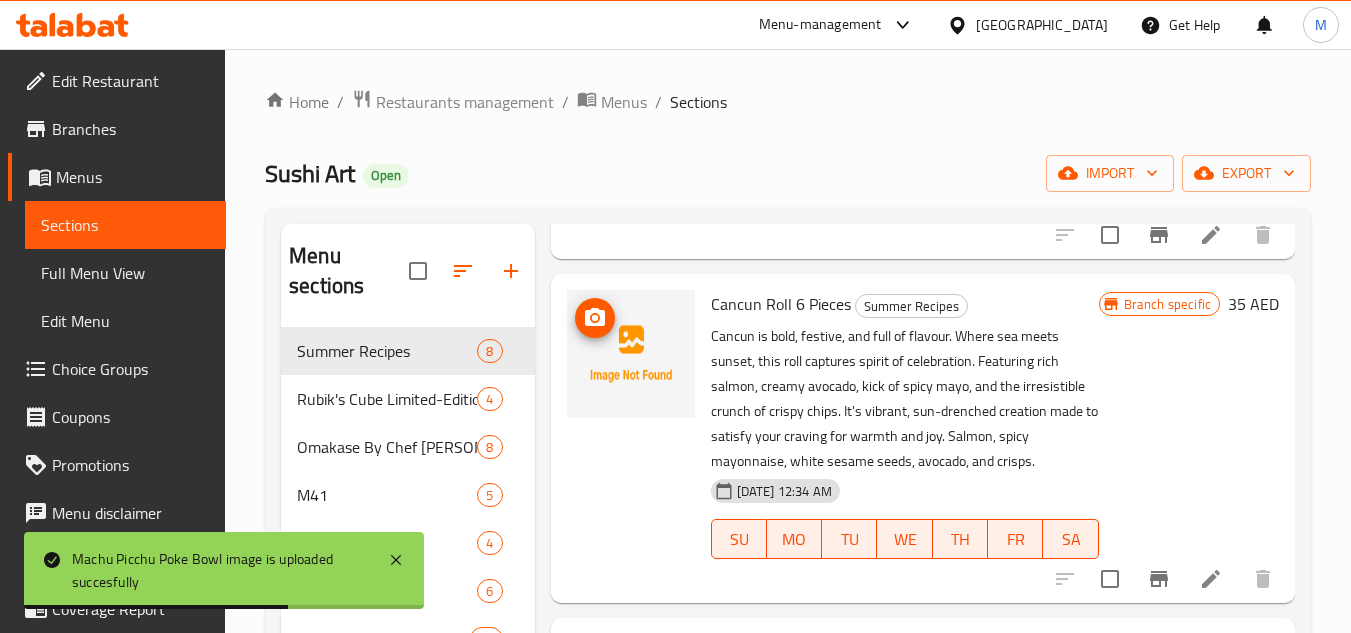 click 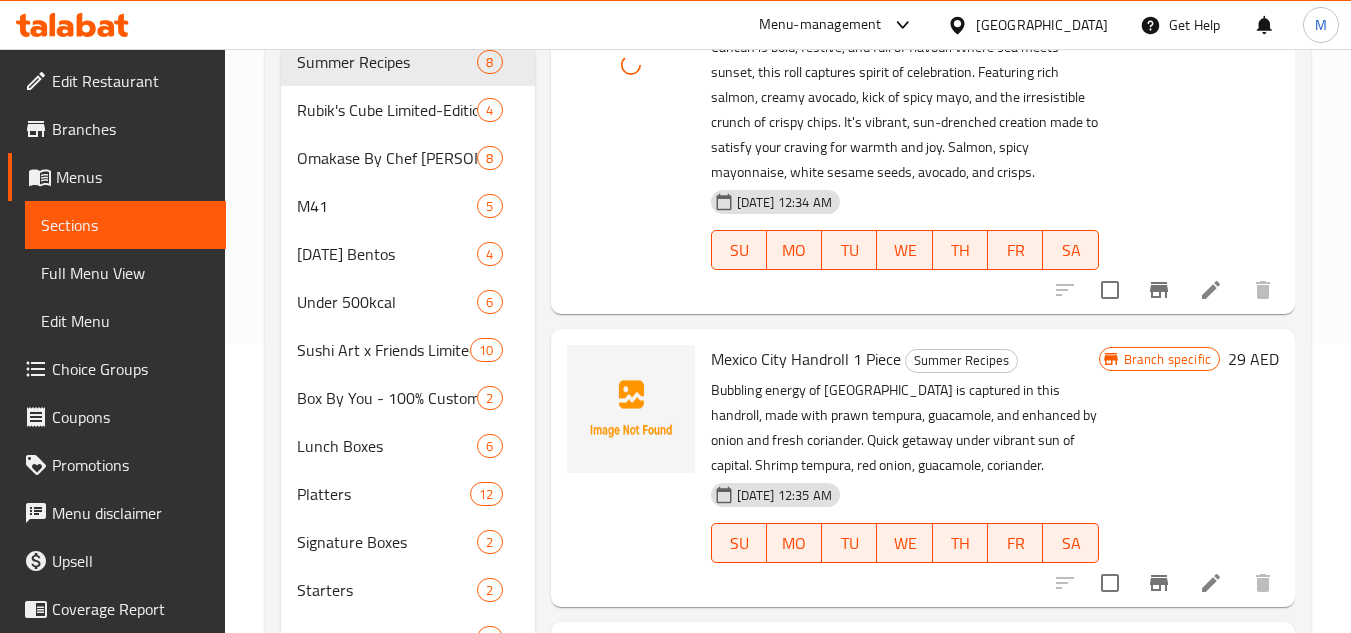 scroll, scrollTop: 300, scrollLeft: 0, axis: vertical 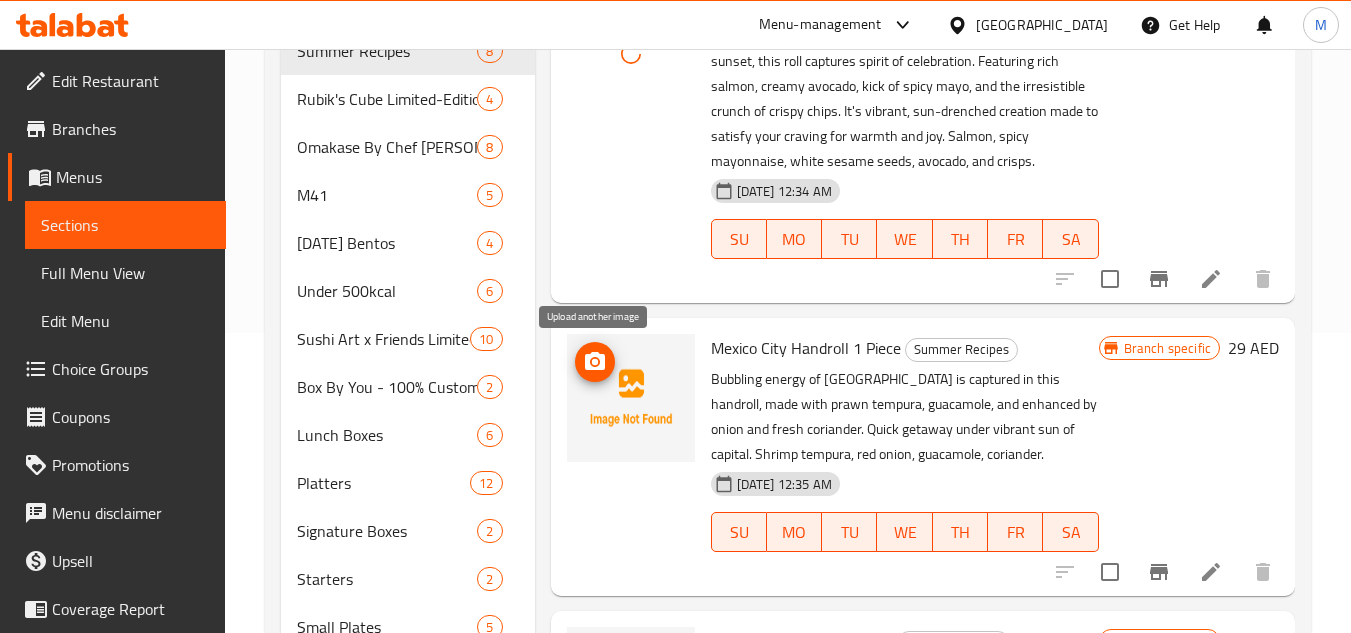 click at bounding box center (595, 362) 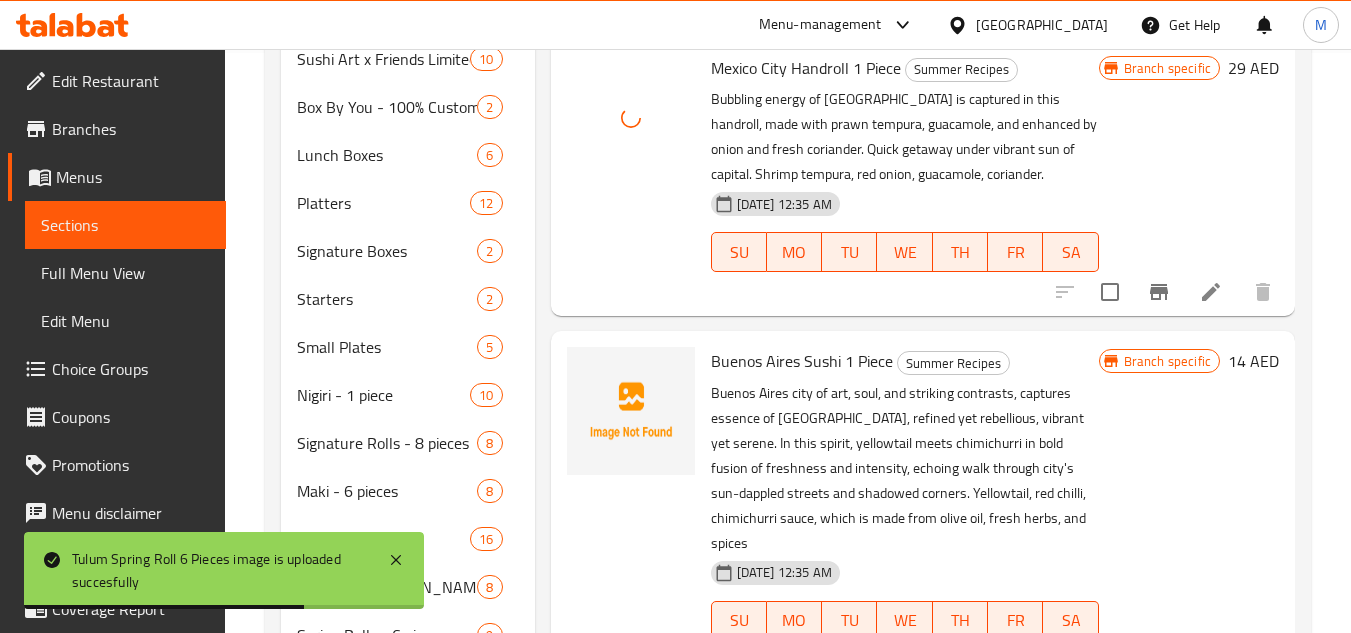 scroll, scrollTop: 700, scrollLeft: 0, axis: vertical 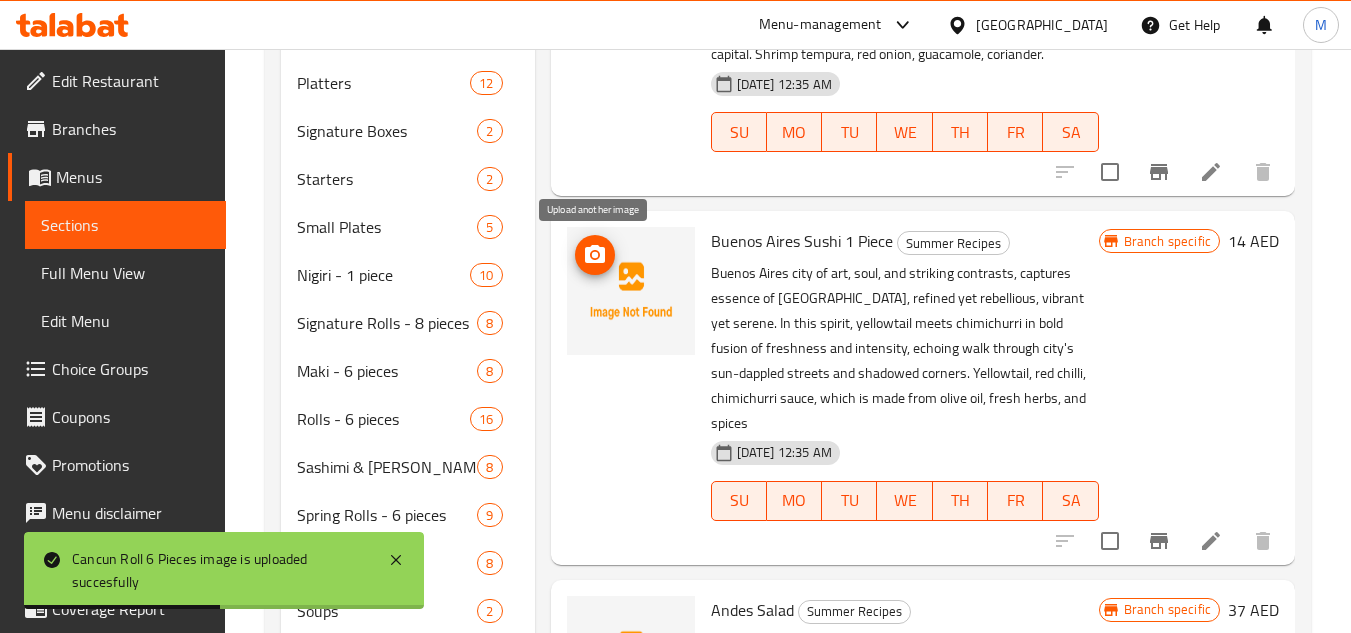 click 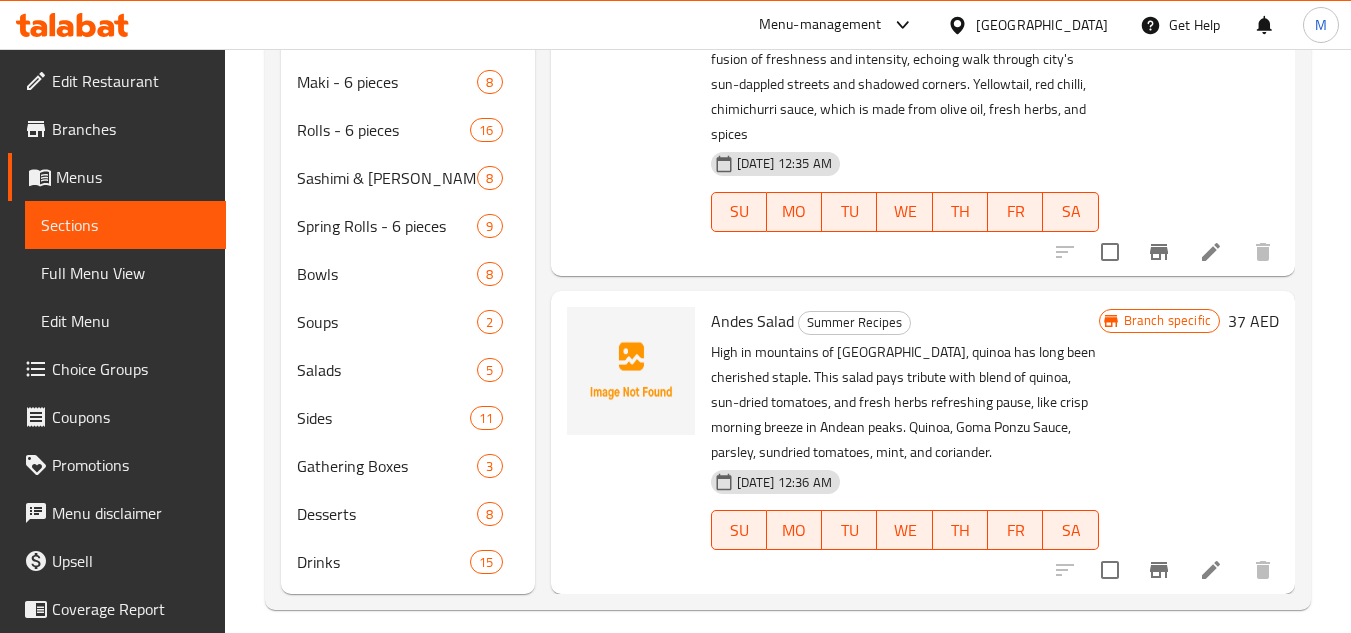 scroll, scrollTop: 1000, scrollLeft: 0, axis: vertical 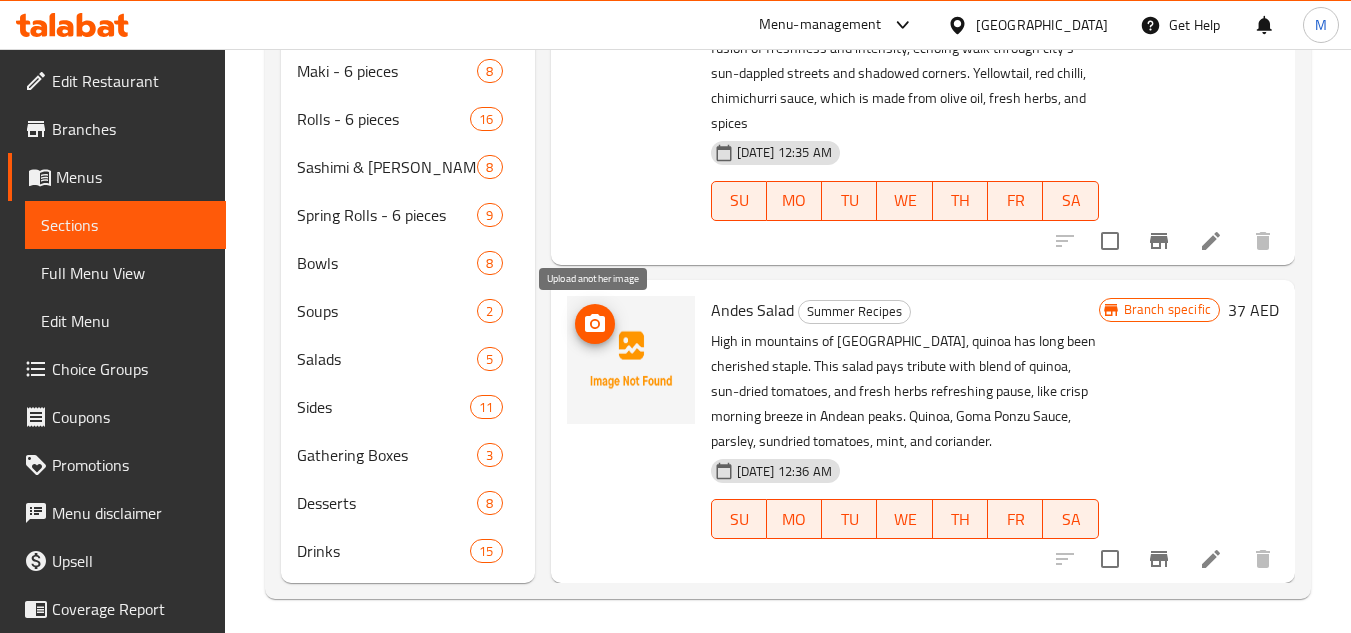 click at bounding box center [595, 324] 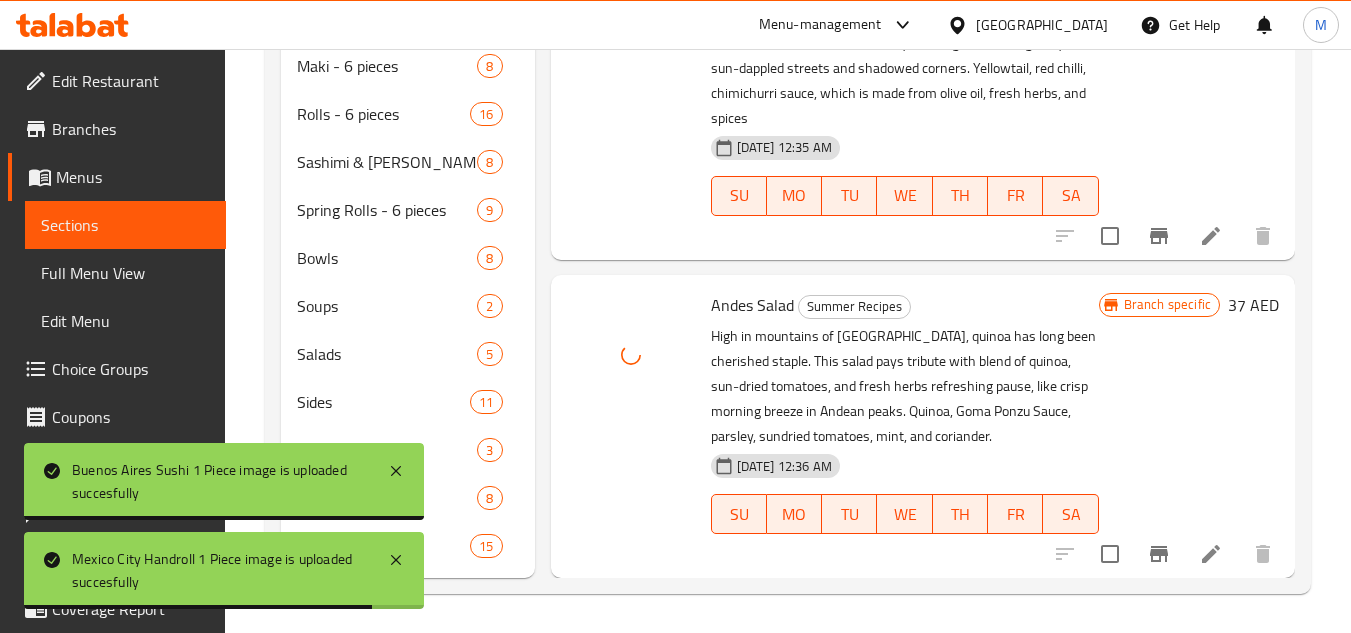 scroll, scrollTop: 1006, scrollLeft: 0, axis: vertical 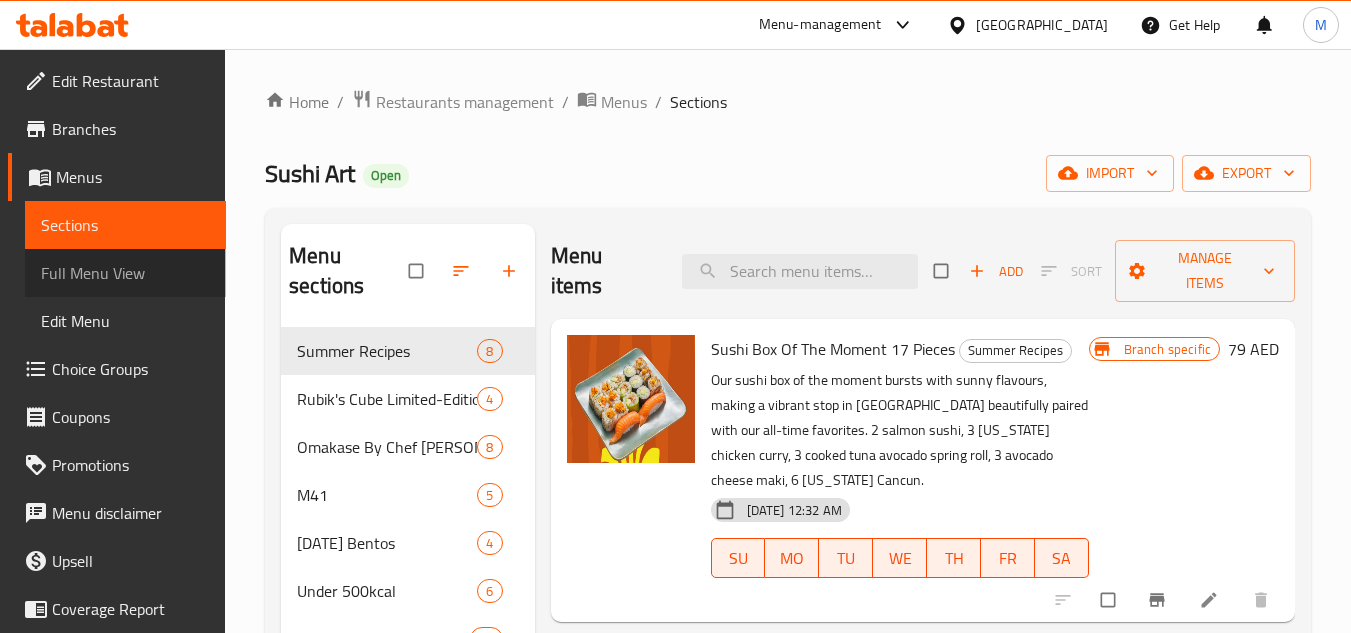 click on "Full Menu View" at bounding box center [125, 273] 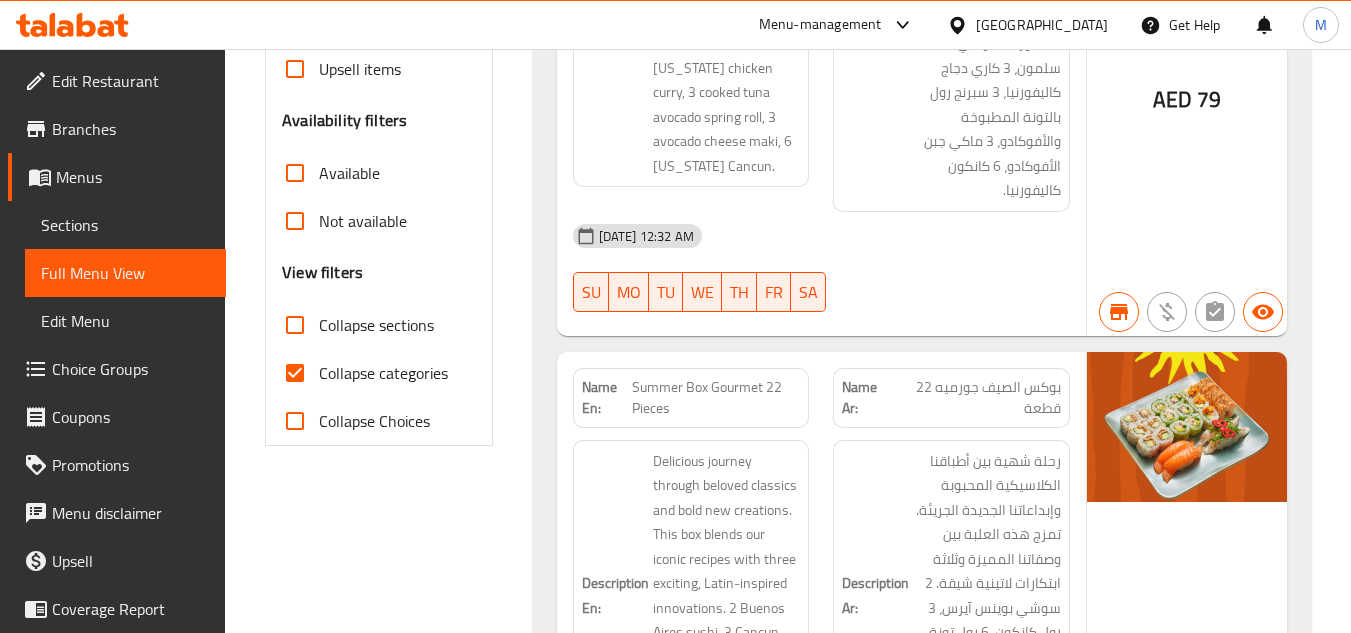 scroll, scrollTop: 700, scrollLeft: 0, axis: vertical 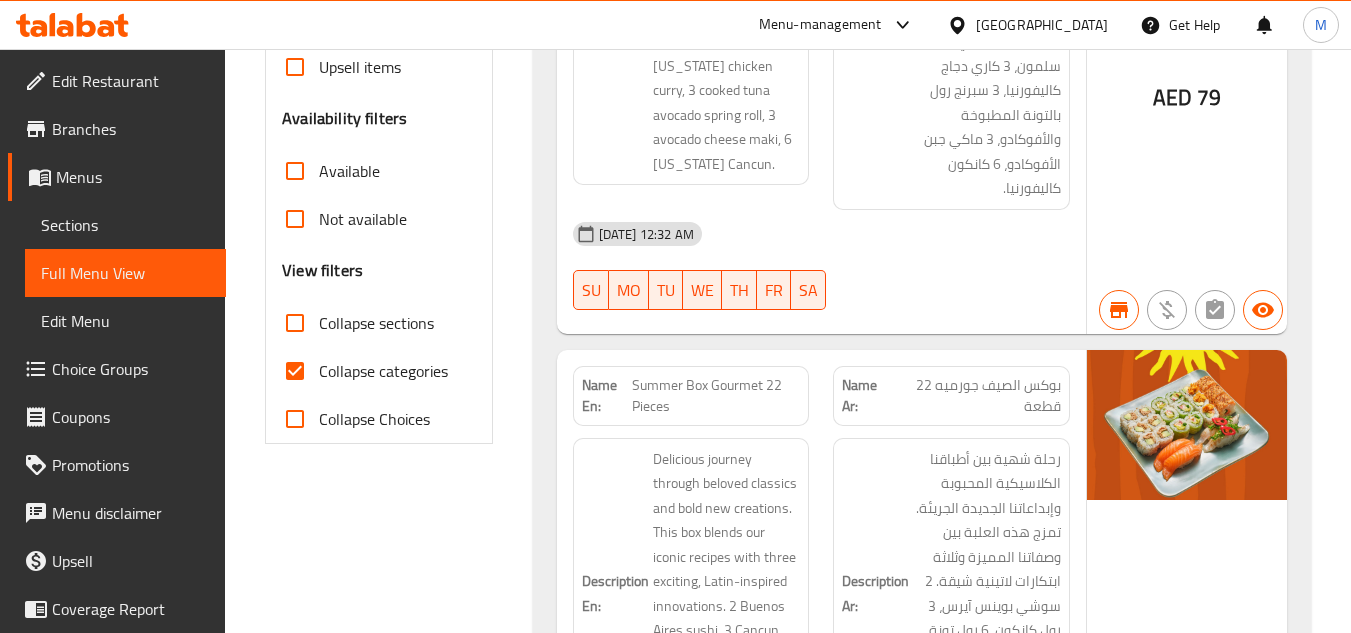 click on "Collapse sections" at bounding box center [295, 323] 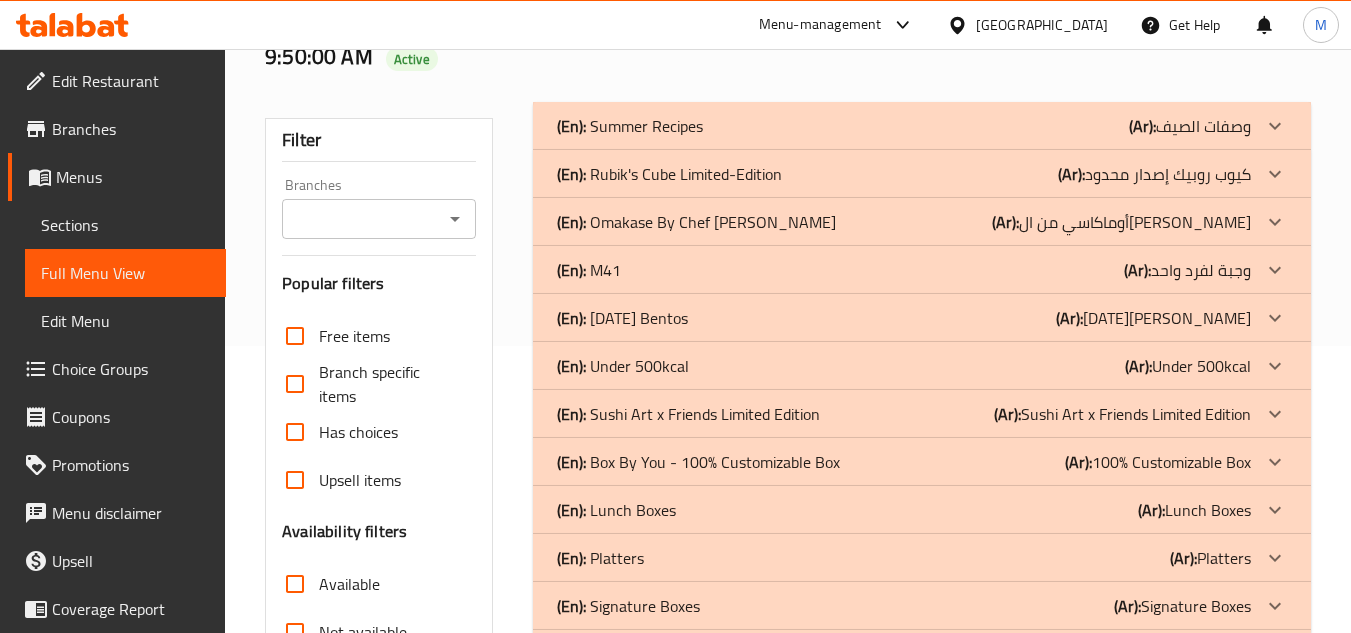 scroll, scrollTop: 200, scrollLeft: 0, axis: vertical 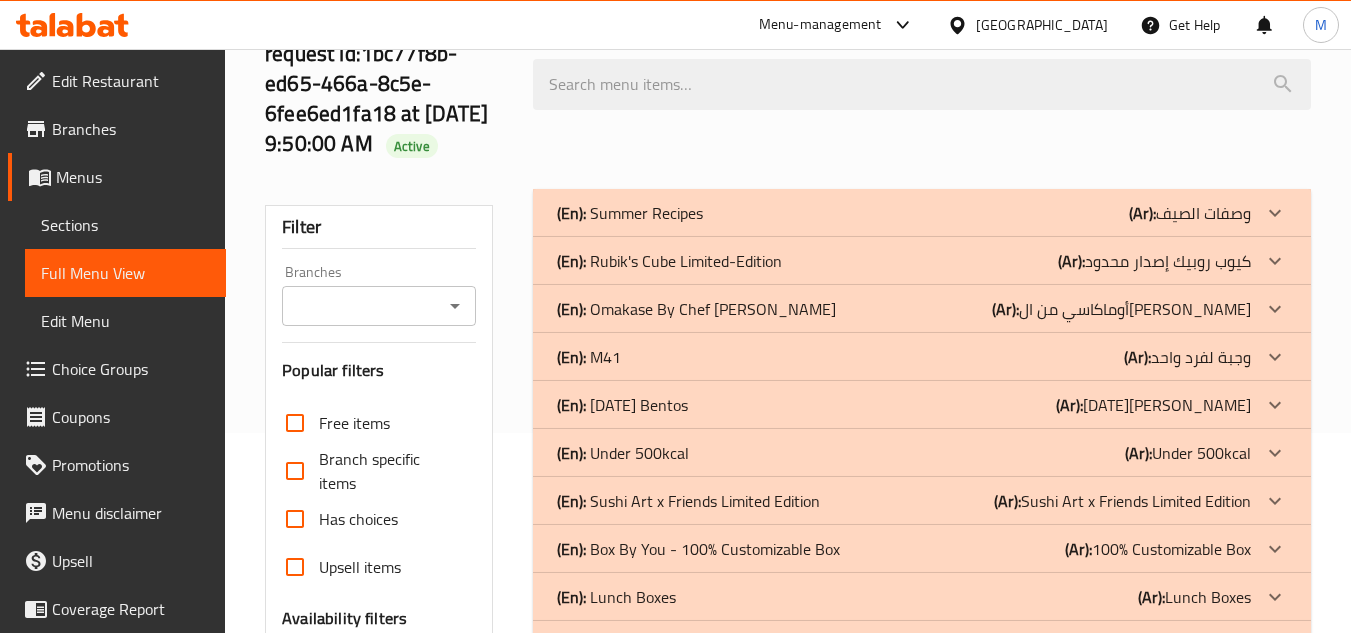 click 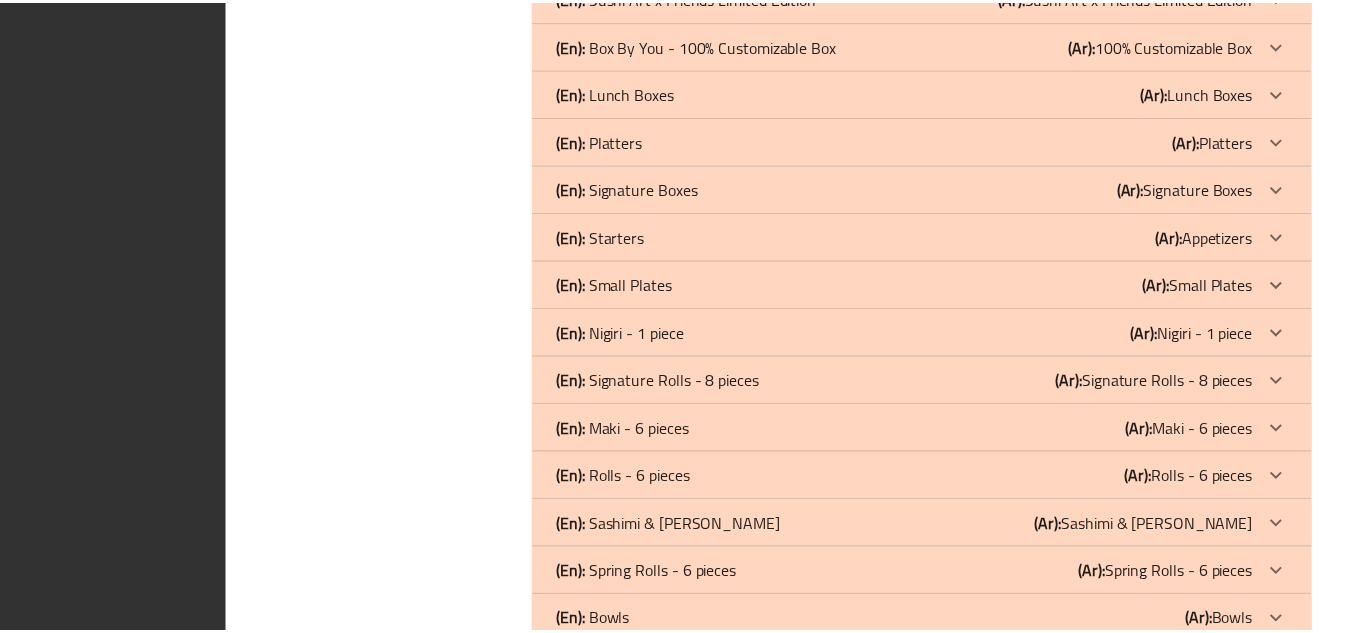 scroll, scrollTop: 5886, scrollLeft: 0, axis: vertical 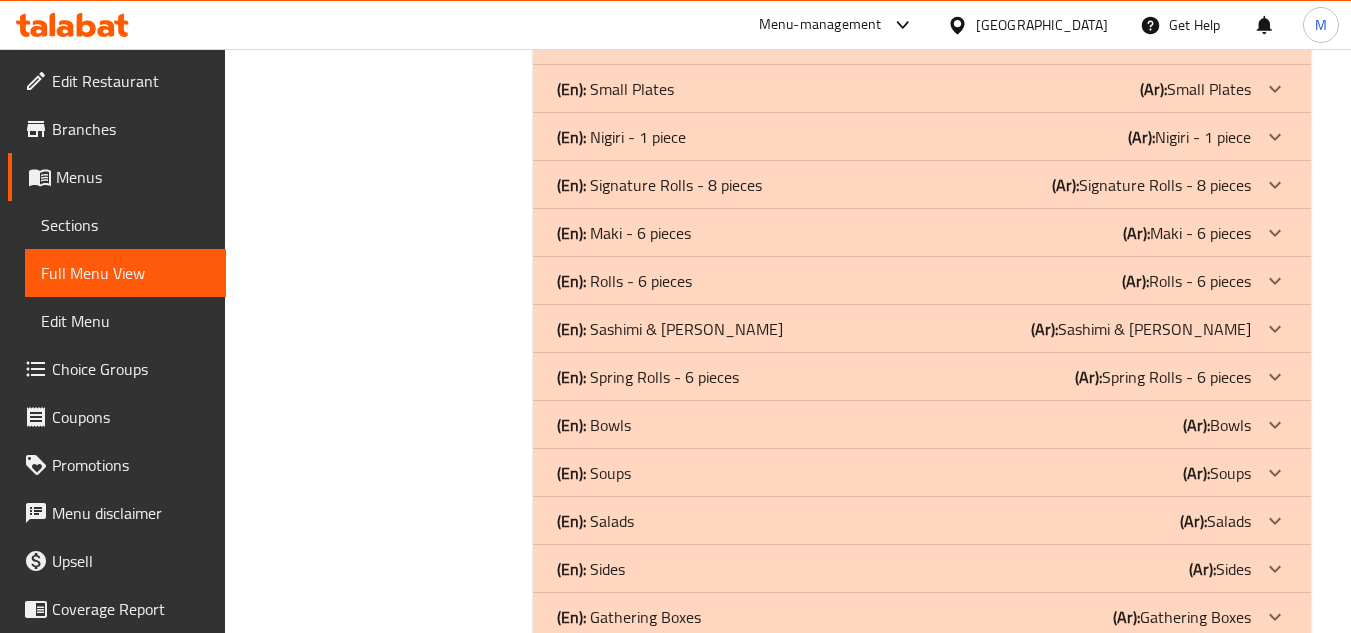 click 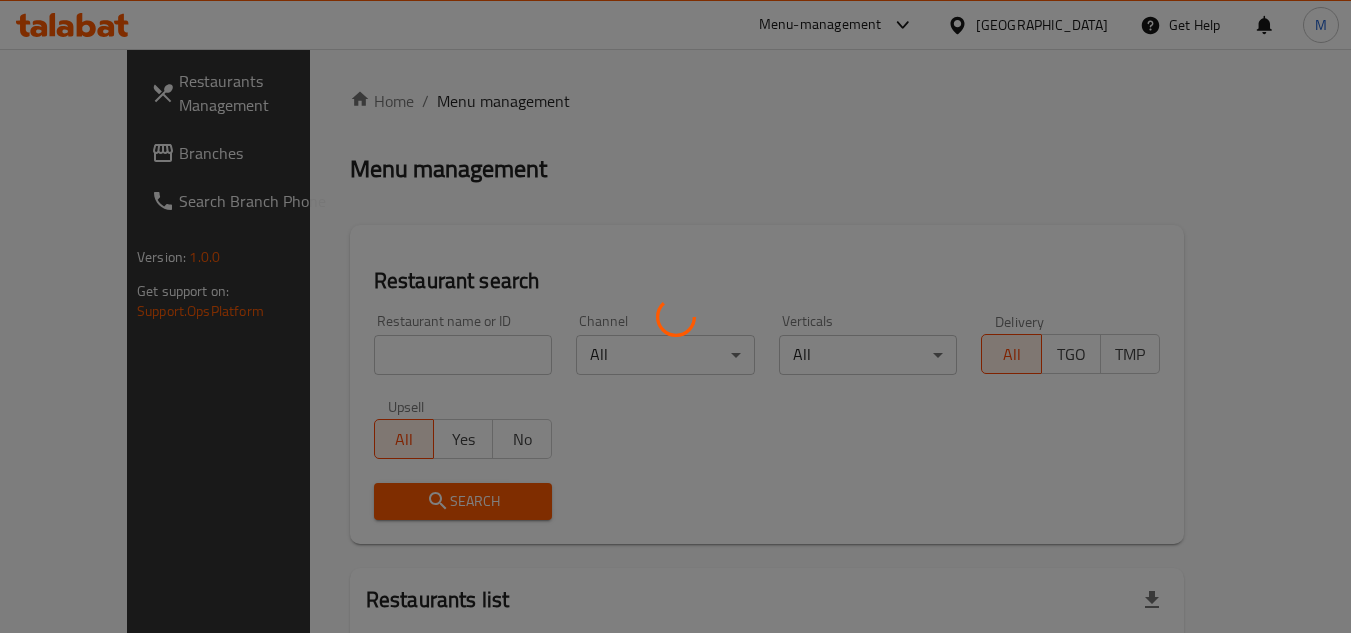scroll, scrollTop: 1, scrollLeft: 0, axis: vertical 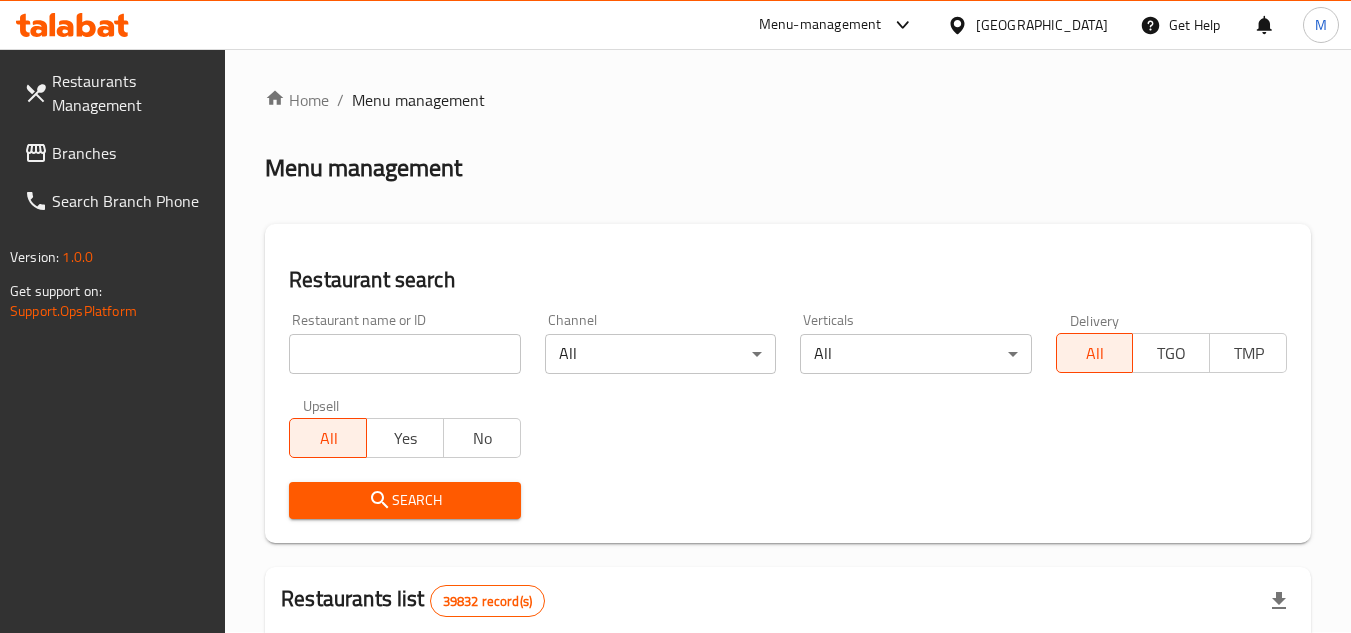 click at bounding box center [404, 354] 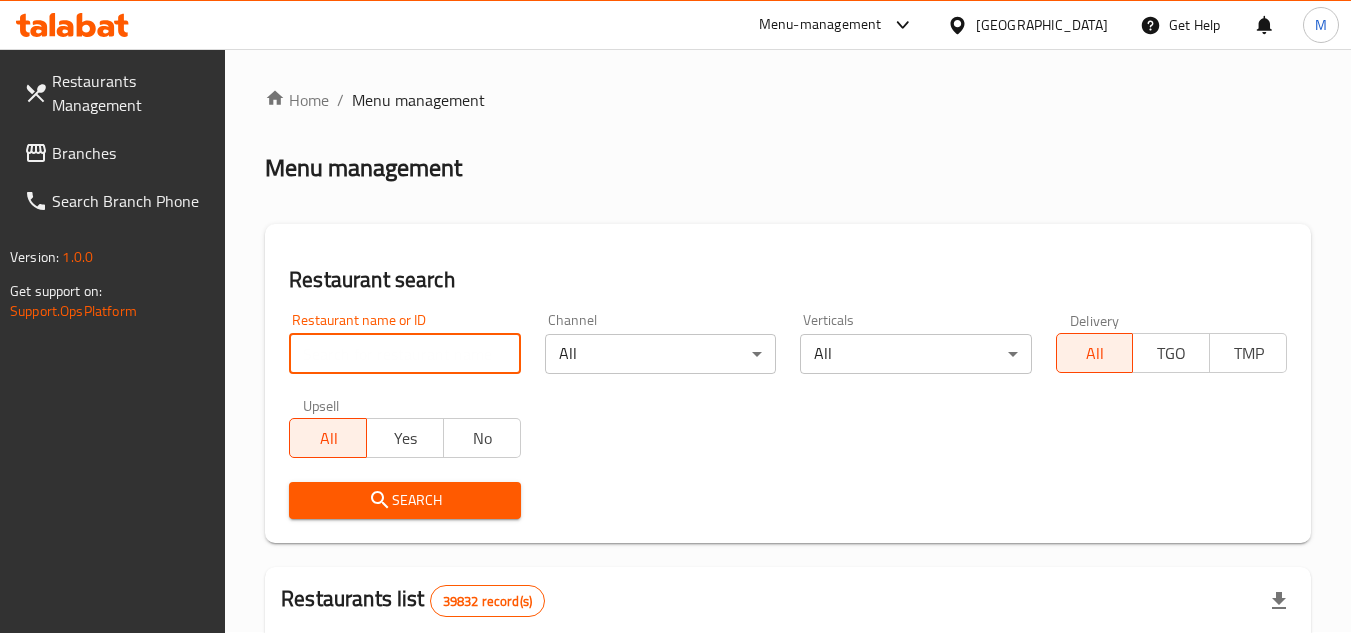 paste on "6377" 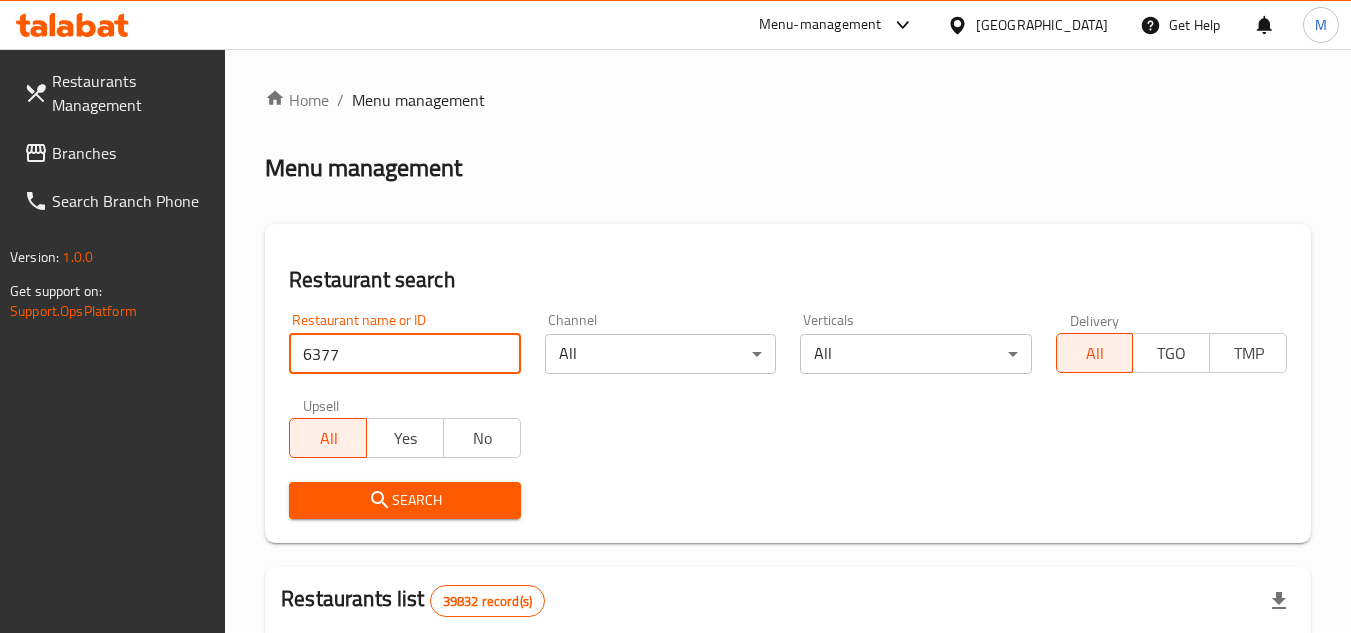type on "6377" 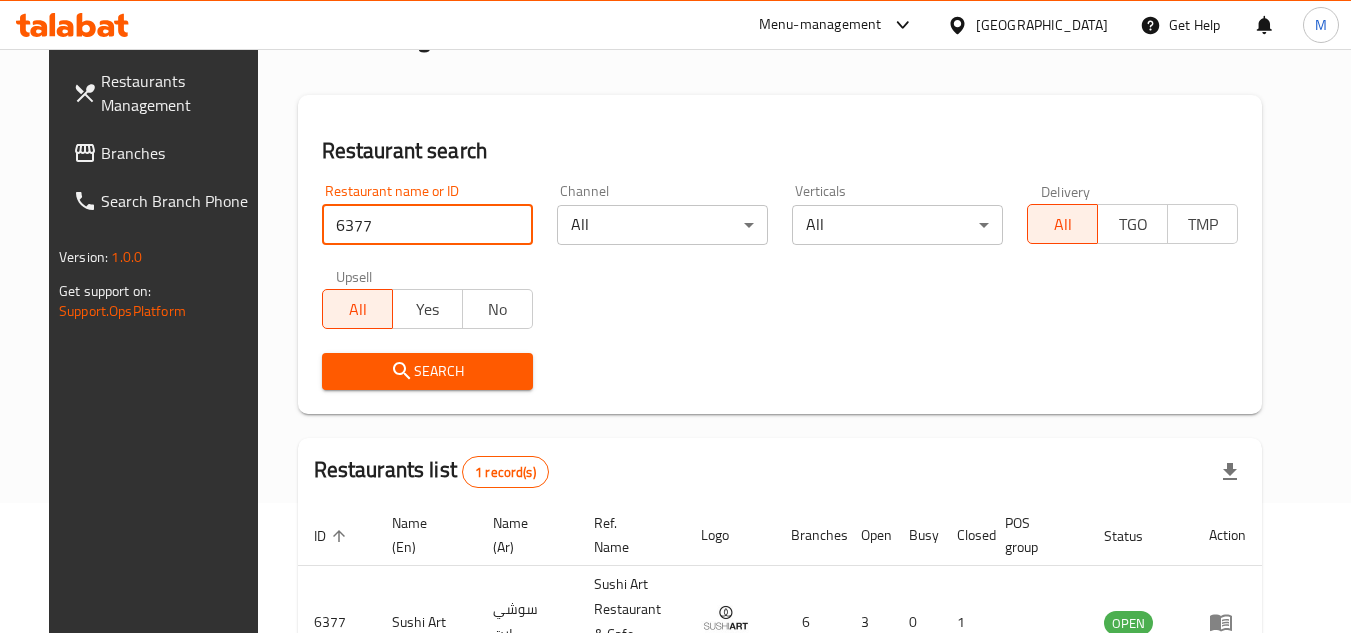 scroll, scrollTop: 259, scrollLeft: 0, axis: vertical 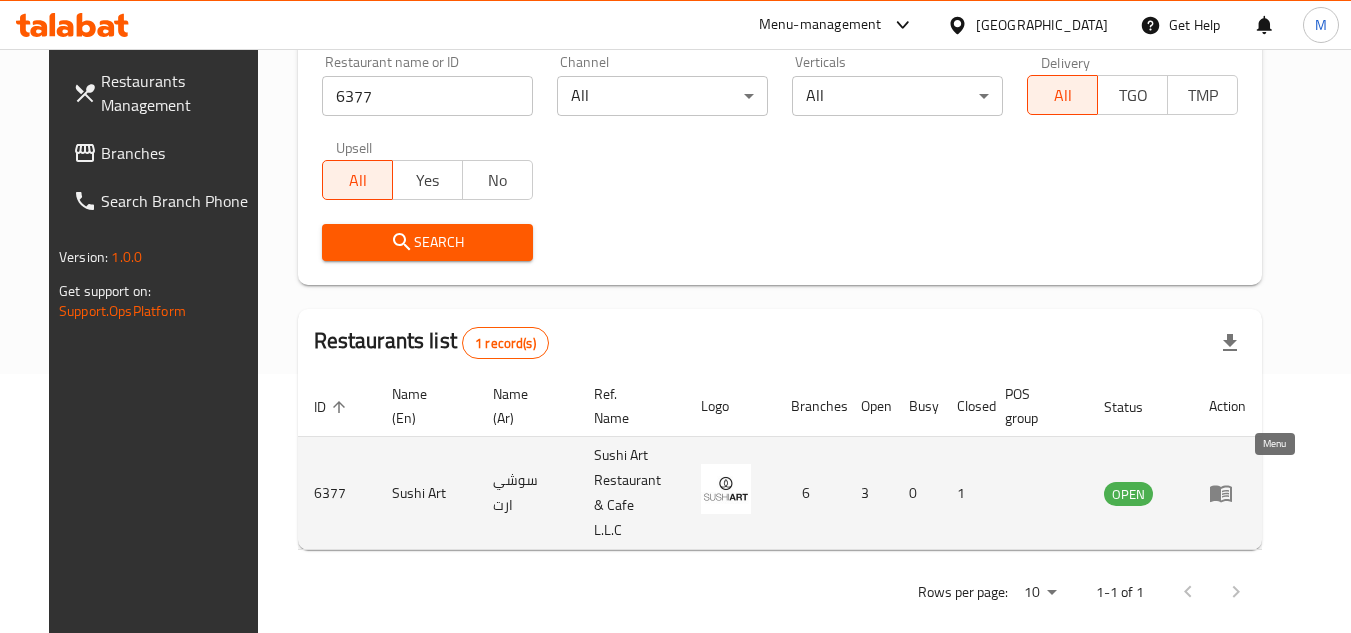 click 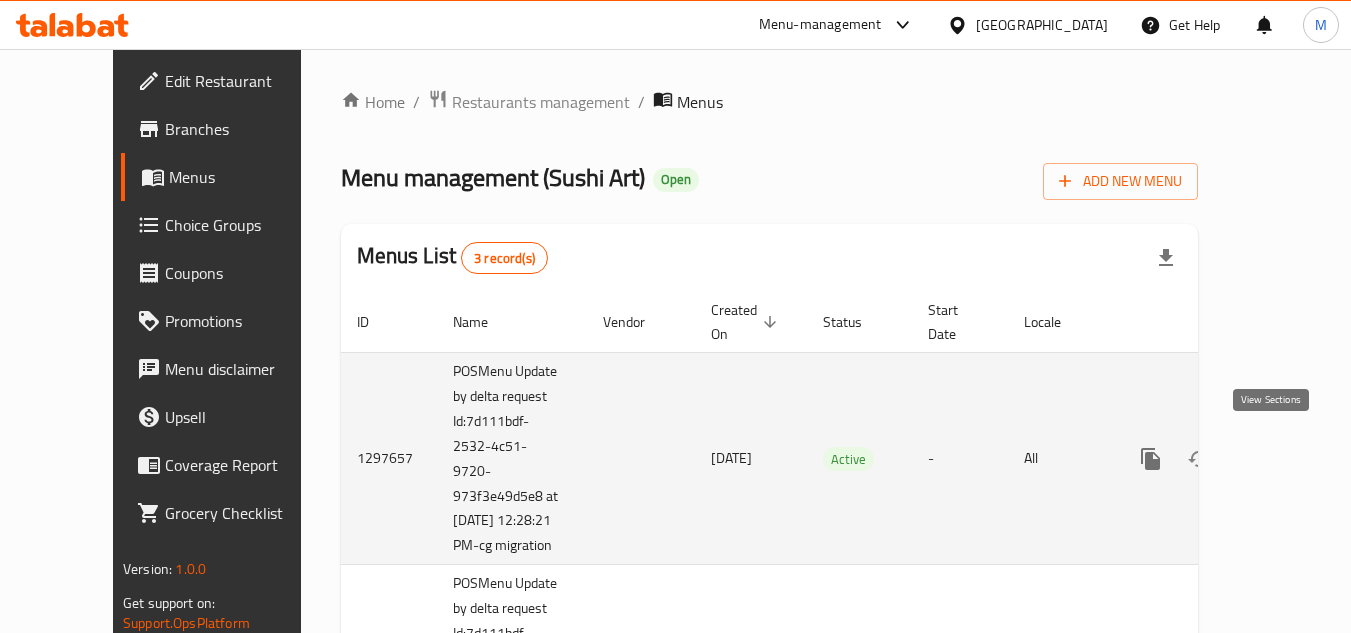 click at bounding box center (1295, 459) 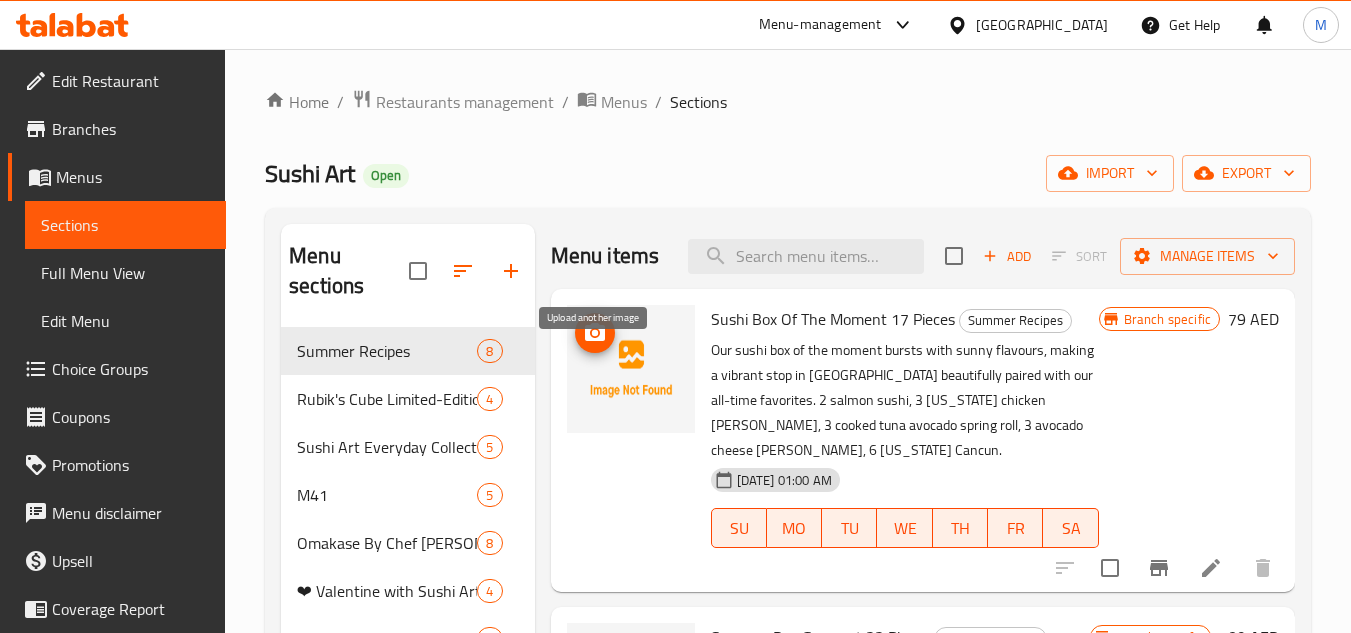 click at bounding box center (595, 333) 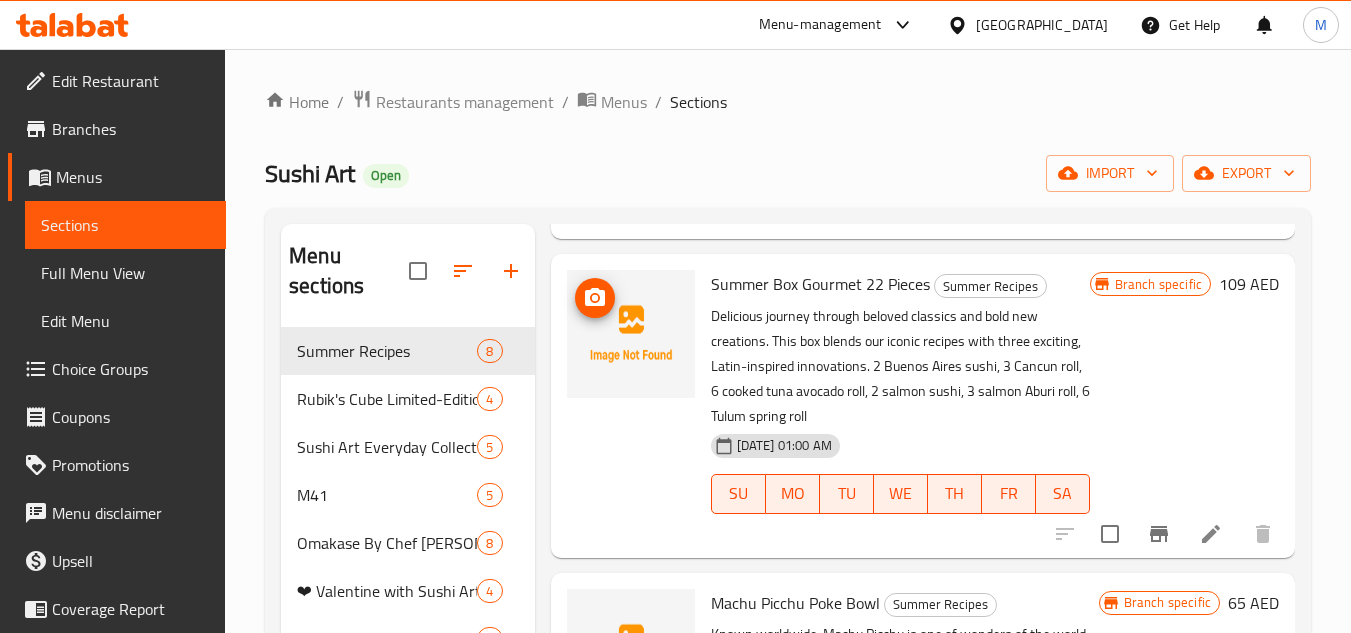 scroll, scrollTop: 400, scrollLeft: 0, axis: vertical 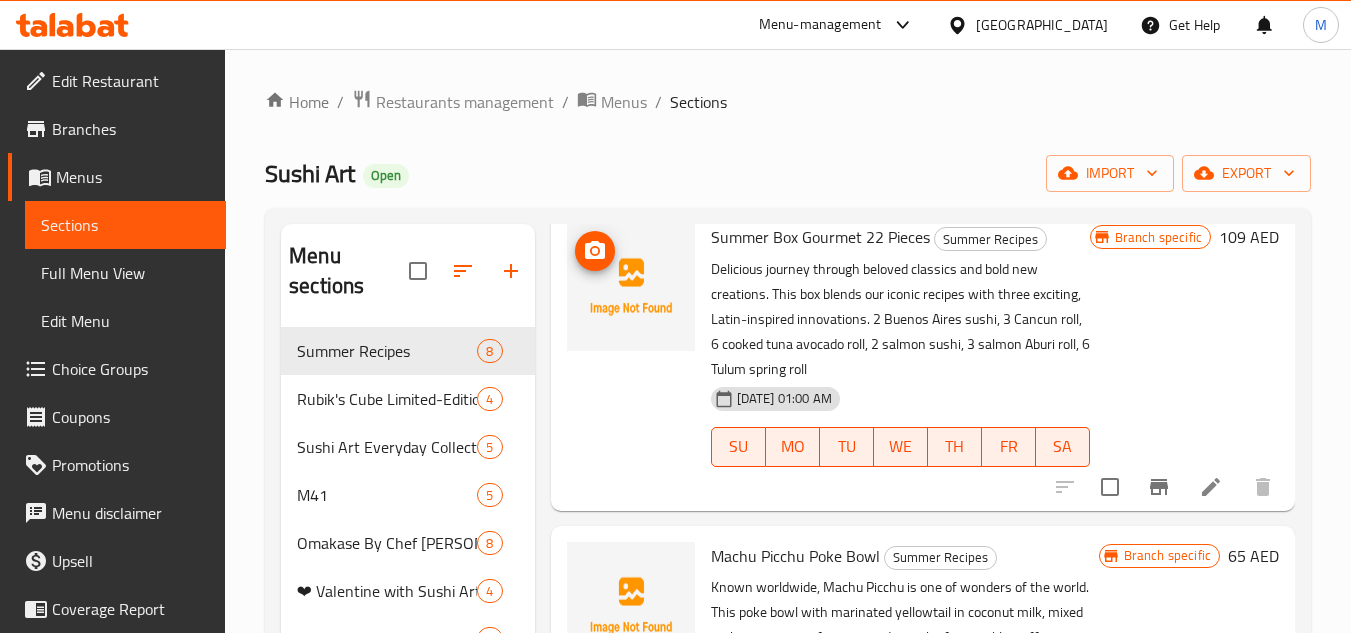 click 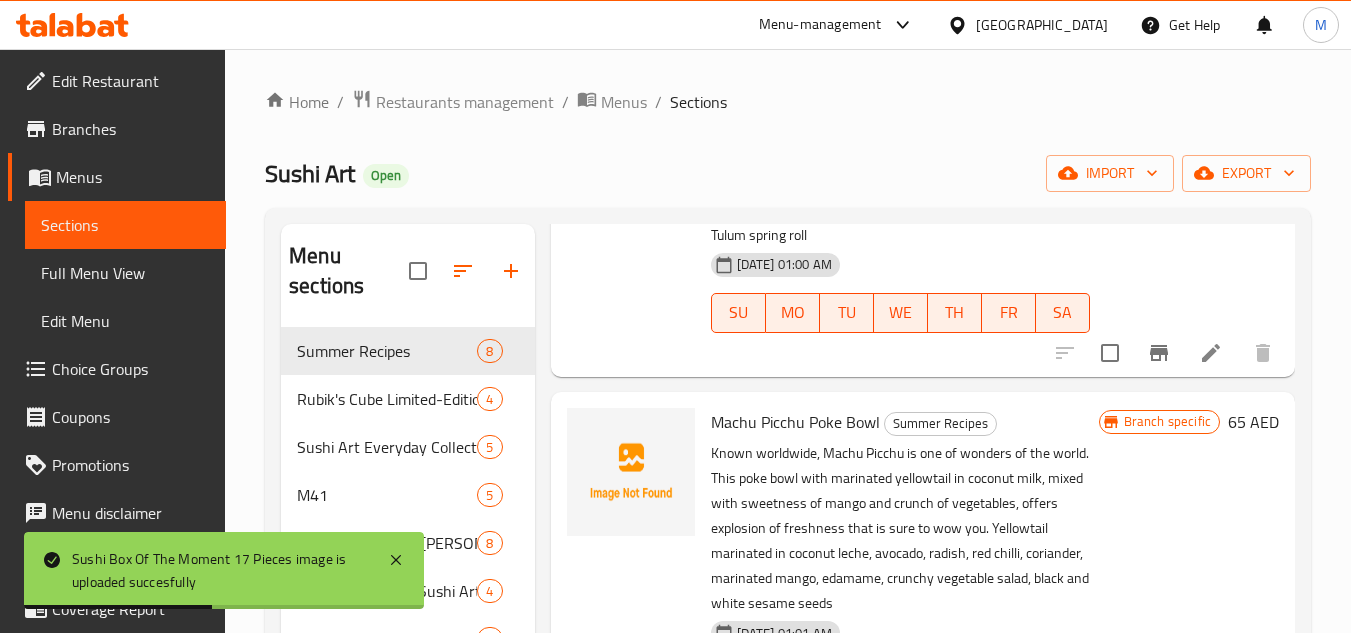 scroll, scrollTop: 600, scrollLeft: 0, axis: vertical 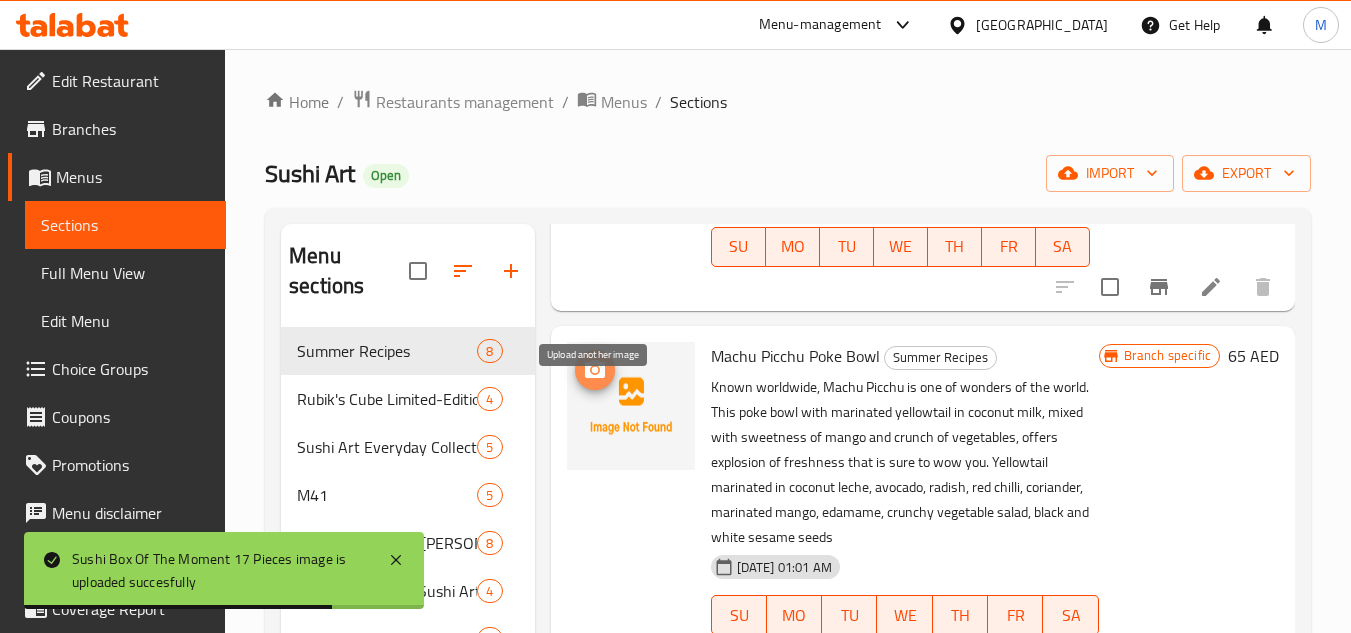 click 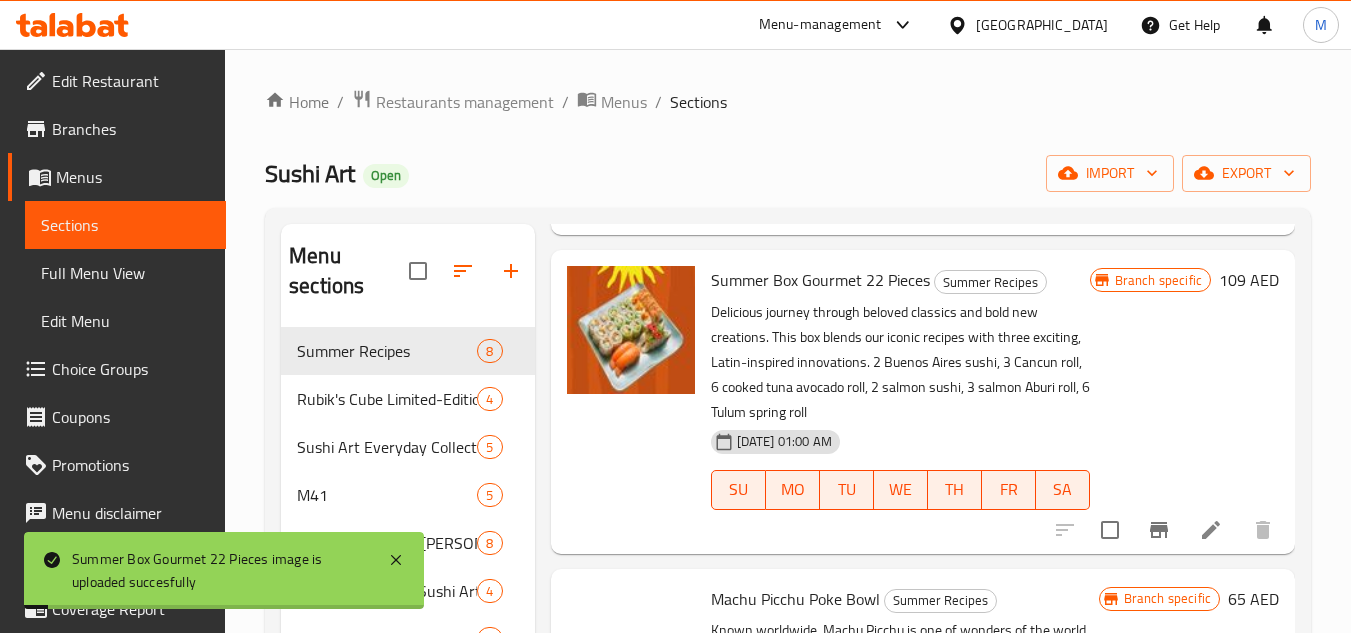 scroll, scrollTop: 300, scrollLeft: 0, axis: vertical 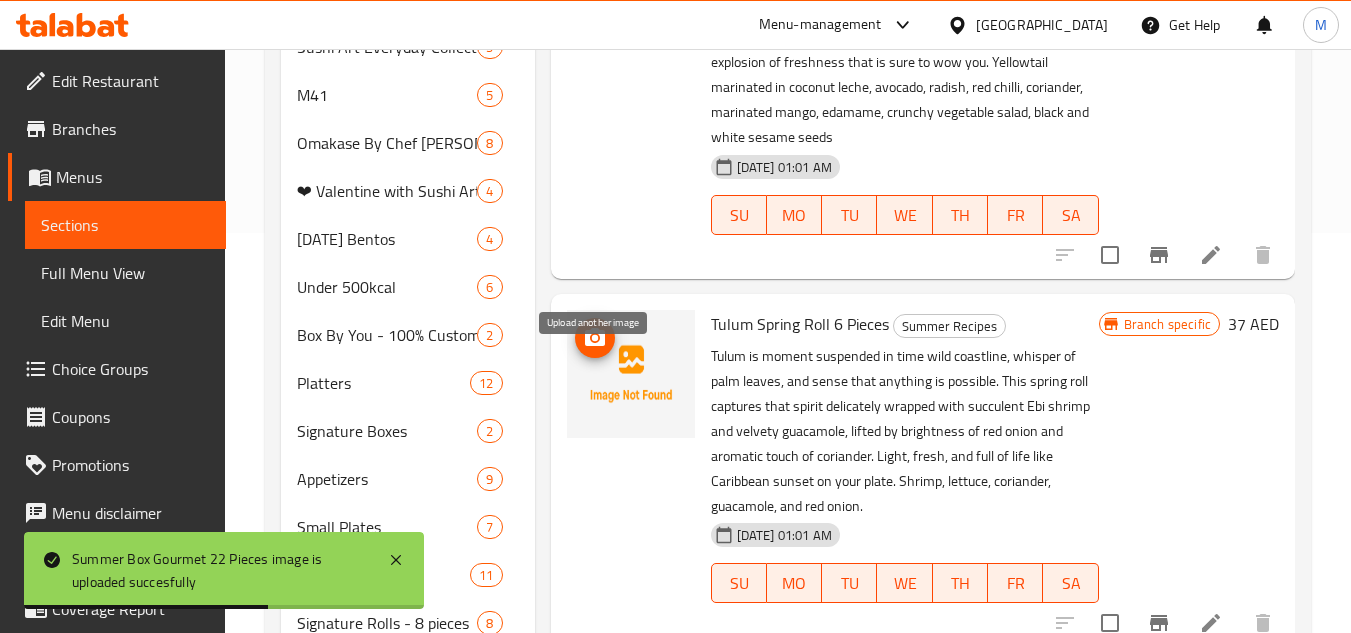 click 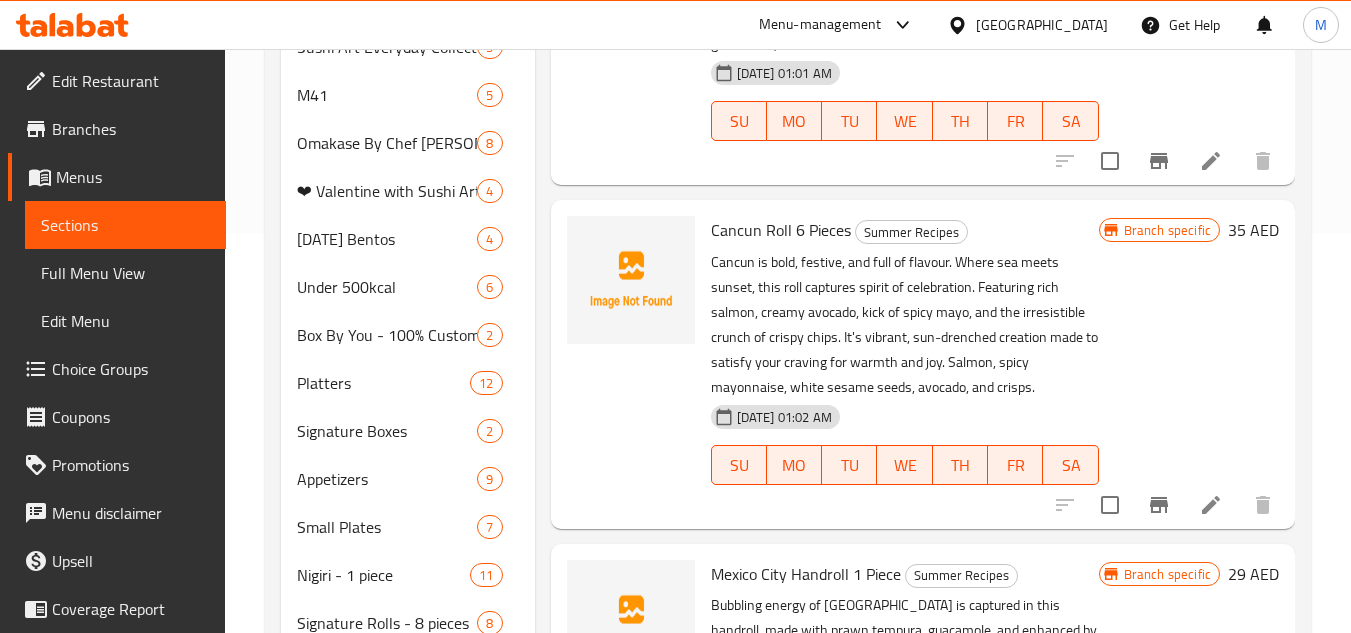 scroll, scrollTop: 1100, scrollLeft: 0, axis: vertical 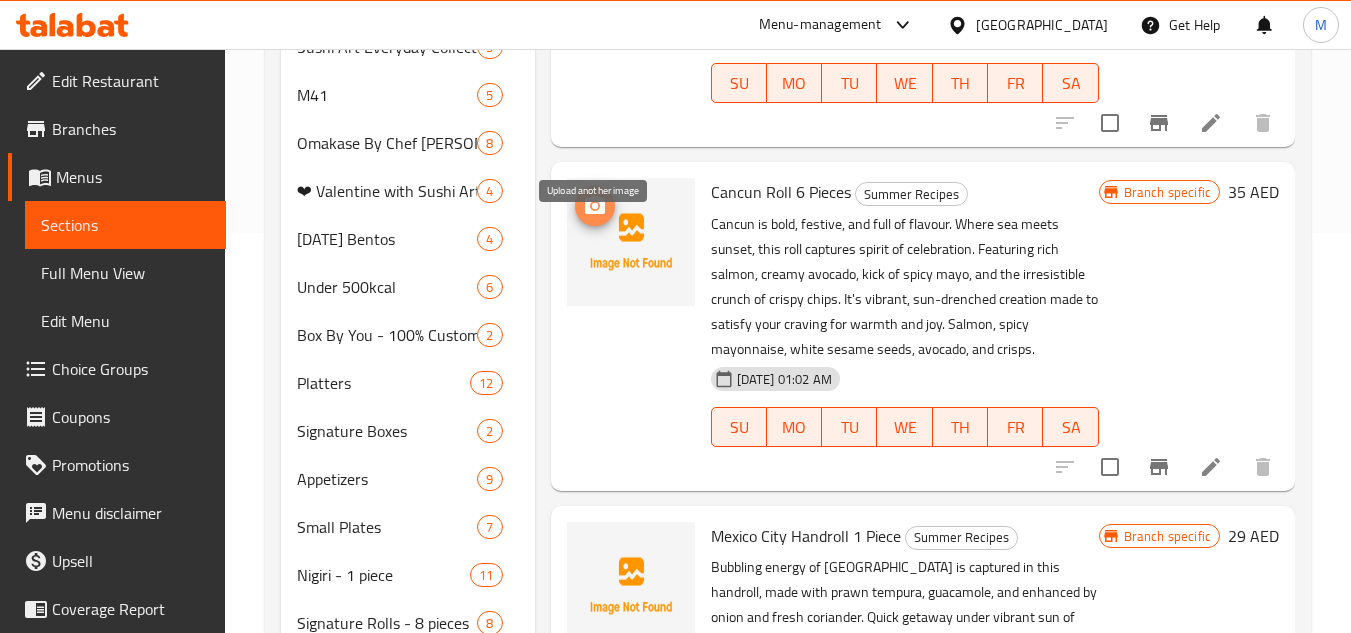 click 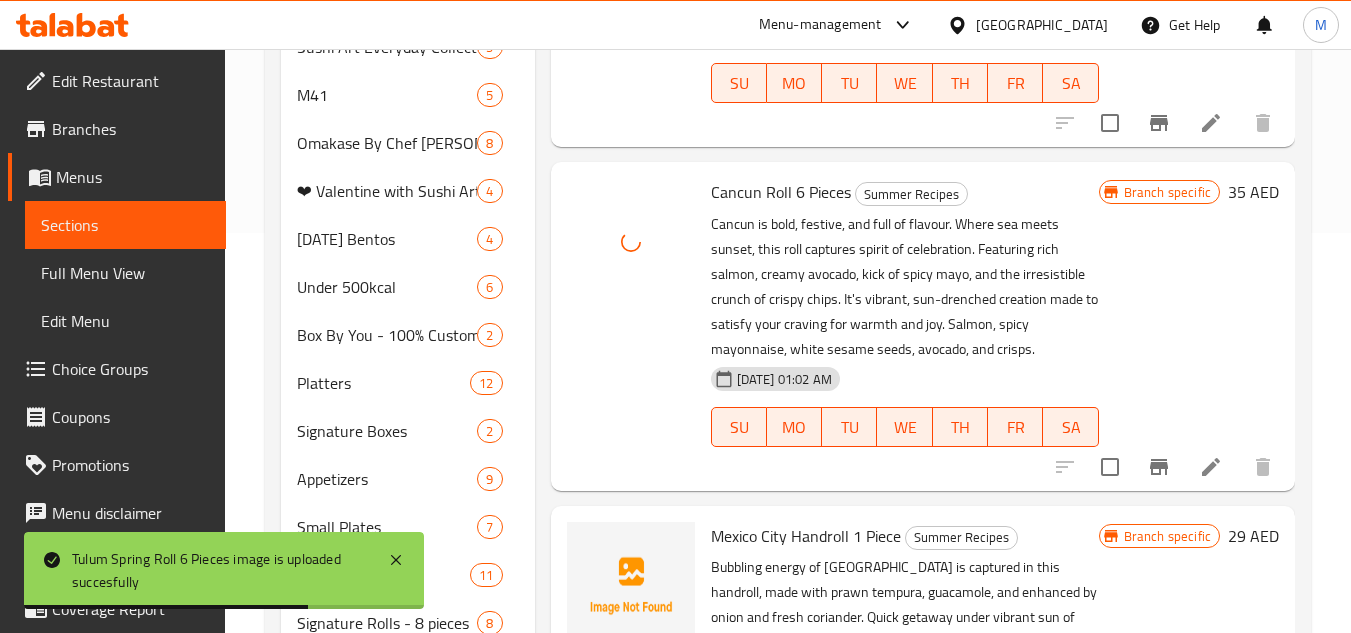 scroll, scrollTop: 1274, scrollLeft: 0, axis: vertical 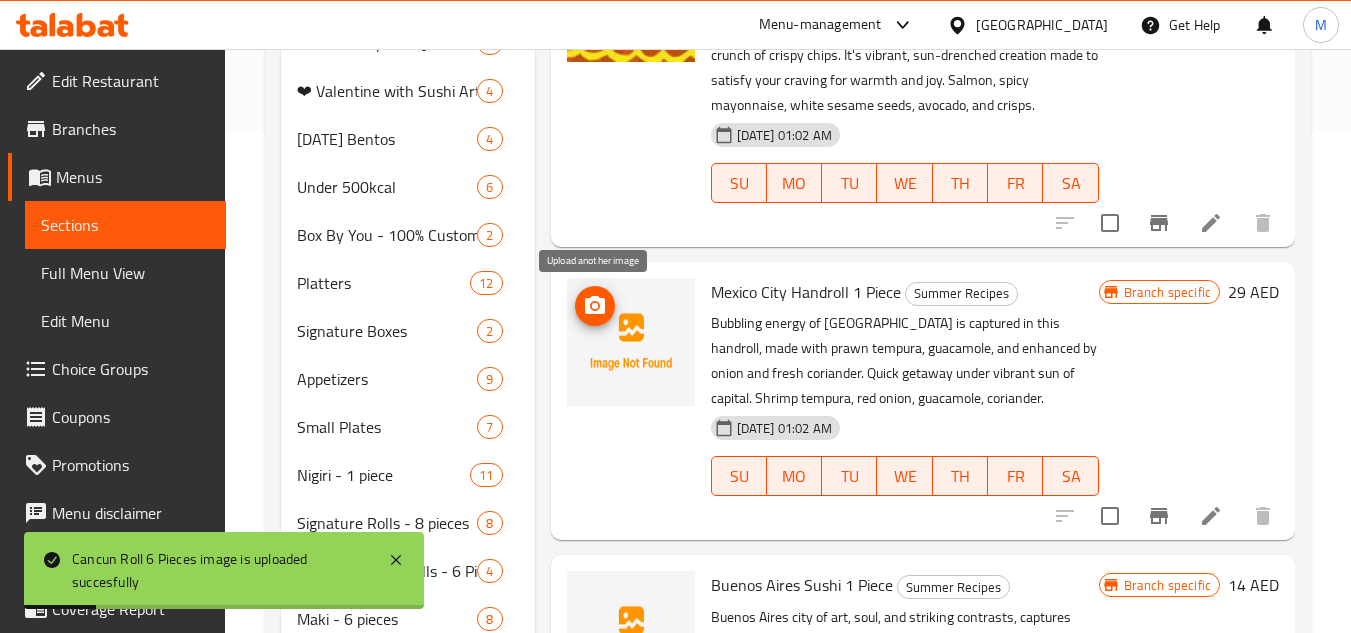 click 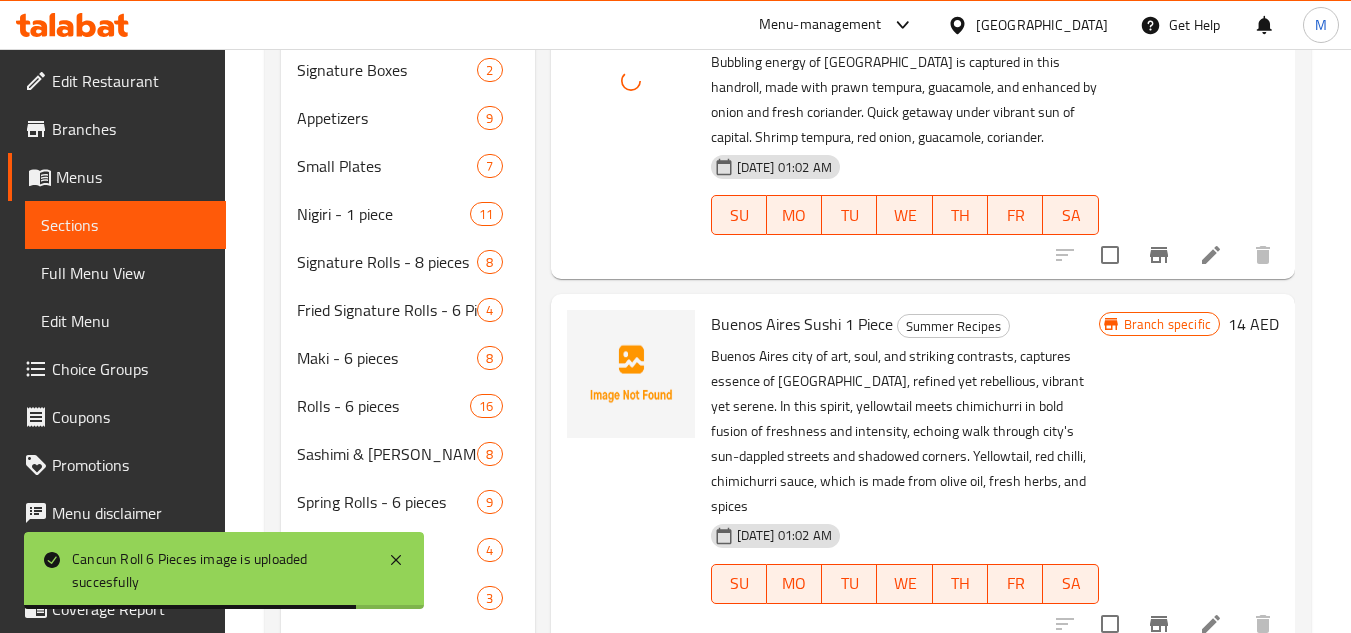 scroll, scrollTop: 900, scrollLeft: 0, axis: vertical 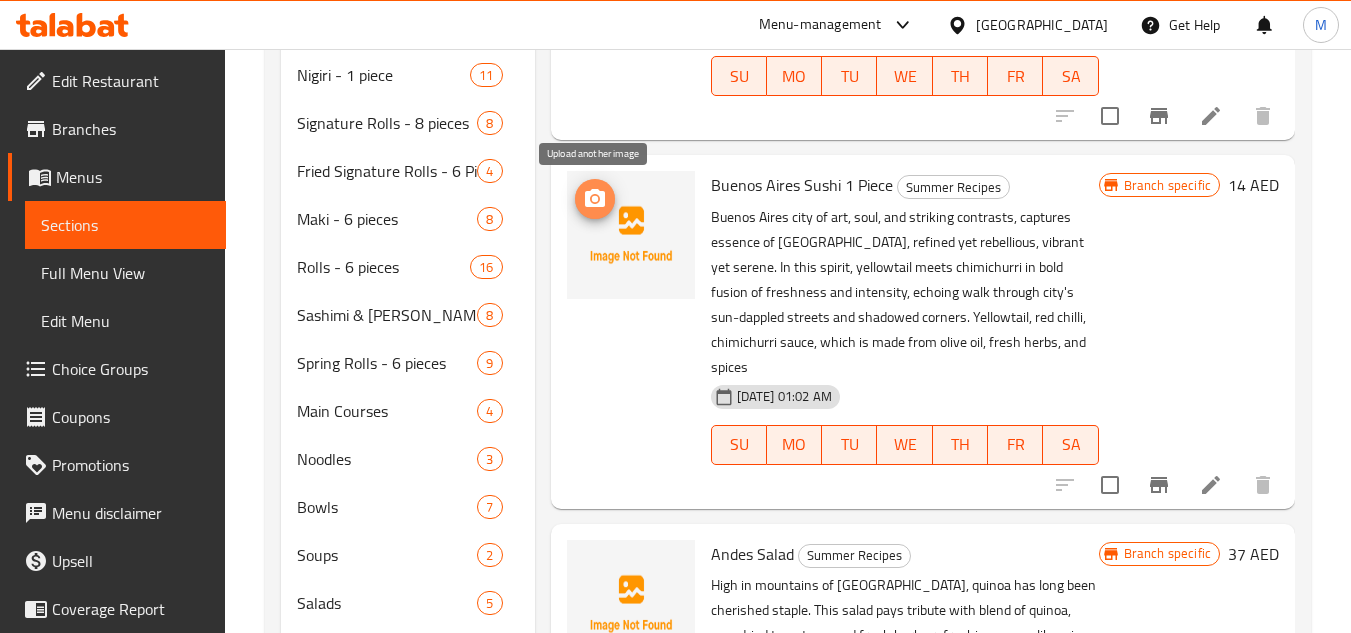 click 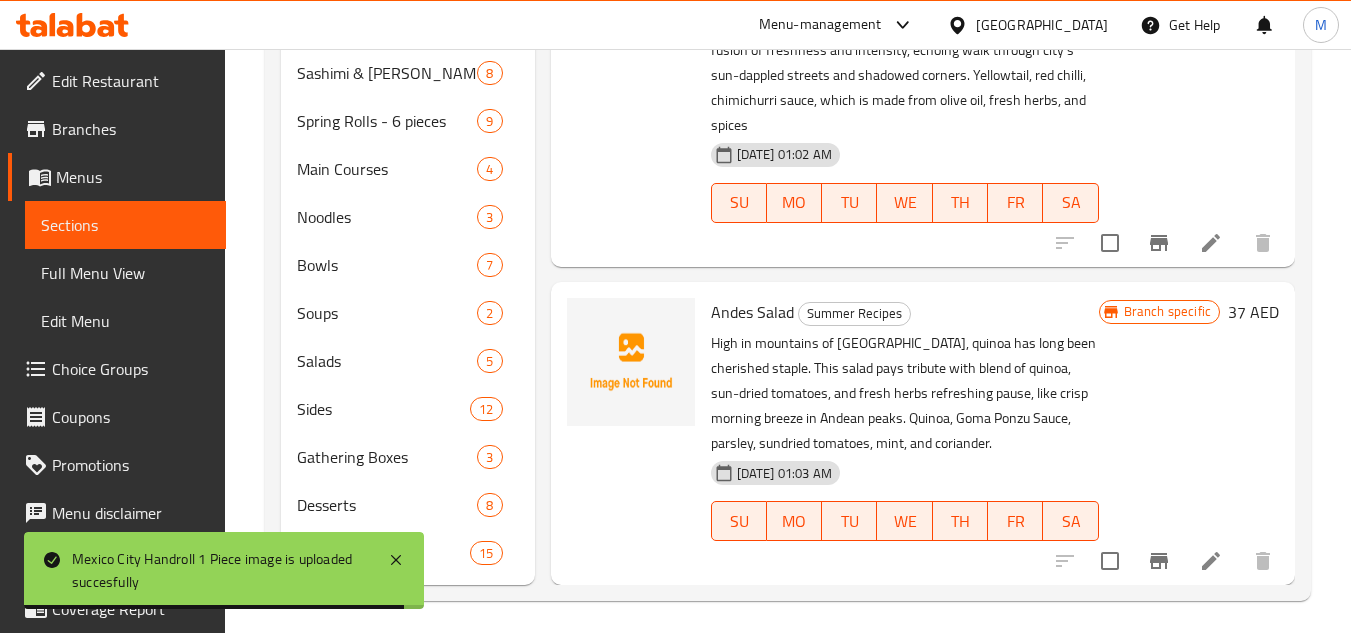 scroll, scrollTop: 1150, scrollLeft: 0, axis: vertical 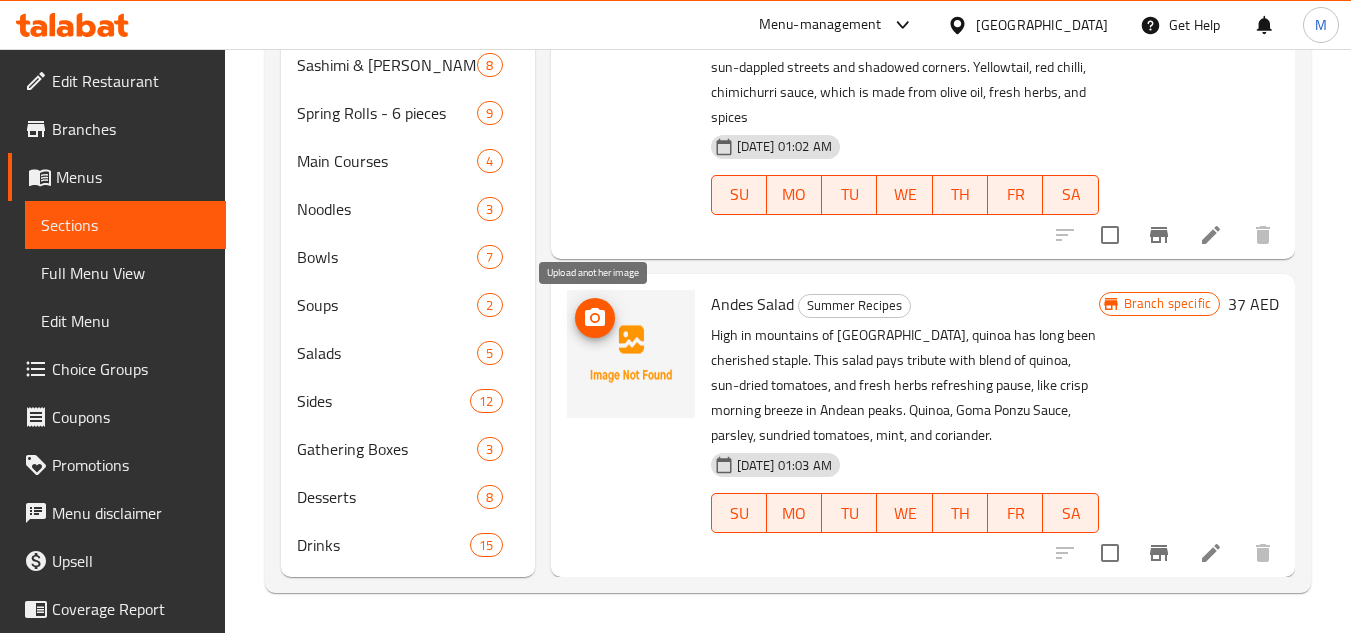 click 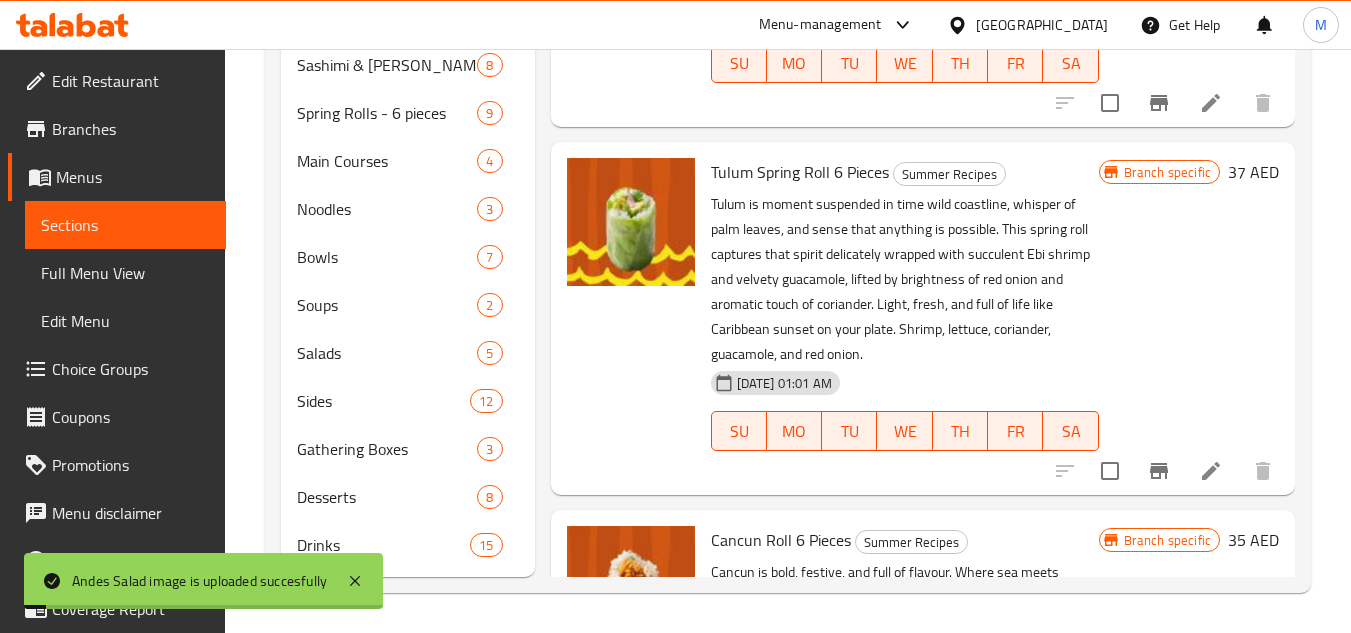 scroll, scrollTop: 0, scrollLeft: 0, axis: both 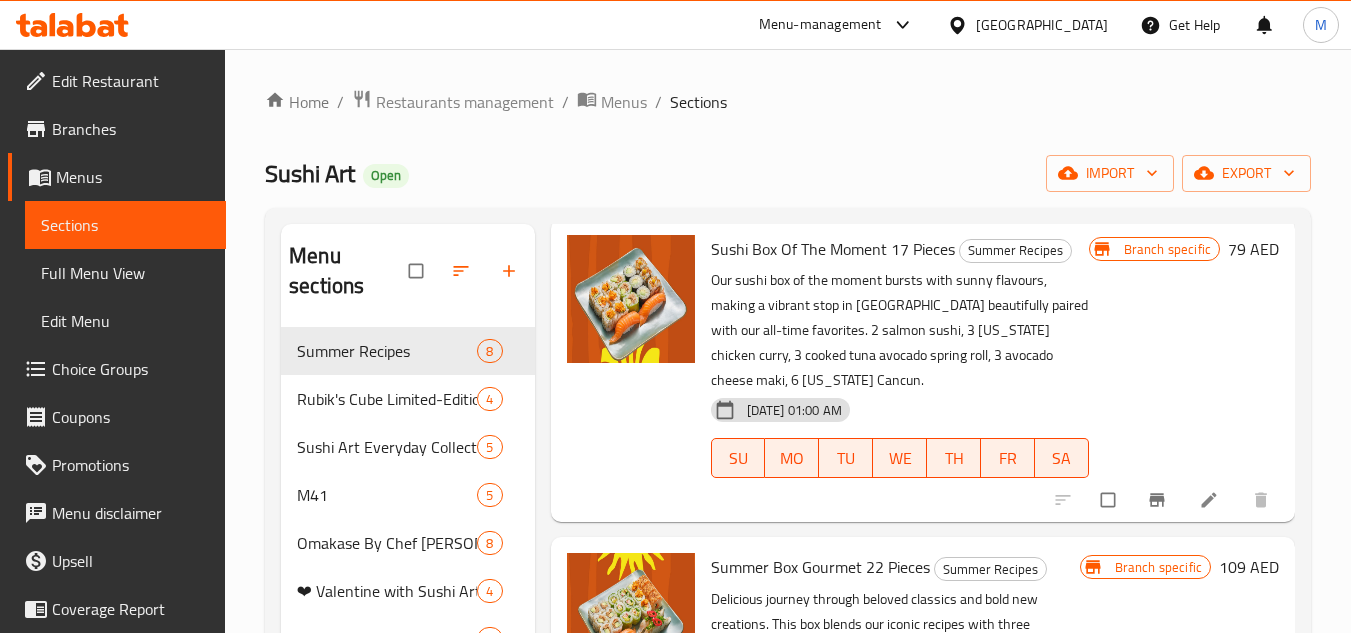 click on "Full Menu View" at bounding box center (125, 273) 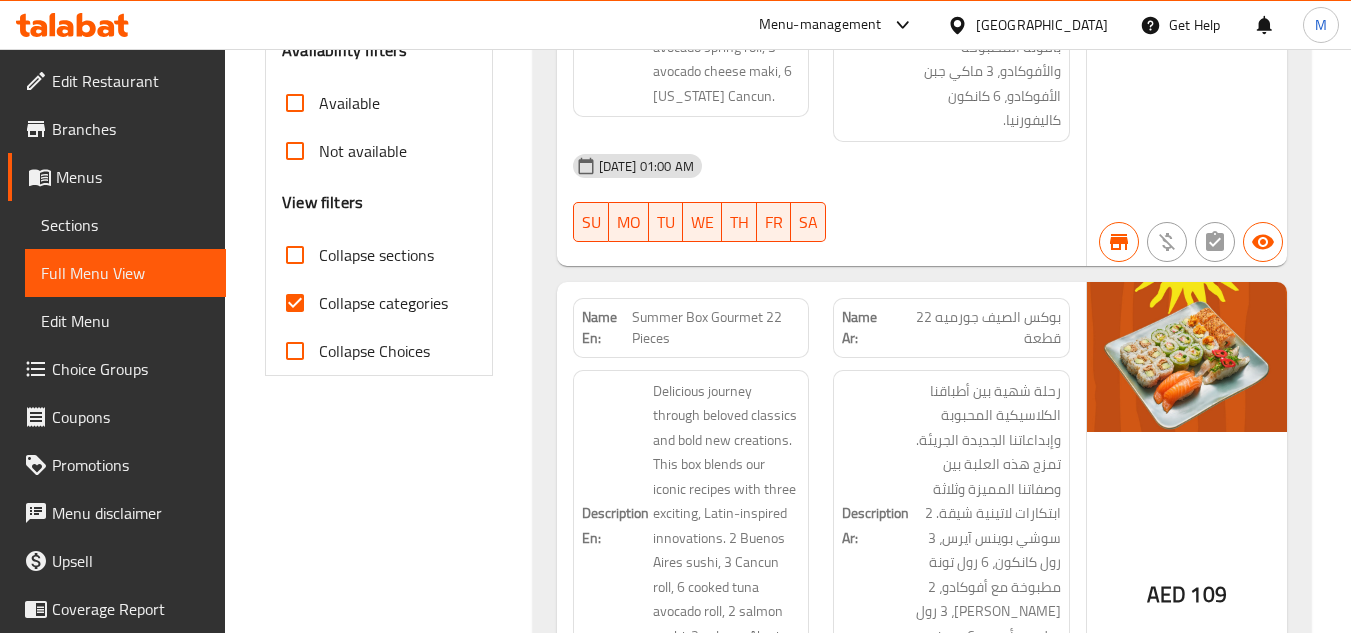 scroll, scrollTop: 800, scrollLeft: 0, axis: vertical 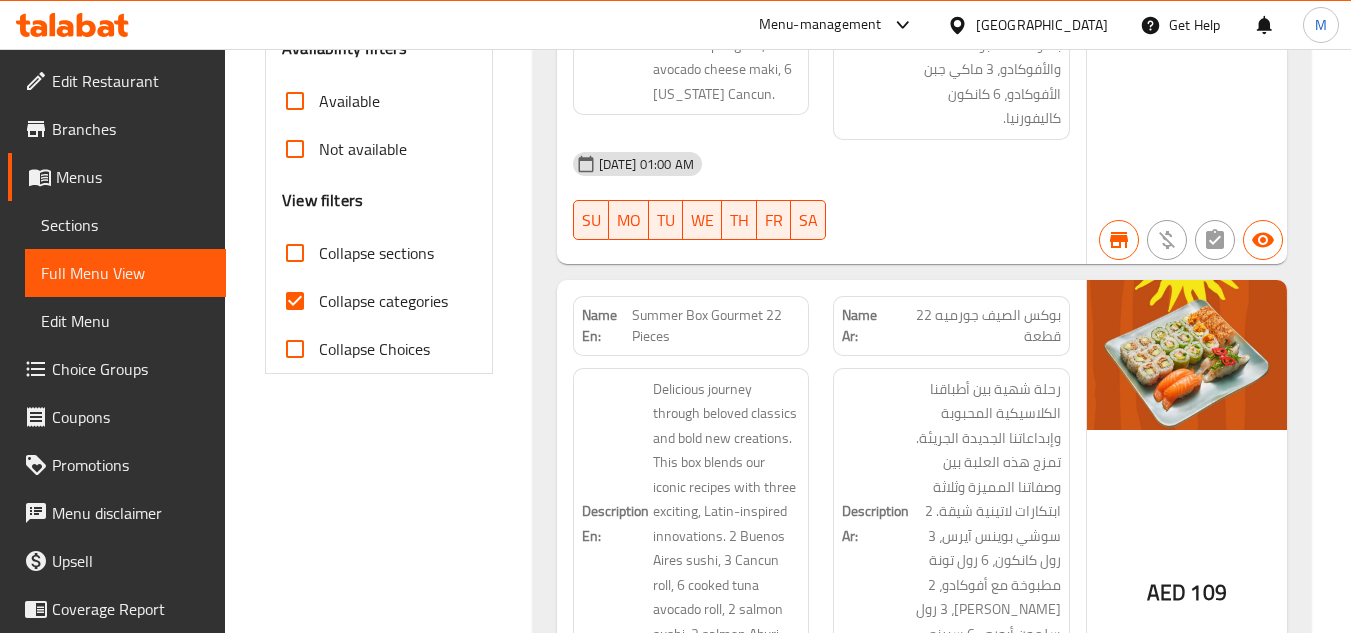 click on "Collapse sections" at bounding box center (295, 253) 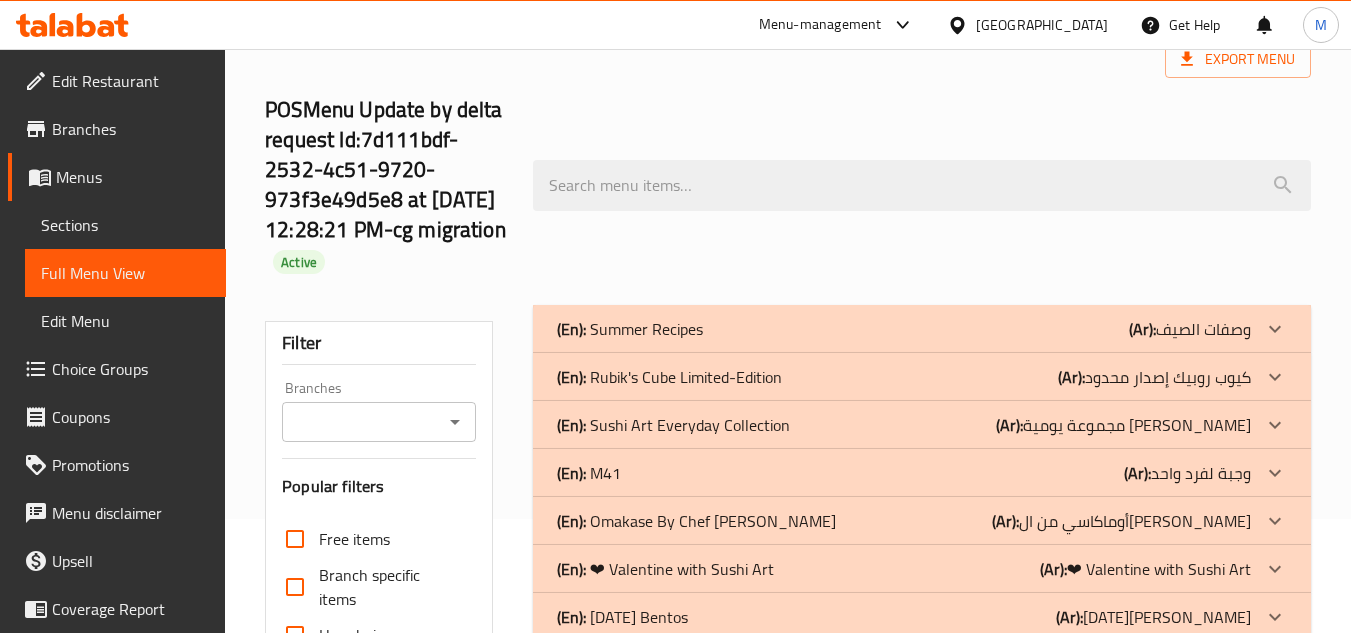 scroll, scrollTop: 100, scrollLeft: 0, axis: vertical 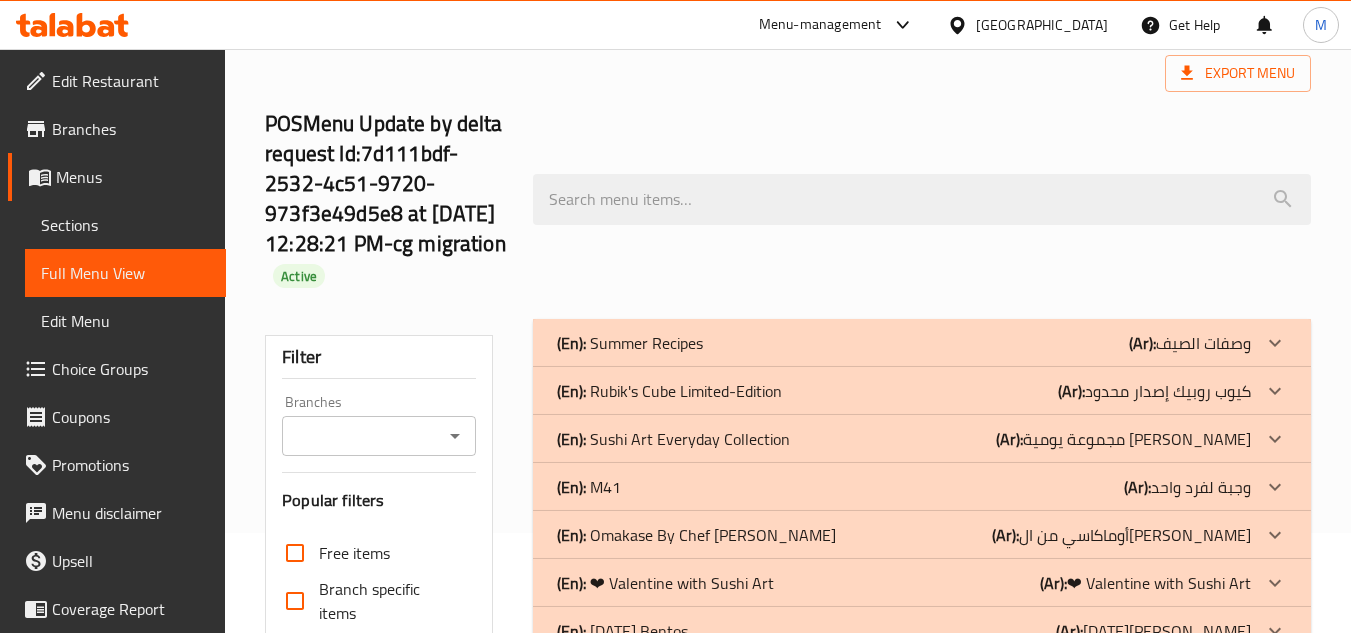 click on "(Ar): وصفات الصيف" at bounding box center [1190, 343] 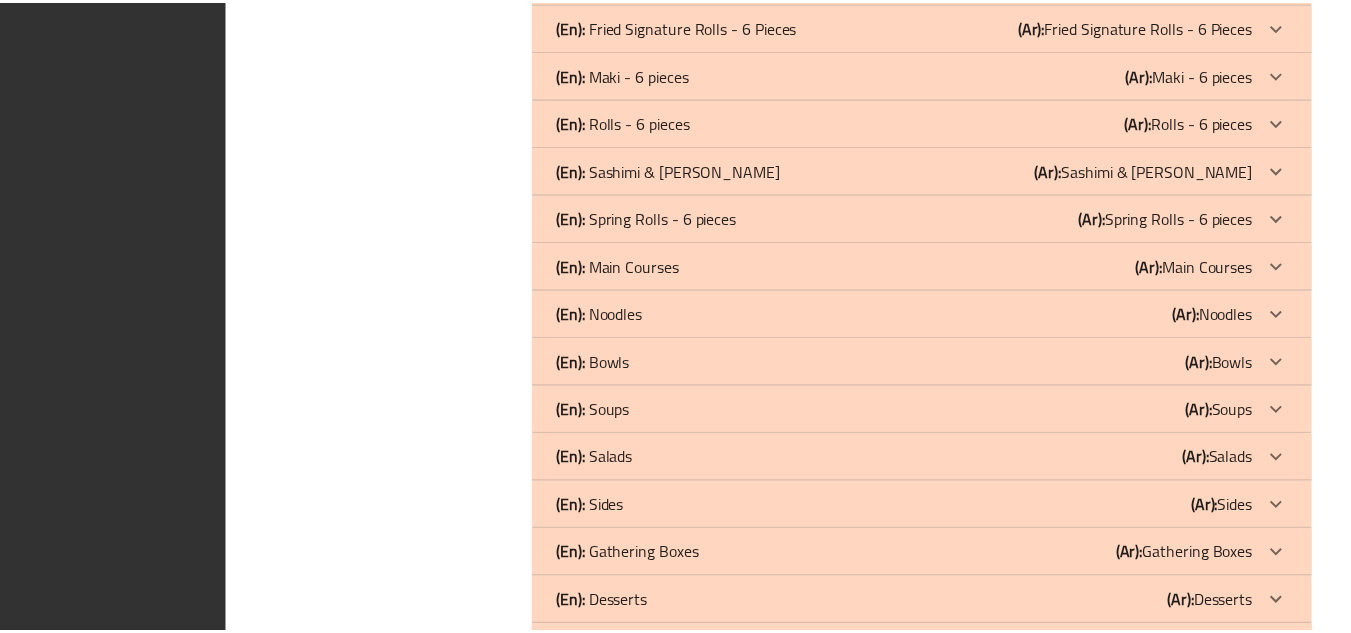 scroll, scrollTop: 6060, scrollLeft: 0, axis: vertical 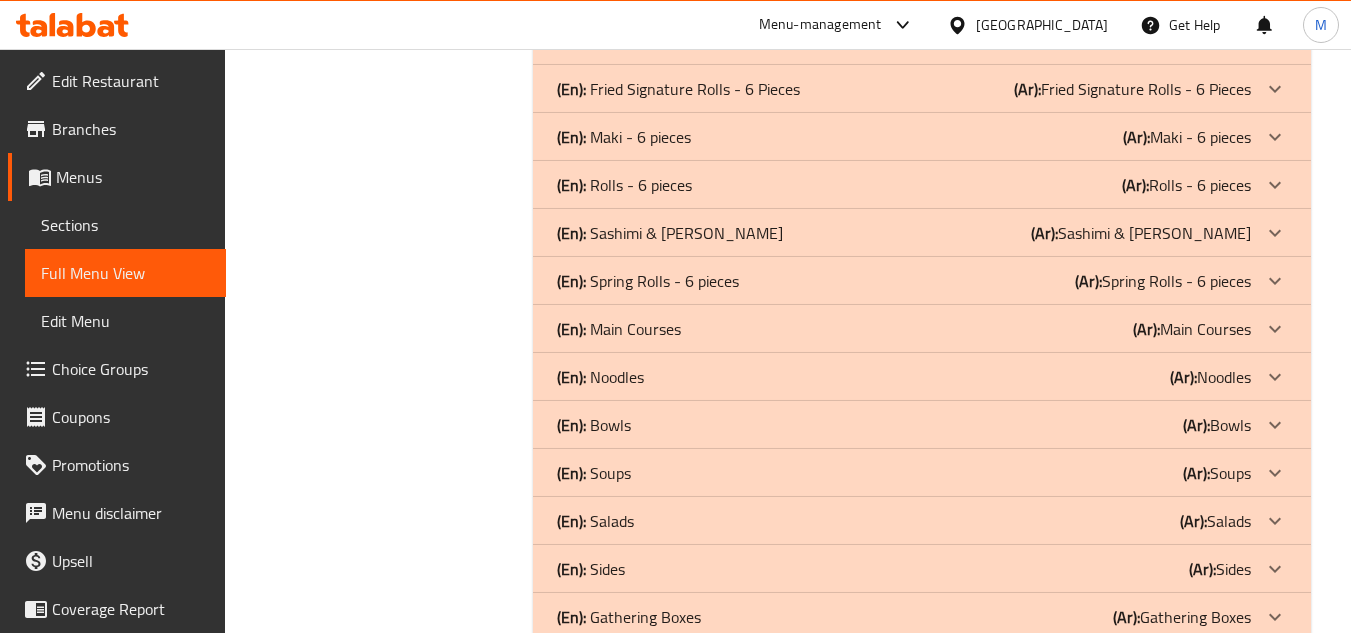 click 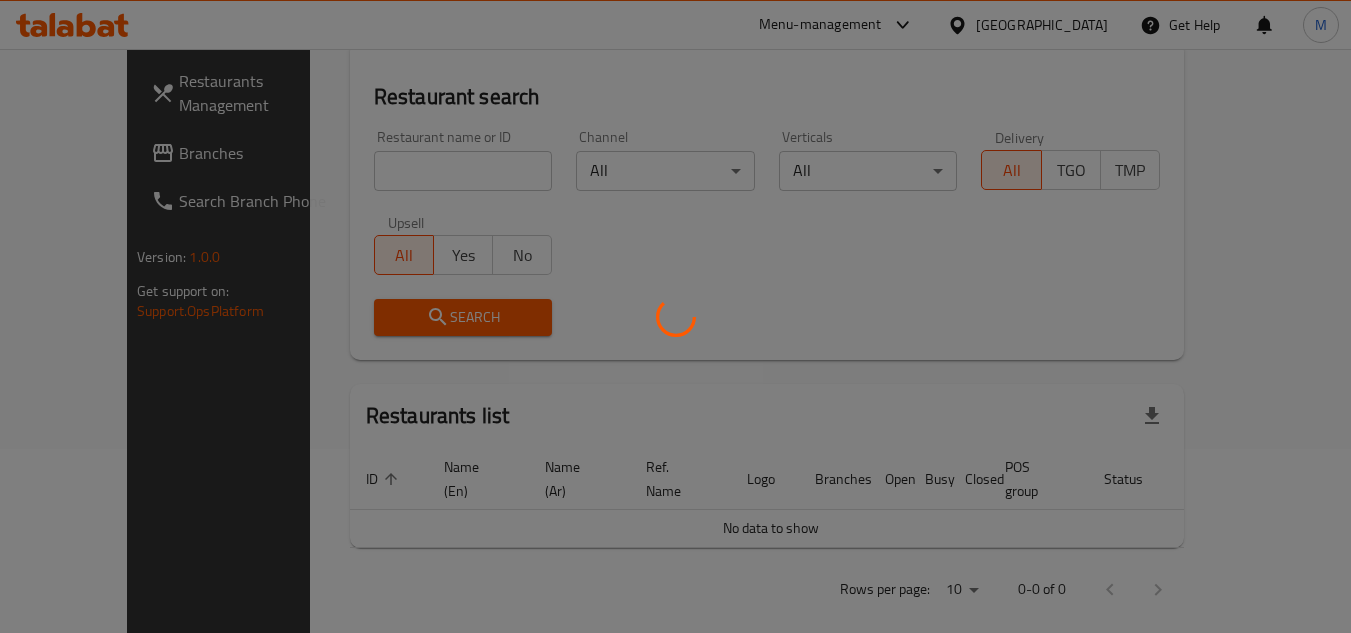 scroll, scrollTop: 201, scrollLeft: 0, axis: vertical 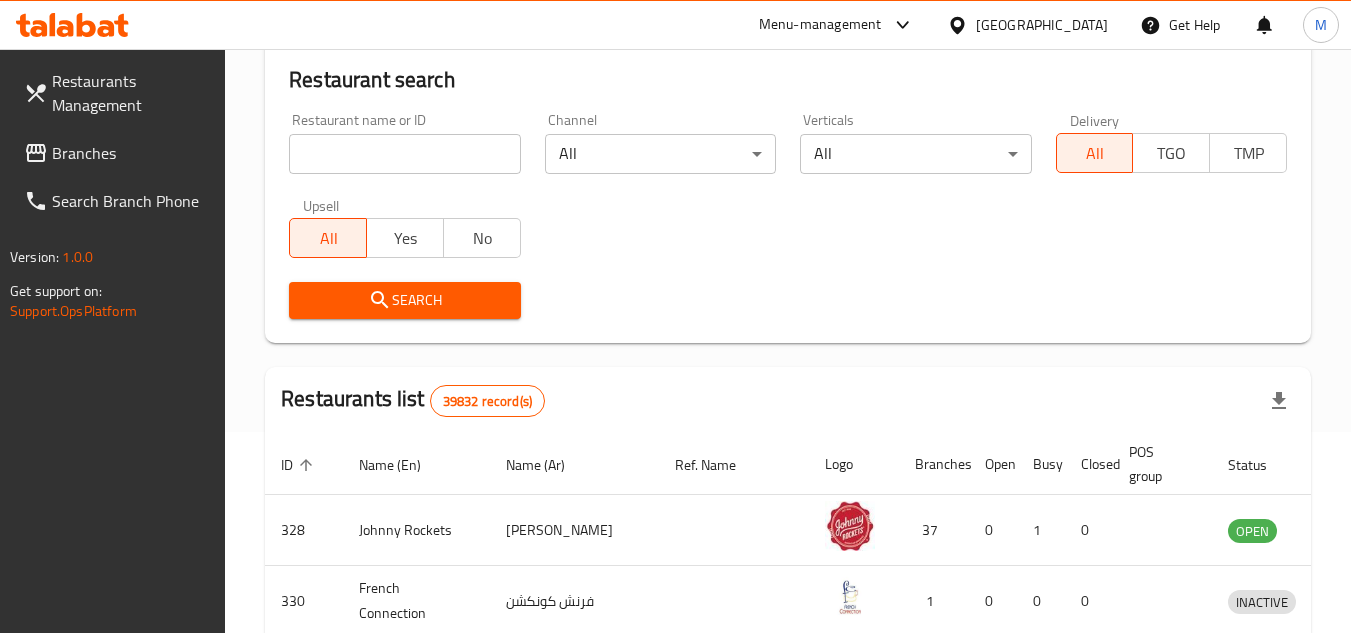 click at bounding box center [404, 154] 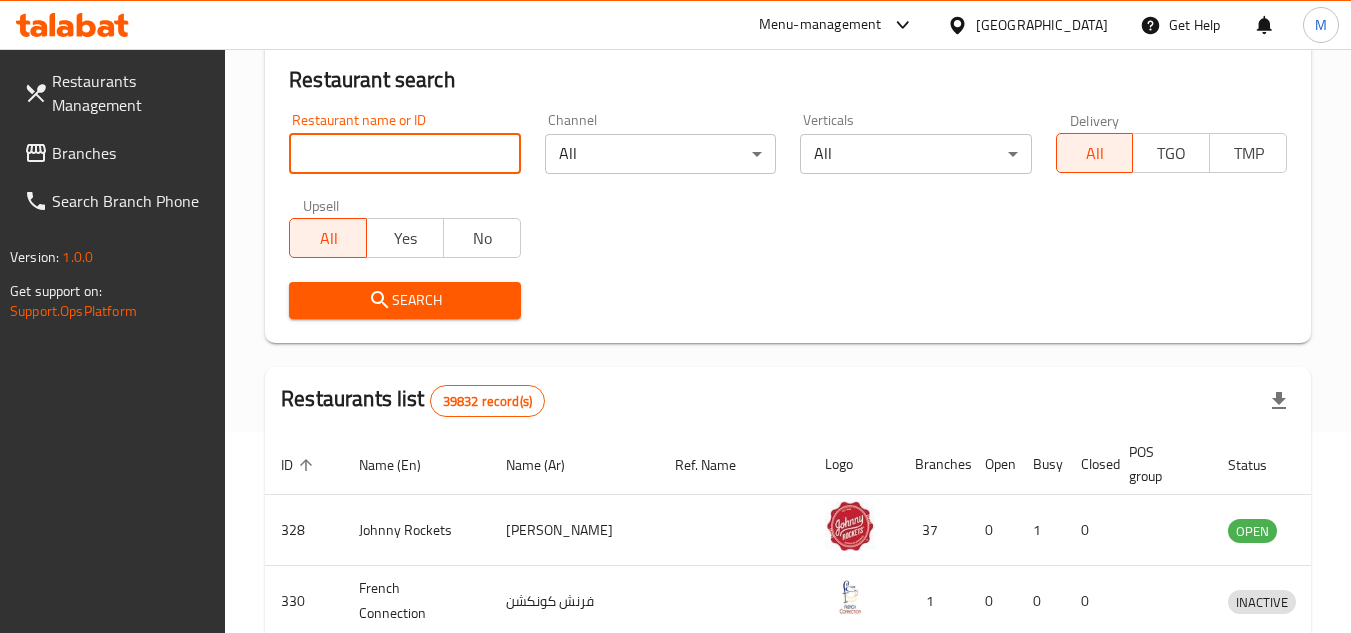 paste on "2288" 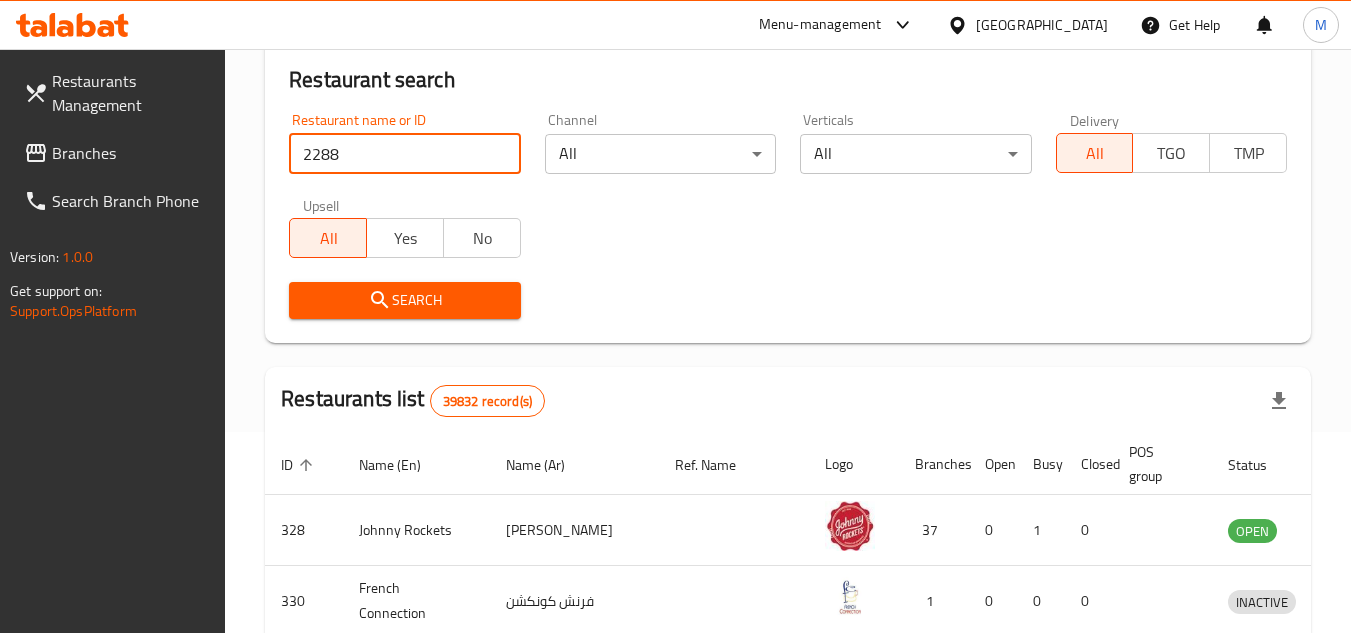 type on "2288" 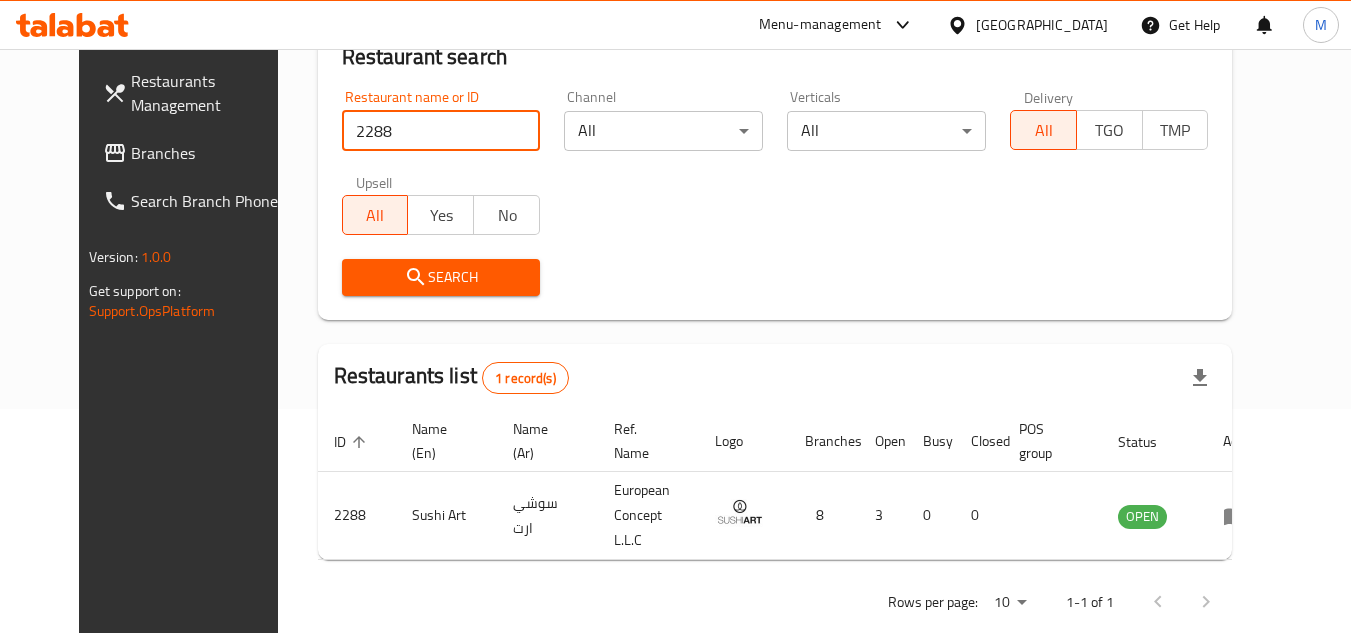 scroll, scrollTop: 242, scrollLeft: 0, axis: vertical 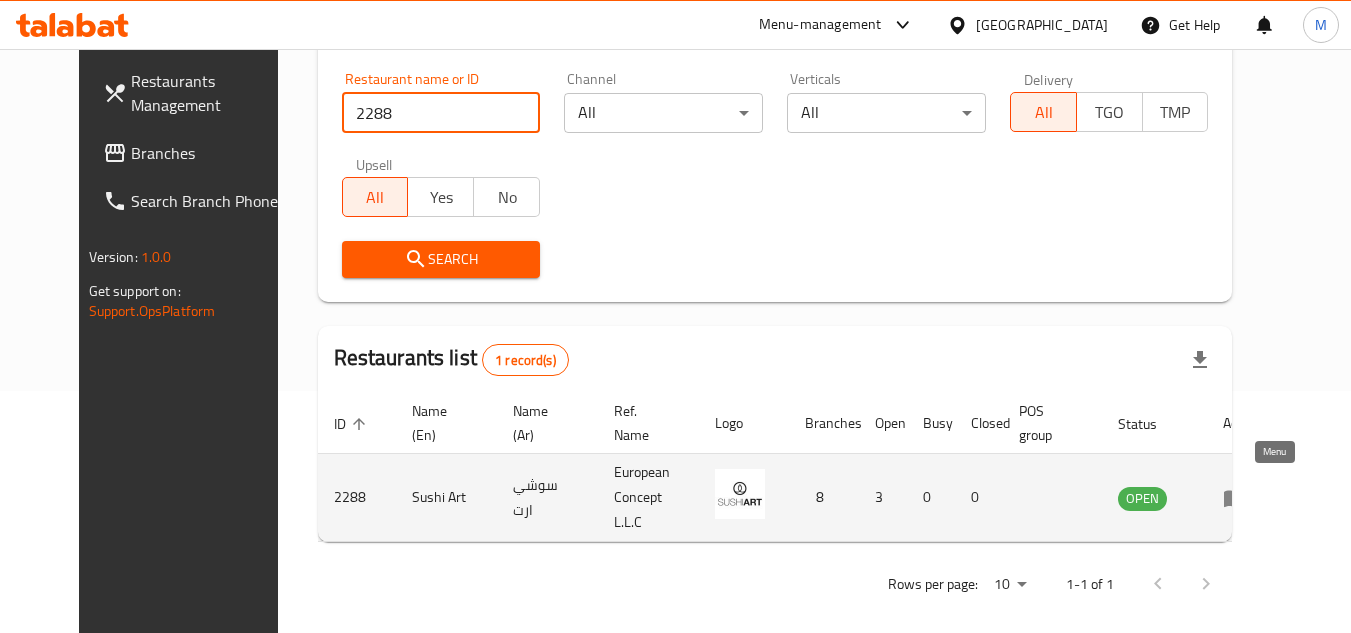 click 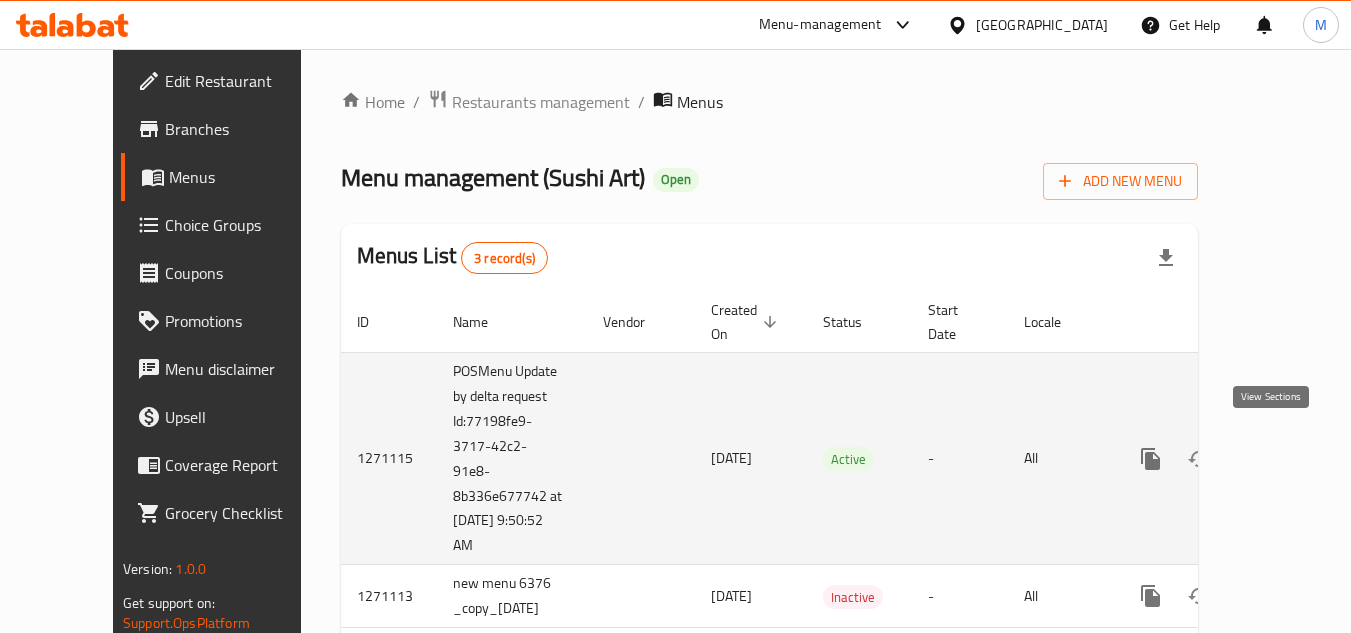 click at bounding box center (1295, 459) 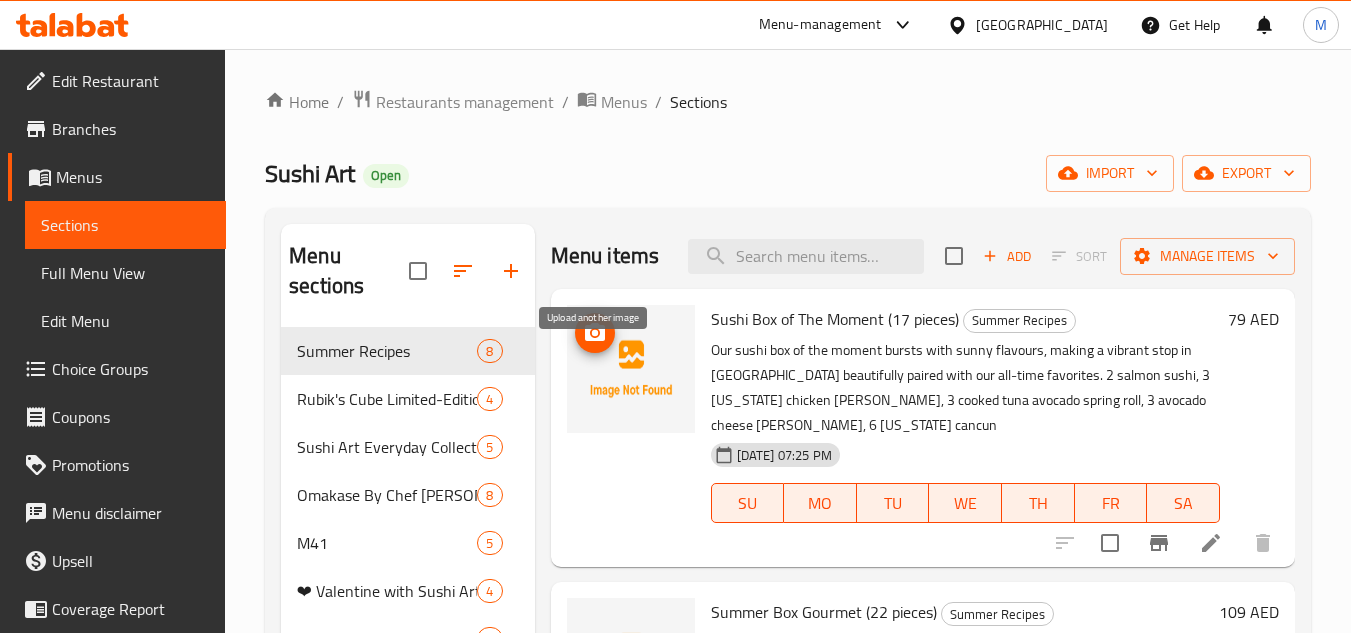 click 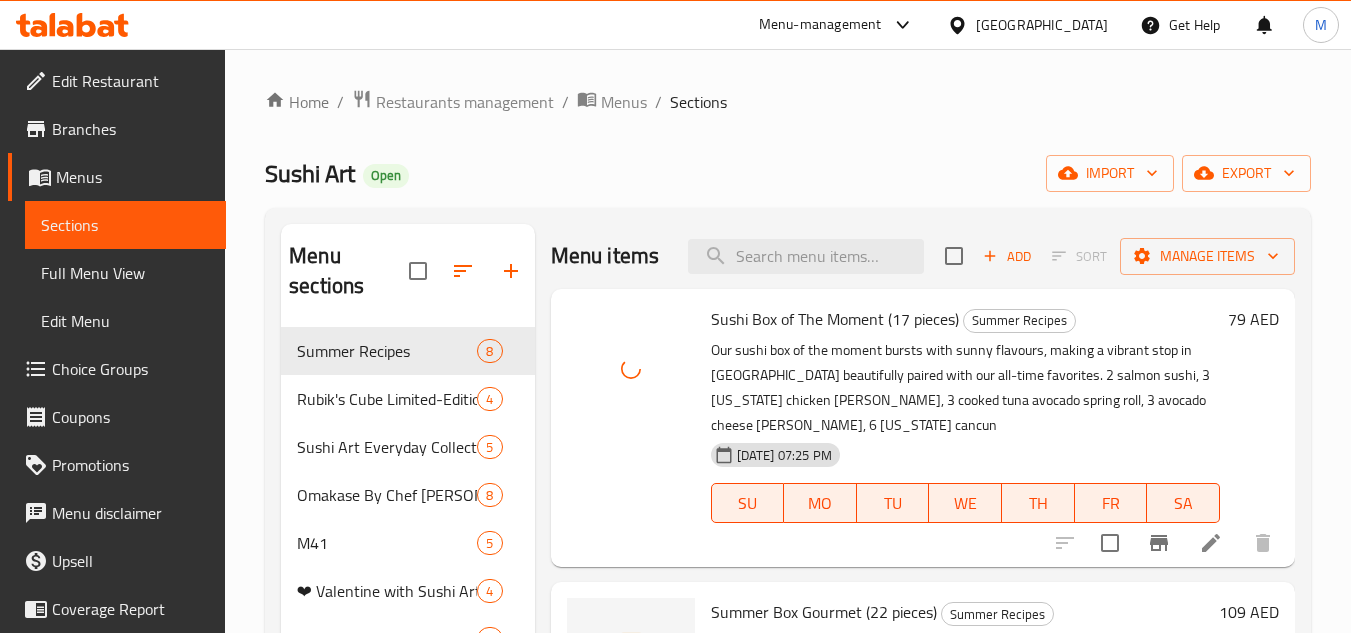 scroll, scrollTop: 200, scrollLeft: 0, axis: vertical 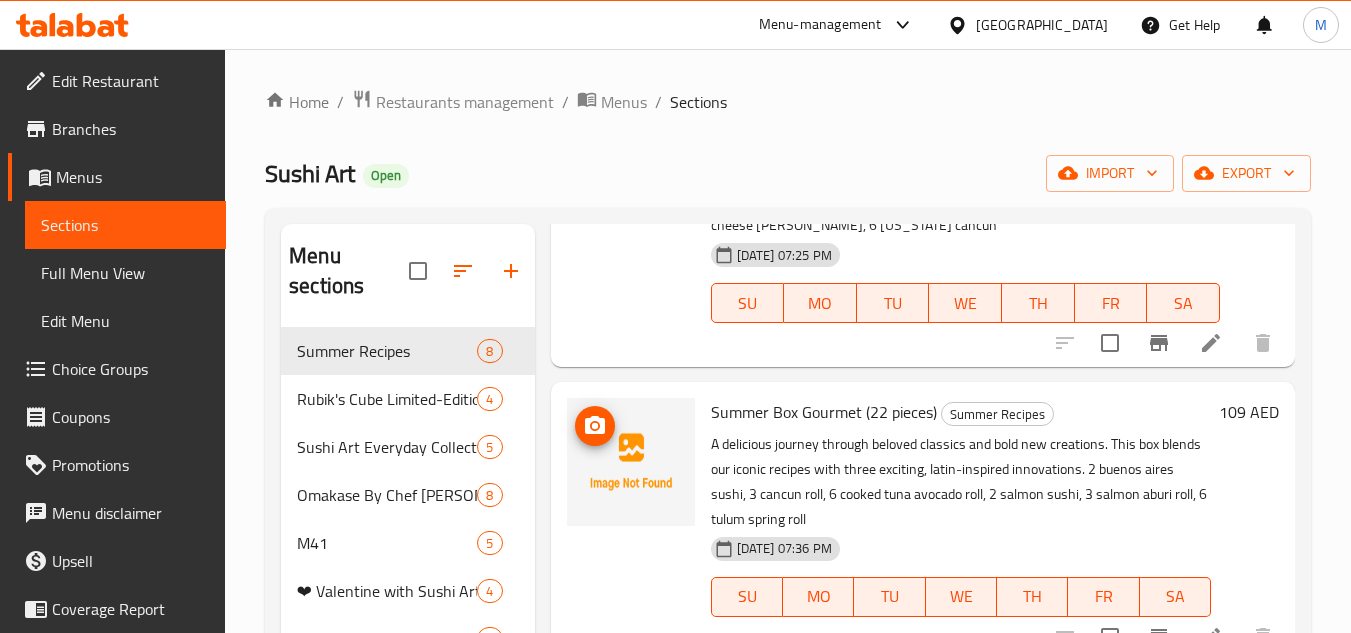 click at bounding box center (595, 426) 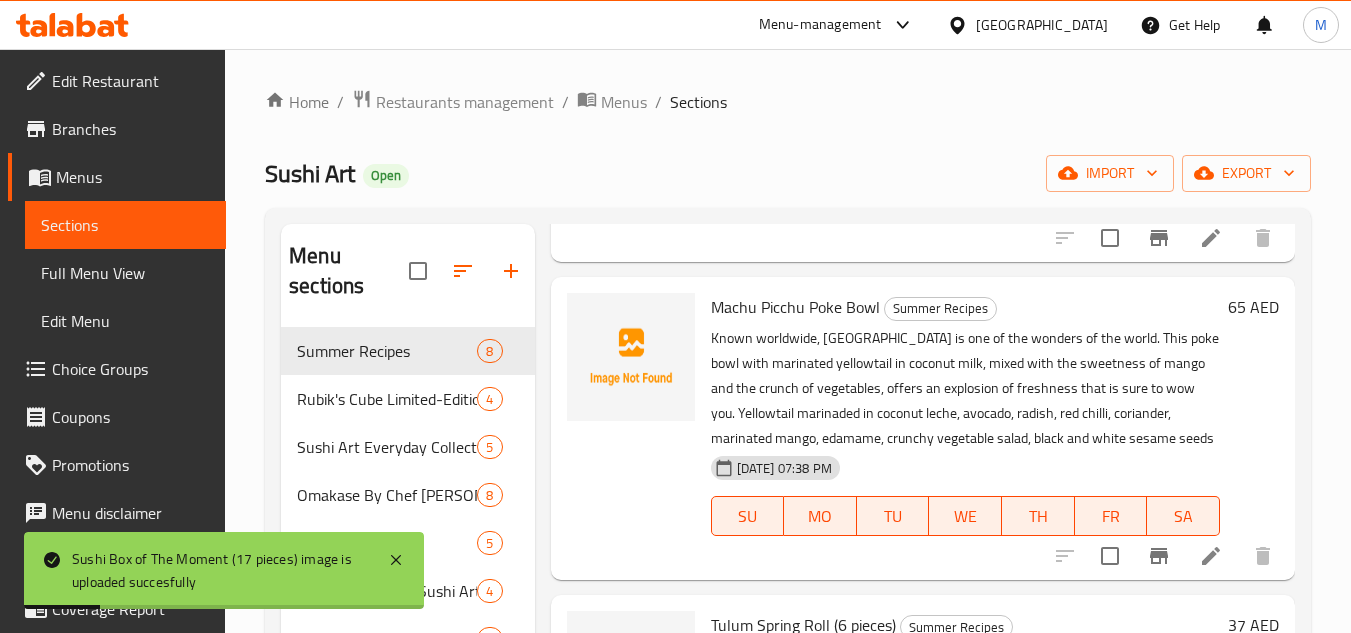 scroll, scrollTop: 600, scrollLeft: 0, axis: vertical 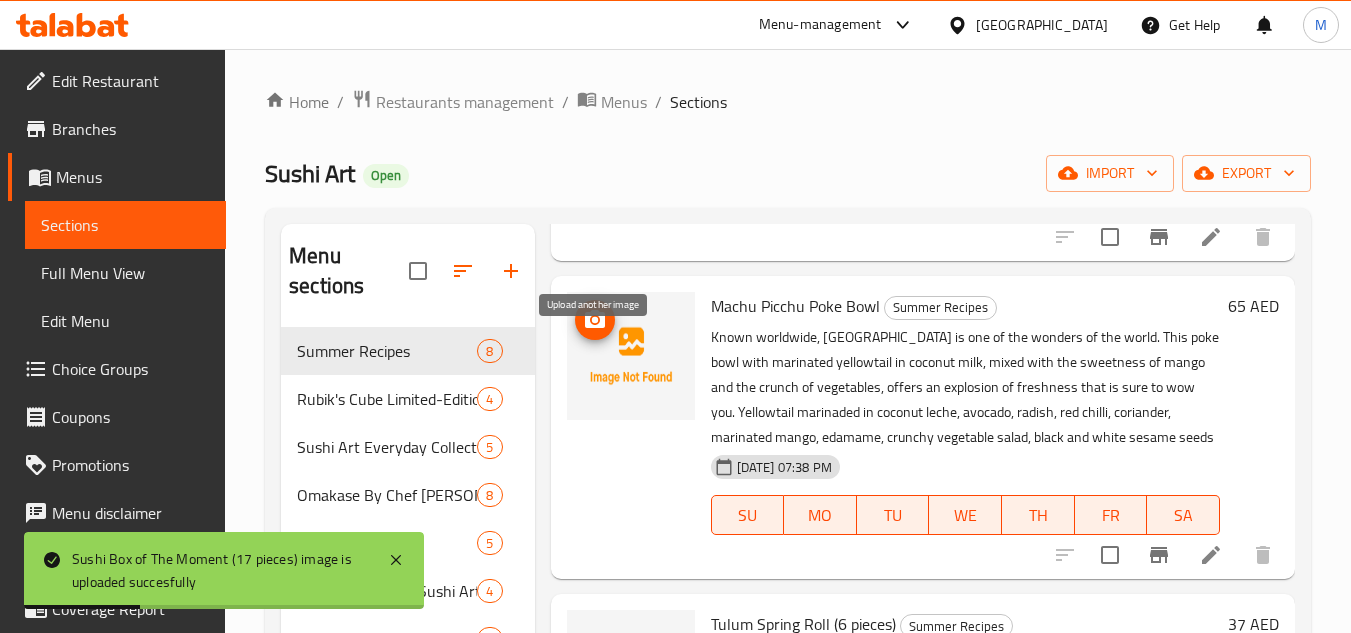 click 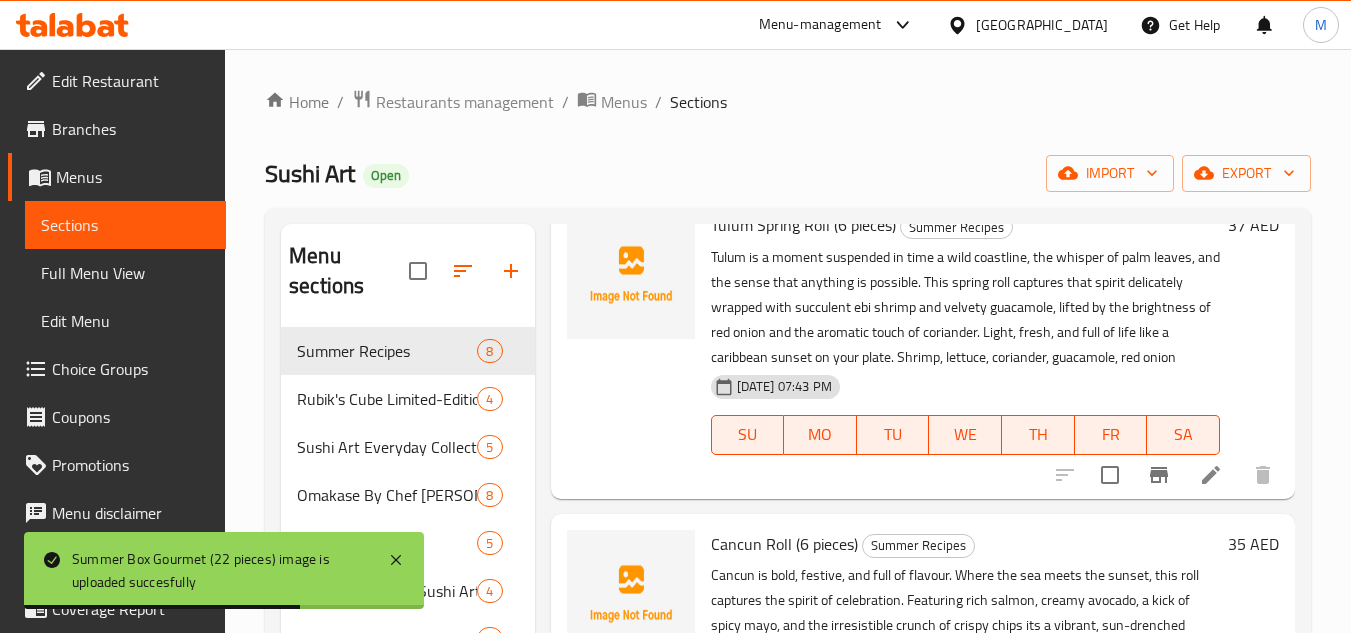 scroll, scrollTop: 1000, scrollLeft: 0, axis: vertical 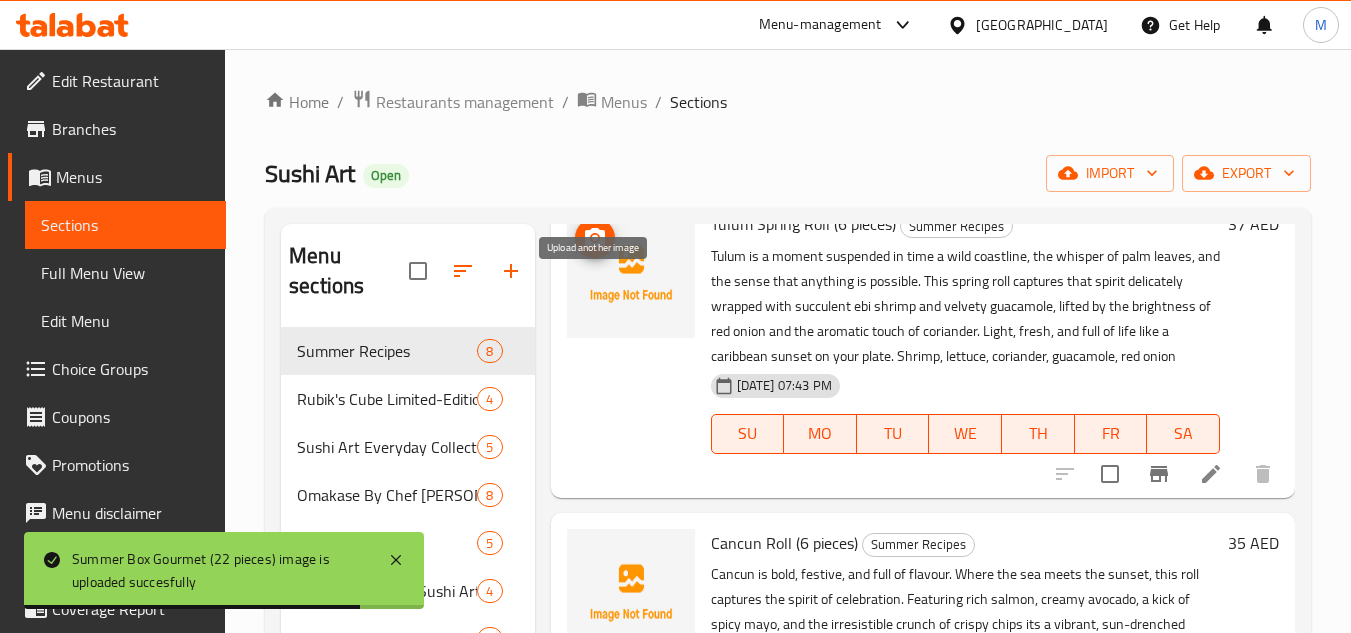 click 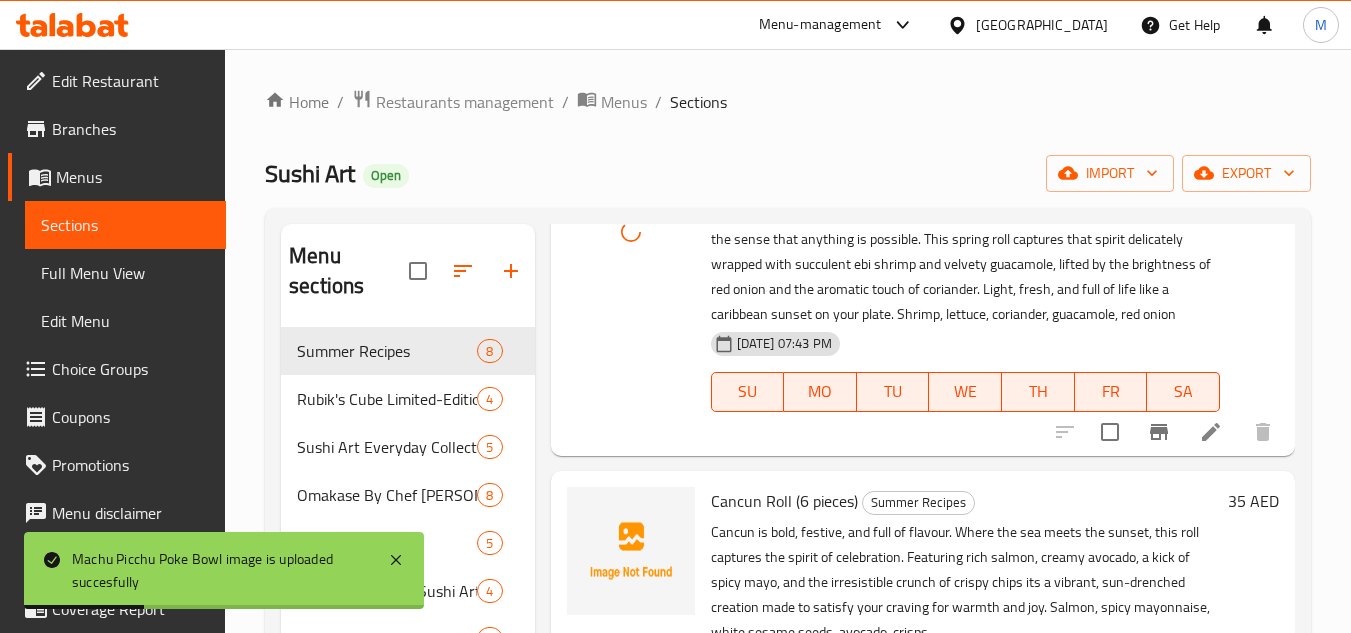scroll, scrollTop: 1097, scrollLeft: 0, axis: vertical 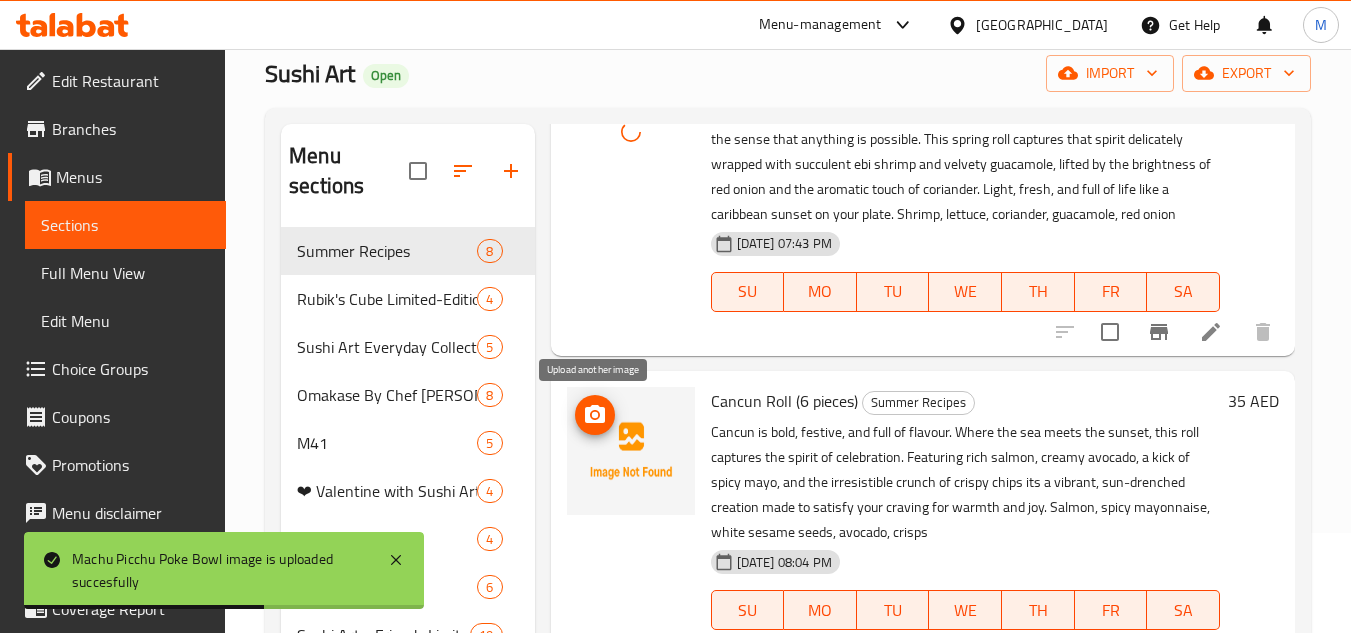 click at bounding box center [595, 415] 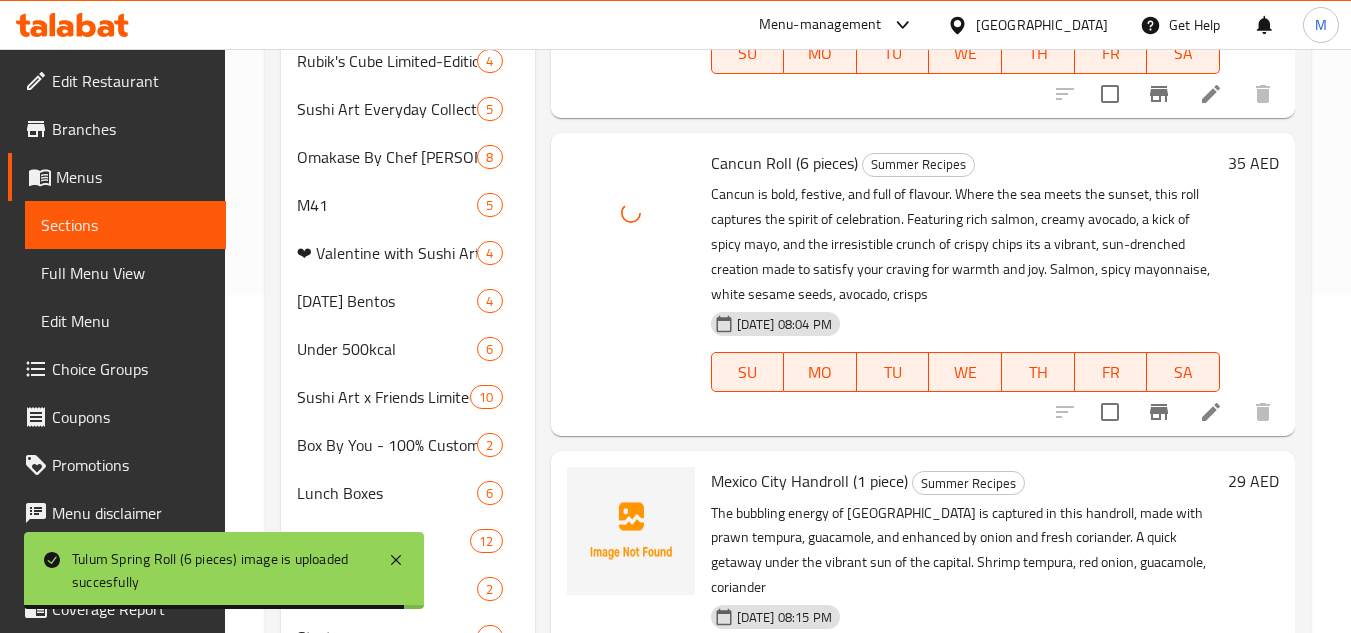 scroll, scrollTop: 400, scrollLeft: 0, axis: vertical 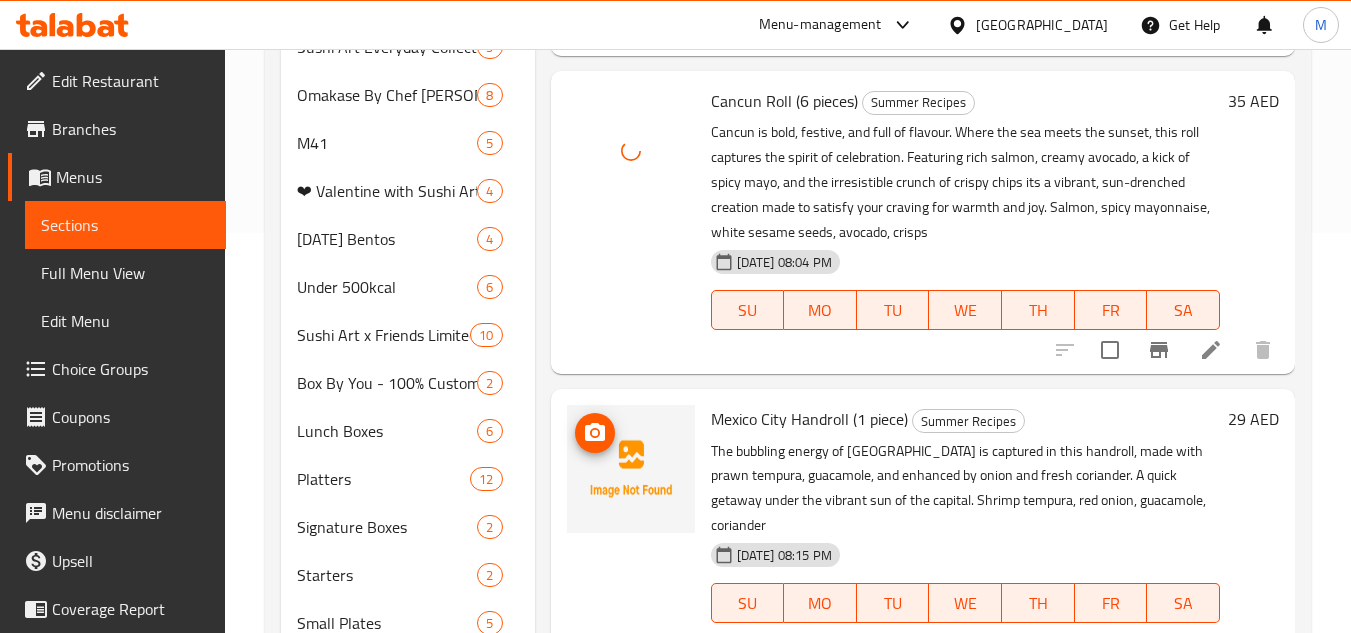 click 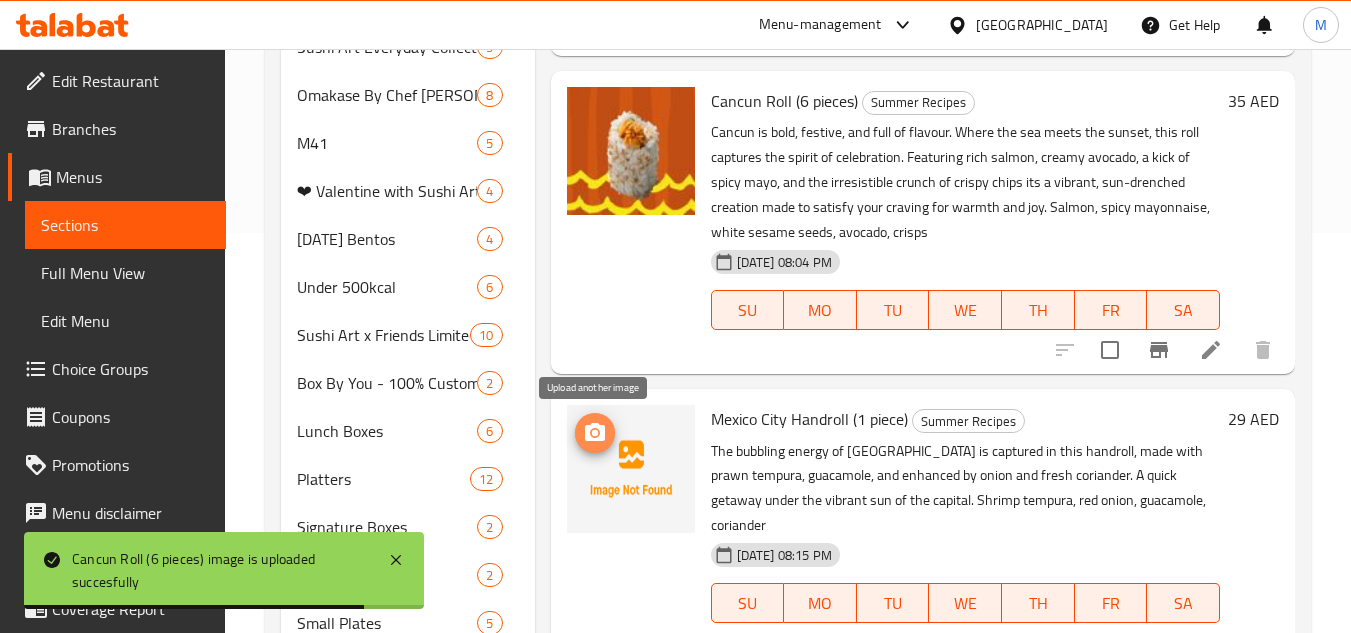 click at bounding box center (595, 433) 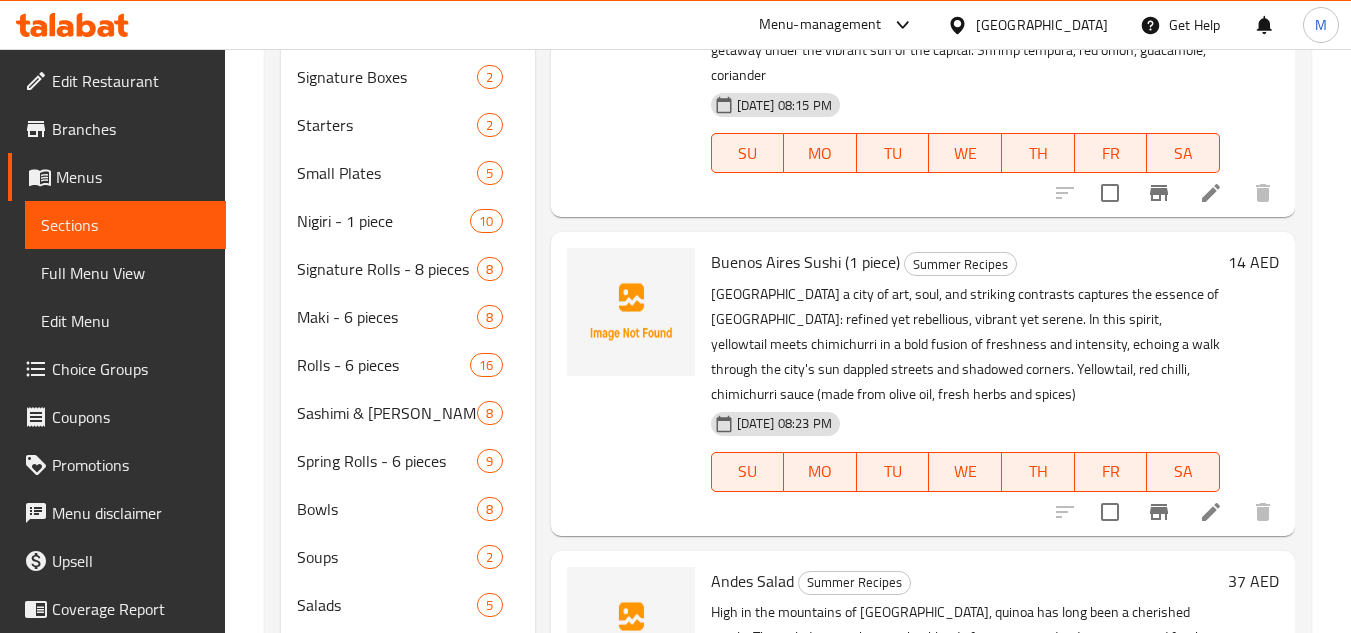scroll, scrollTop: 900, scrollLeft: 0, axis: vertical 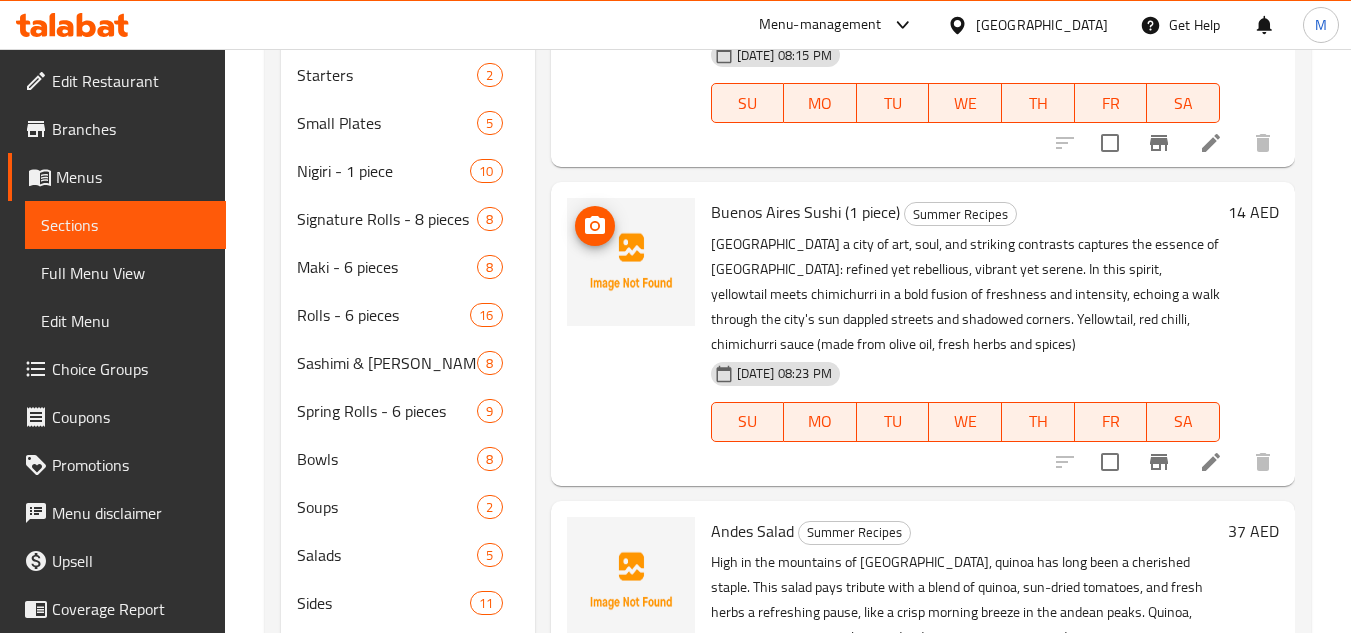 click 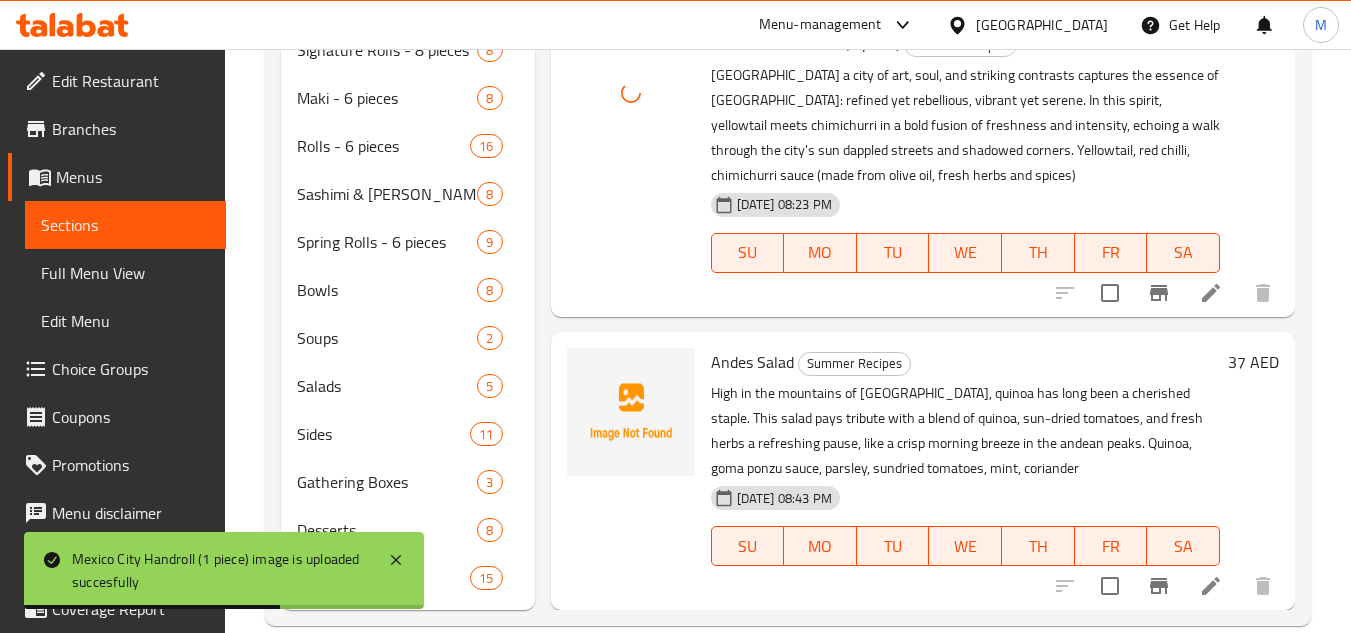 scroll, scrollTop: 1102, scrollLeft: 0, axis: vertical 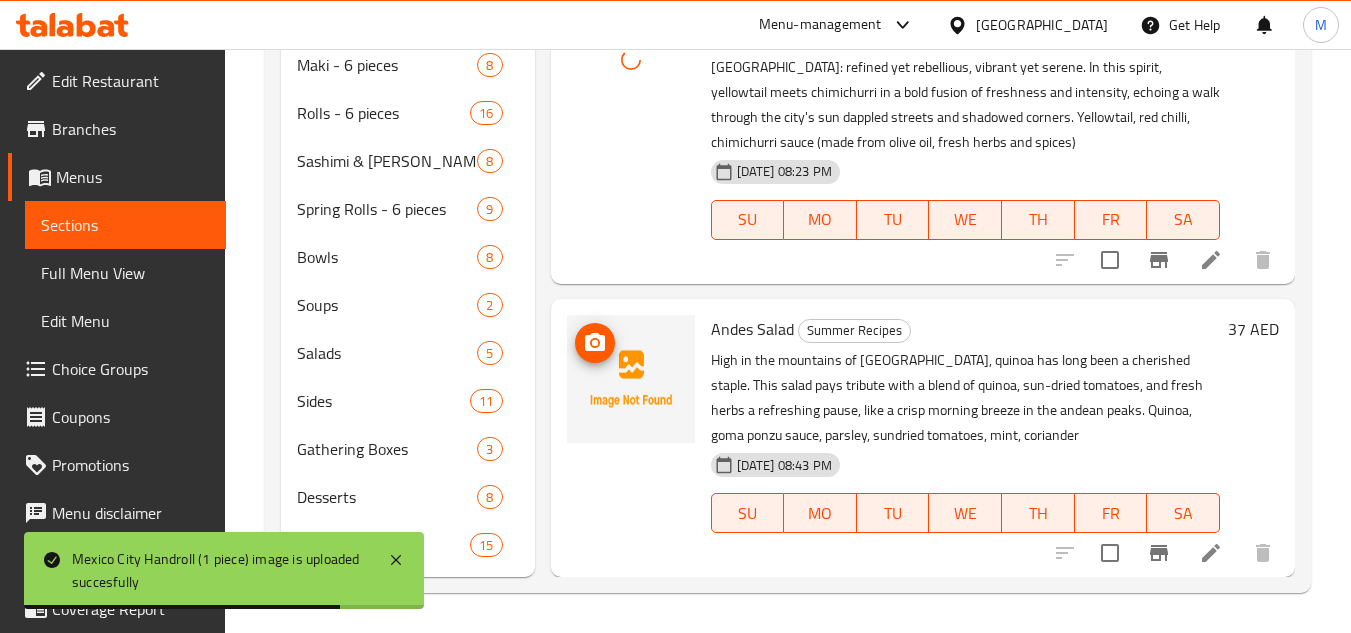 click 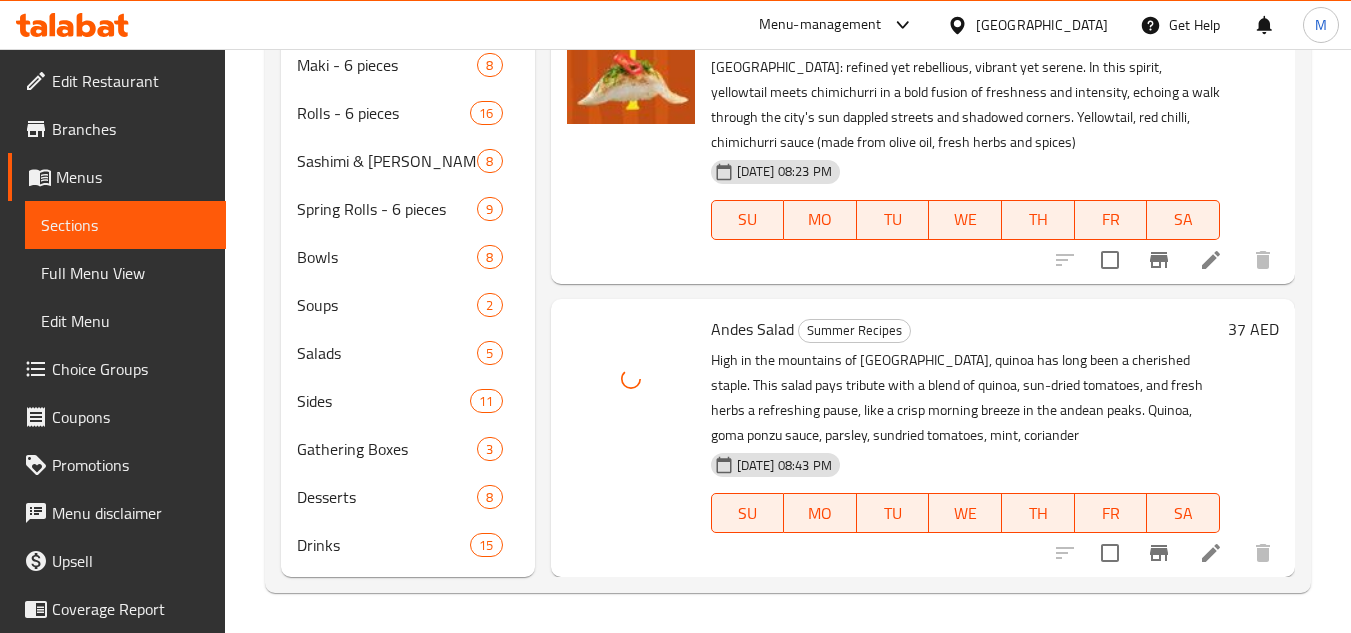 scroll, scrollTop: 1097, scrollLeft: 0, axis: vertical 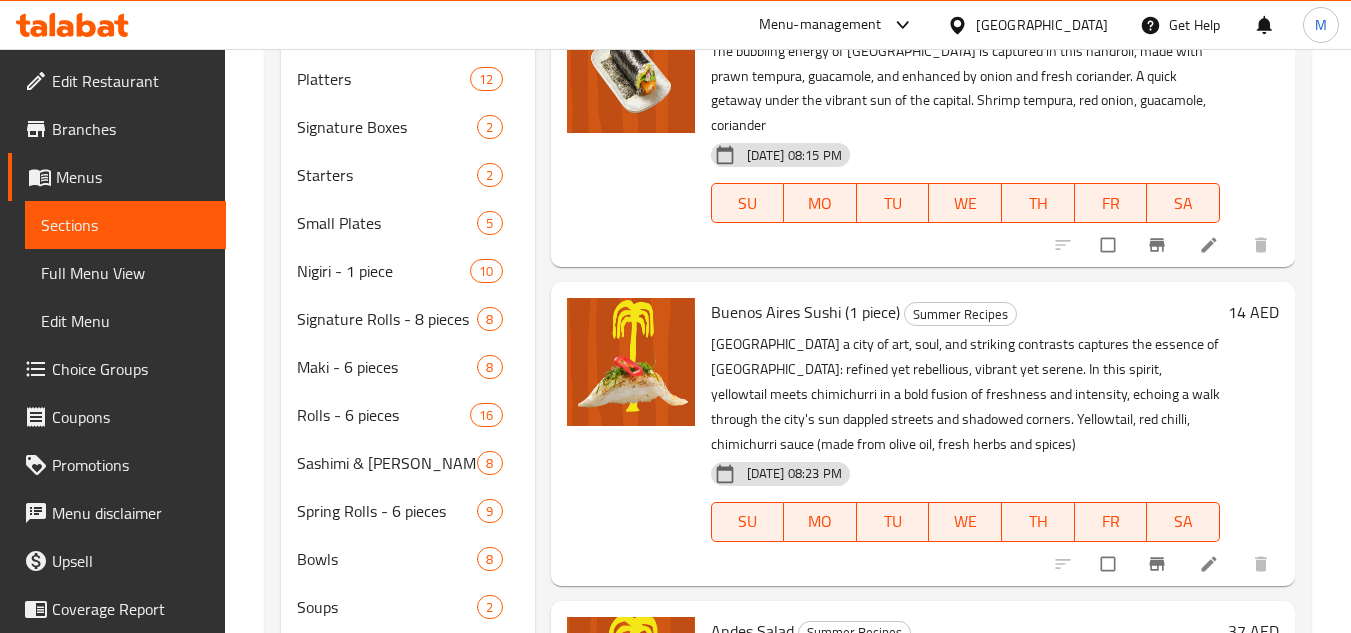 click on "Full Menu View" at bounding box center [125, 273] 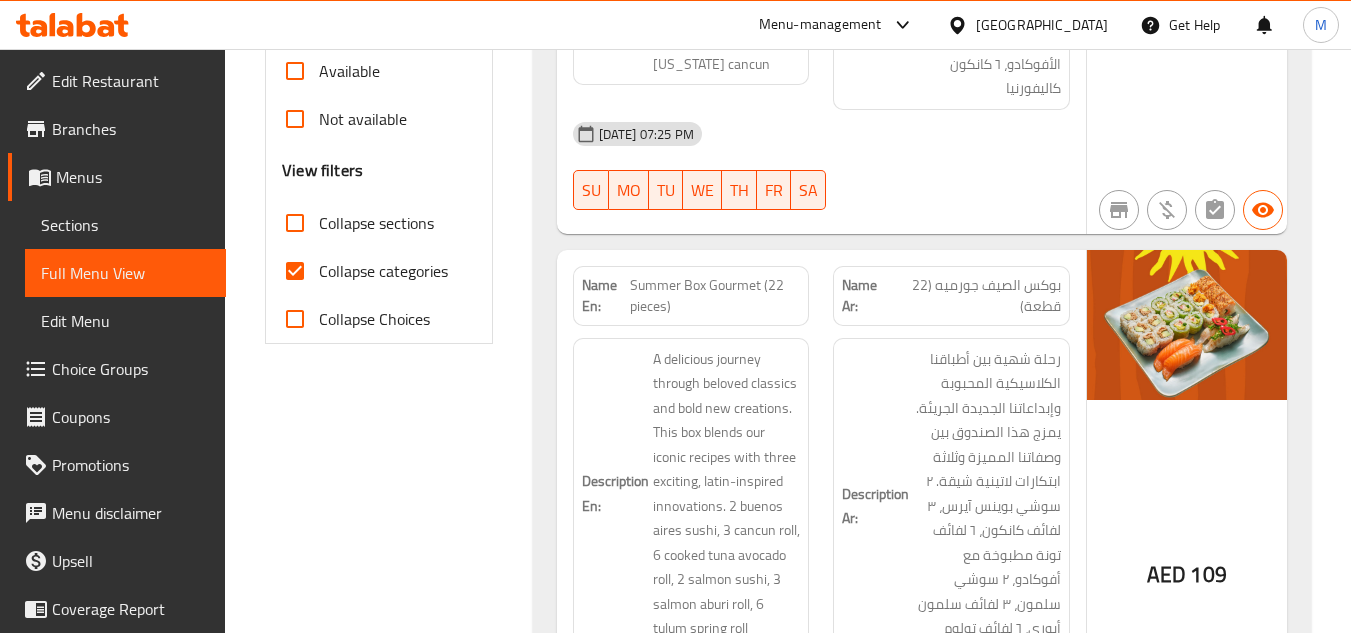 click on "Collapse sections" at bounding box center [295, 223] 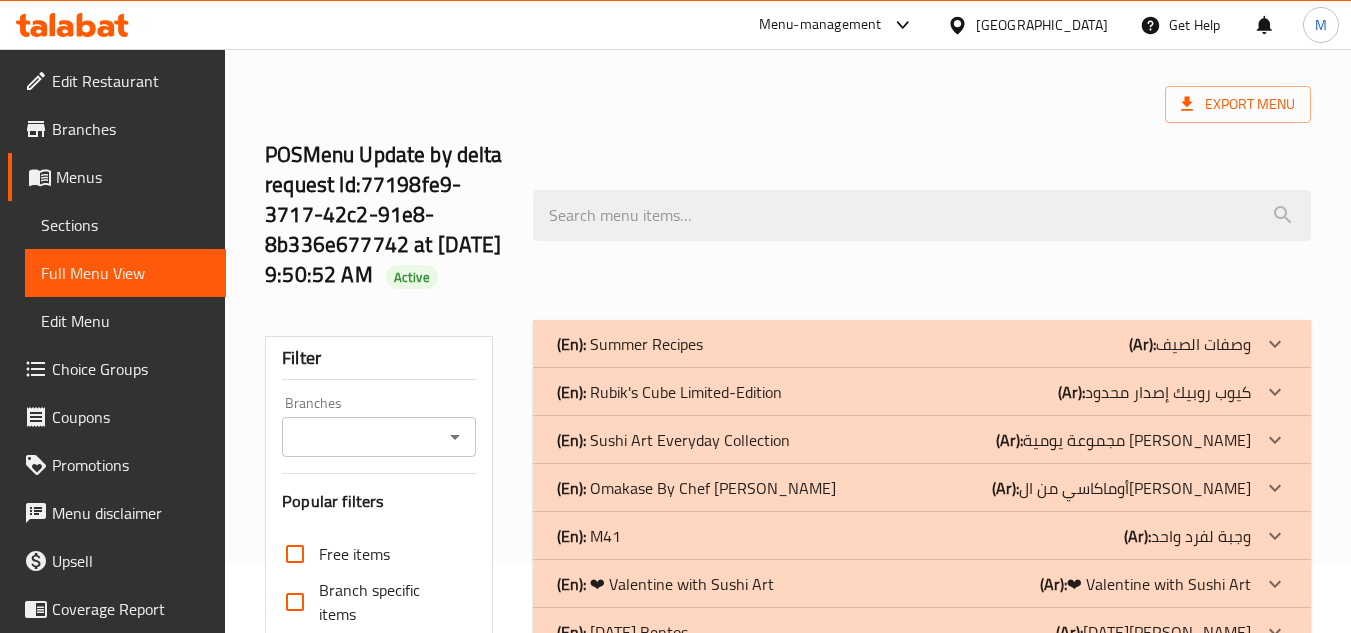 scroll, scrollTop: 100, scrollLeft: 0, axis: vertical 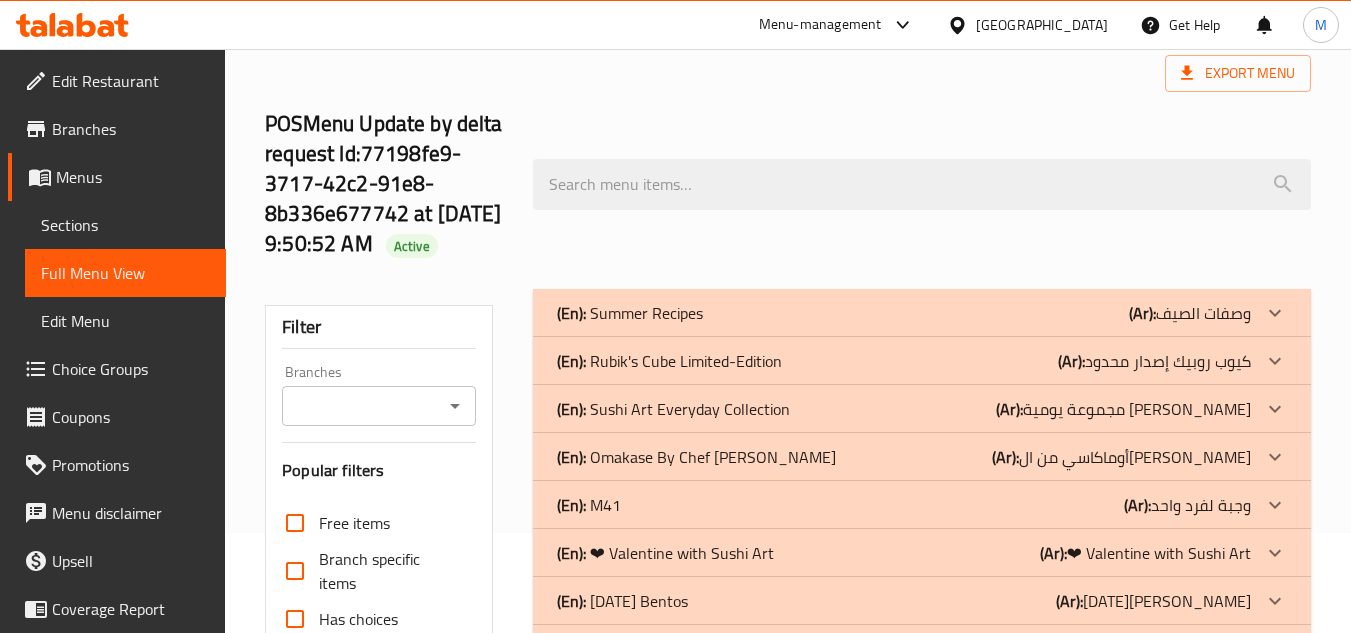 click 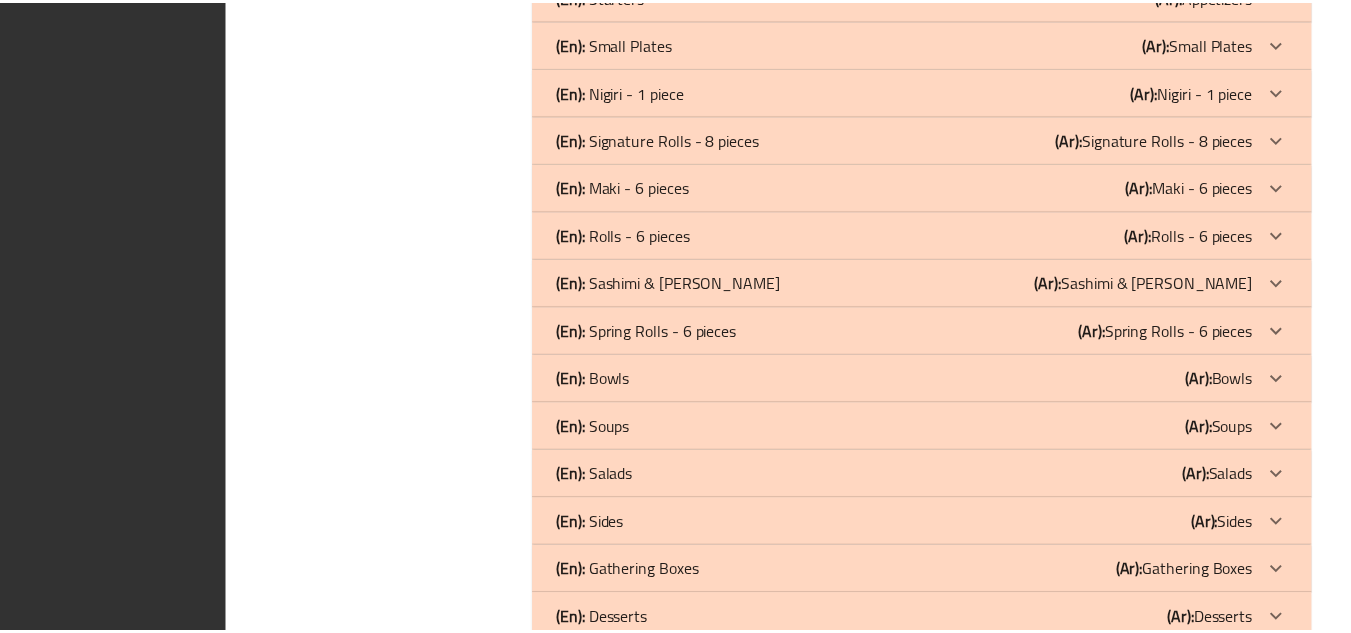 scroll, scrollTop: 6107, scrollLeft: 0, axis: vertical 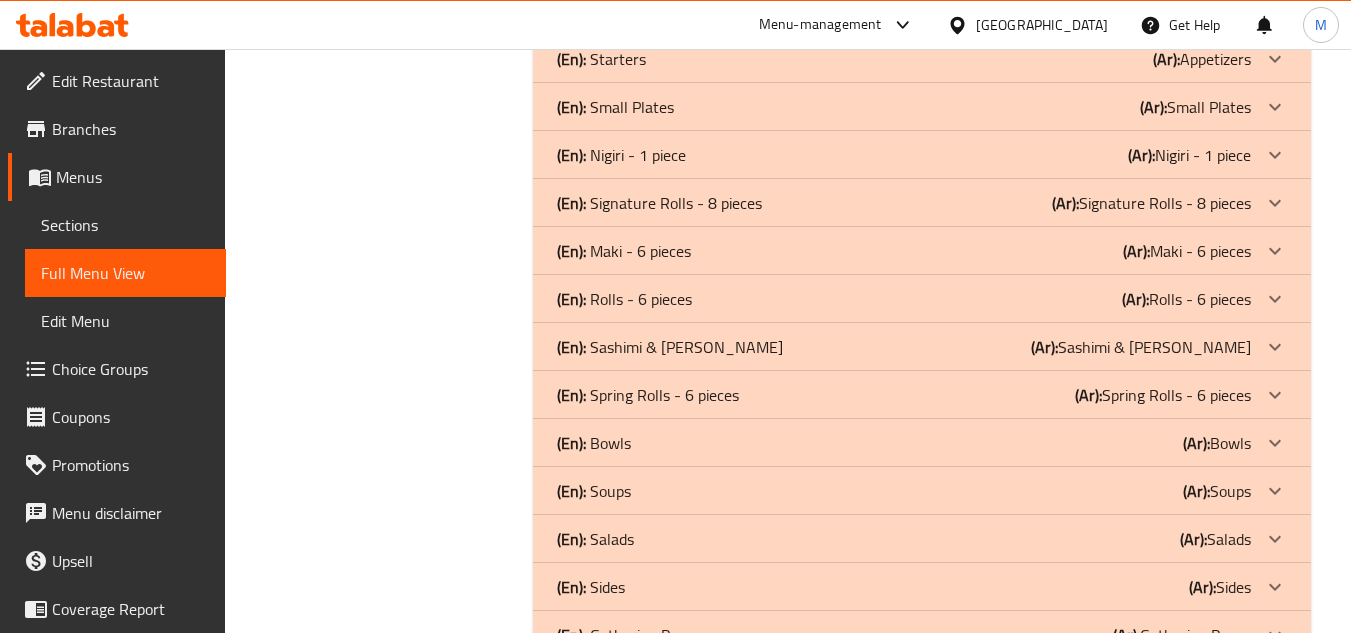 click 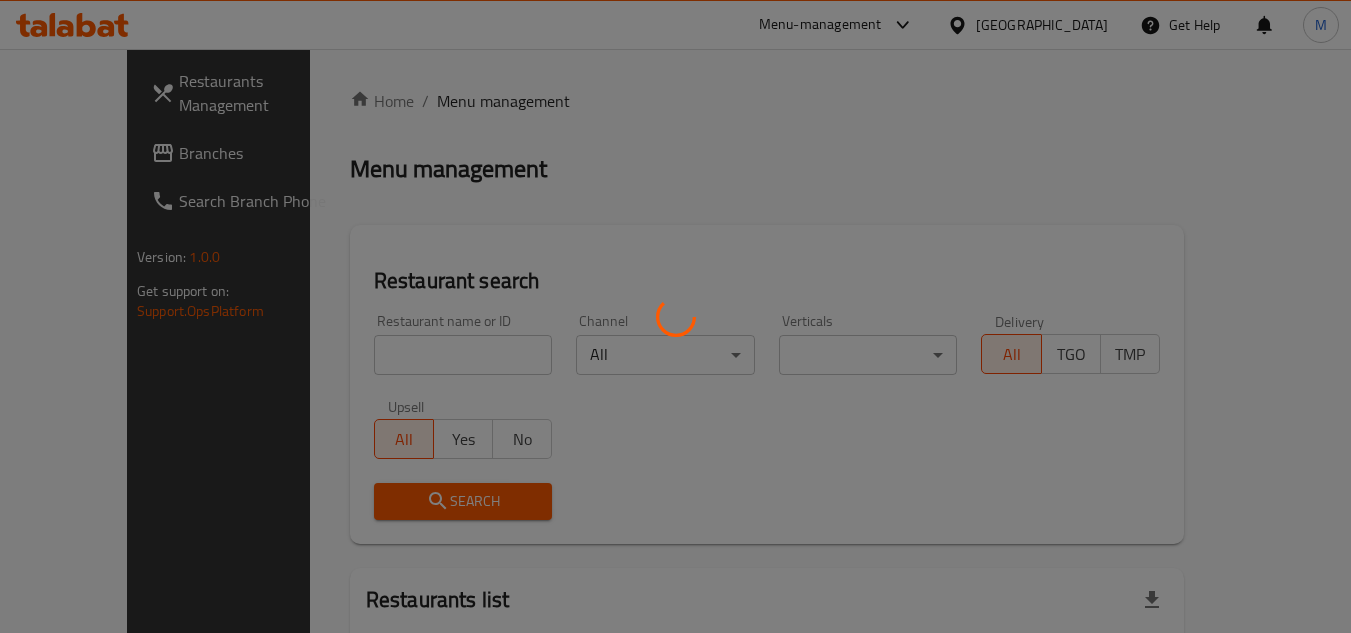 scroll, scrollTop: 0, scrollLeft: 0, axis: both 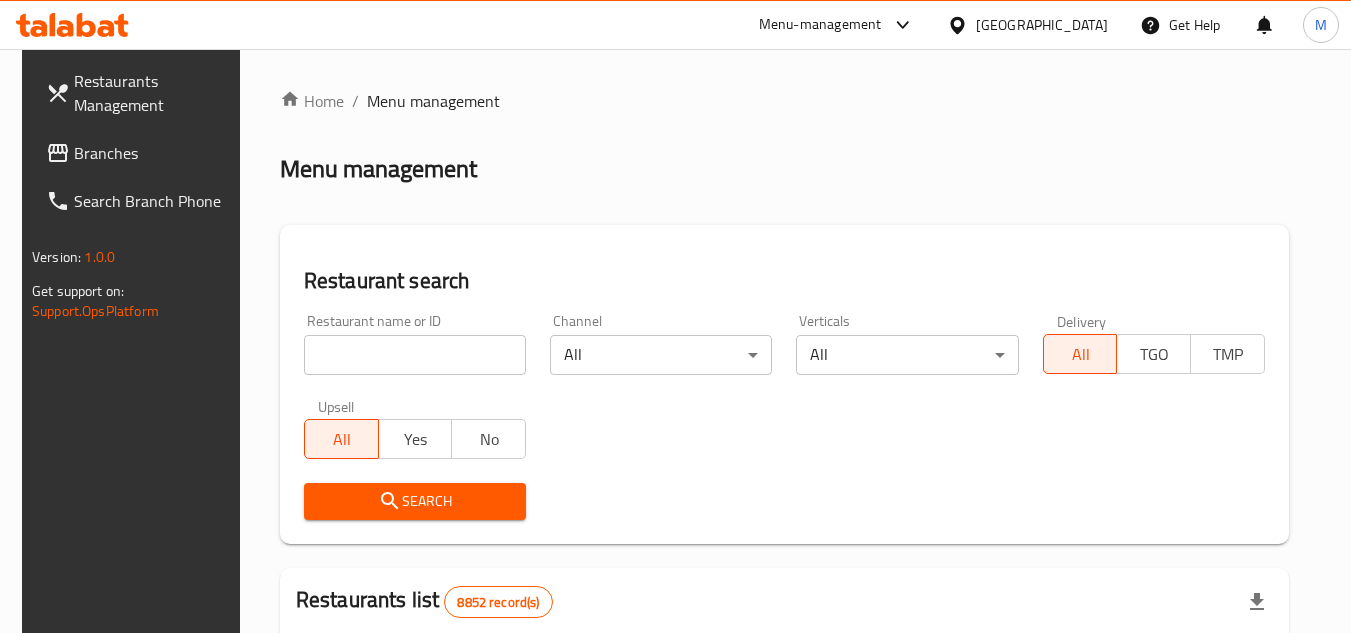 click at bounding box center (72, 25) 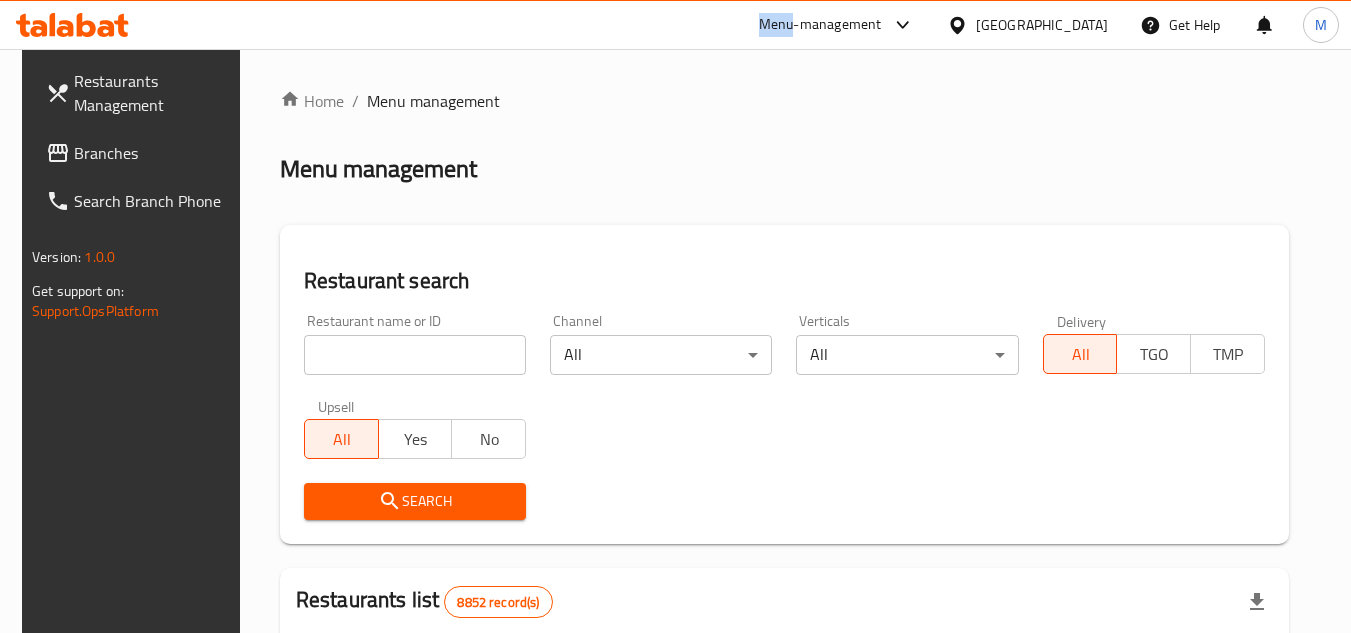 click 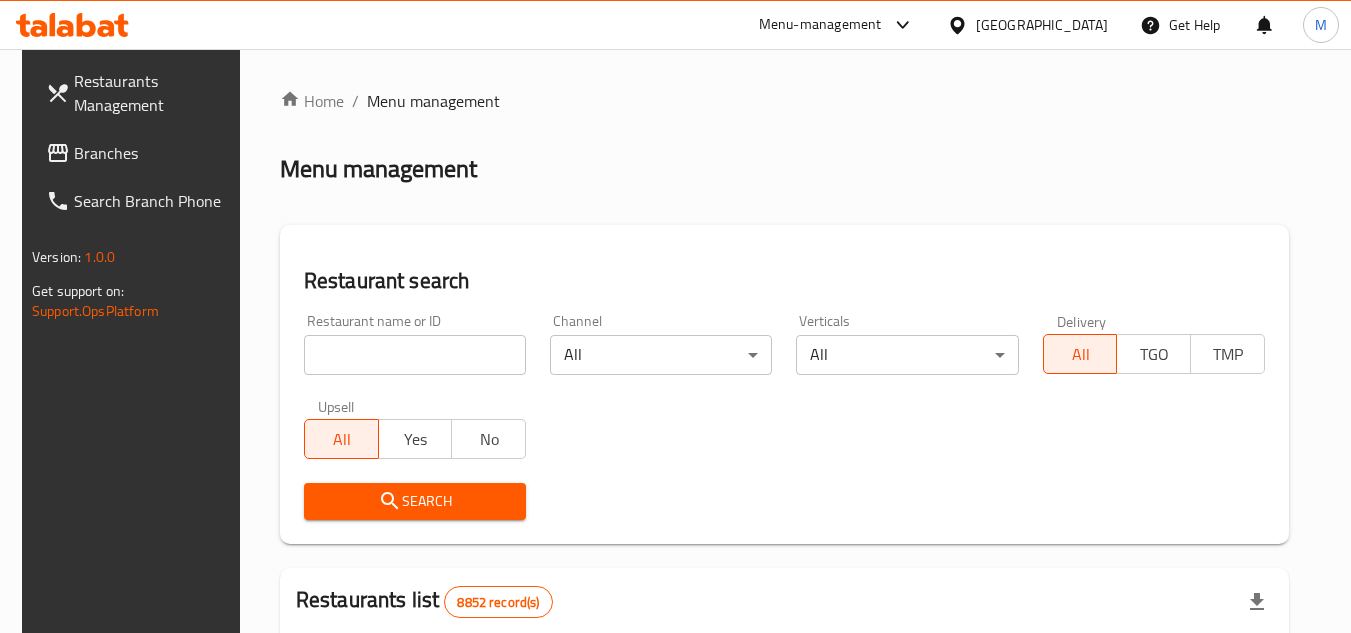 scroll, scrollTop: 0, scrollLeft: 0, axis: both 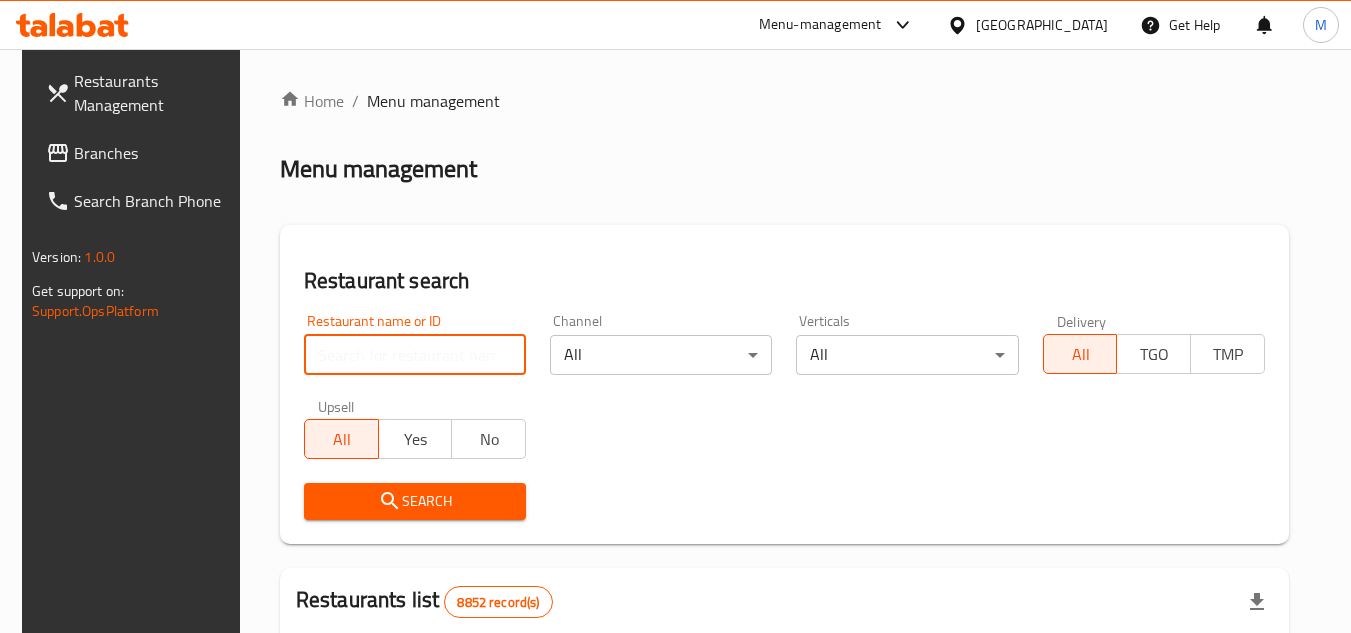 paste on "661457" 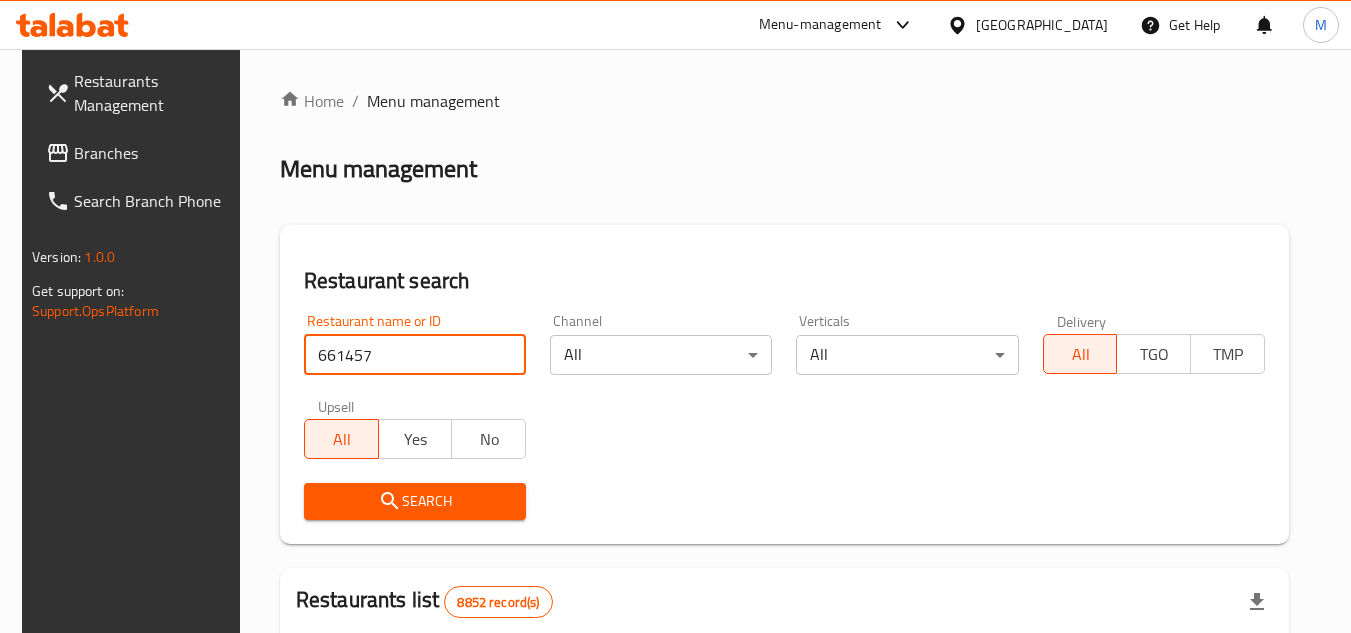 type on "661457" 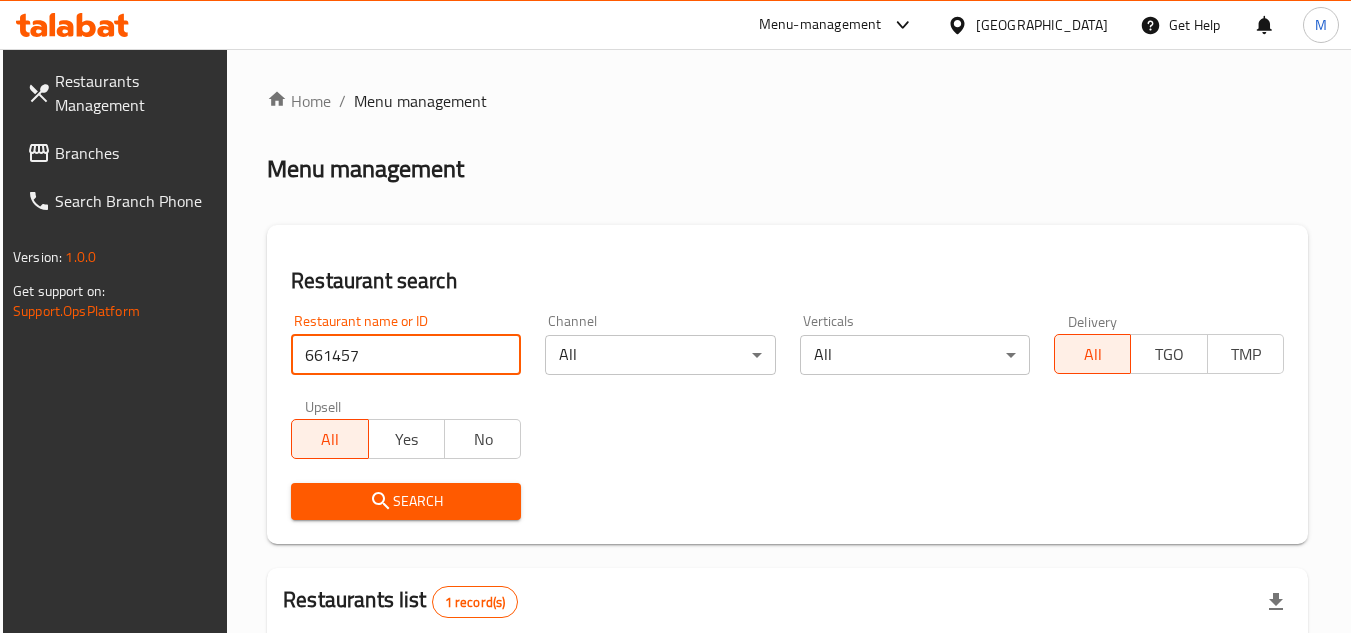scroll, scrollTop: 242, scrollLeft: 0, axis: vertical 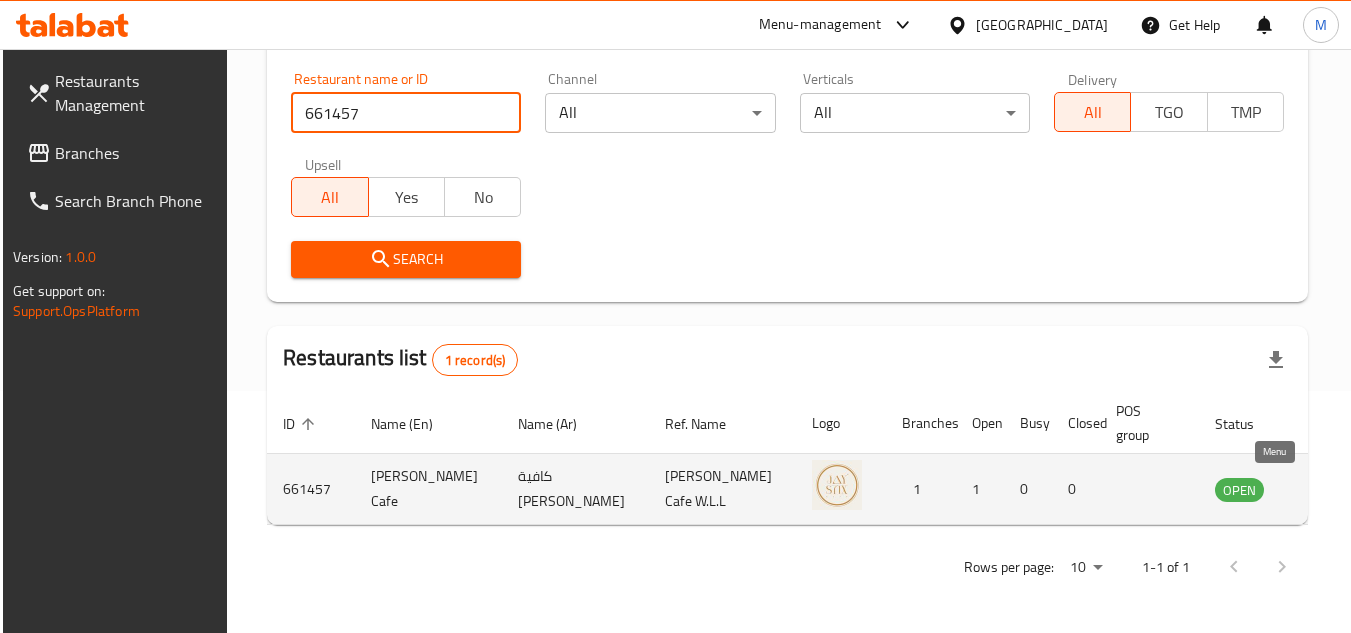click 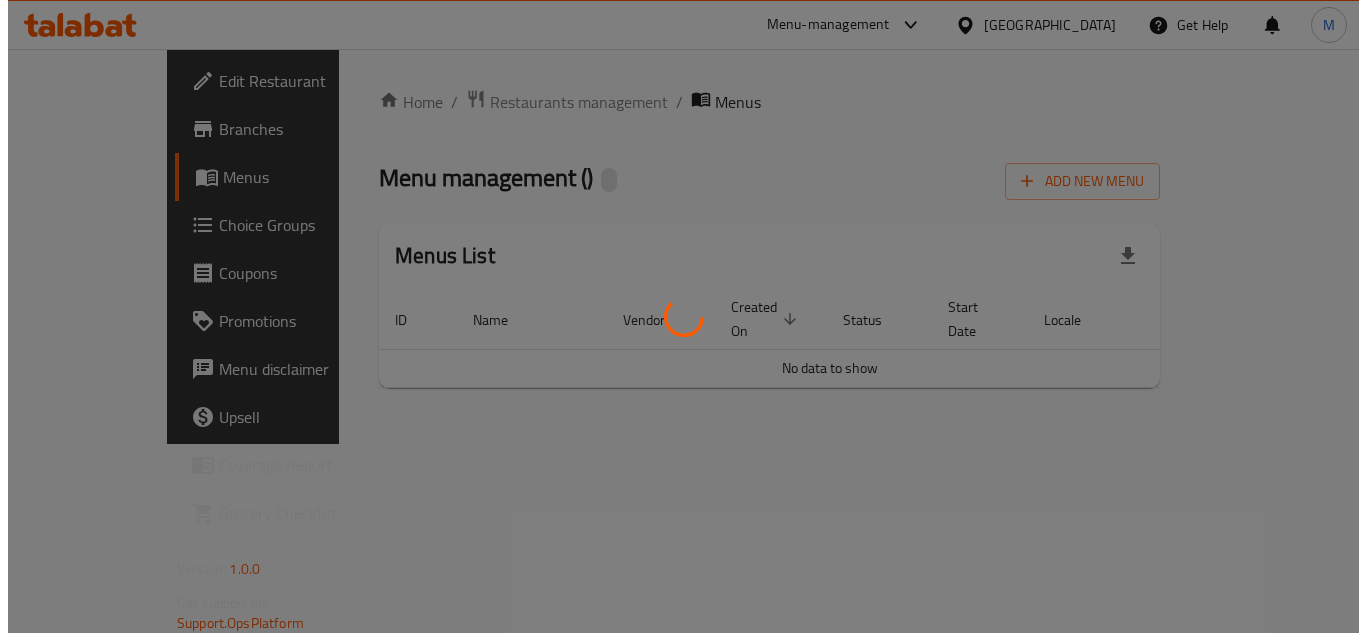 scroll, scrollTop: 0, scrollLeft: 0, axis: both 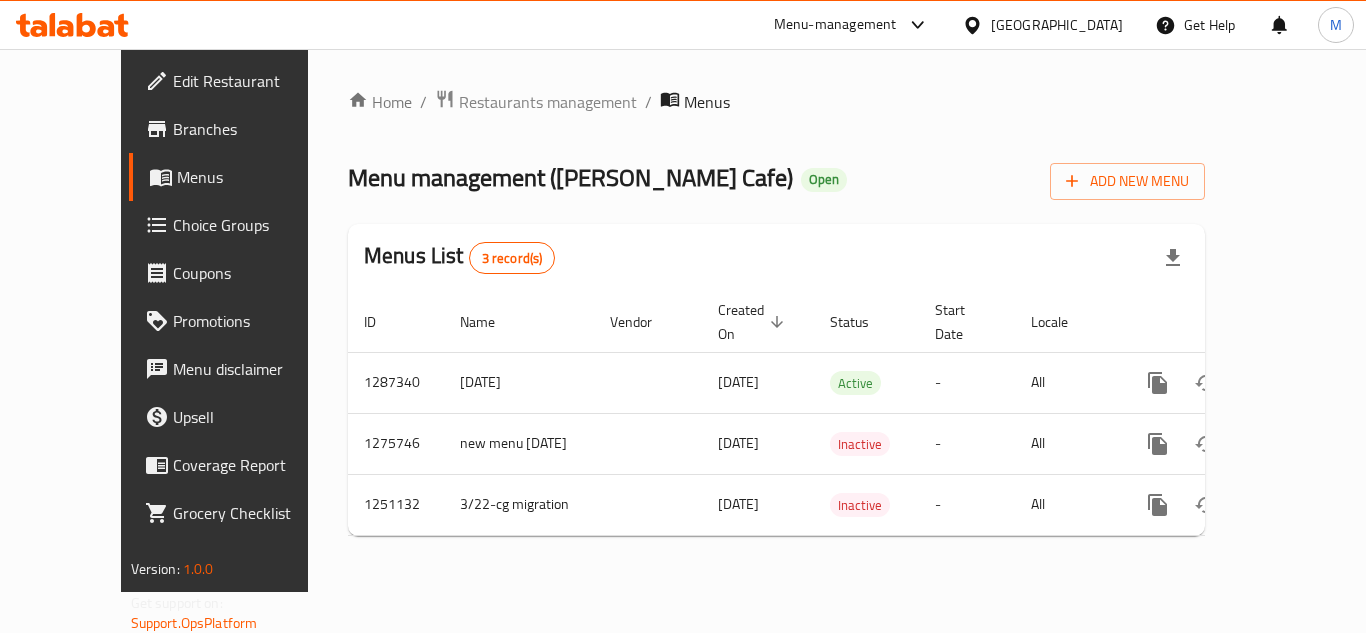 click on "Edit Restaurant" at bounding box center [253, 81] 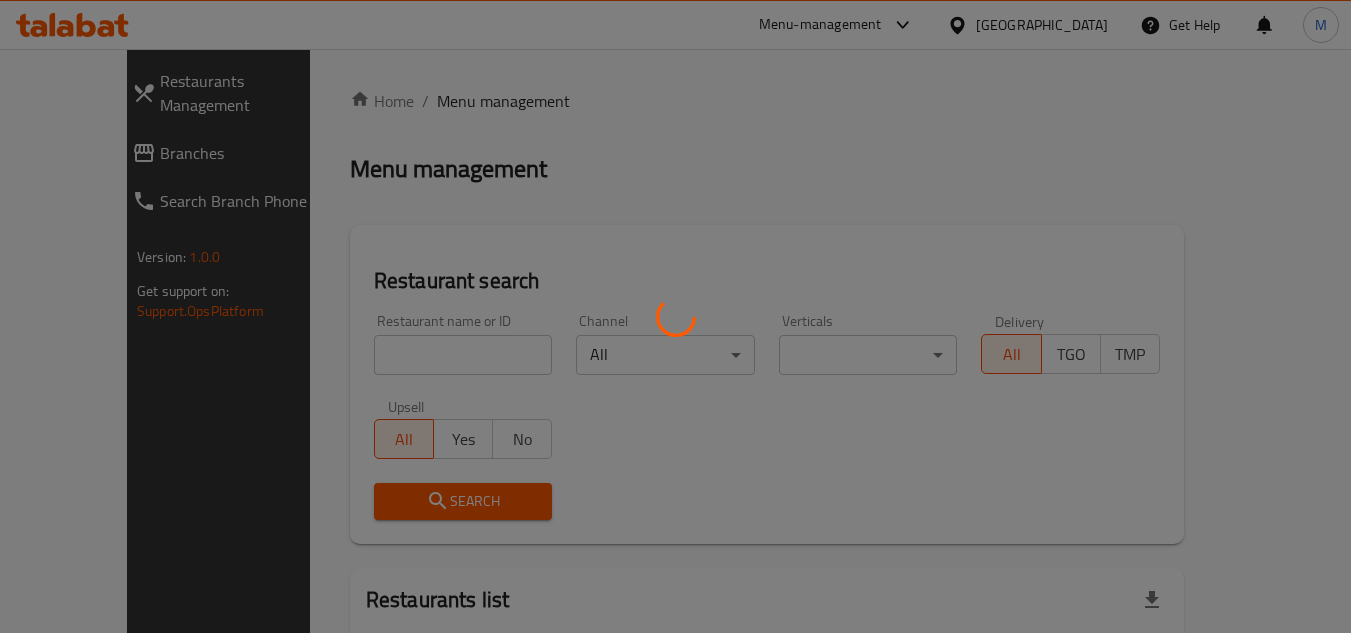 scroll, scrollTop: 0, scrollLeft: 0, axis: both 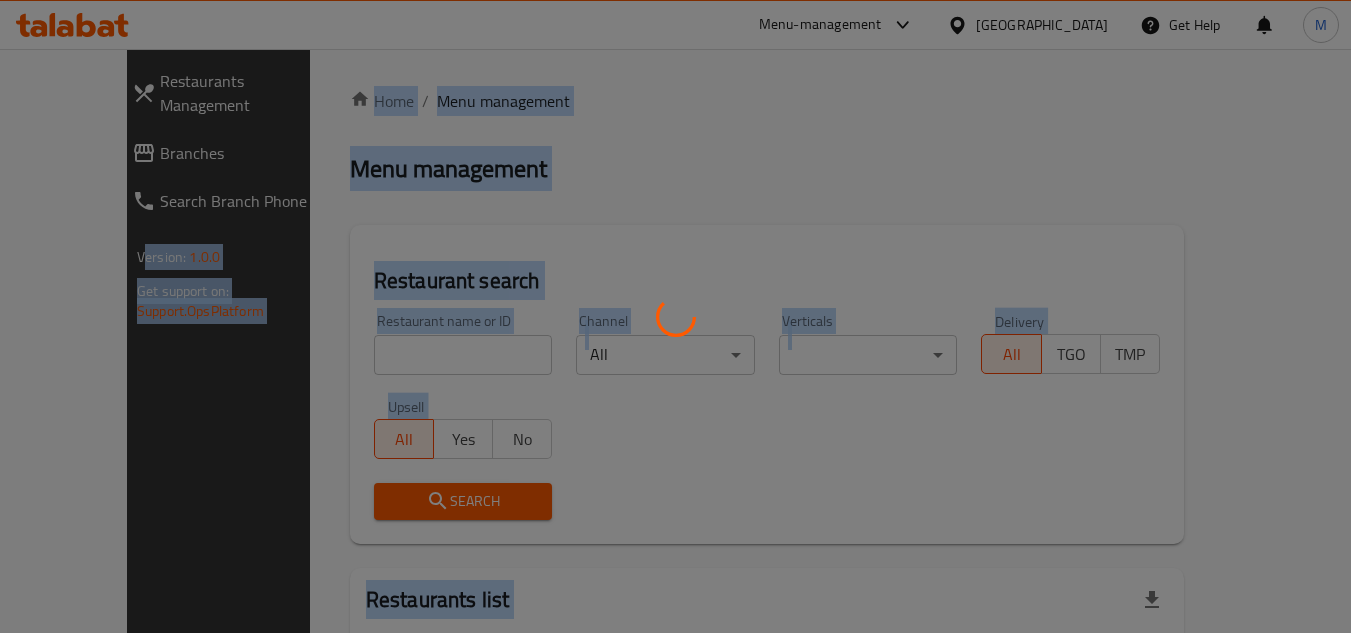 click at bounding box center (675, 316) 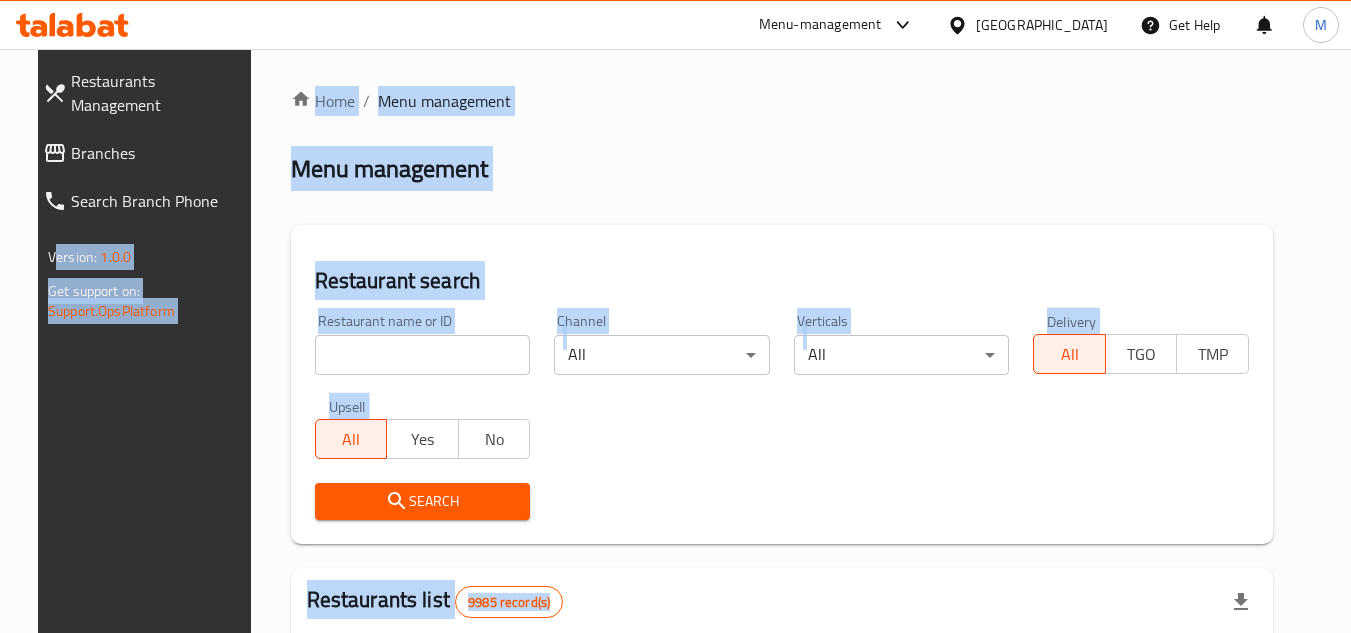 click at bounding box center (675, 316) 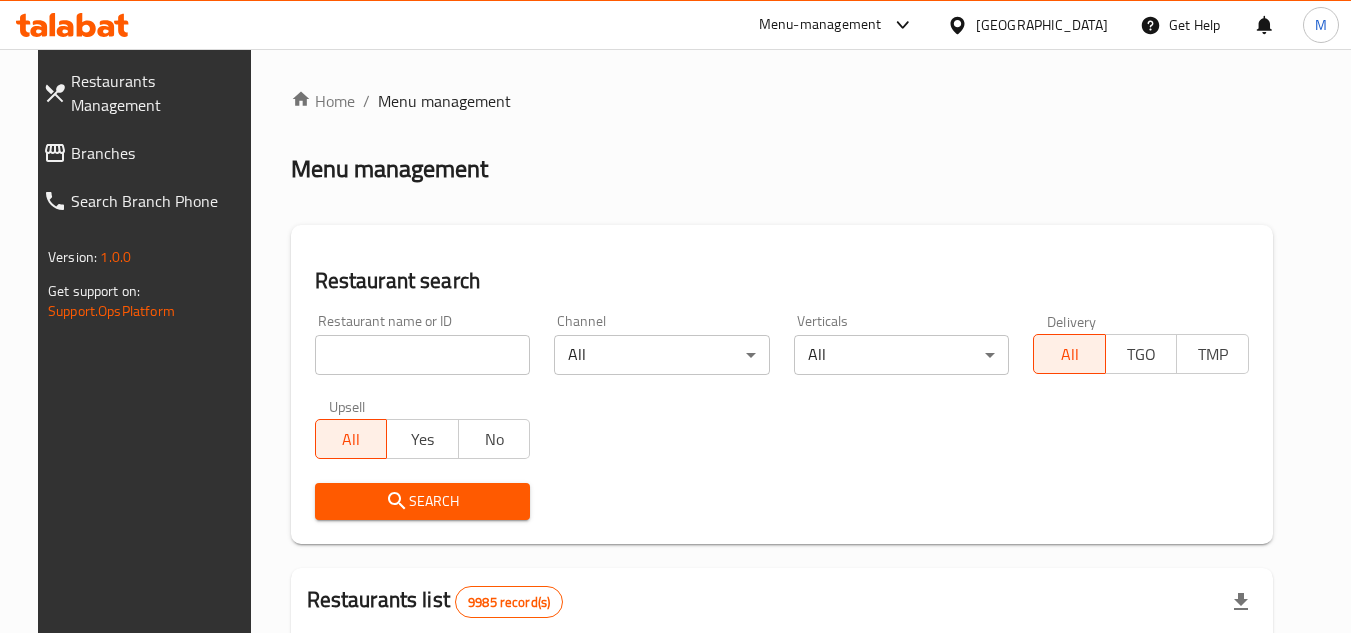click at bounding box center [423, 355] 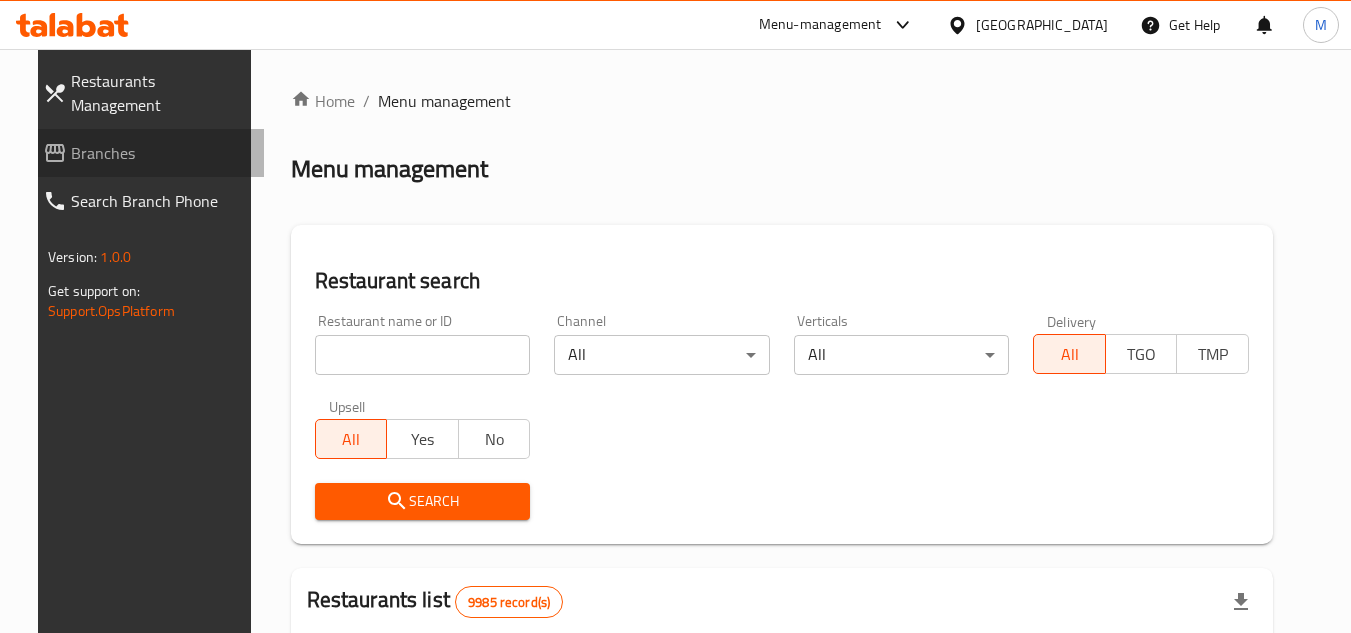 click on "Branches" at bounding box center [145, 153] 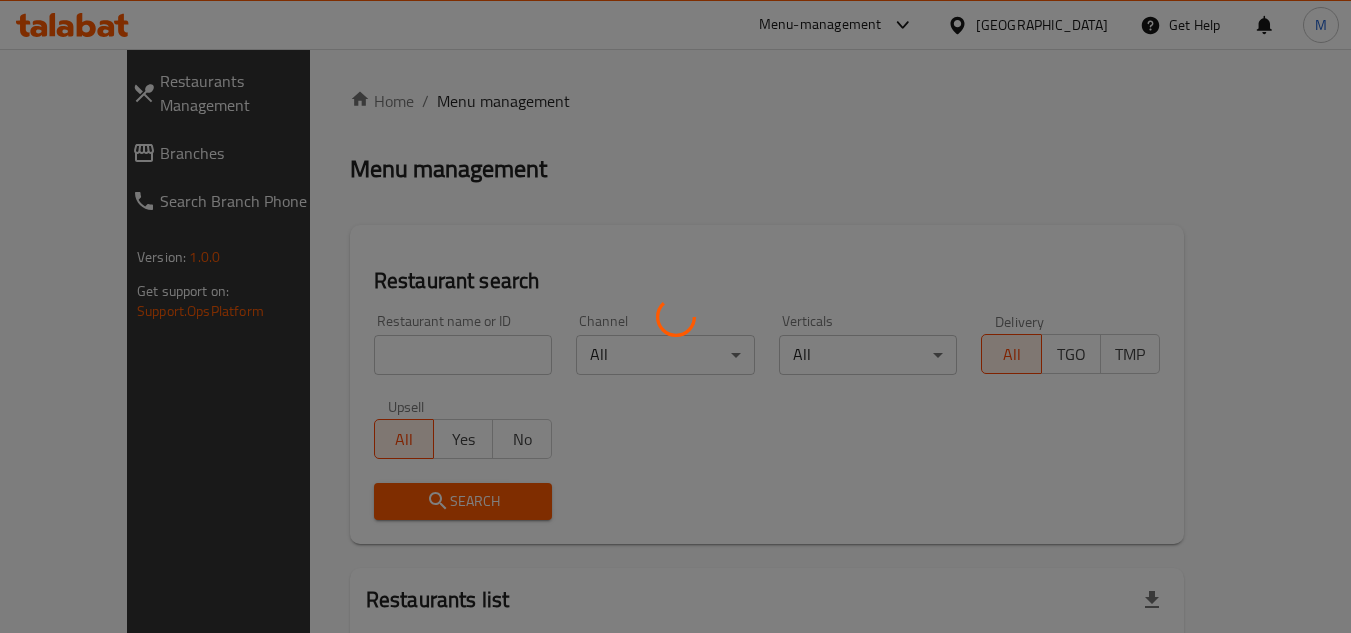 scroll, scrollTop: 0, scrollLeft: 0, axis: both 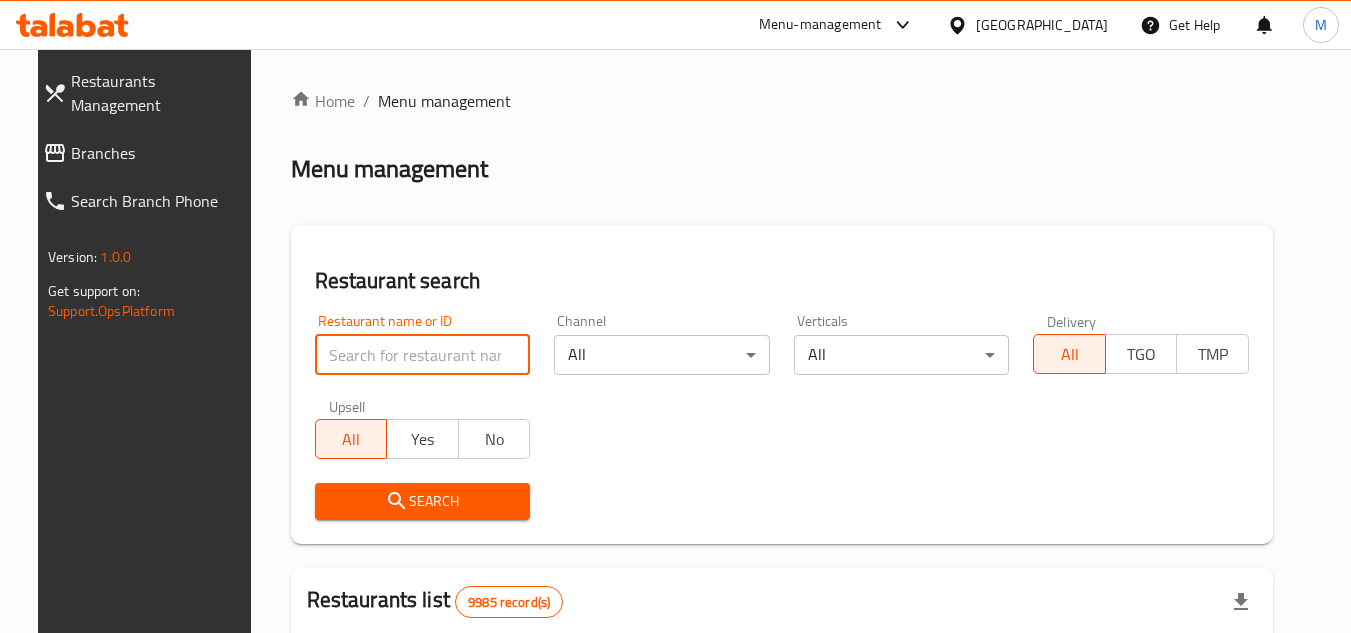 click at bounding box center [423, 355] 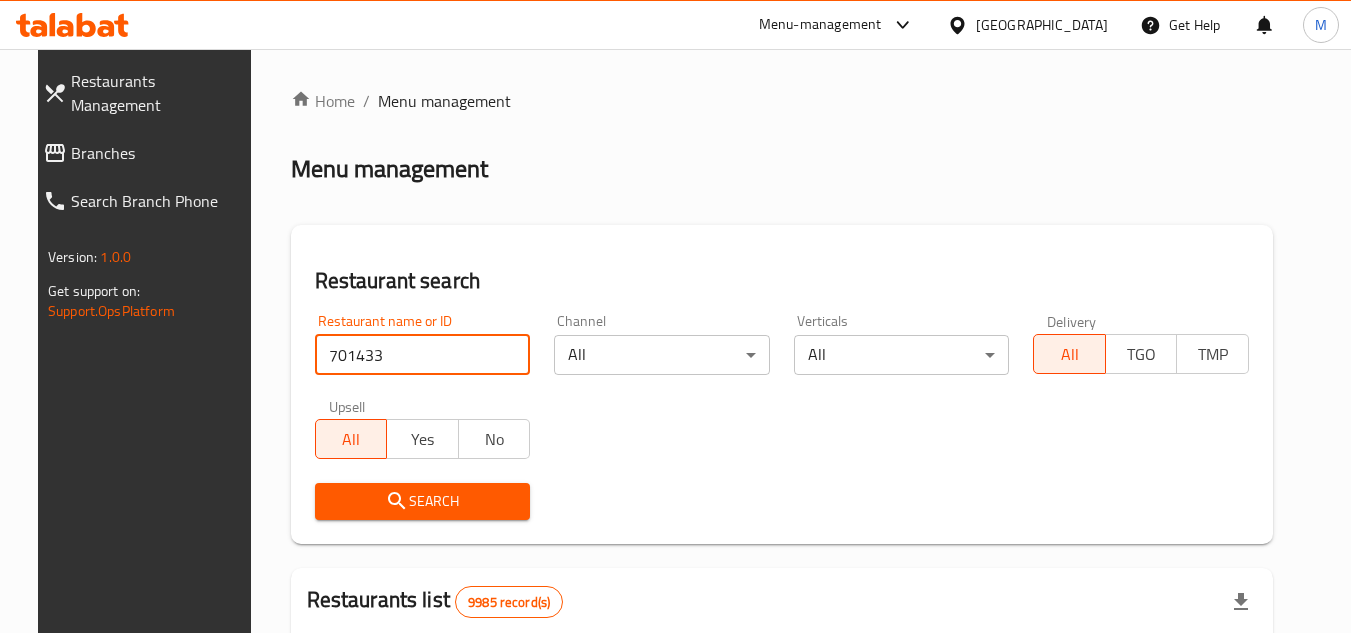 type on "701433" 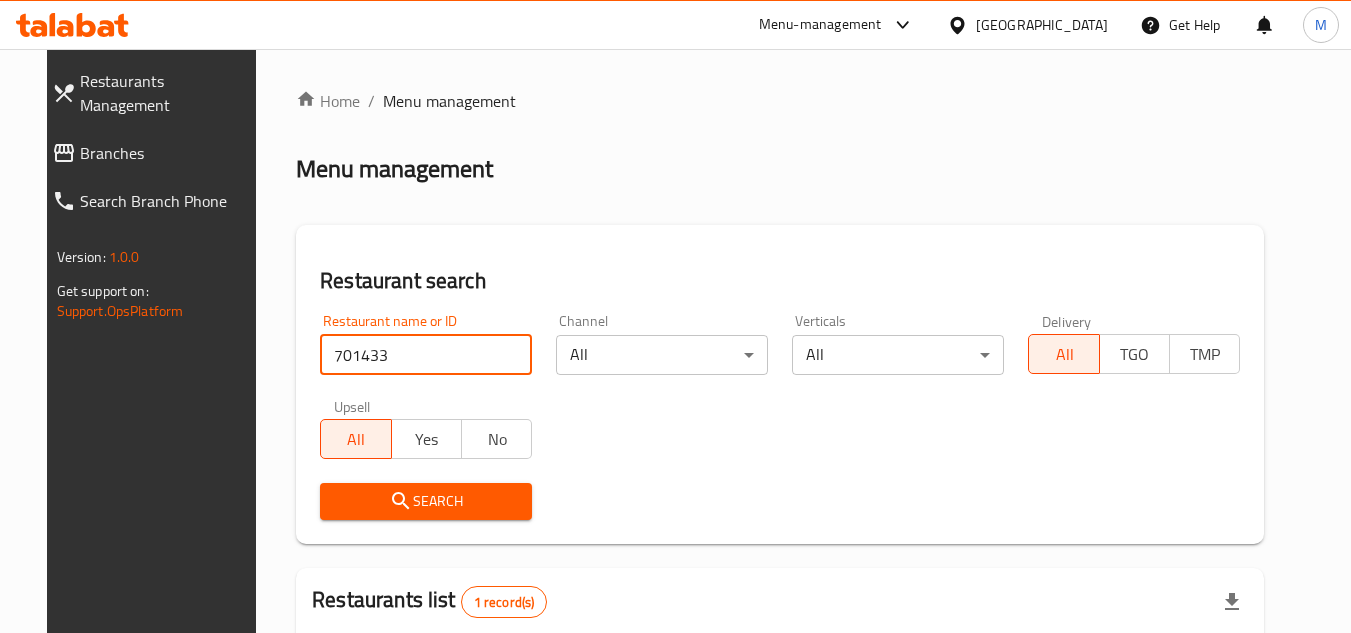 scroll, scrollTop: 242, scrollLeft: 0, axis: vertical 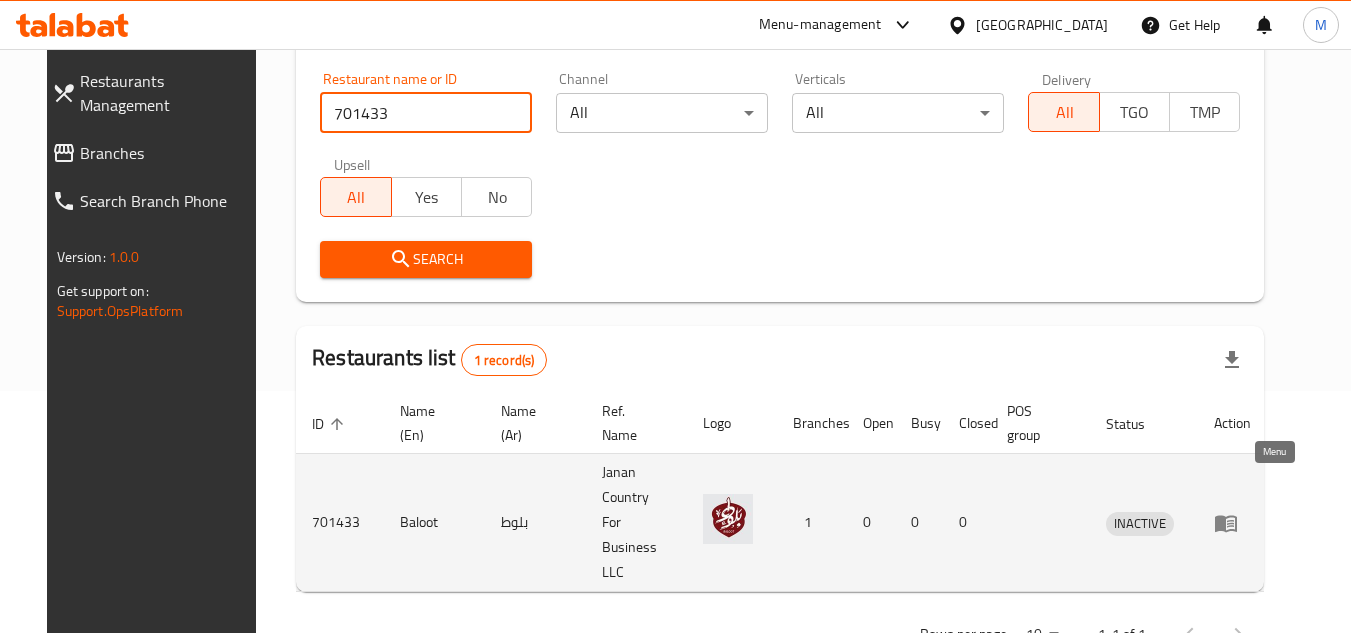 click 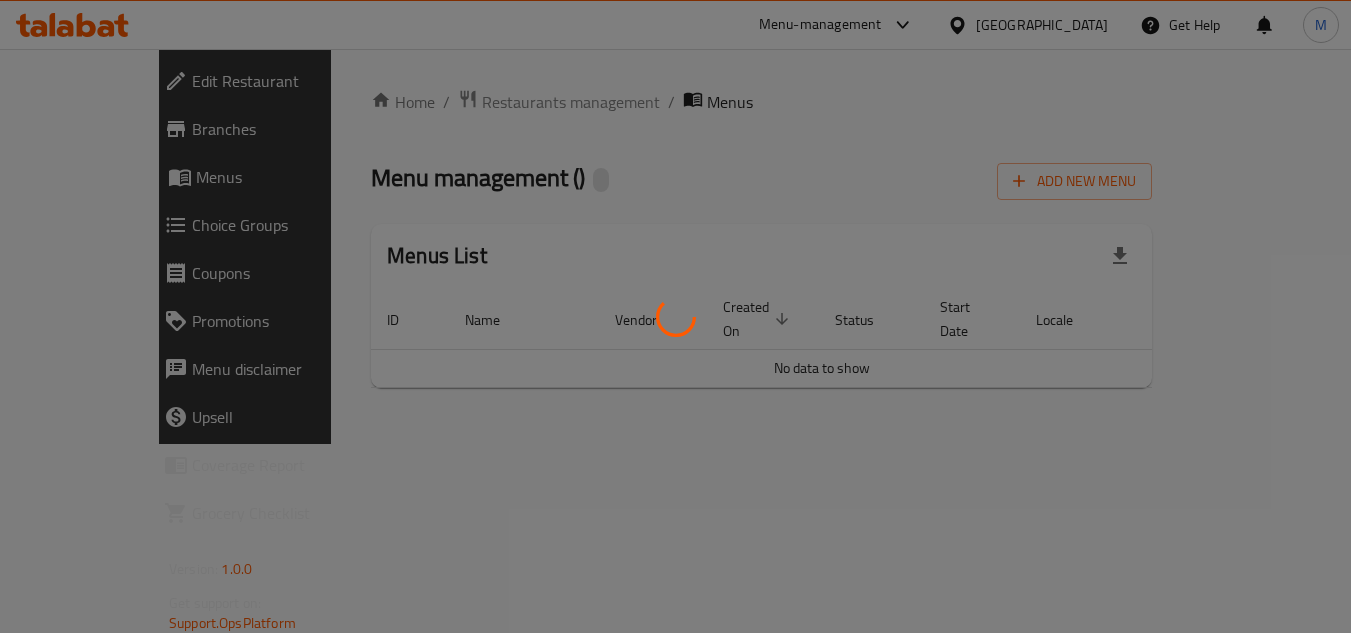 scroll, scrollTop: 0, scrollLeft: 0, axis: both 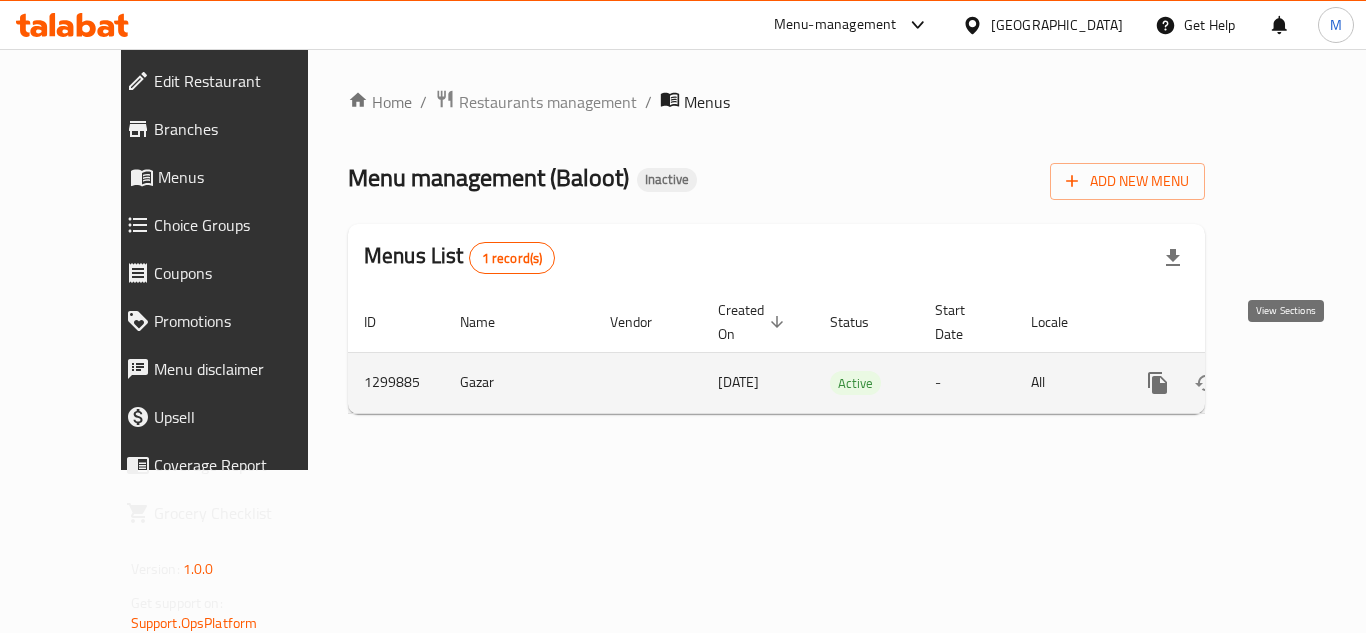 click at bounding box center (1302, 383) 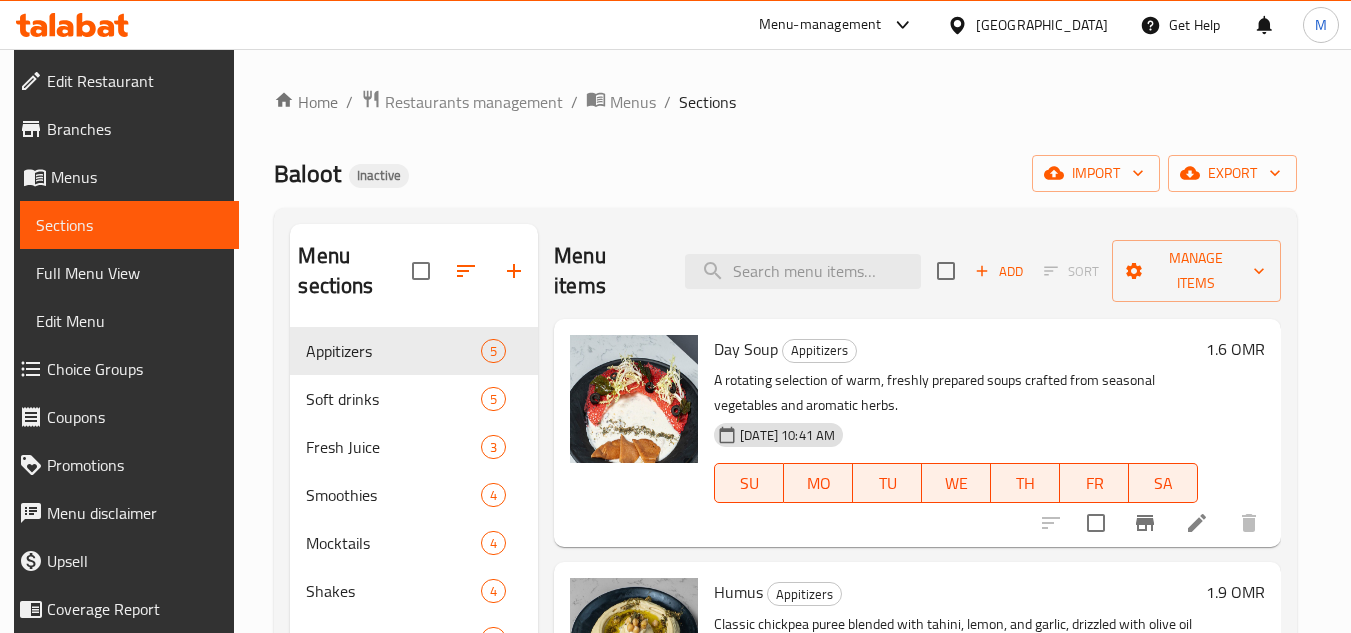 click 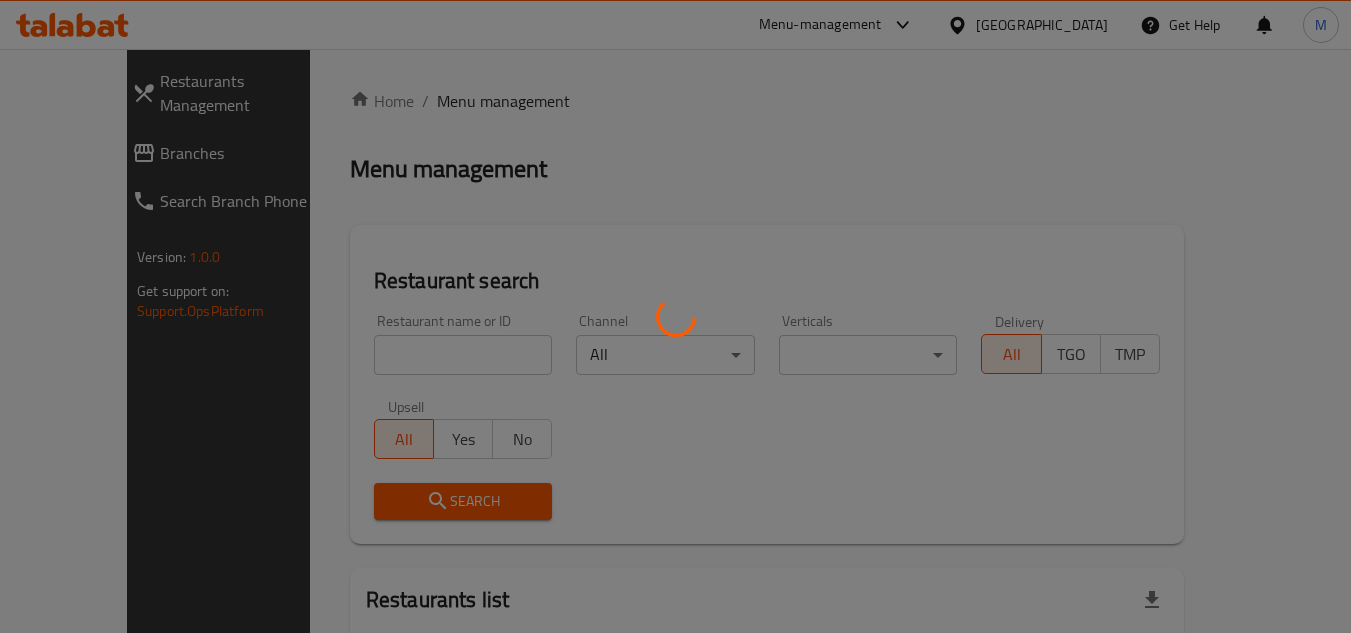 scroll, scrollTop: 0, scrollLeft: 0, axis: both 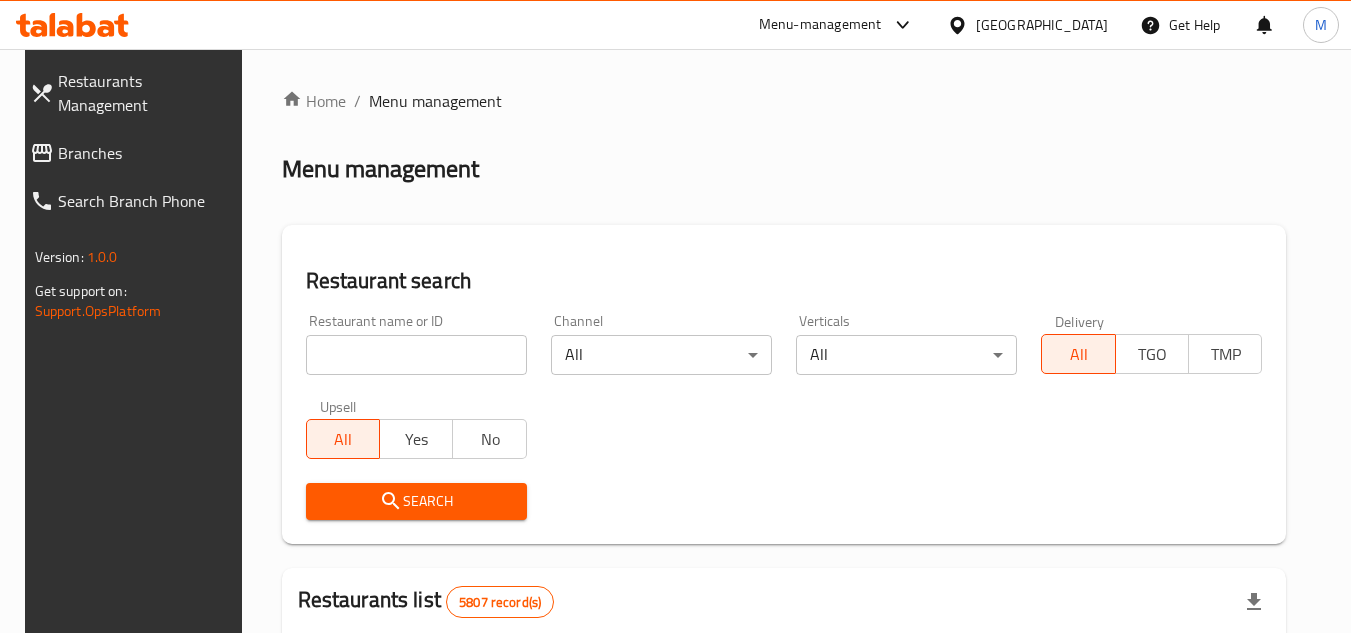 click on "Restaurant search" at bounding box center [784, 281] 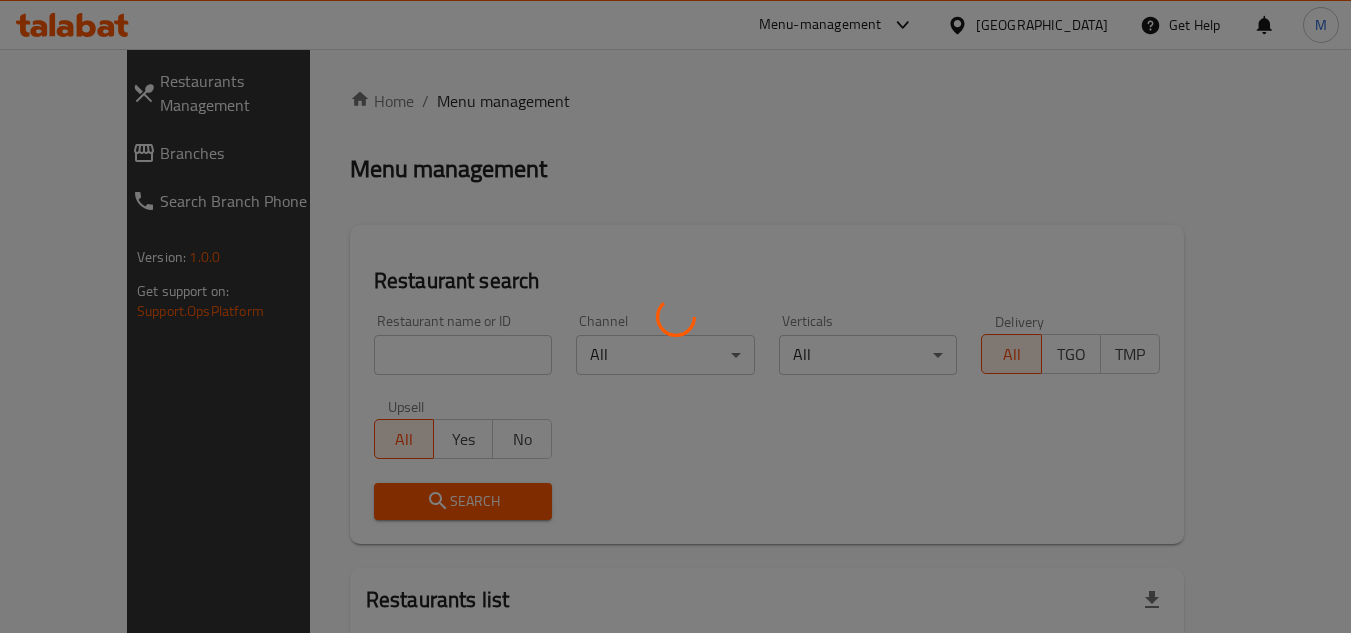 scroll, scrollTop: 0, scrollLeft: 0, axis: both 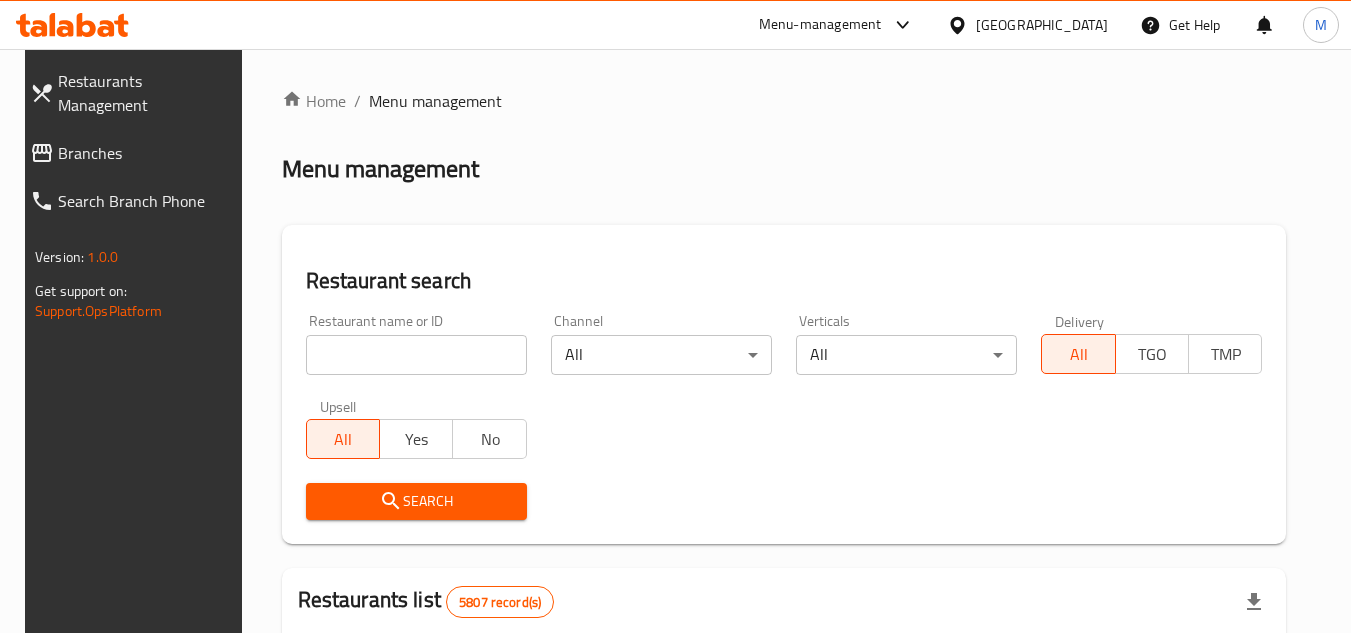 click at bounding box center [416, 355] 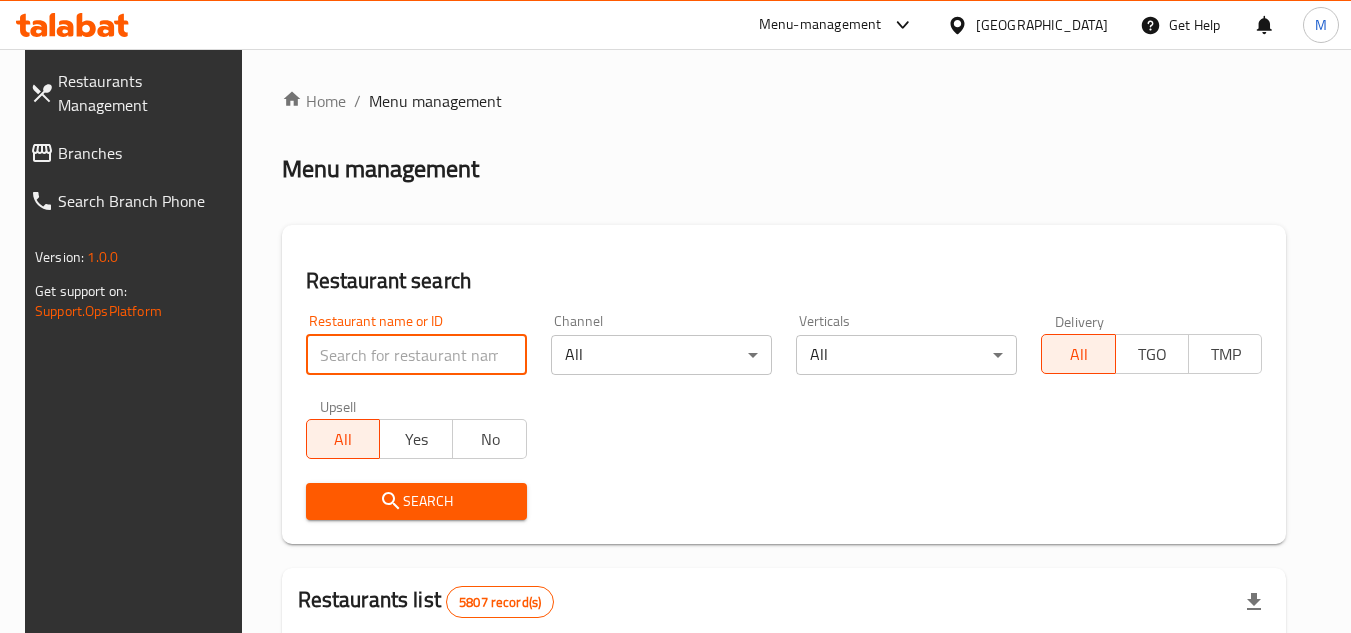 paste on "701436" 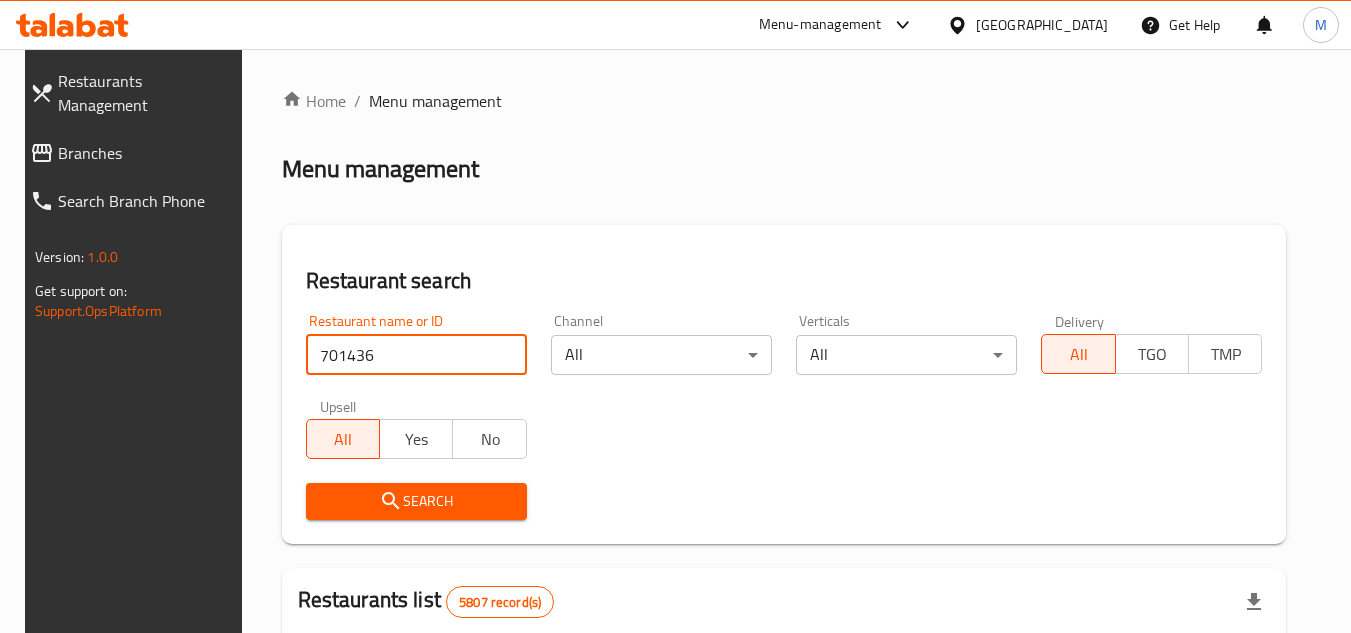 type on "701436" 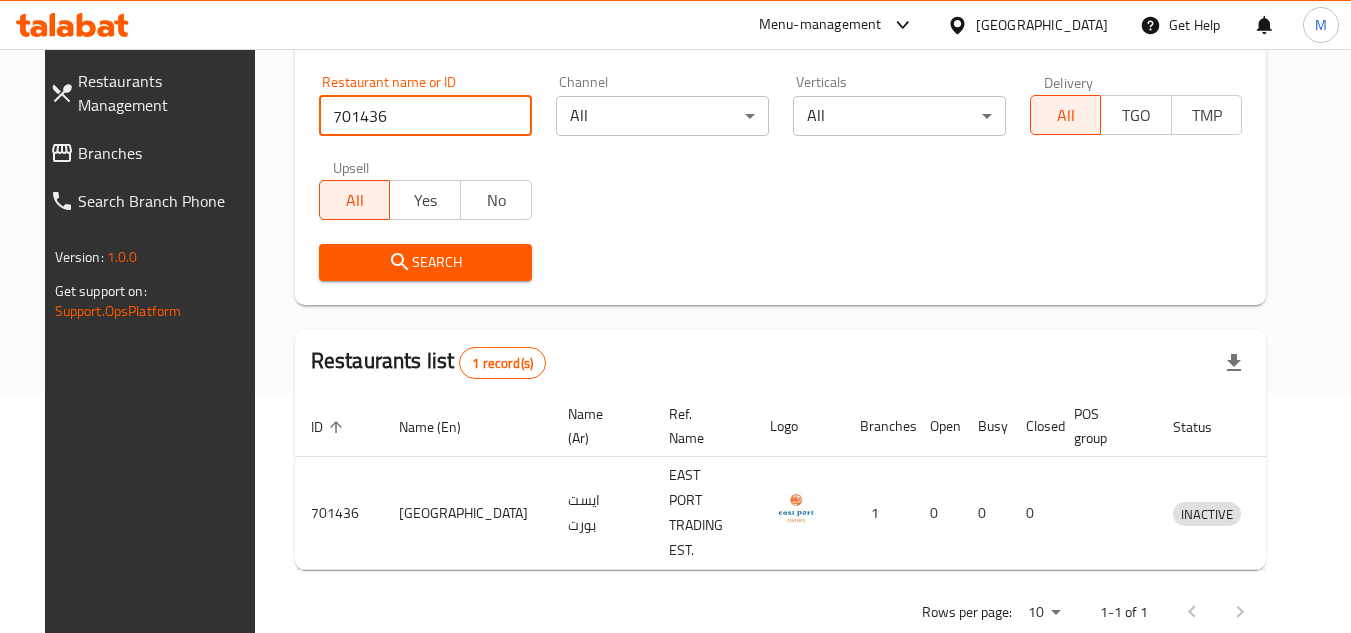 scroll, scrollTop: 242, scrollLeft: 0, axis: vertical 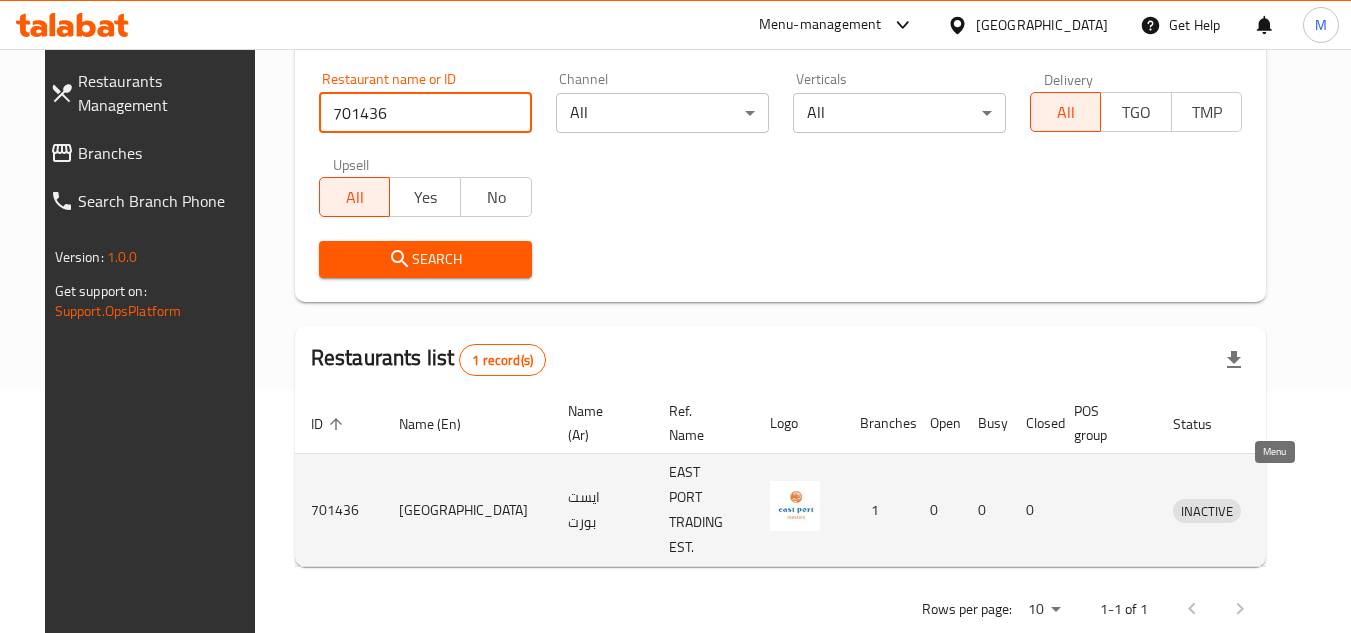 click 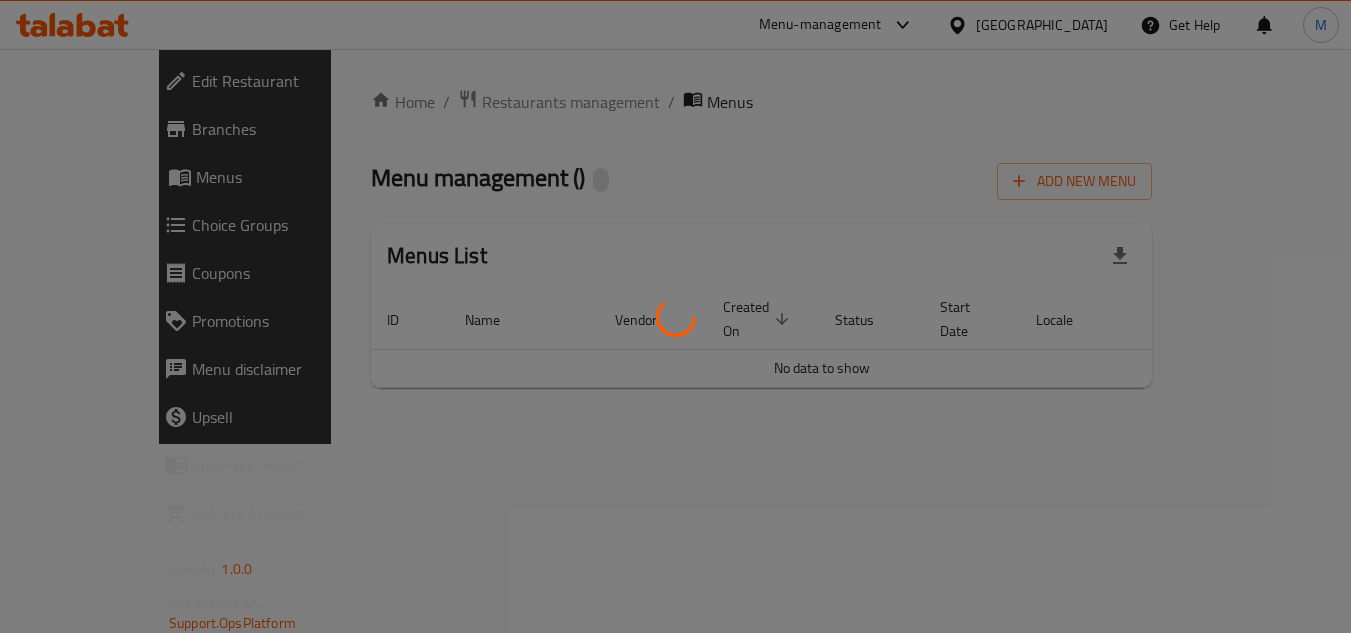 scroll, scrollTop: 0, scrollLeft: 0, axis: both 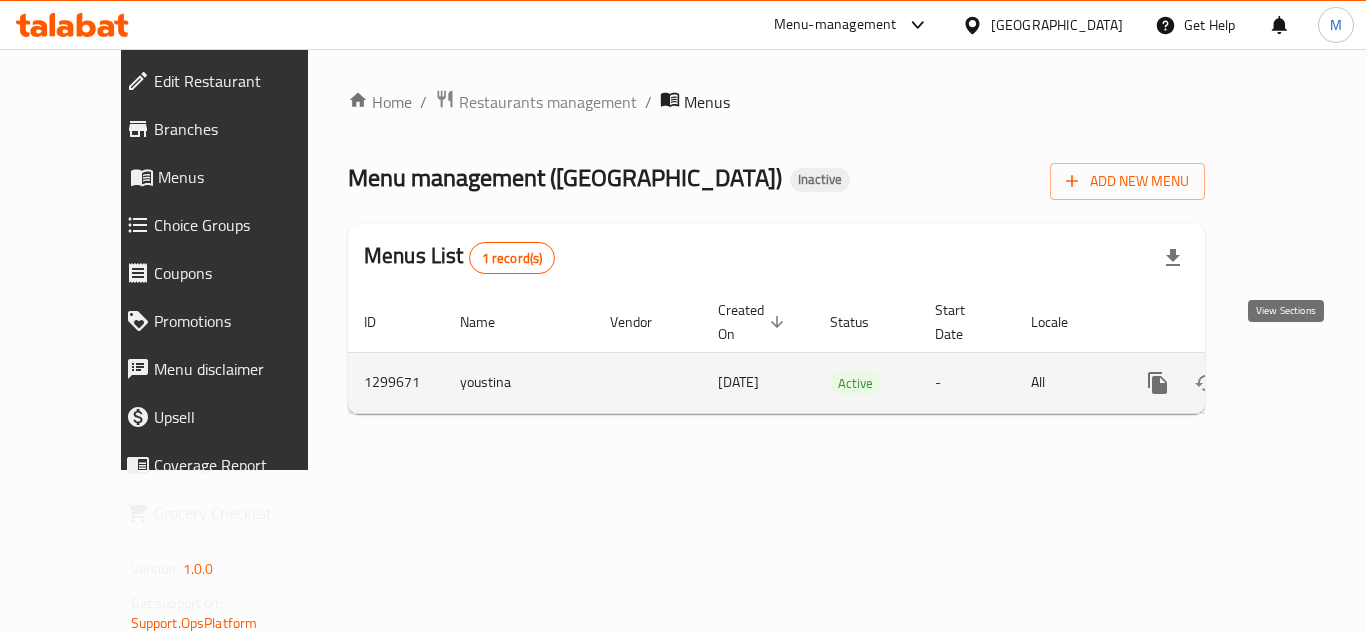 click 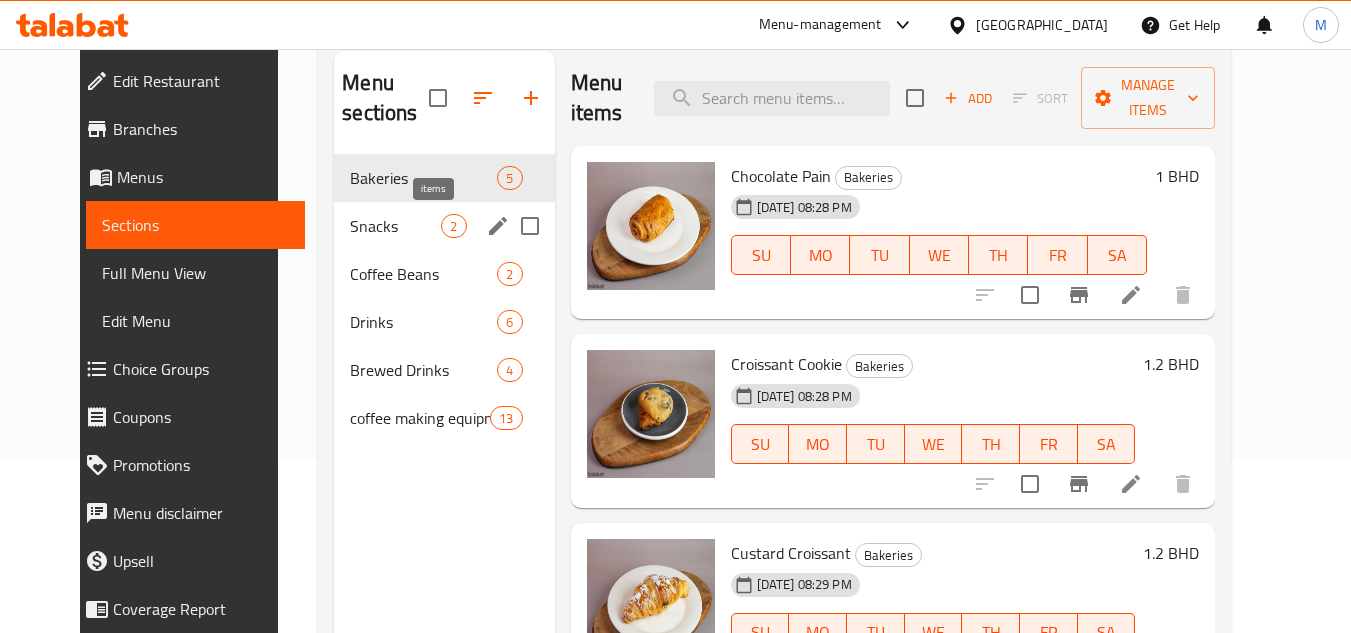 scroll, scrollTop: 200, scrollLeft: 0, axis: vertical 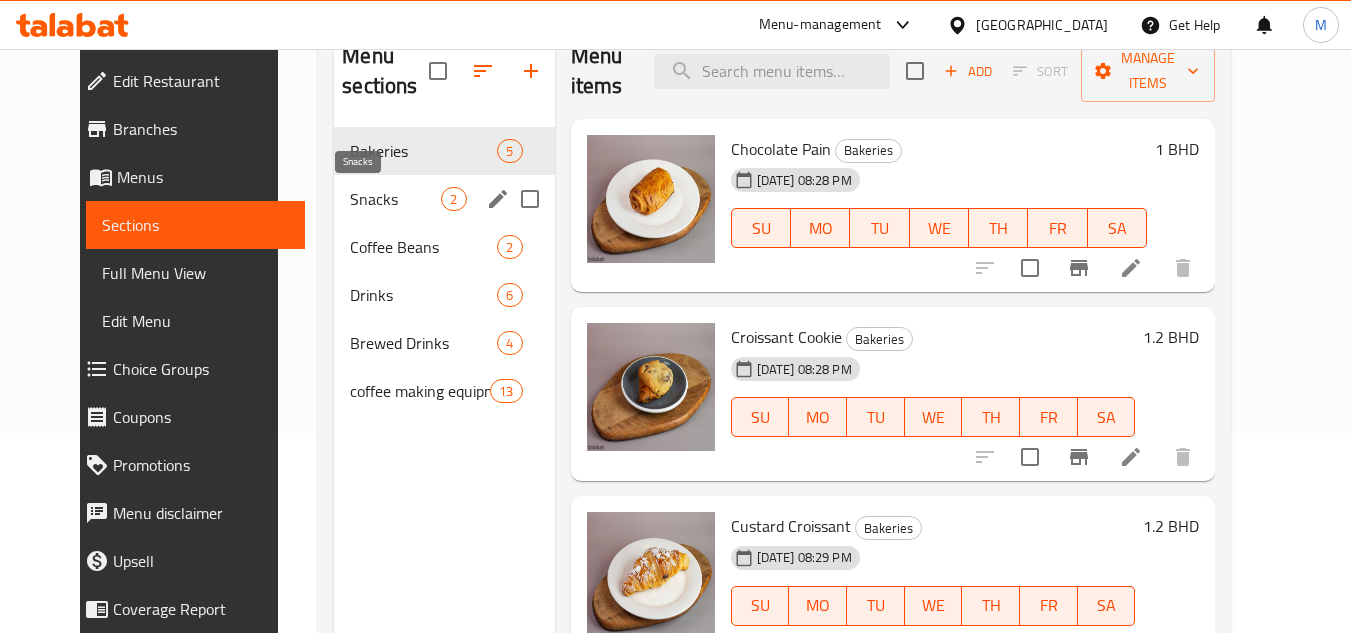 click on "Snacks" at bounding box center (395, 199) 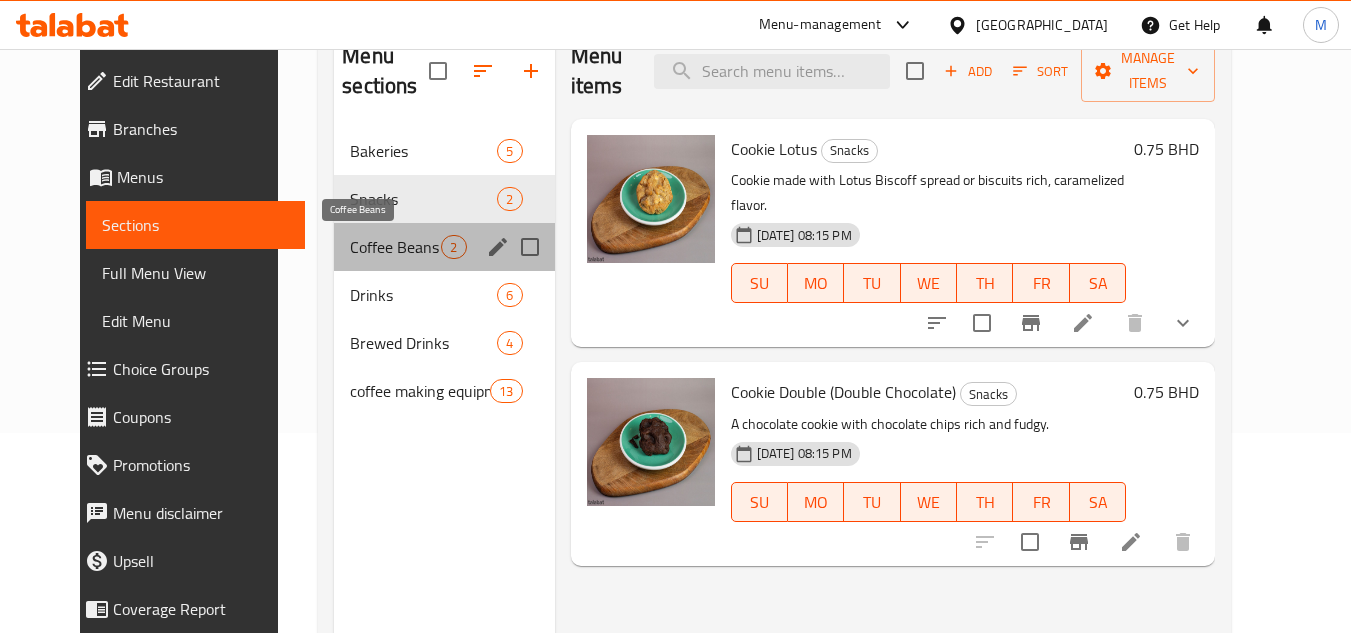 click on "Coffee Beans" at bounding box center (395, 247) 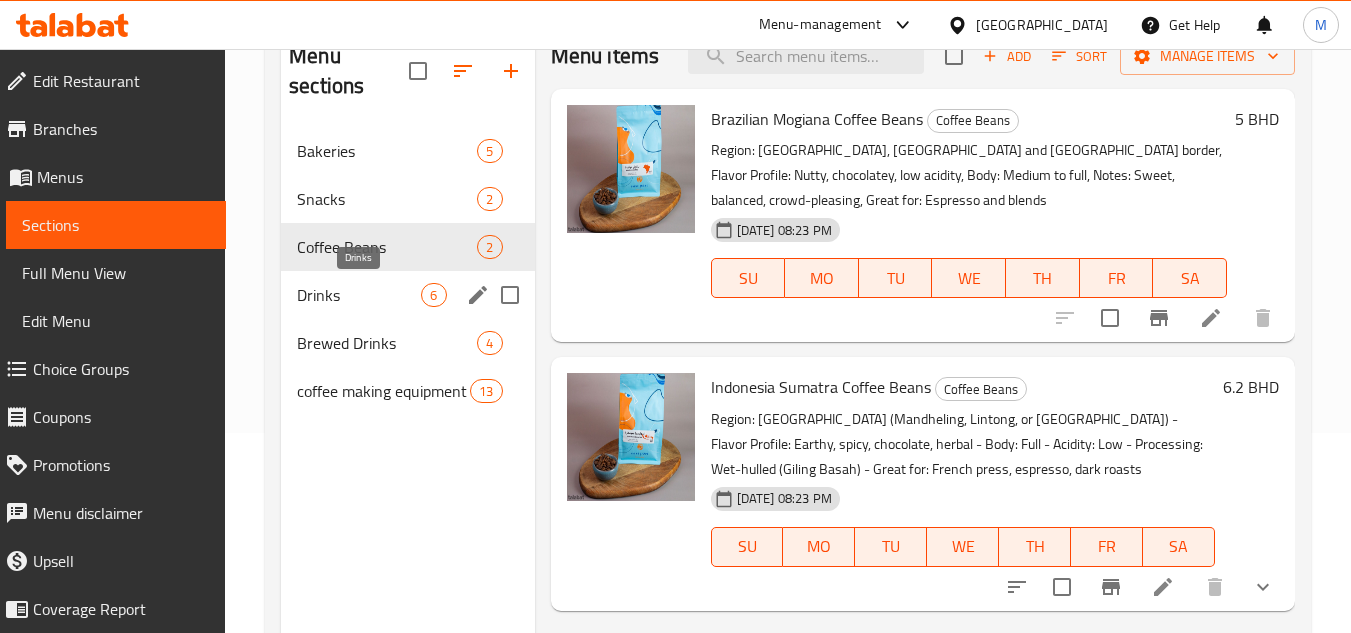 click on "Drinks" at bounding box center [359, 295] 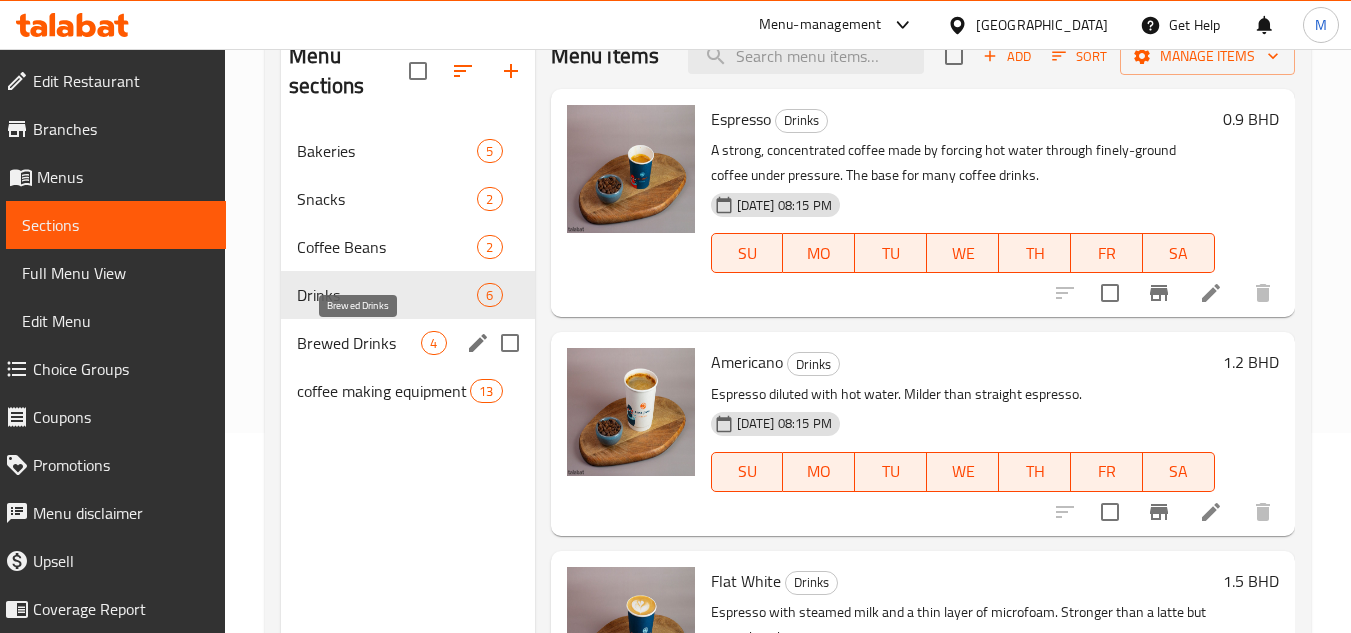 click on "Brewed Drinks" at bounding box center [359, 343] 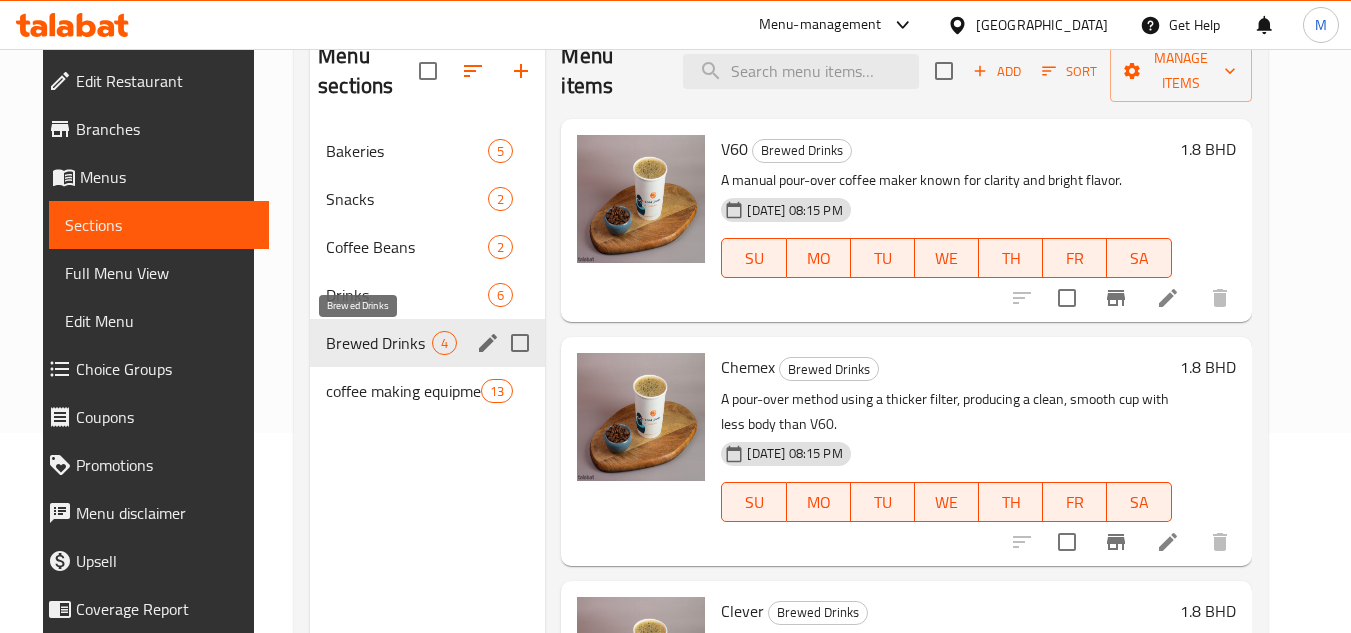 drag, startPoint x: 388, startPoint y: 330, endPoint x: 1018, endPoint y: 353, distance: 630.4197 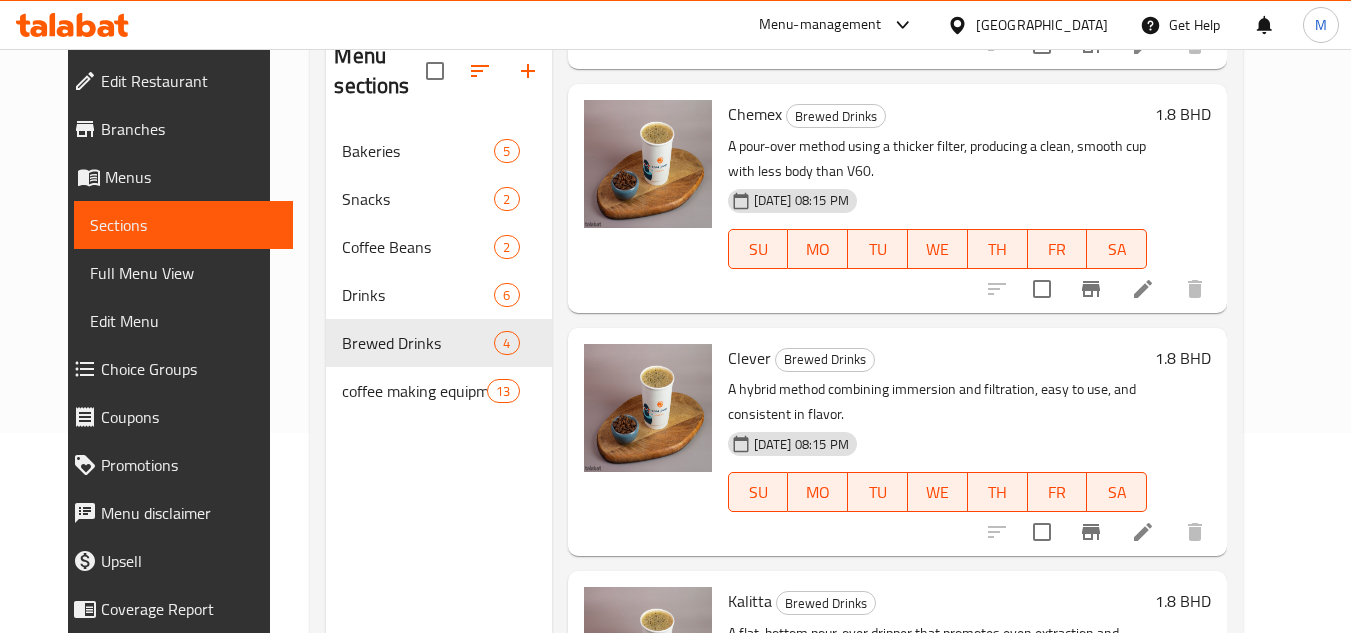 scroll, scrollTop: 371, scrollLeft: 0, axis: vertical 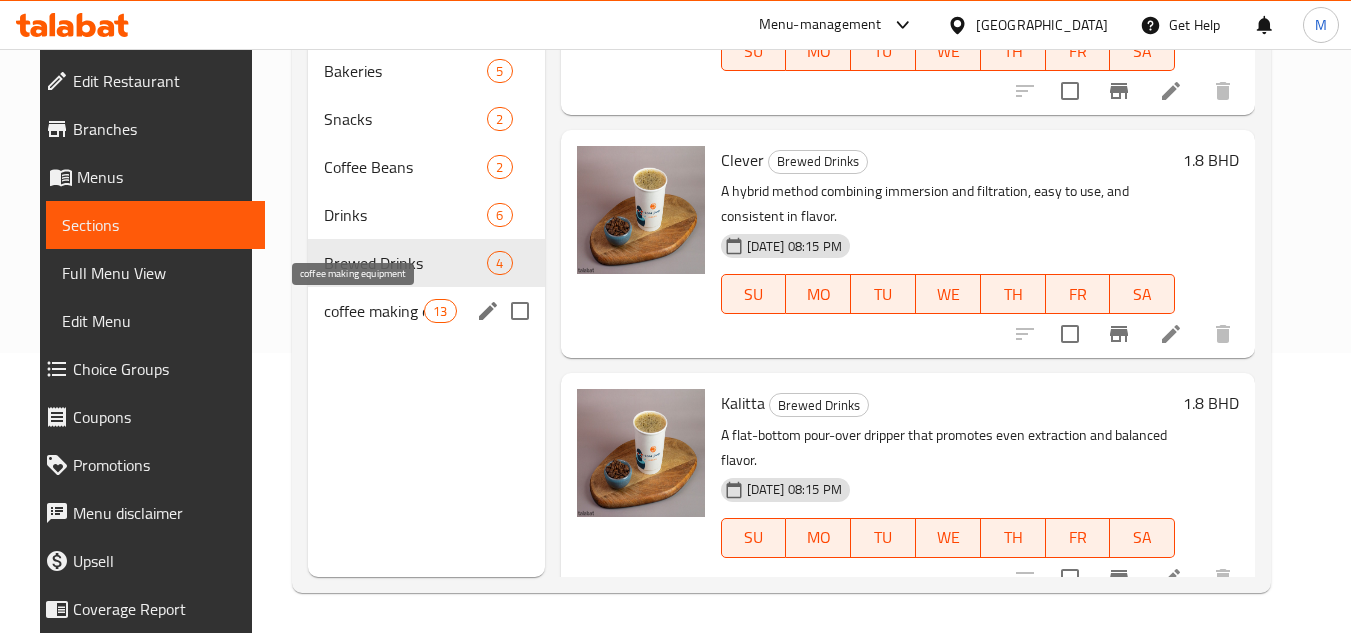 click on "coffee making equipment" at bounding box center [374, 311] 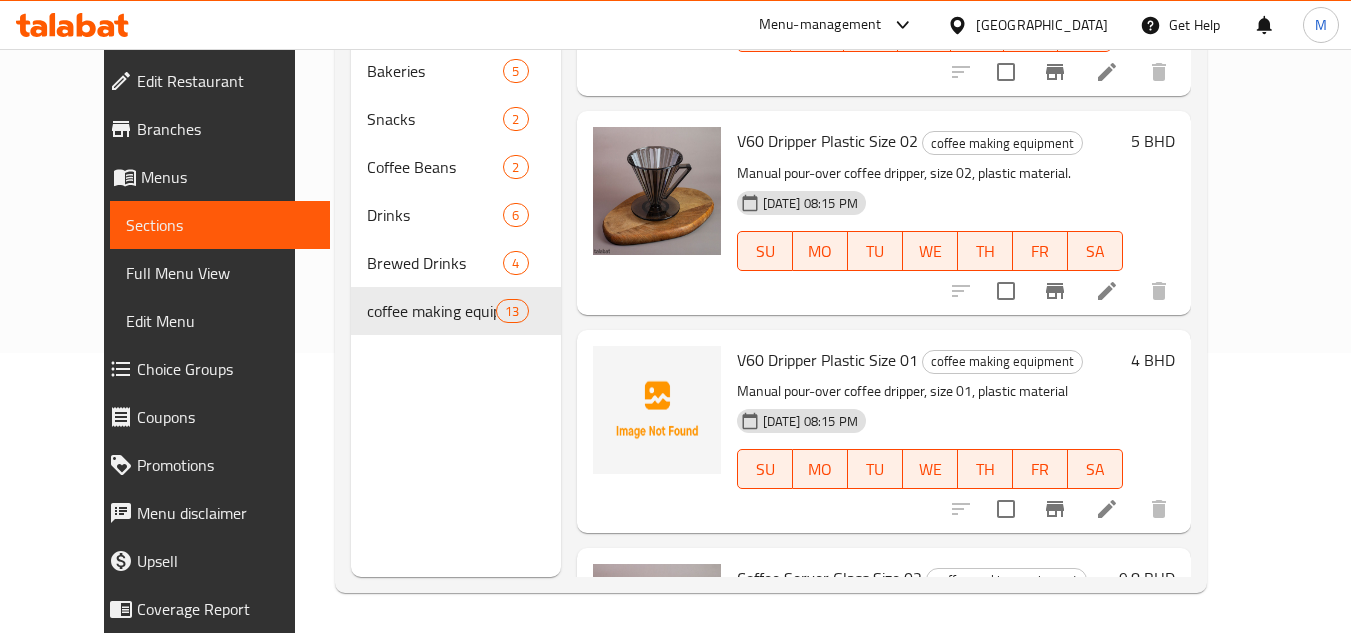 scroll, scrollTop: 0, scrollLeft: 0, axis: both 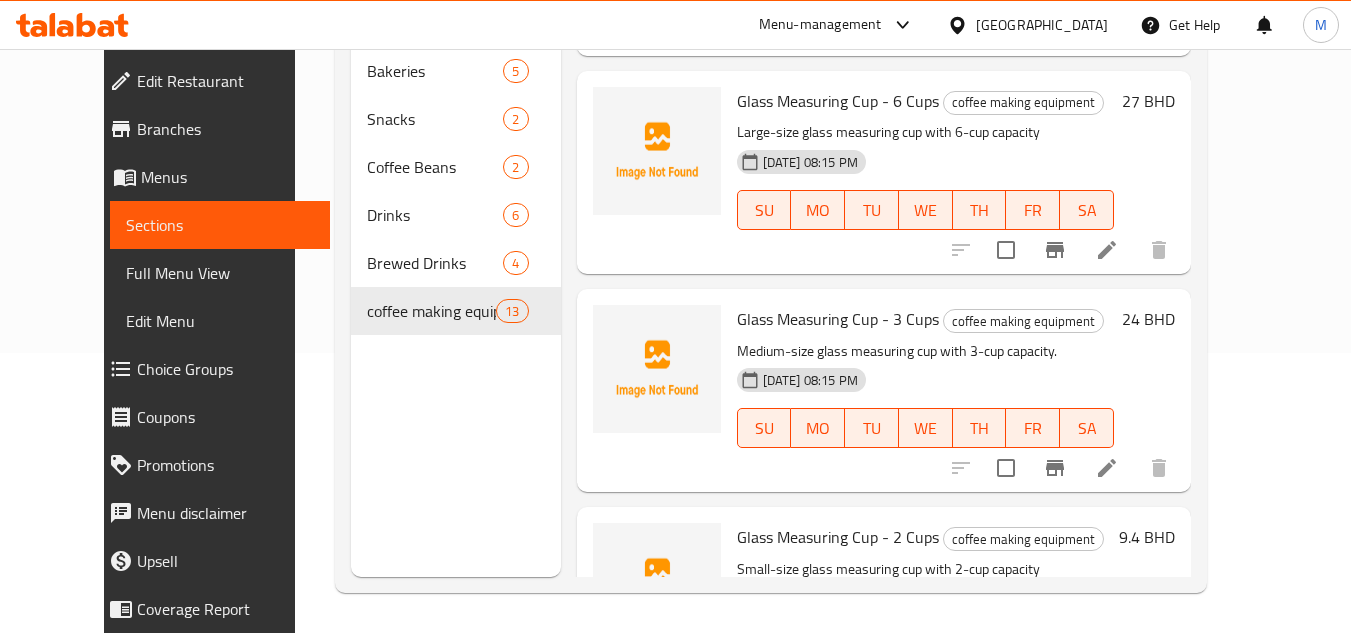 click on "Home / Restaurants management / Menus / Sections EAST PORT Inactive import export Menu sections Bakeries 5 Snacks 2 Coffee Beans 2 Drinks 6 Brewed Drinks 4 coffee making equipment 13 Menu items Add Sort Manage items V60 Filter Papers Size 02 - 100 pcs   coffee making equipment Disposable filter papers for size 02 V60 coffee dripper. 10-07-2025 08:15 PM SU MO TU WE TH FR SA 3.3   BHD V60 Dripper Plastic Size 02   coffee making equipment Manual pour-over coffee dripper, size 02, plastic material. 10-07-2025 08:15 PM SU MO TU WE TH FR SA 5   BHD V60 Dripper Plastic Size 01   coffee making equipment Manual pour-over coffee dripper, size 01, plastic material 10-07-2025 08:15 PM SU MO TU WE TH FR SA 4   BHD Coffee Server Glass Size 02   coffee making equipment Heat-resistant glass server, for serving size 02 brews 10-07-2025 08:15 PM SU MO TU WE TH FR SA 9.8   BHD Coffee Server Glass Size 01   coffee making equipment Heat-resistant glass server, for serving size 01 brews
10-07-2025 08:26 PM SU MO TU WE TH FR SA" at bounding box center (771, 201) 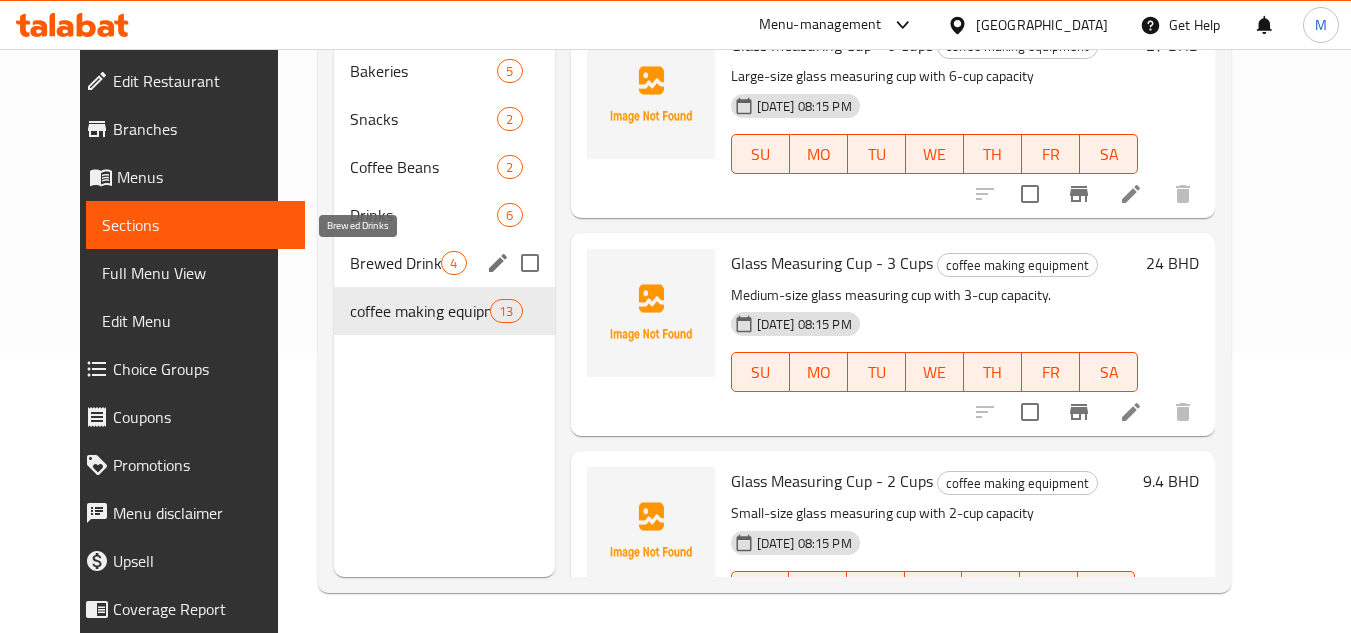 click on "Brewed Drinks" at bounding box center [395, 263] 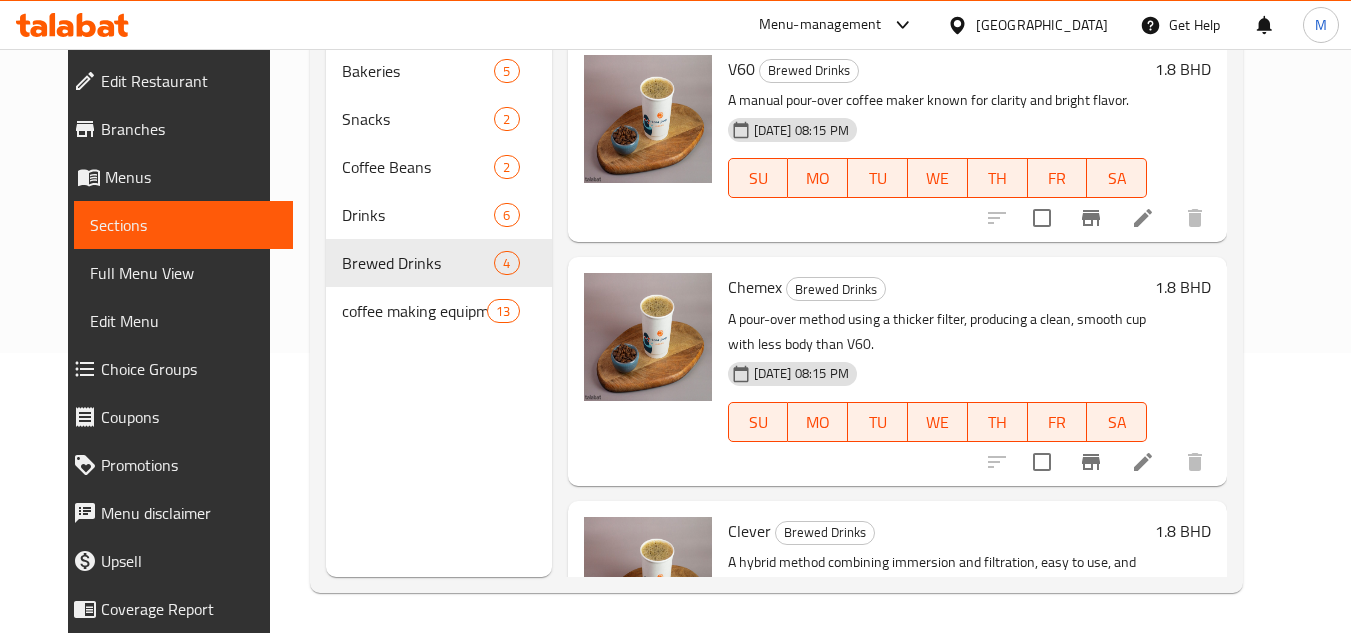scroll, scrollTop: 371, scrollLeft: 0, axis: vertical 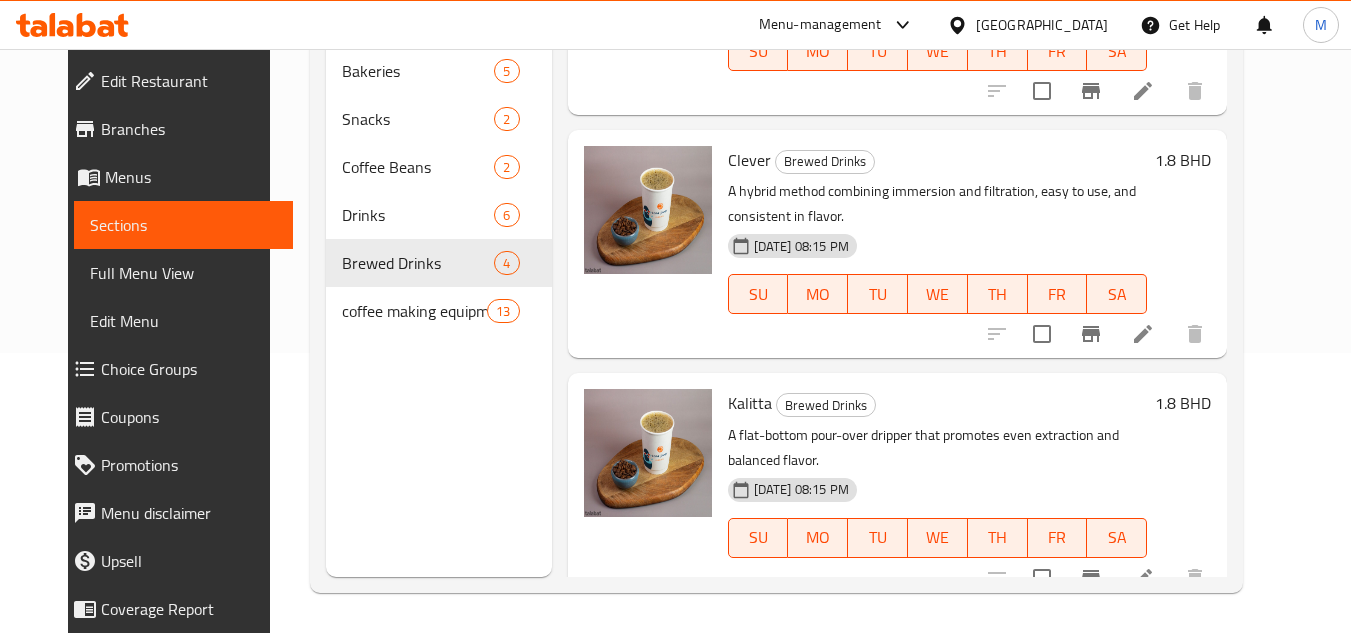 click on "Home / Restaurants management / Menus / Sections EAST PORT Inactive import export Menu sections Bakeries 5 Snacks 2 Coffee Beans 2 Drinks 6 Brewed Drinks 4 coffee making equipment 13 Menu items Add Sort Manage items V60   Brewed Drinks A manual pour-over coffee maker known for clarity and bright flavor. 10-07-2025 08:15 PM SU MO TU WE TH FR SA 1.8   BHD Chemex   Brewed Drinks A pour-over method using a thicker filter, producing a clean, smooth cup with less body than V60. 10-07-2025 08:15 PM SU MO TU WE TH FR SA 1.8   BHD Clever   Brewed Drinks A hybrid method combining immersion and filtration, easy to use, and consistent in flavor. 10-07-2025 08:15 PM SU MO TU WE TH FR SA 1.8   BHD Kalitta   Brewed Drinks A flat-bottom pour-over dripper that promotes even extraction and balanced flavor. 10-07-2025 08:15 PM SU MO TU WE TH FR SA 1.8   BHD" at bounding box center (776, 201) 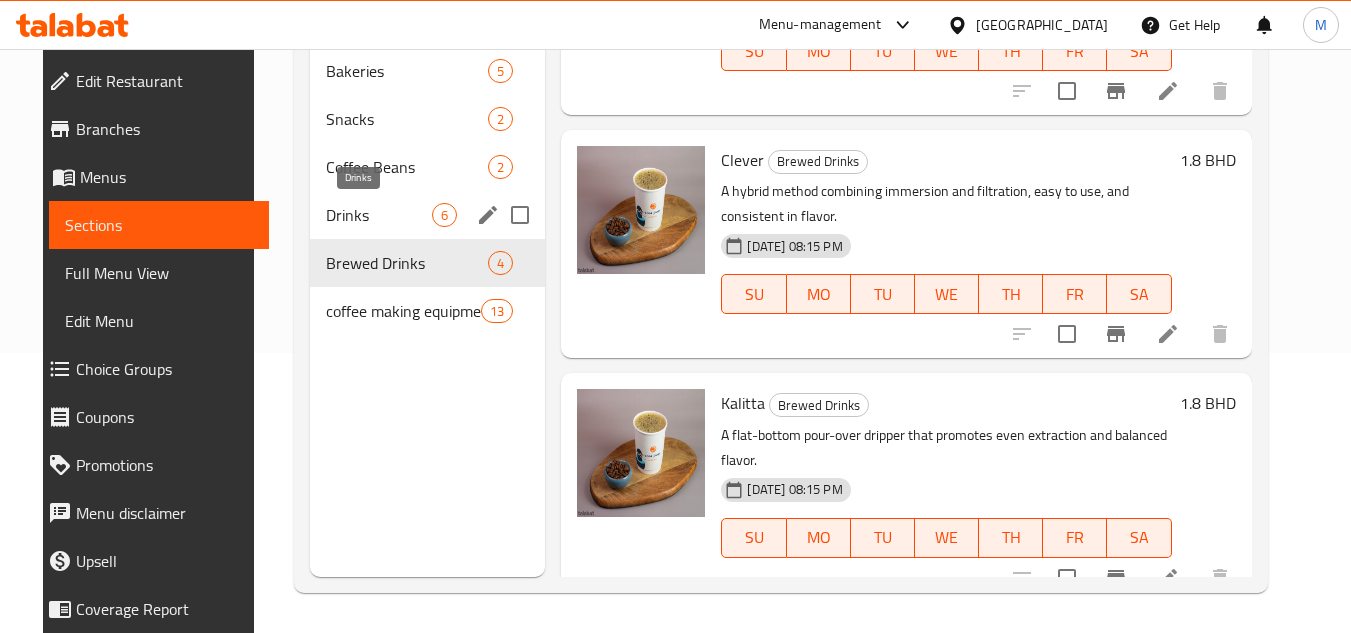 click on "Drinks" at bounding box center (379, 215) 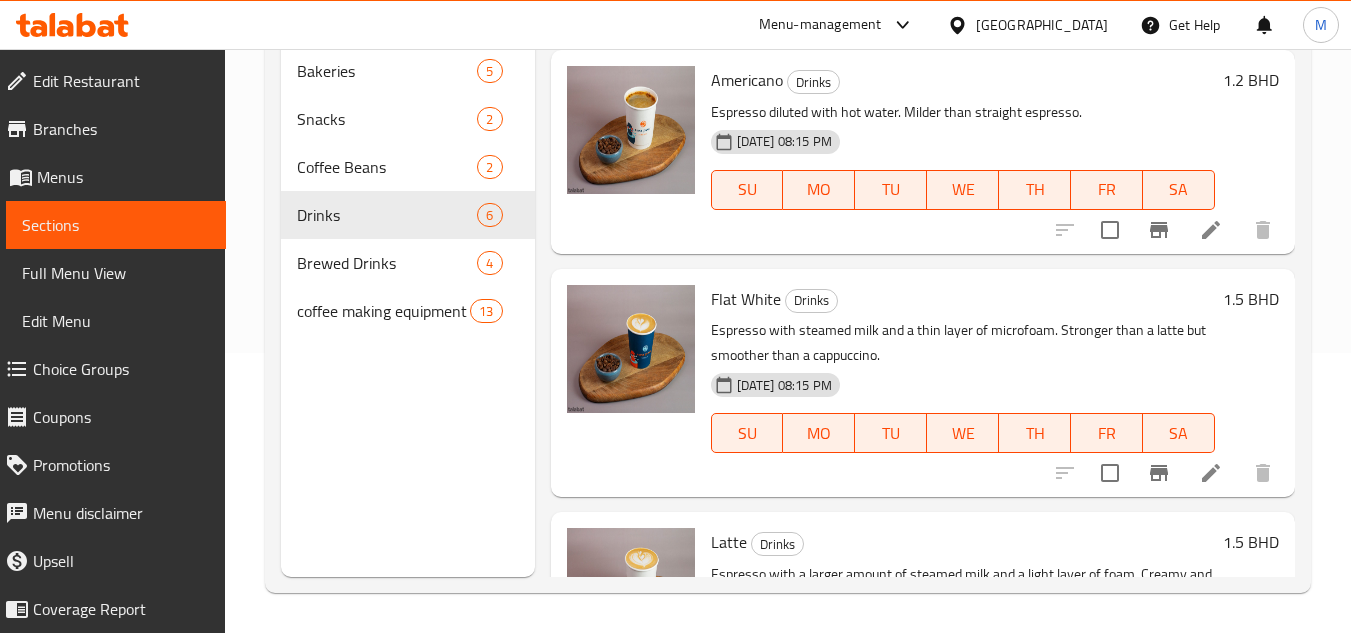 scroll, scrollTop: 0, scrollLeft: 0, axis: both 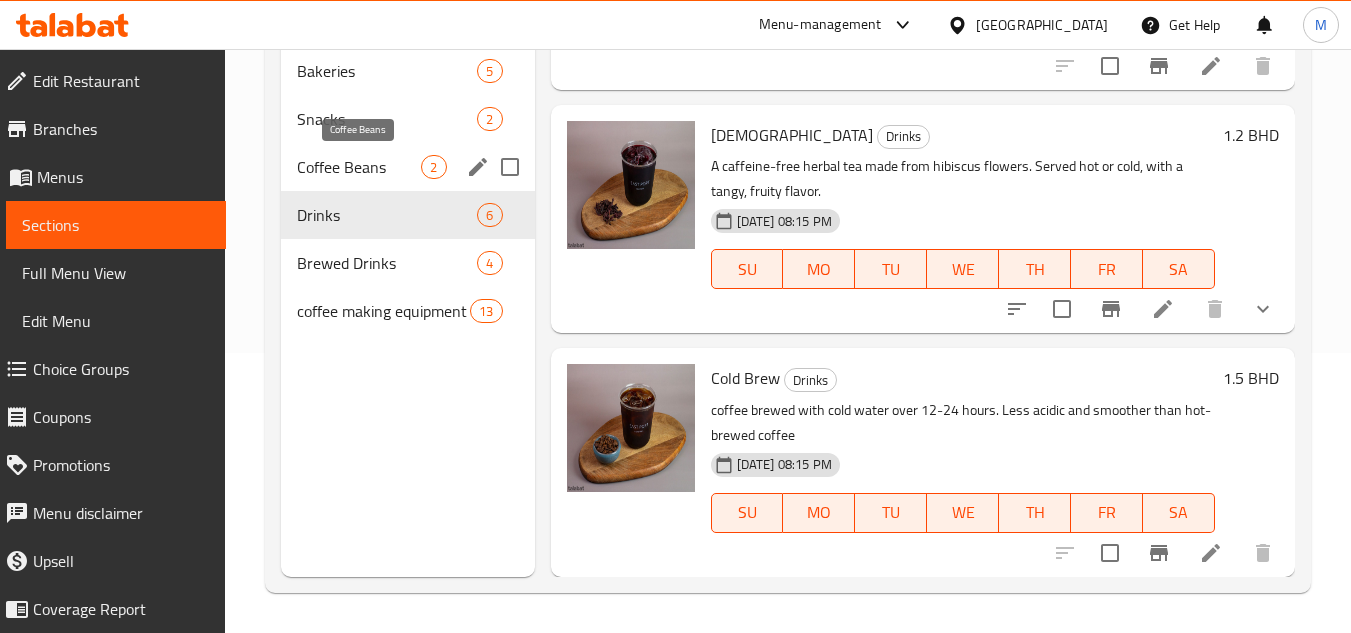 click on "Coffee Beans" at bounding box center (359, 167) 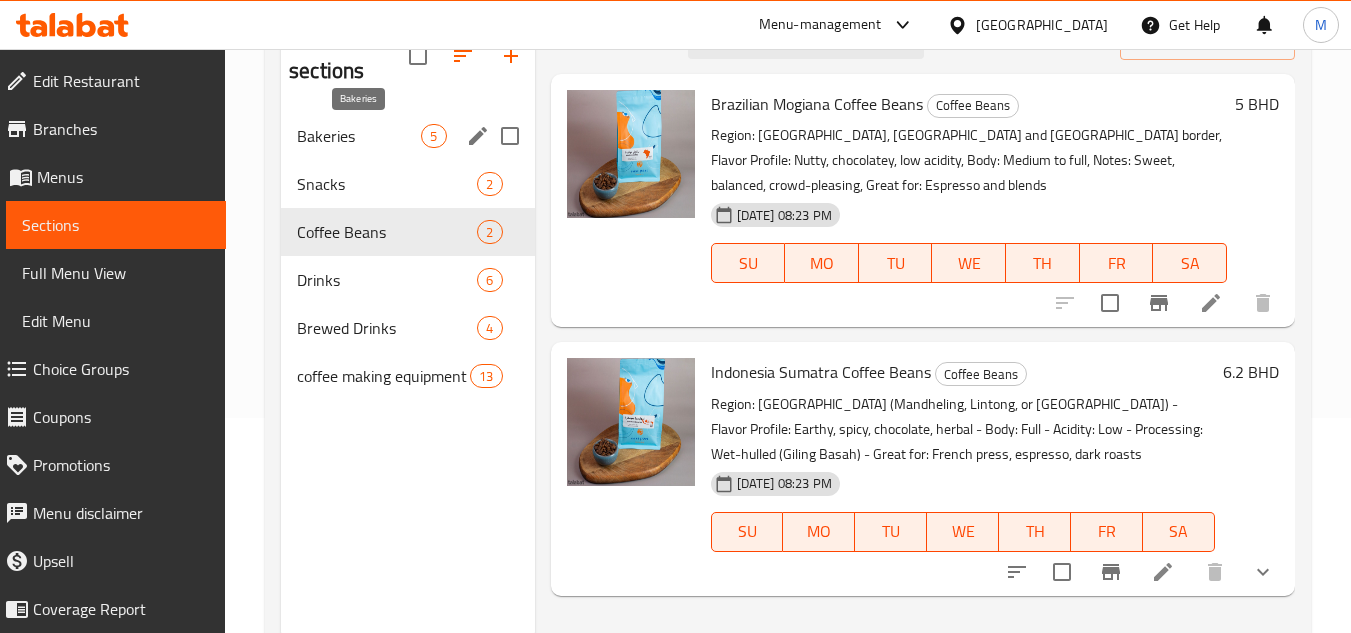 scroll, scrollTop: 180, scrollLeft: 0, axis: vertical 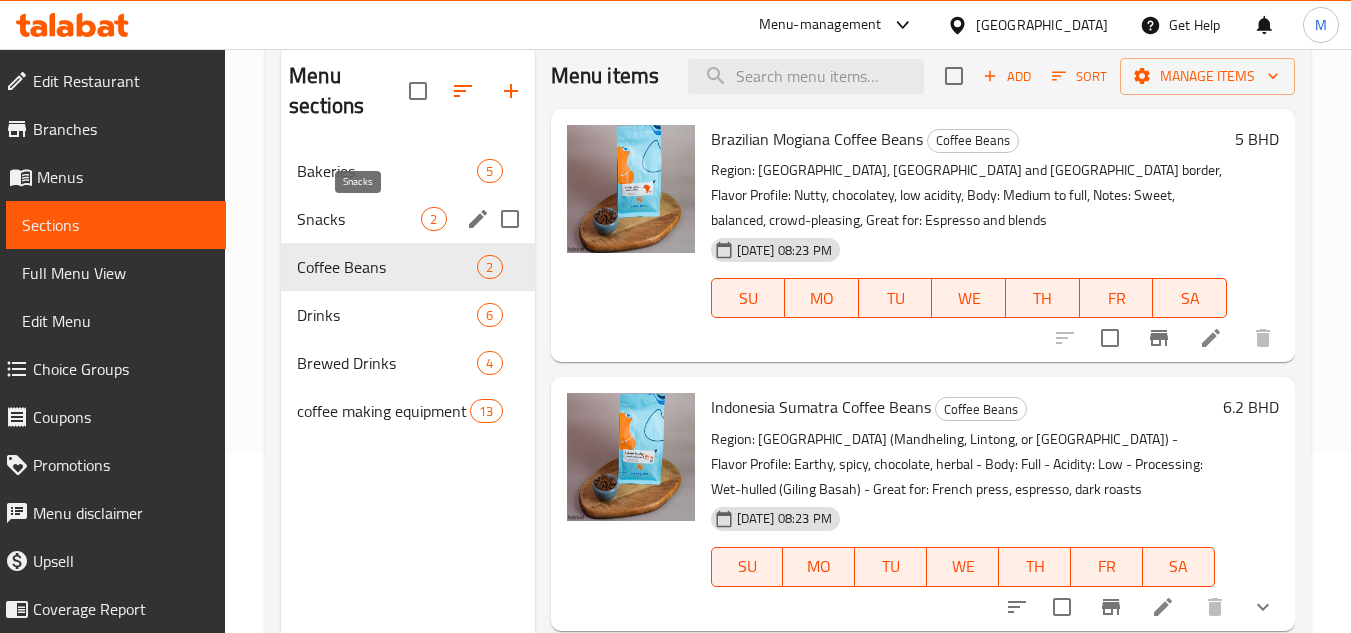 click on "Snacks" at bounding box center [359, 219] 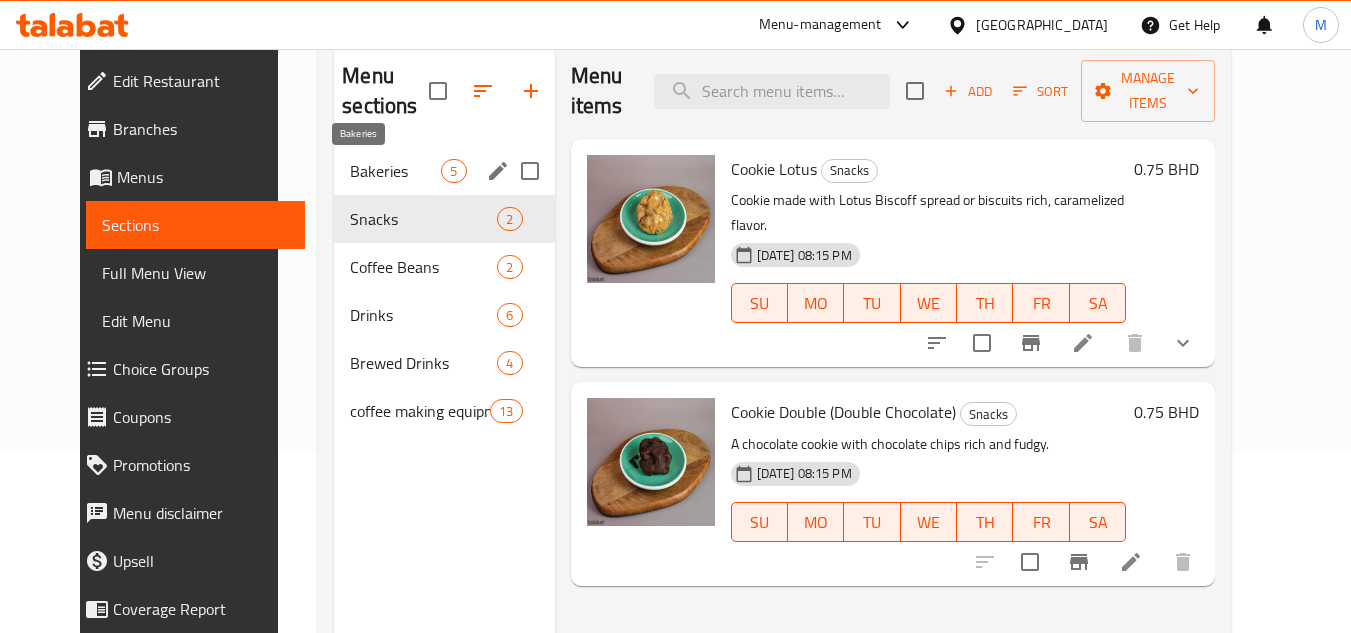 click on "Bakeries" at bounding box center (395, 171) 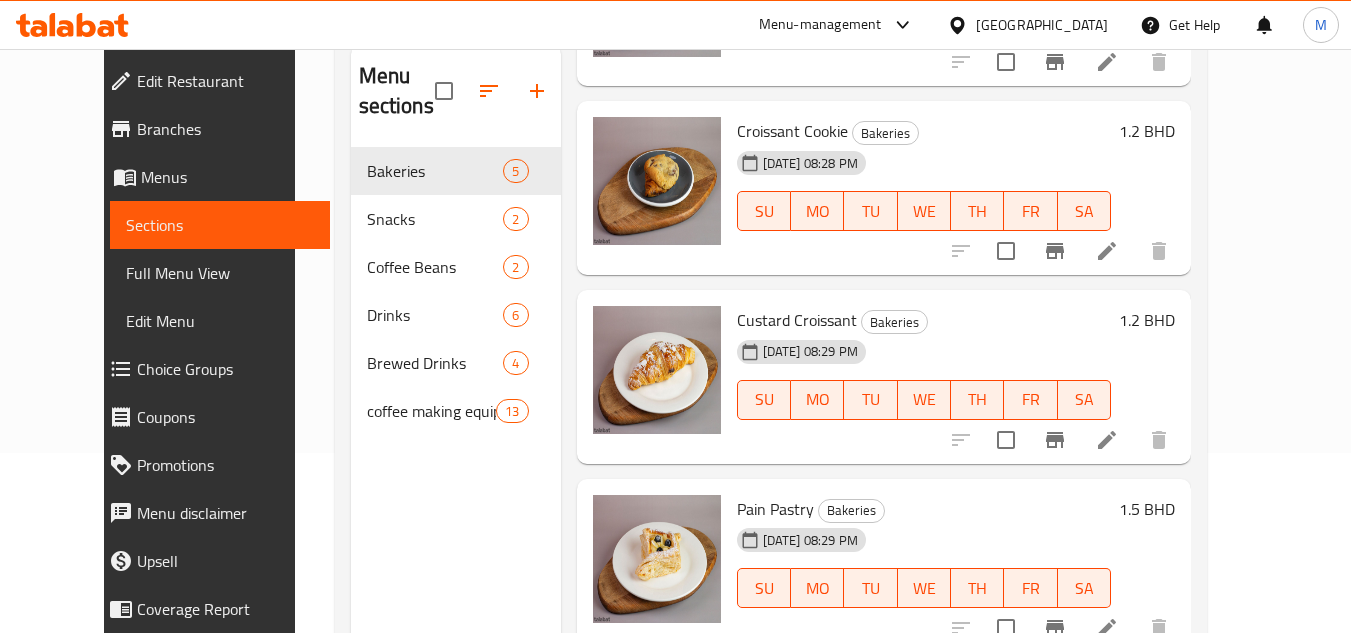 scroll, scrollTop: 390, scrollLeft: 0, axis: vertical 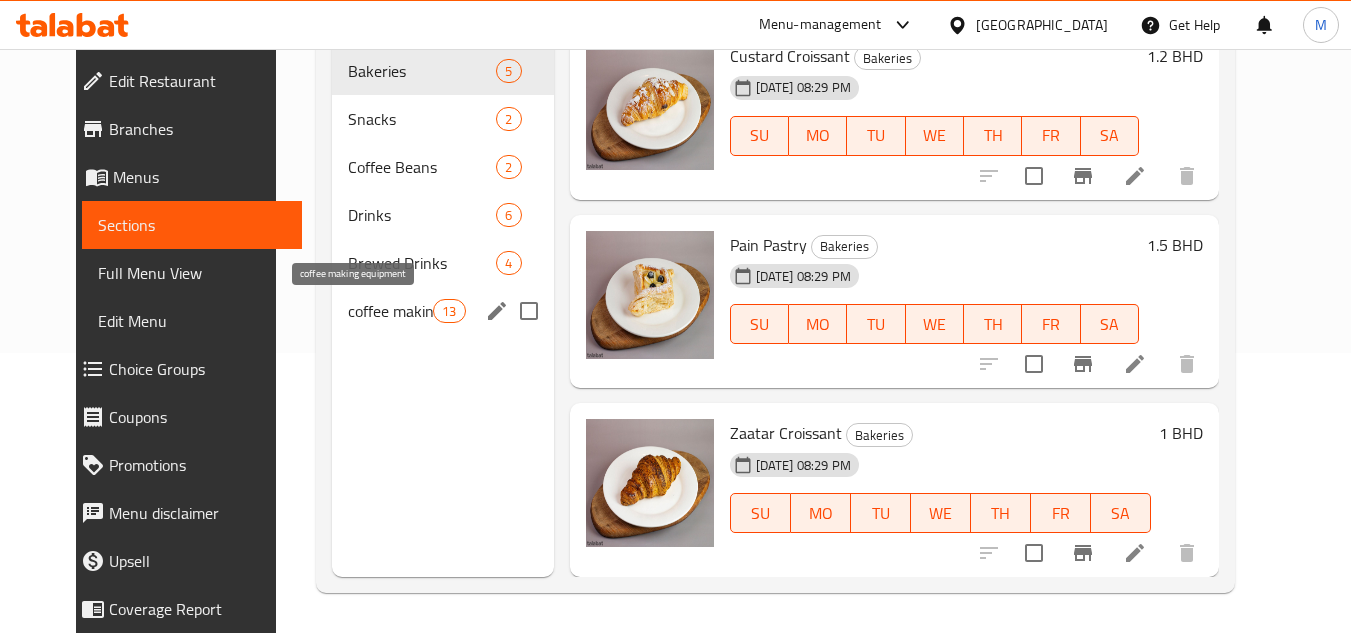 click on "coffee making equipment" at bounding box center (390, 311) 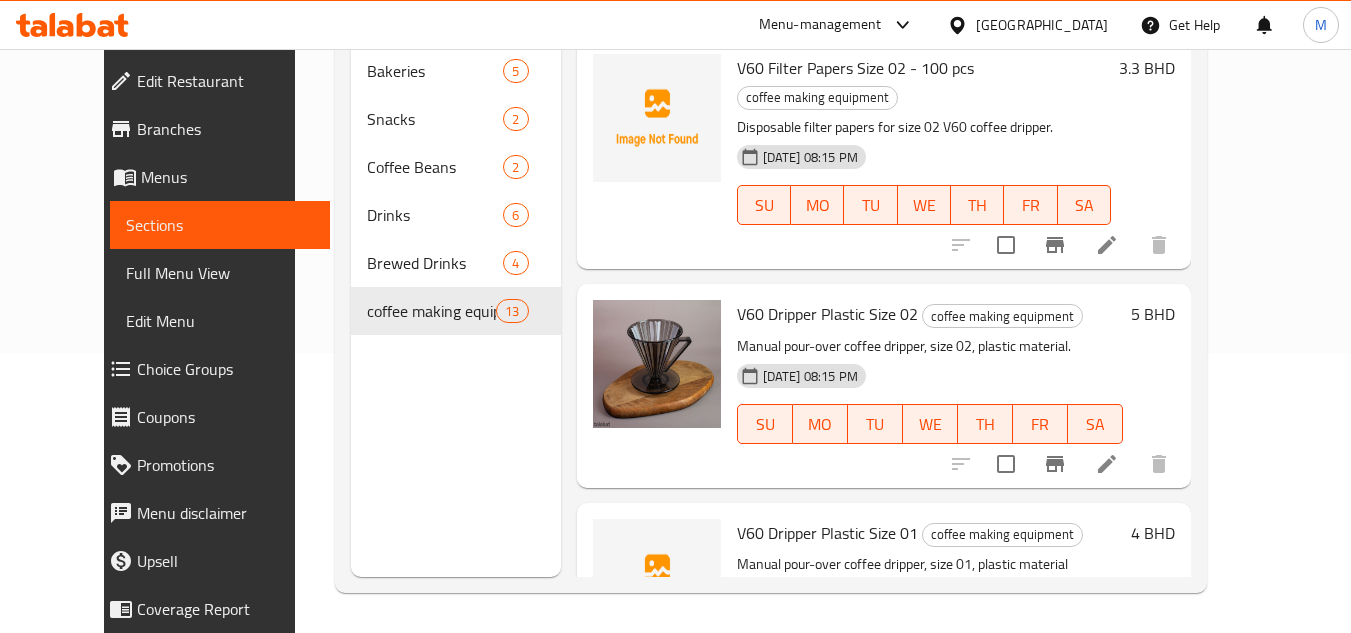 scroll, scrollTop: 0, scrollLeft: 0, axis: both 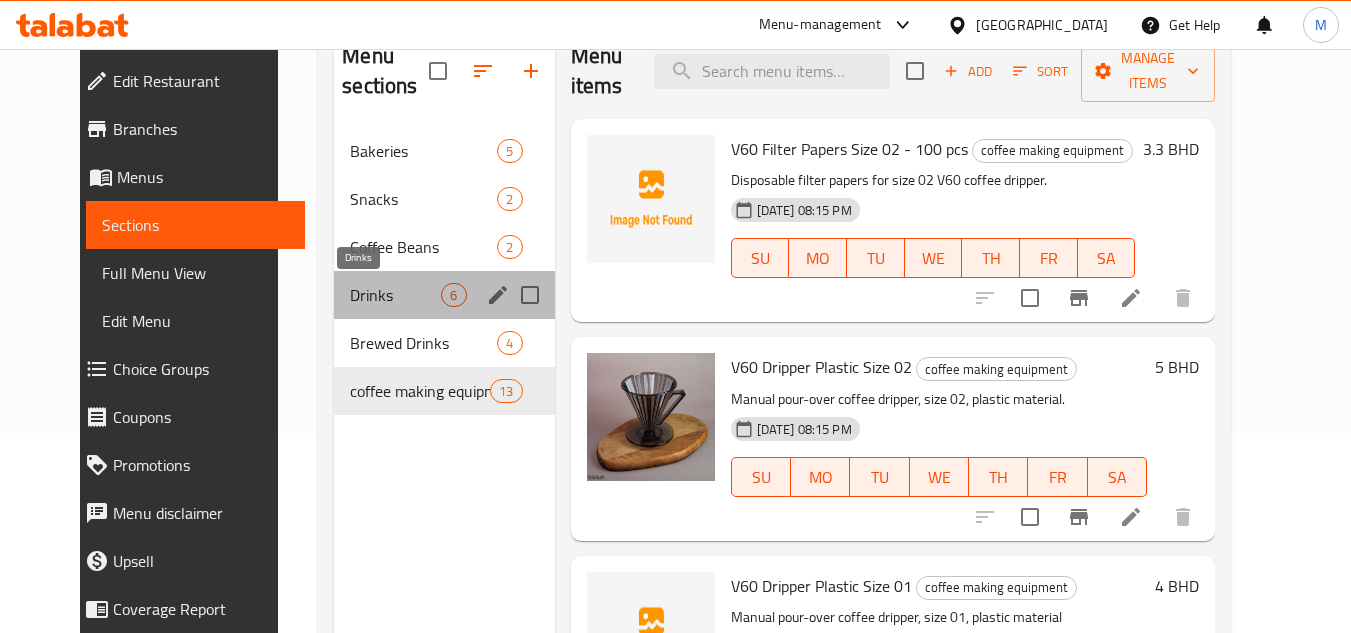 click on "Drinks" at bounding box center (395, 295) 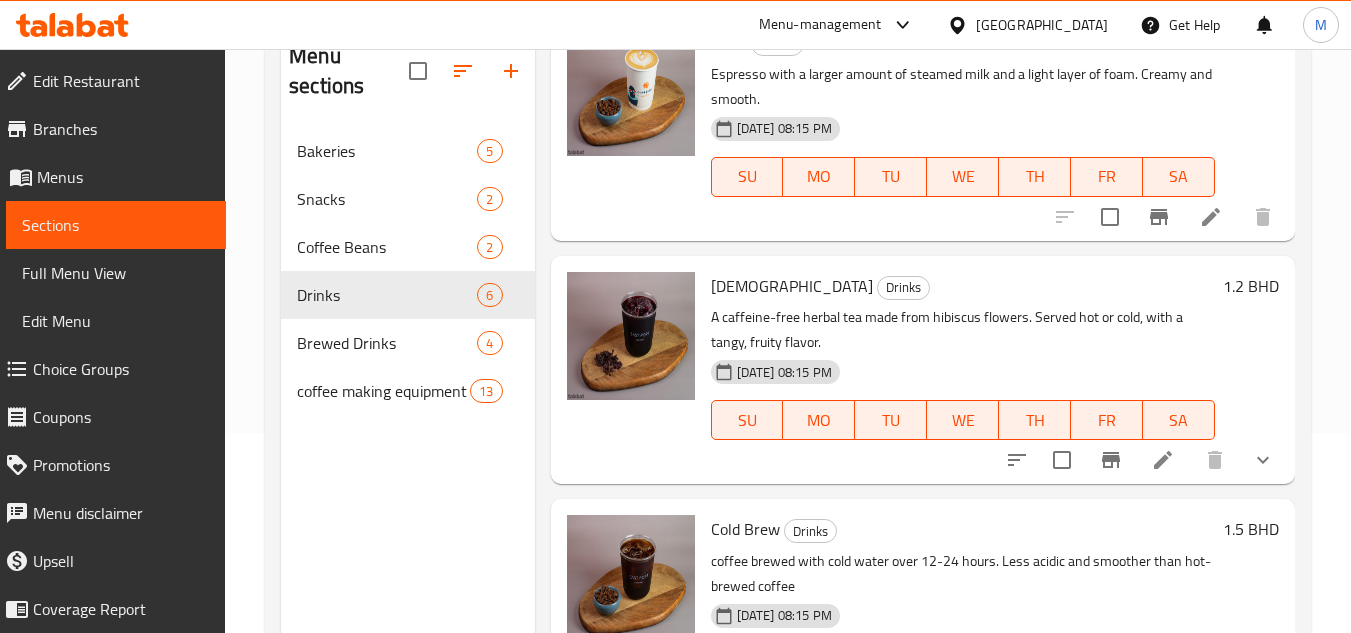 scroll, scrollTop: 883, scrollLeft: 0, axis: vertical 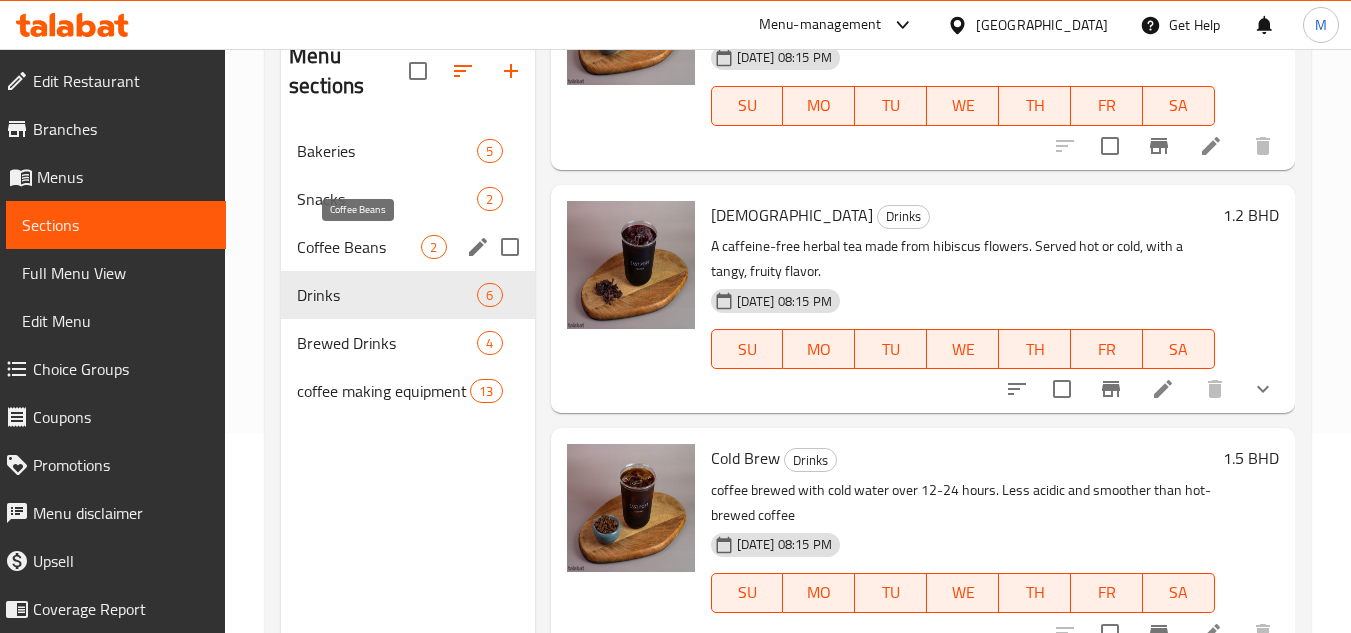 click on "Coffee Beans" at bounding box center [359, 247] 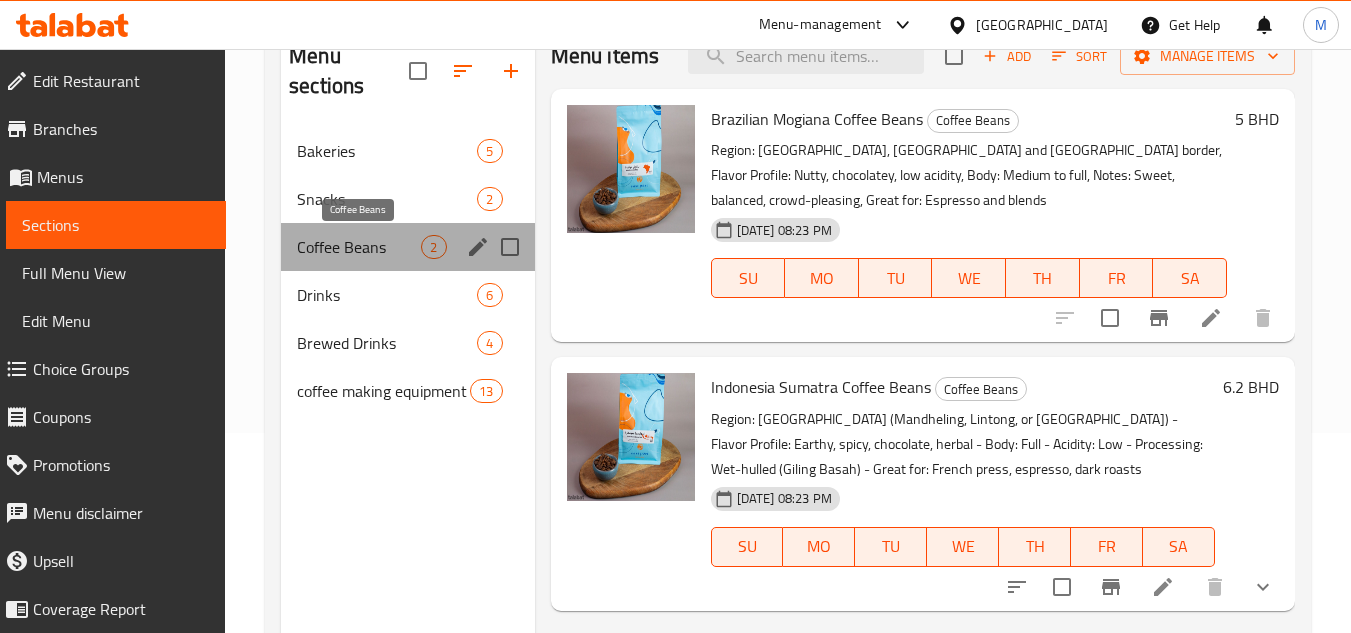 click on "Coffee Beans" at bounding box center [359, 247] 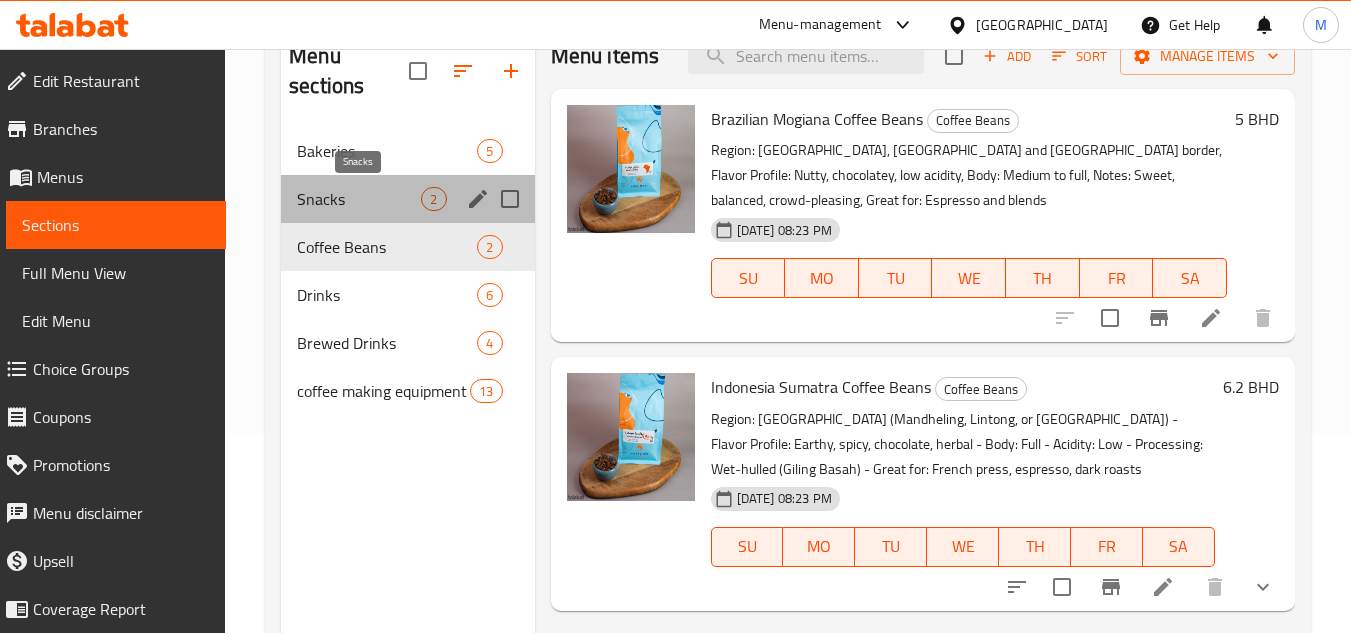 click on "Snacks" at bounding box center (359, 199) 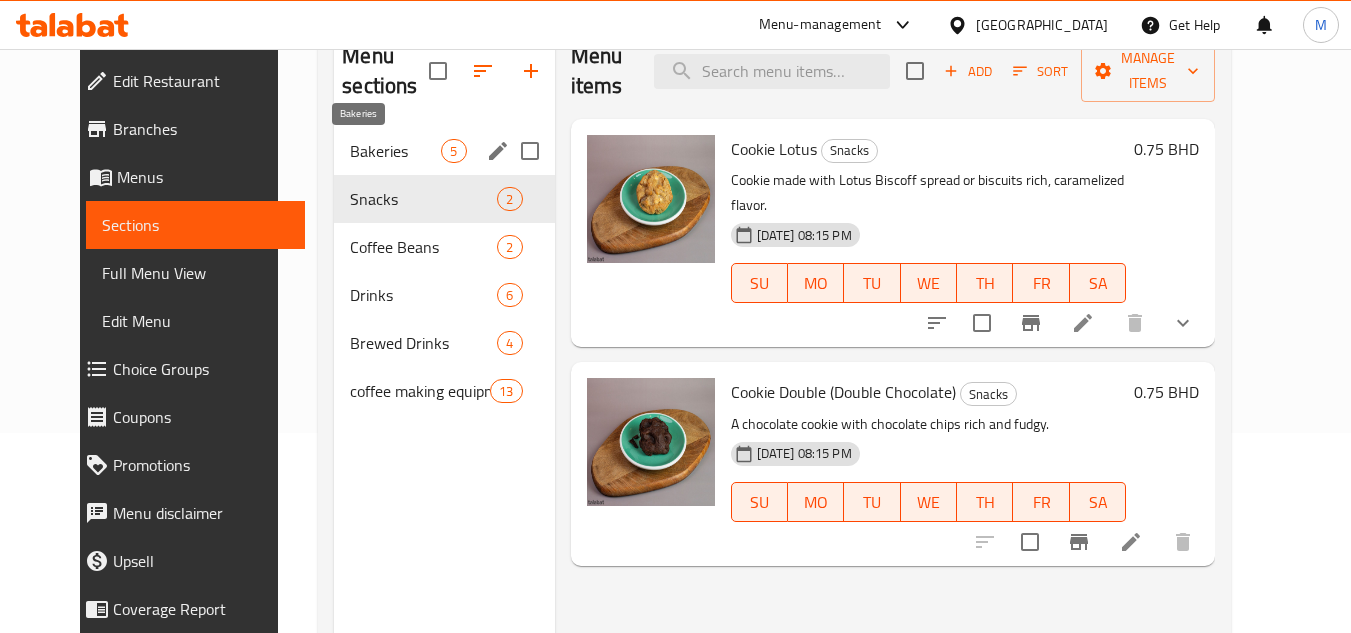 click on "Bakeries" at bounding box center (395, 151) 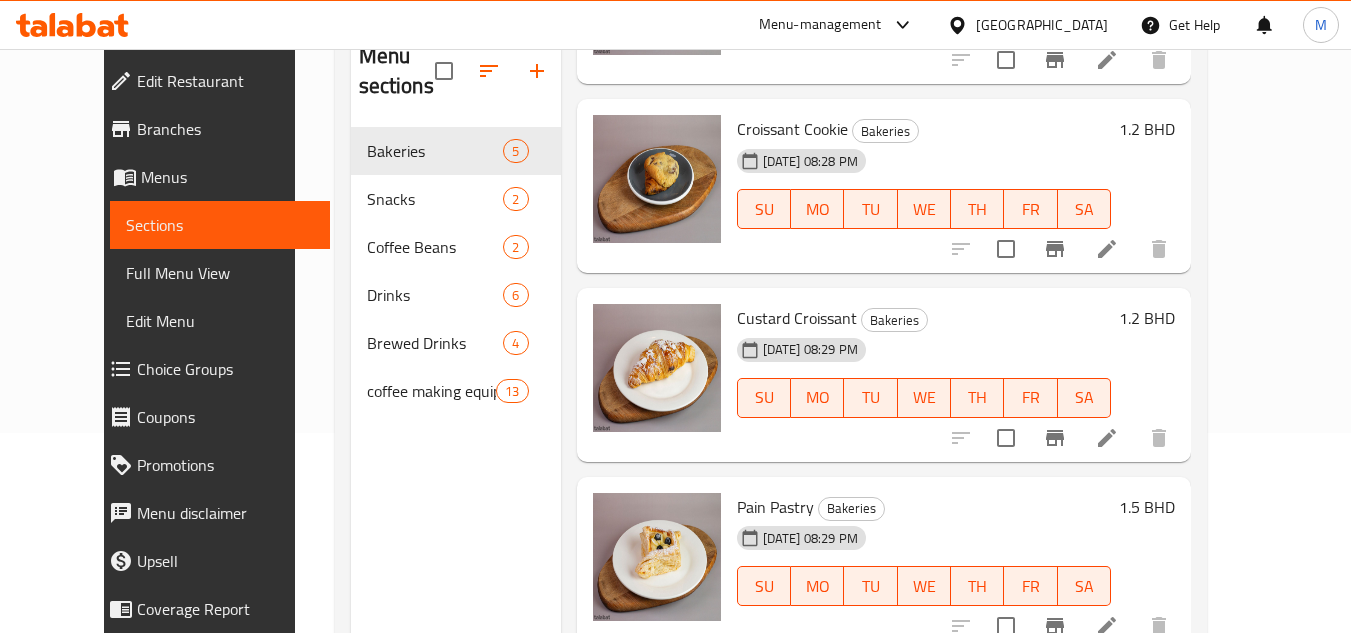 scroll, scrollTop: 390, scrollLeft: 0, axis: vertical 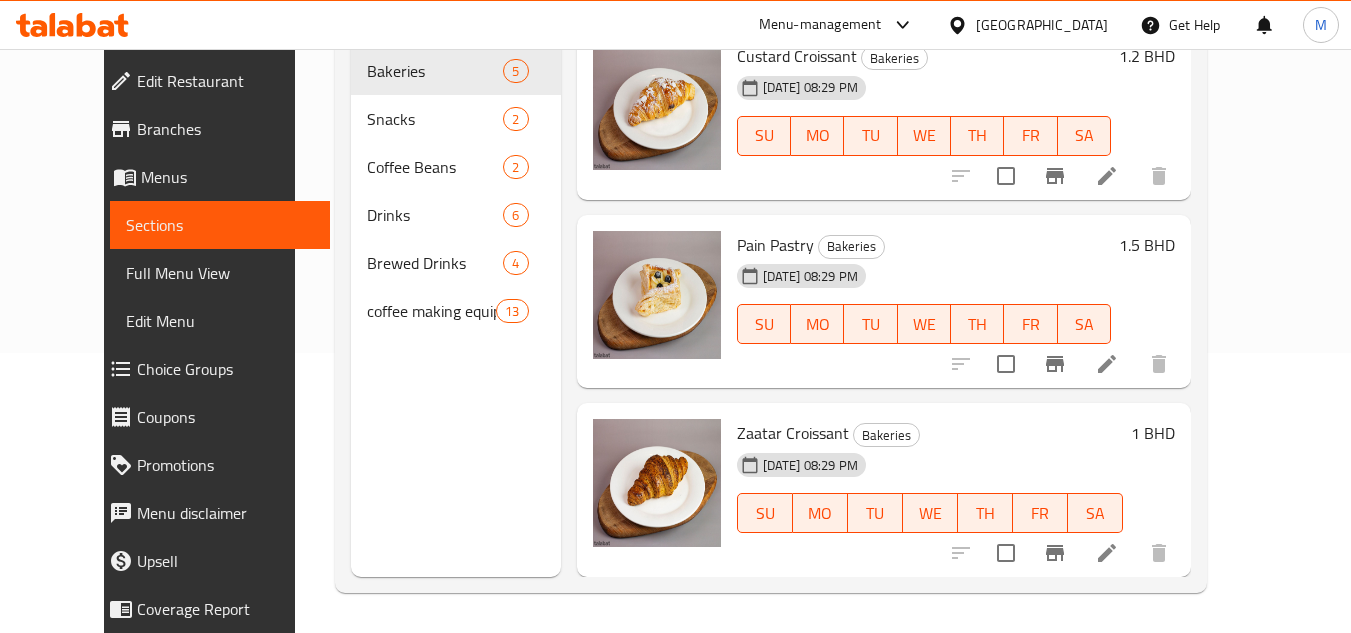 click on "Home / Restaurants management / Menus / Sections EAST PORT Inactive import export Menu sections Bakeries 5 Snacks 2 Coffee Beans 2 Drinks 6 Brewed Drinks 4 coffee making equipment 13 Menu items Add Sort Manage items Chocolate Pain   Bakeries 10-07-2025 08:28 PM SU MO TU WE TH FR SA 1   BHD Croissant Cookie    Bakeries 10-07-2025 08:28 PM SU MO TU WE TH FR SA 1.2   BHD Custard Croissant   Bakeries 10-07-2025 08:29 PM SU MO TU WE TH FR SA 1.2   BHD Pain Pastry    Bakeries 10-07-2025 08:29 PM SU MO TU WE TH FR SA 1.5   BHD Zaatar Croissant   Bakeries 10-07-2025 08:29 PM SU MO TU WE TH FR SA 1   BHD" at bounding box center (771, 201) 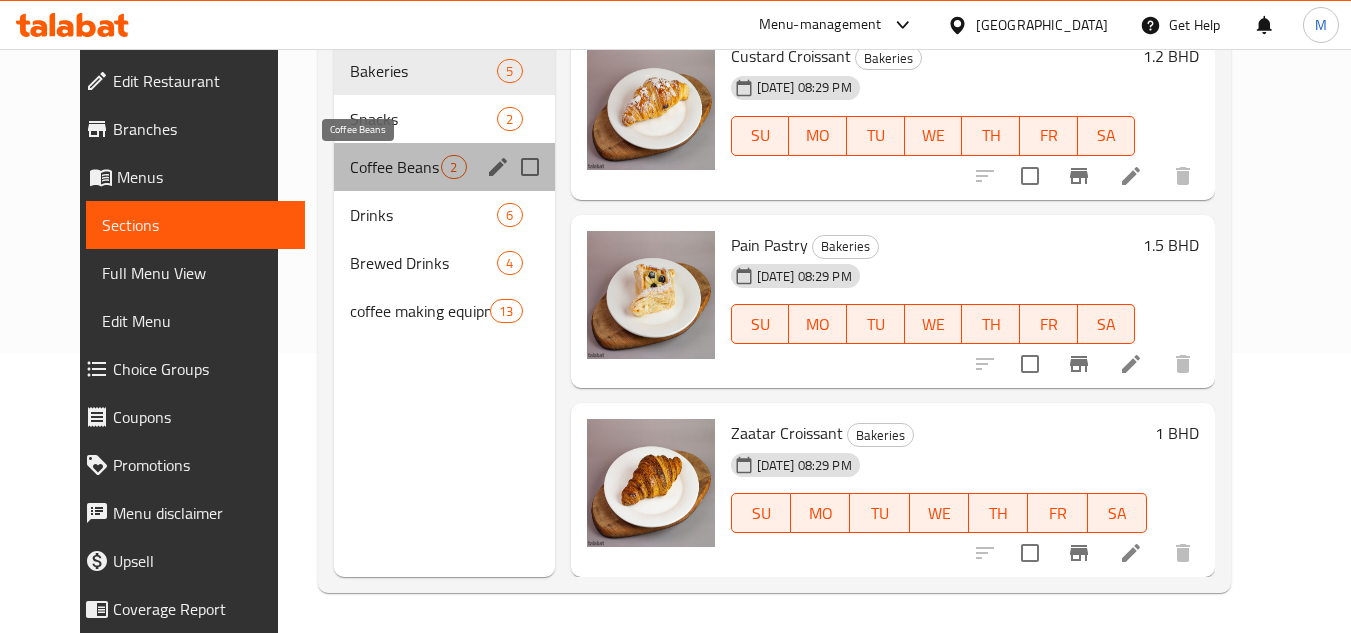 click on "Coffee Beans" at bounding box center [395, 167] 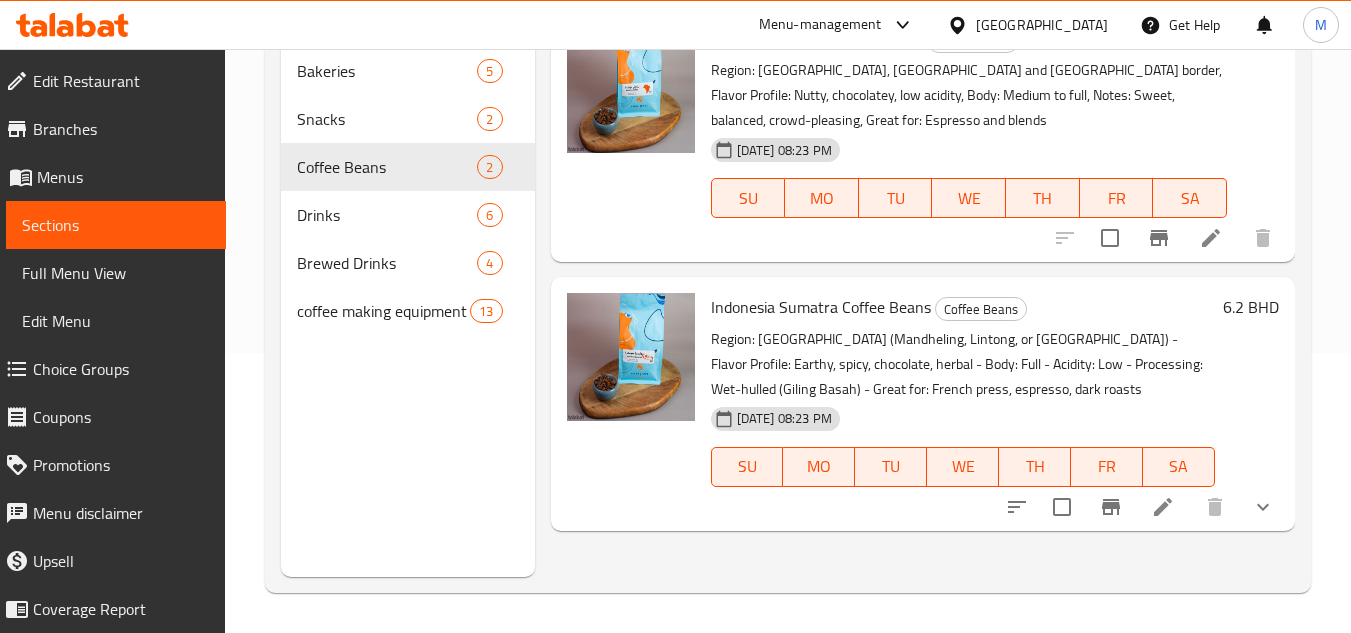 scroll, scrollTop: 180, scrollLeft: 0, axis: vertical 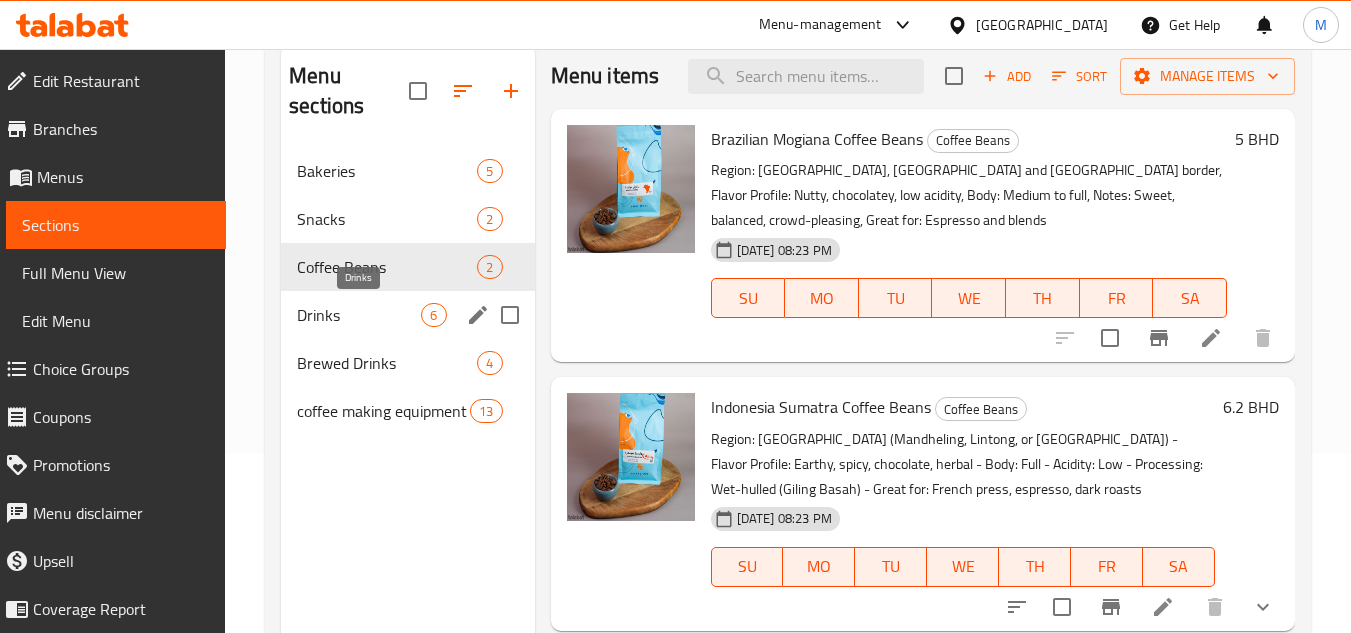 click on "Drinks" at bounding box center [359, 315] 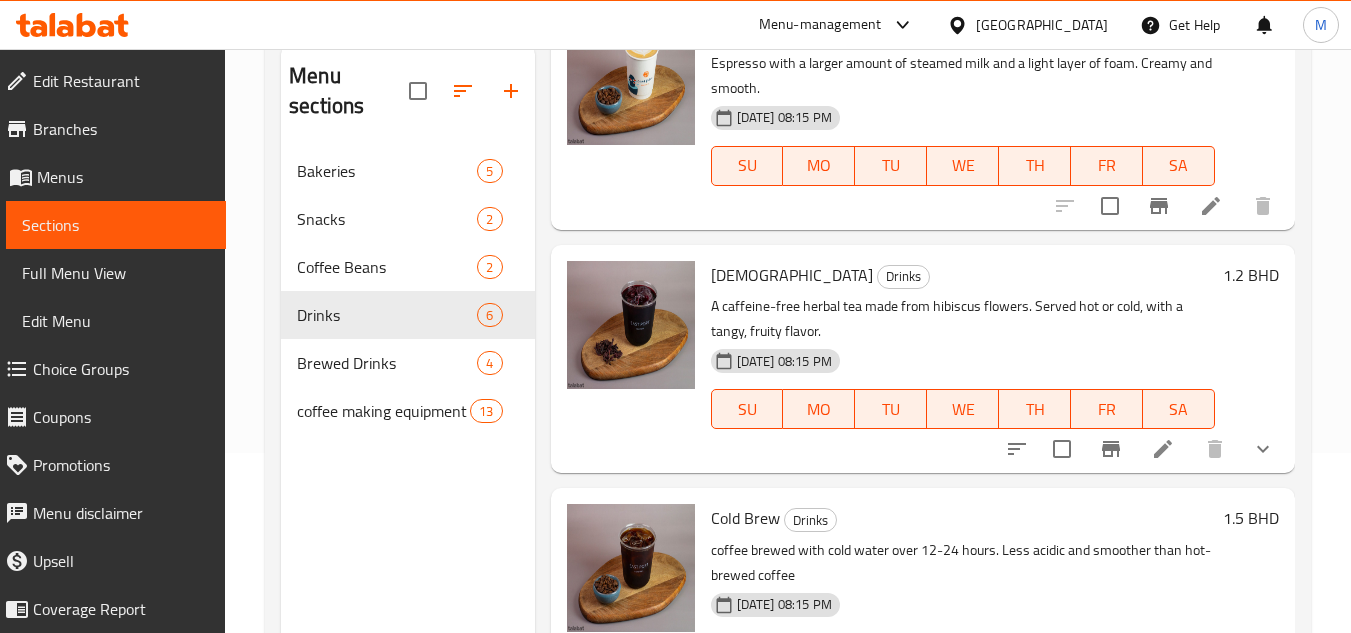 scroll, scrollTop: 883, scrollLeft: 0, axis: vertical 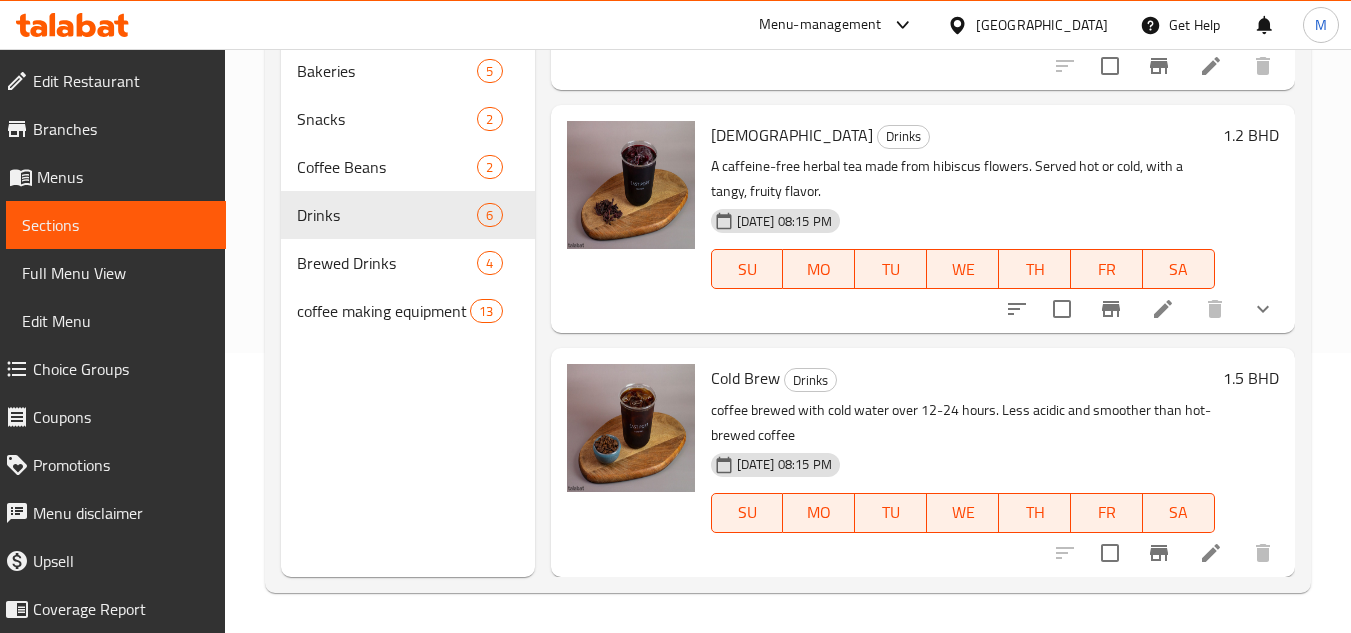 click on "Home / Restaurants management / Menus / Sections EAST PORT Inactive import export Menu sections Bakeries 5 Snacks 2 Coffee Beans 2 Drinks 6 Brewed Drinks 4 coffee making equipment 13 Menu items Add Sort Manage items Espresso   Drinks A strong, concentrated coffee made by forcing hot water through finely-ground coffee under pressure. The base for many coffee drinks. 10-07-2025 08:15 PM SU MO TU WE TH FR SA 0.9   BHD Americano   Drinks Espresso diluted with hot water. Milder than straight espresso. 10-07-2025 08:15 PM SU MO TU WE TH FR SA 1.2   BHD Flat White   Drinks Espresso with steamed milk and a thin layer of microfoam. Stronger than a latte but smoother than a cappuccino. 10-07-2025 08:15 PM SU MO TU WE TH FR SA 1.5   BHD Latte   Drinks Espresso with a larger amount of steamed milk and a light layer of foam. Creamy and smooth. 10-07-2025 08:15 PM SU MO TU WE TH FR SA 1.5   BHD Karkade   Drinks A caffeine-free herbal tea made from hibiscus flowers. Served hot or cold, with a tangy, fruity flavor. SU MO TU" at bounding box center [788, 201] 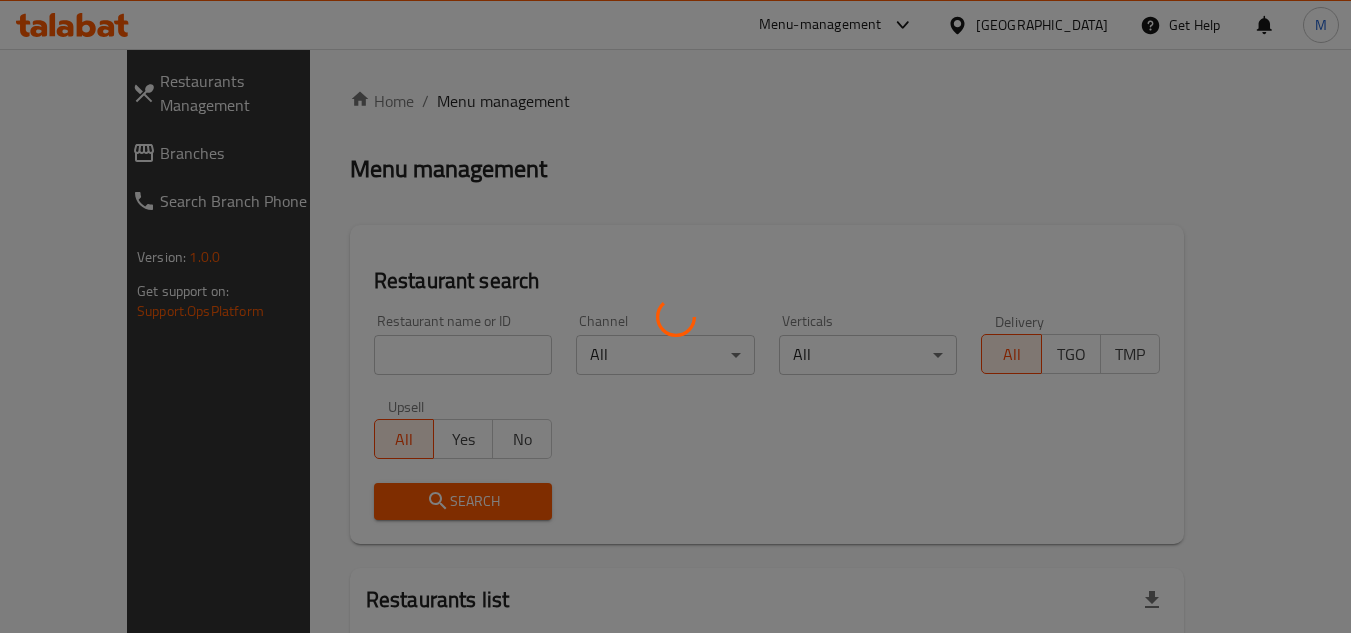 scroll, scrollTop: 0, scrollLeft: 0, axis: both 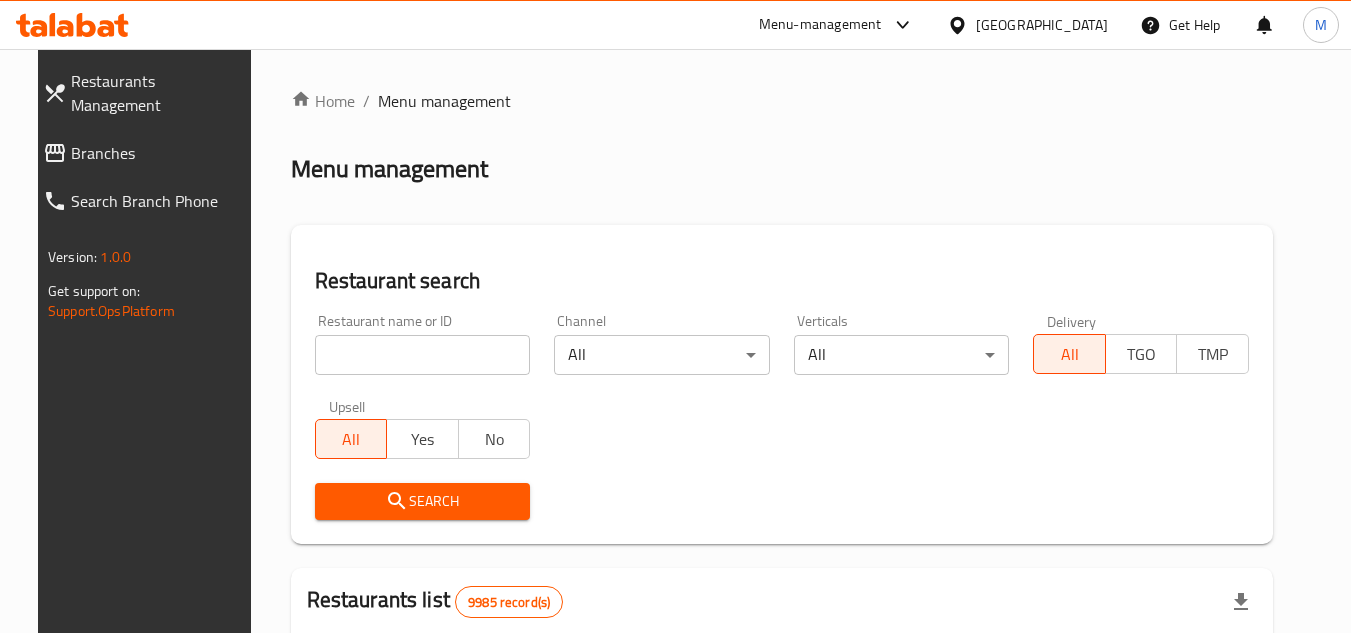 click on "Restaurant search" at bounding box center (782, 281) 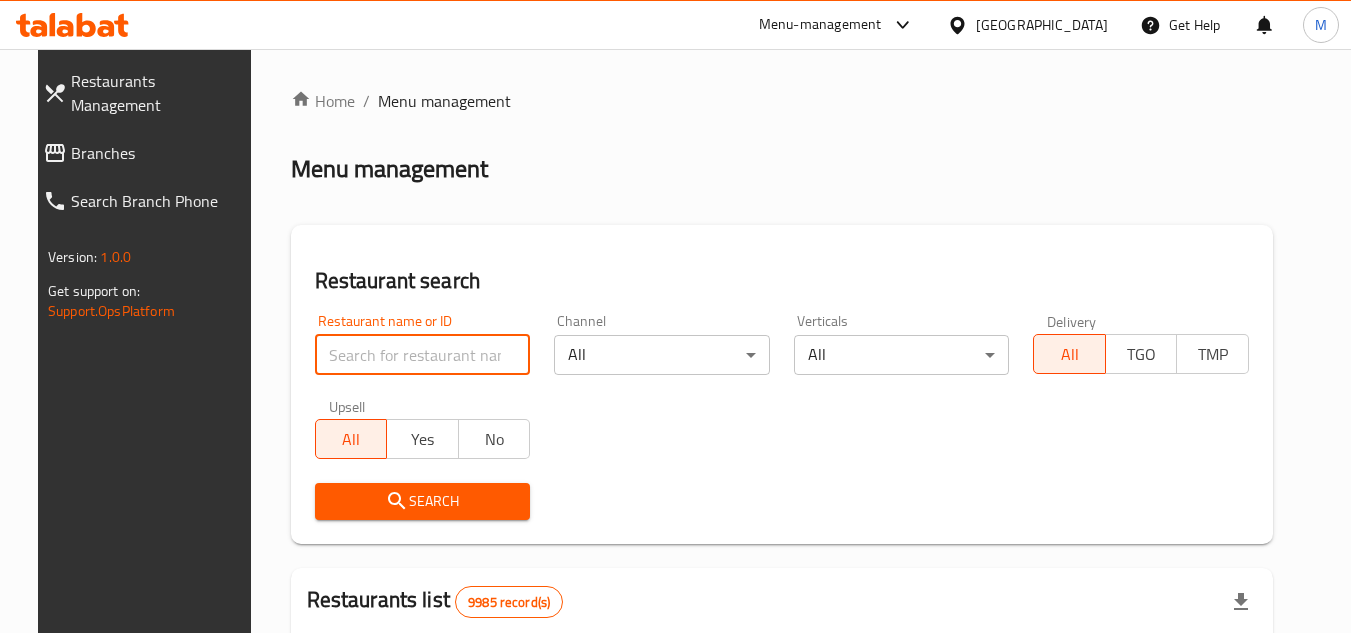 paste on "666018" 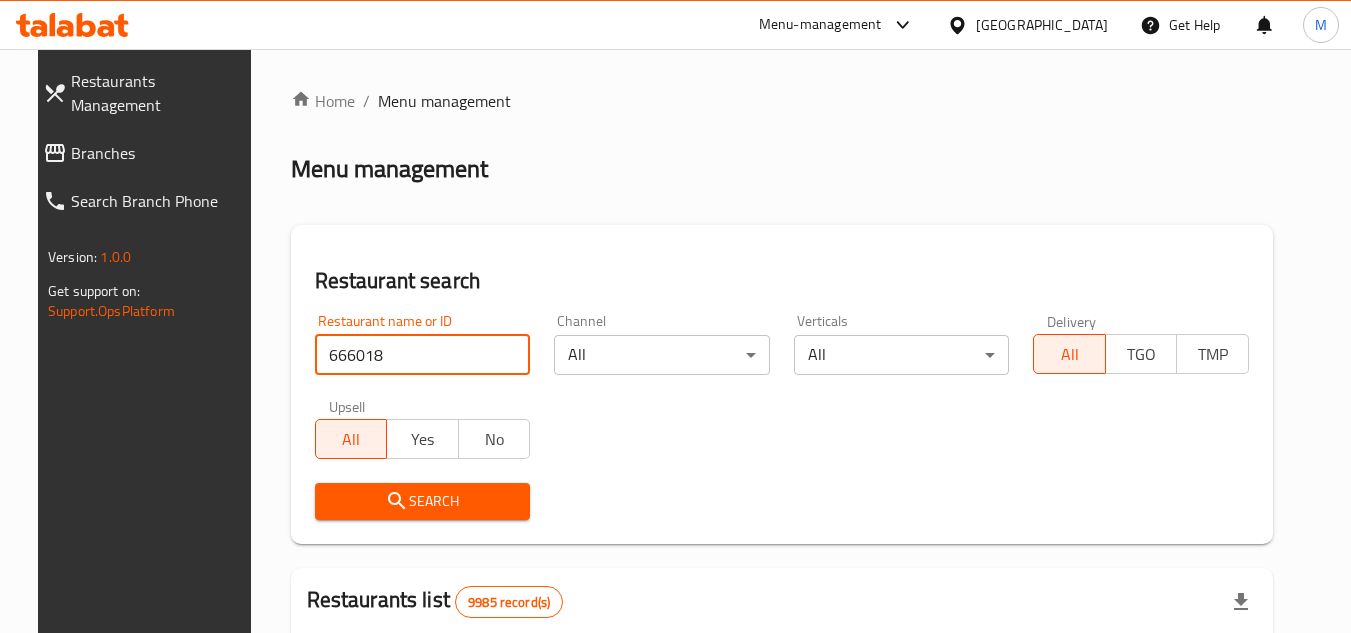 type on "666018" 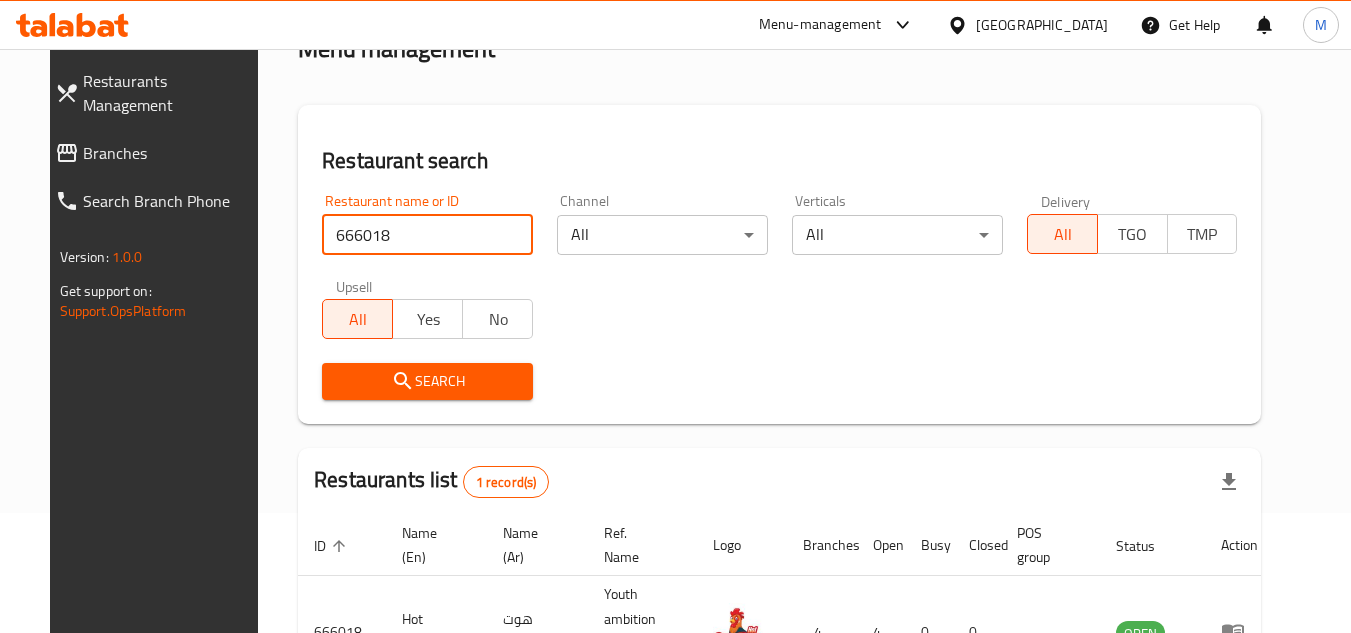 scroll, scrollTop: 242, scrollLeft: 0, axis: vertical 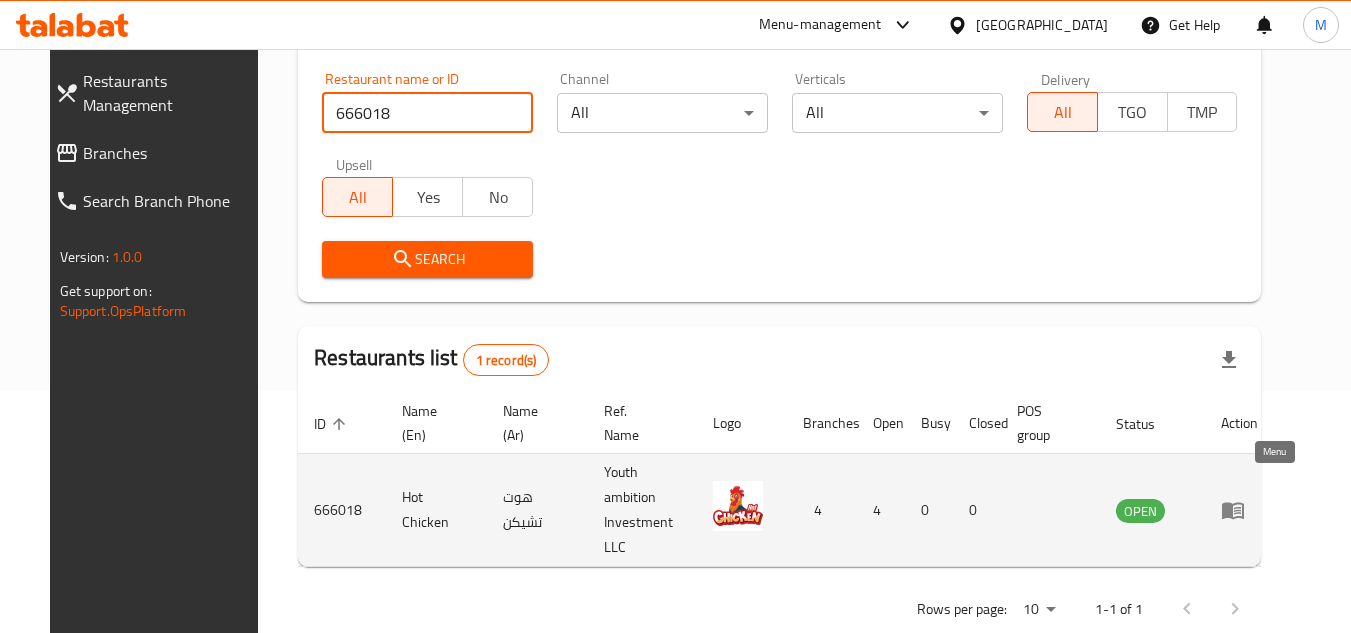 click 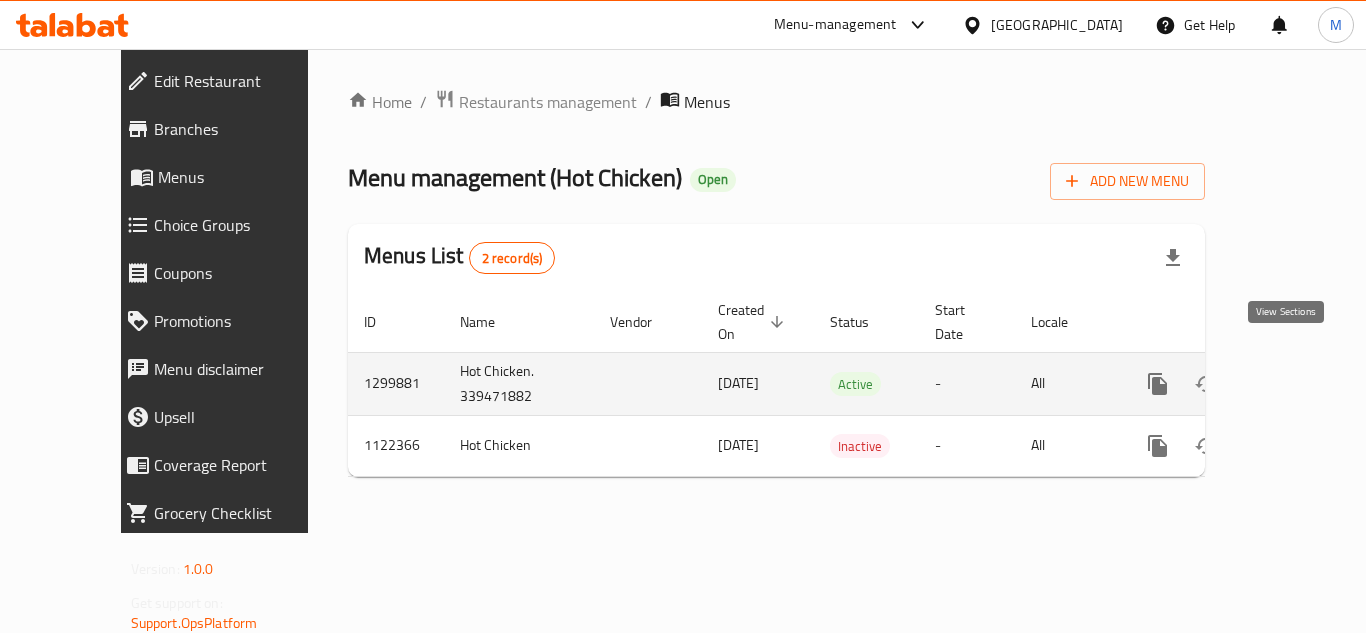 click 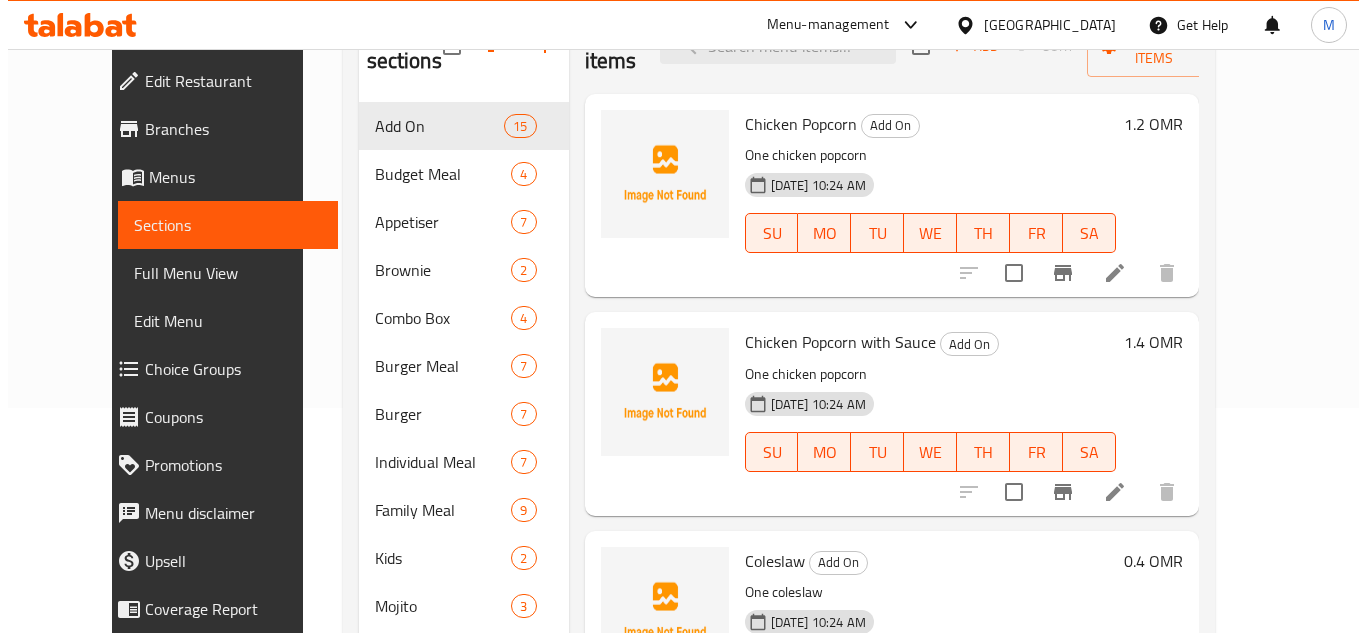 scroll, scrollTop: 0, scrollLeft: 0, axis: both 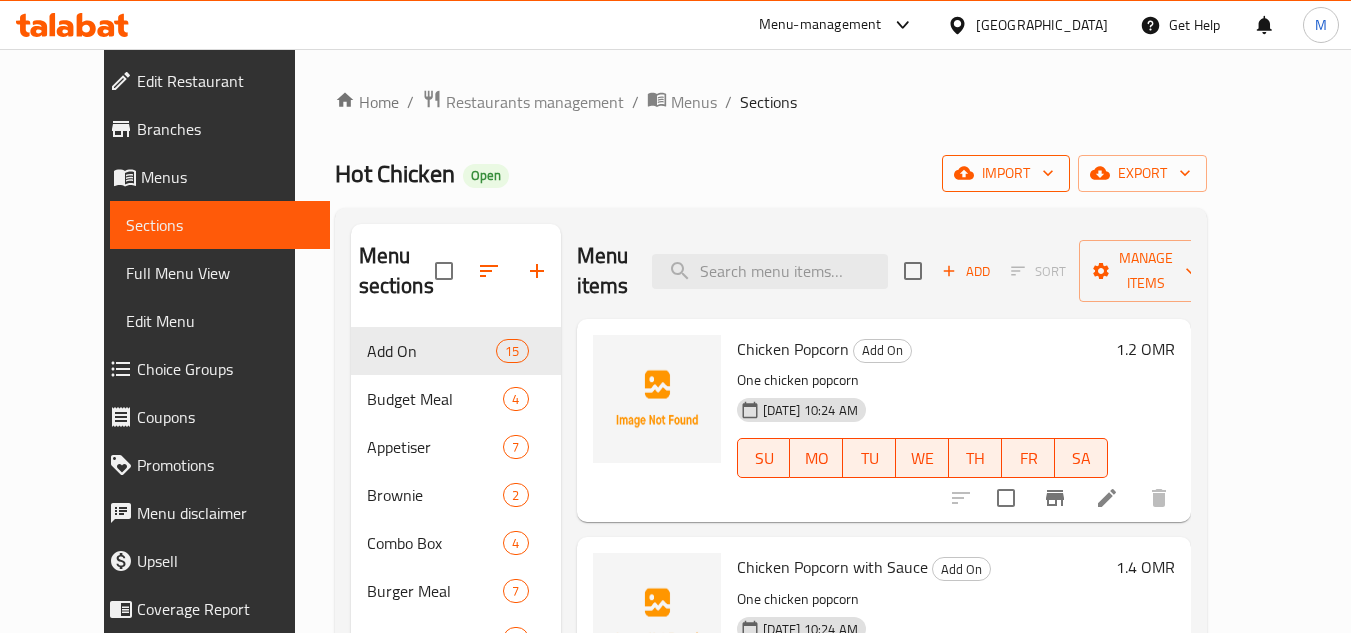 click 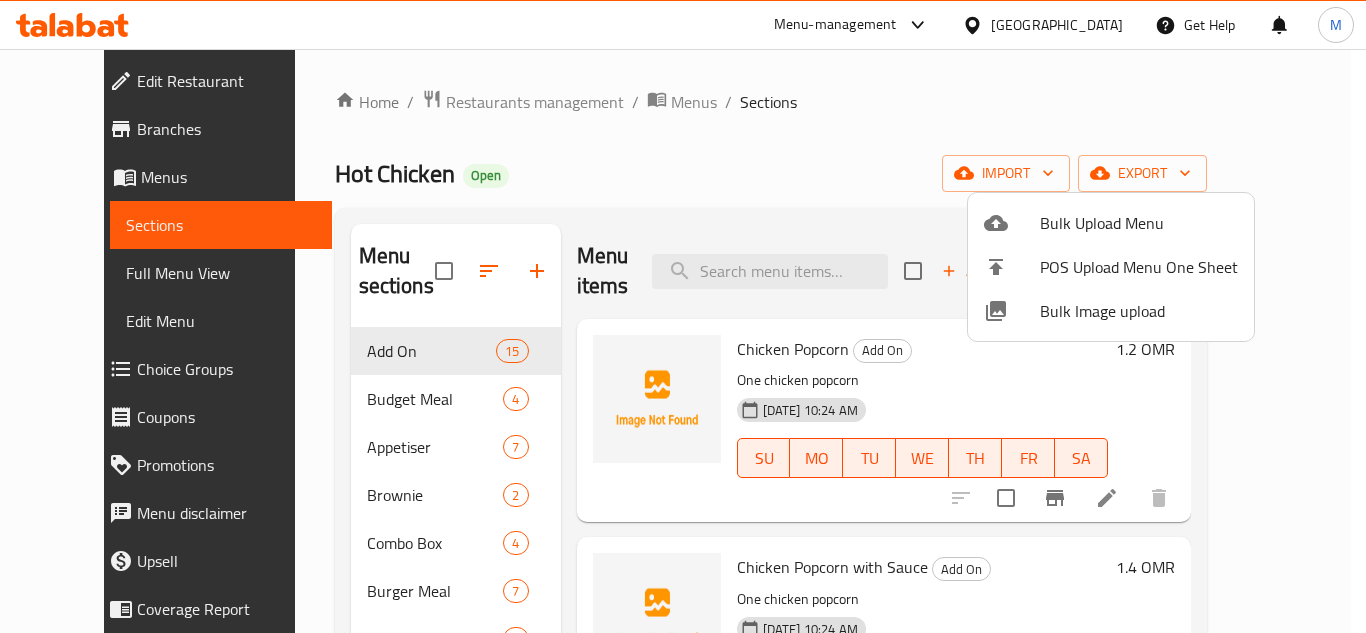 click on "Bulk Image upload" at bounding box center (1139, 311) 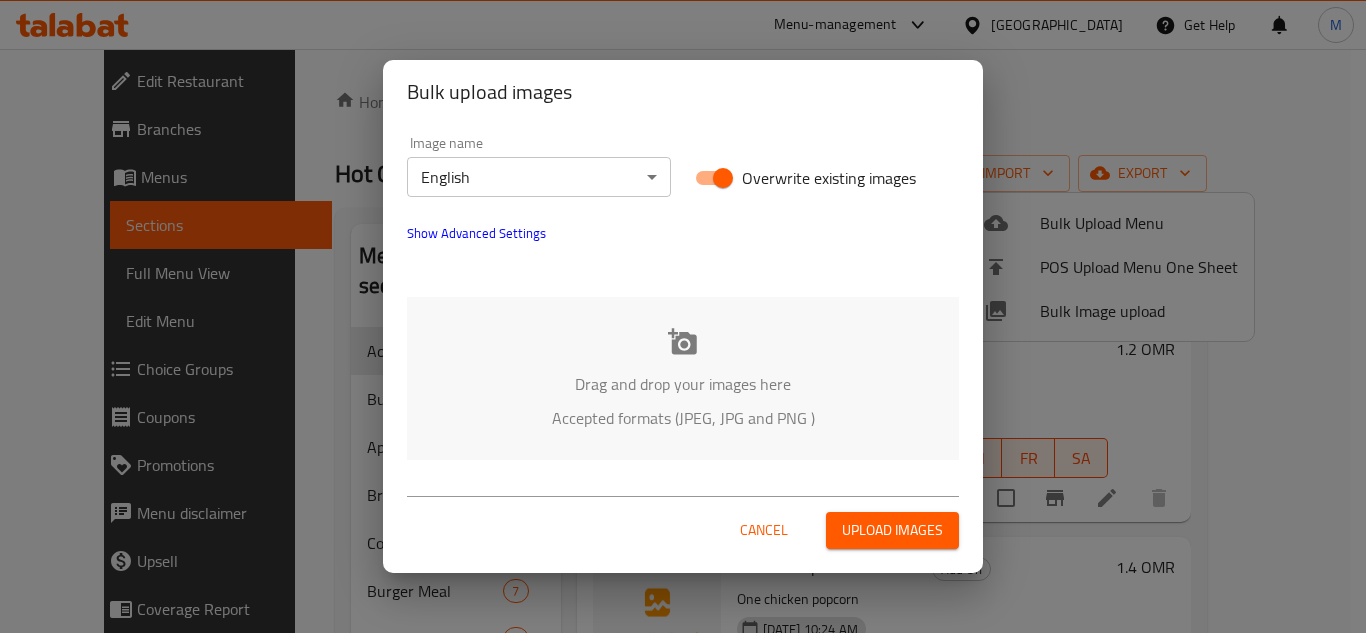 click on "Drag and drop your images here" at bounding box center [683, 384] 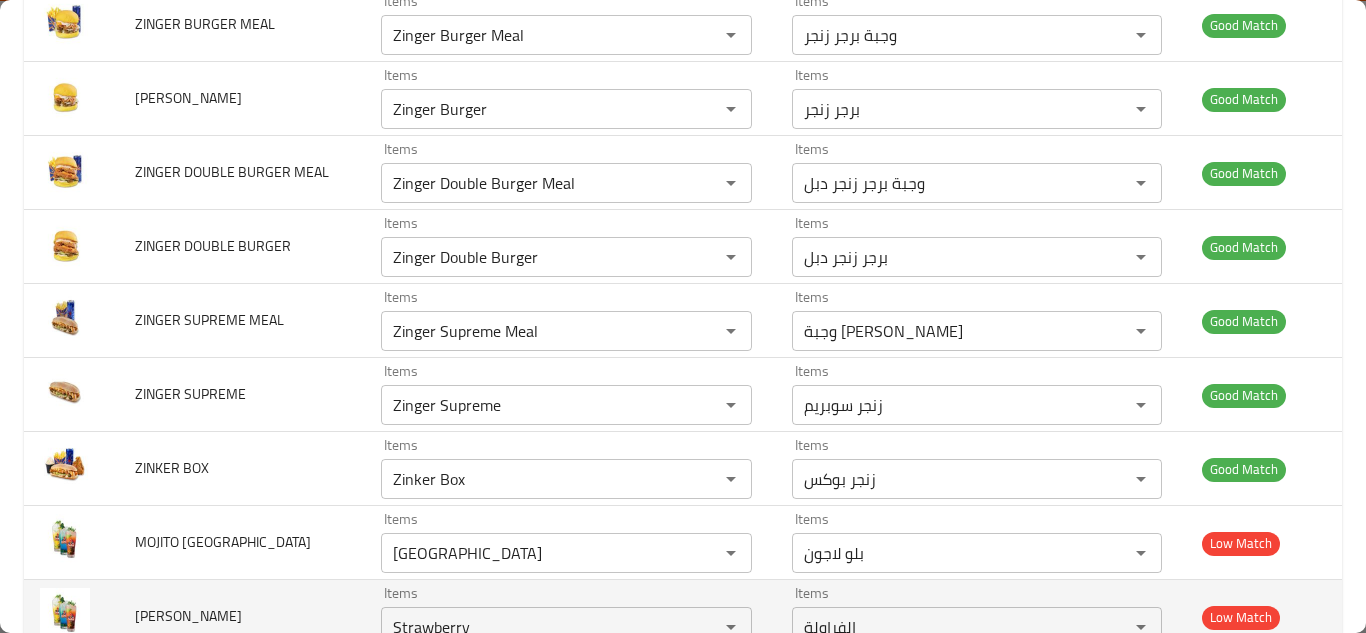 scroll, scrollTop: 5633, scrollLeft: 0, axis: vertical 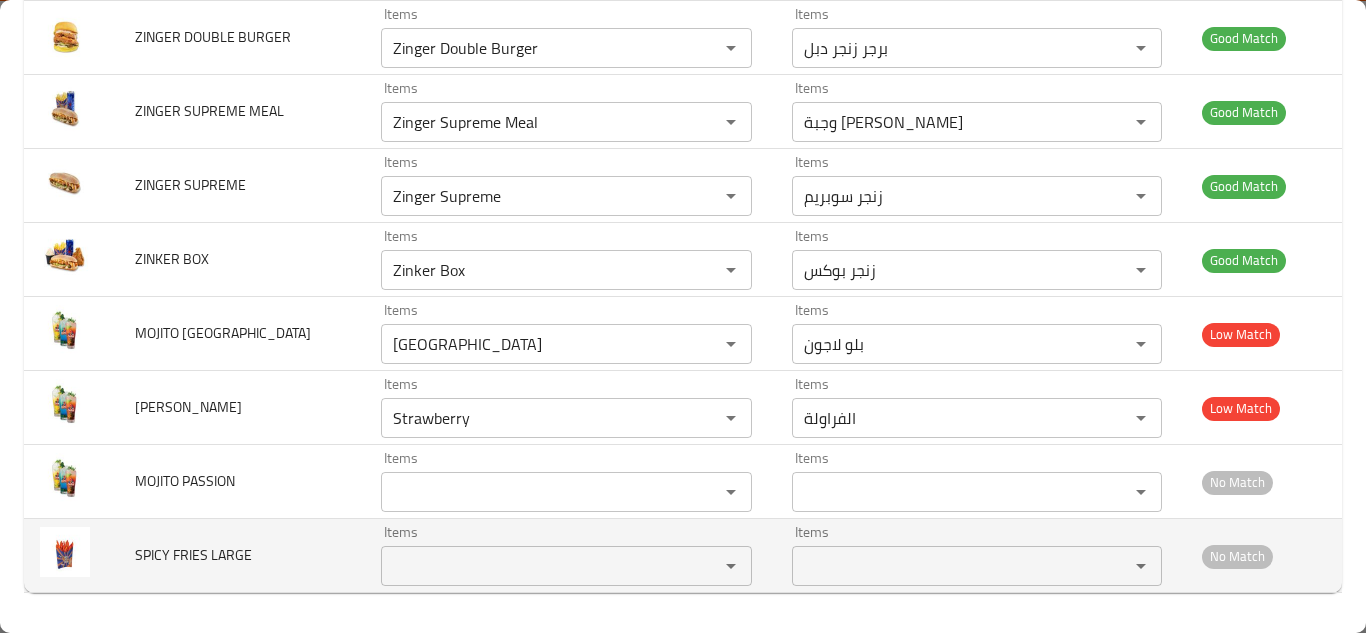 click on "Items" at bounding box center (537, 566) 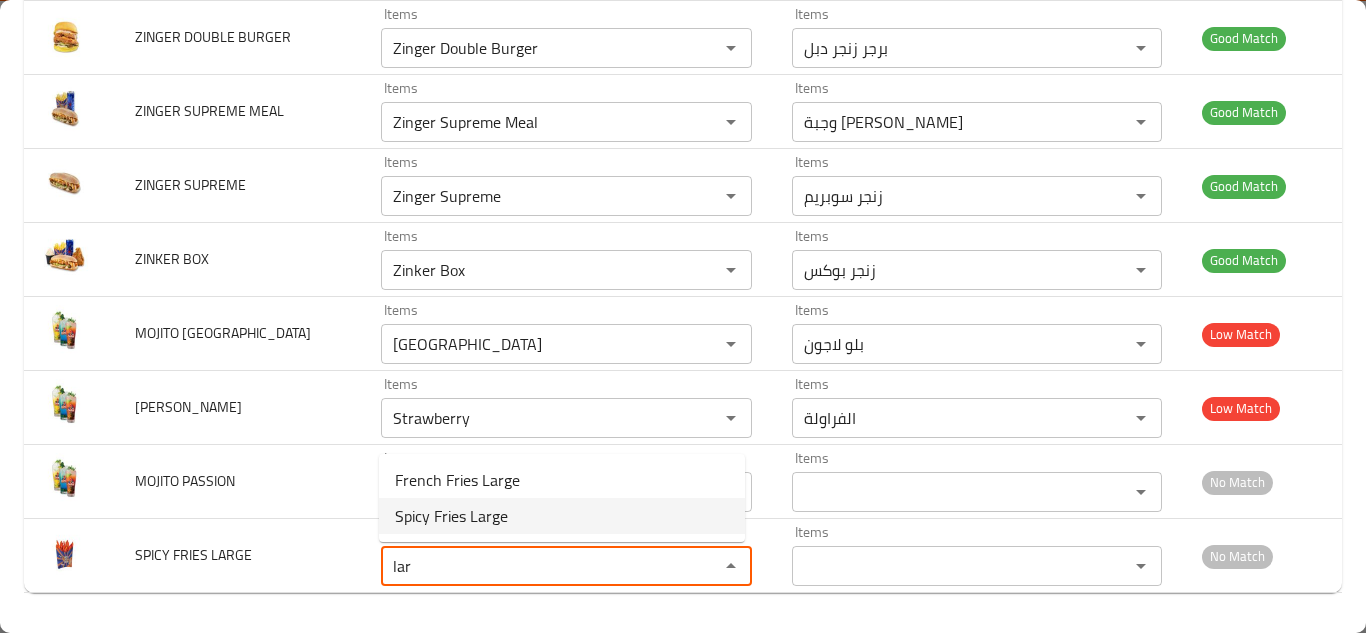 click on "Spicy Fries Large" at bounding box center [451, 516] 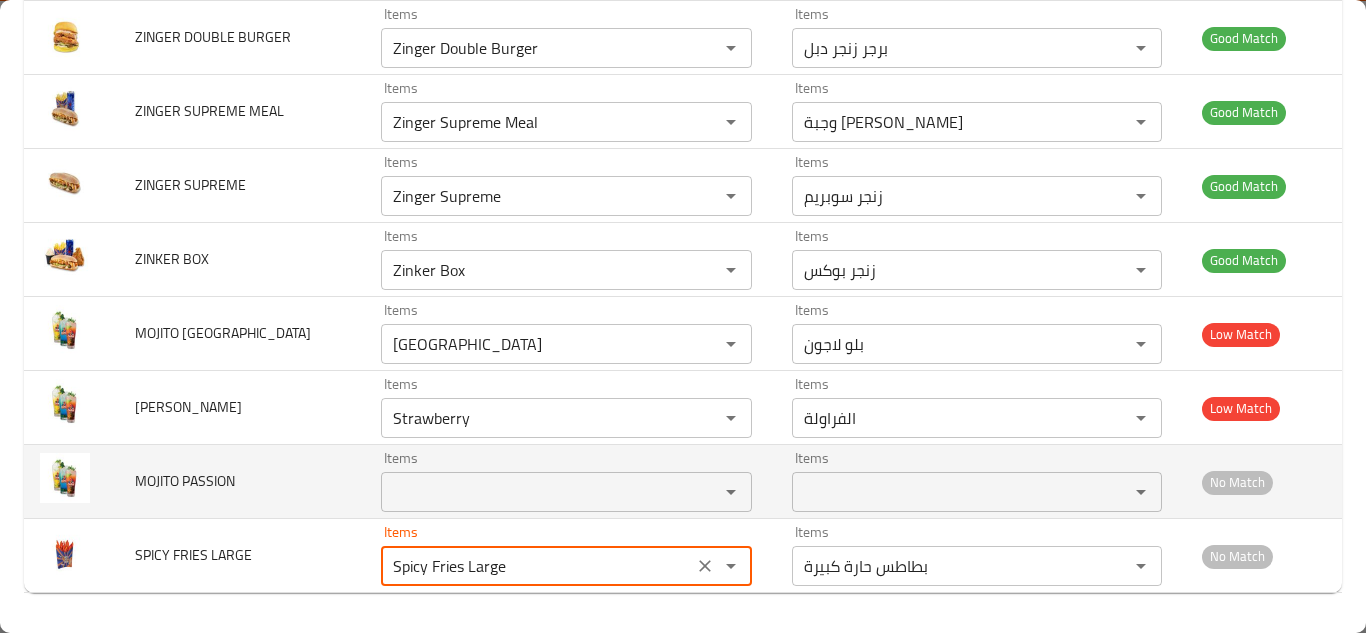 type on "Spicy Fries Large" 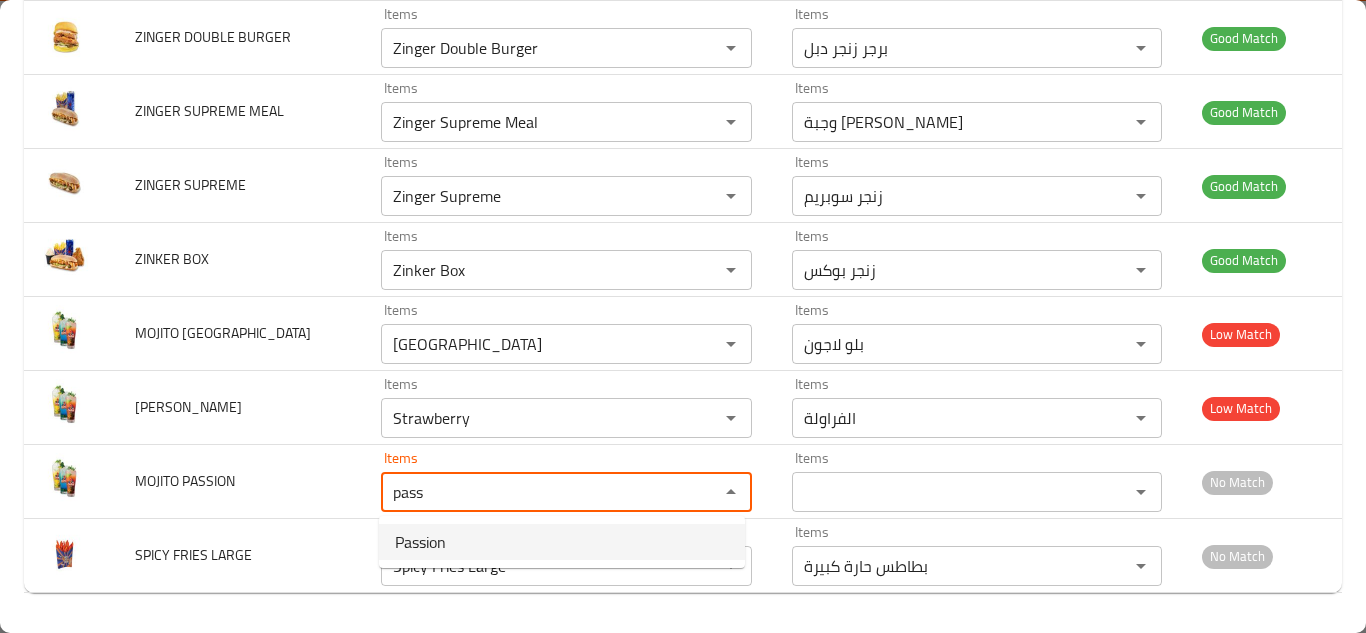 click on "Passion" at bounding box center (562, 542) 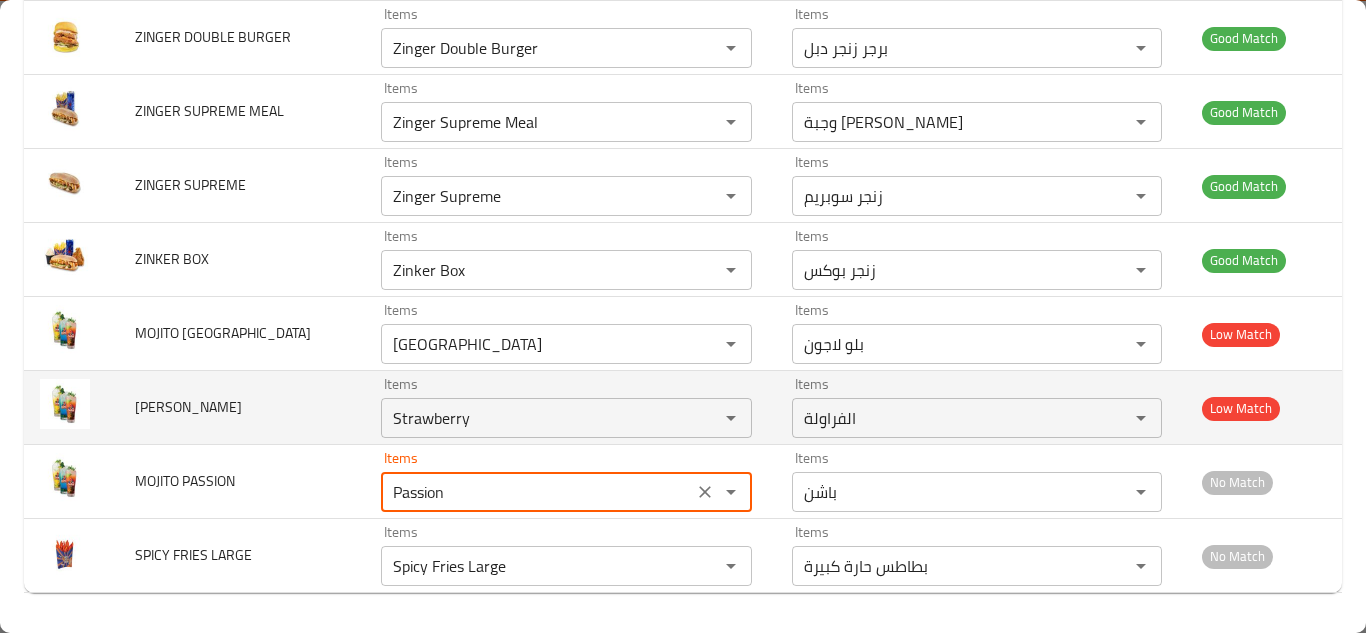 type on "Passion" 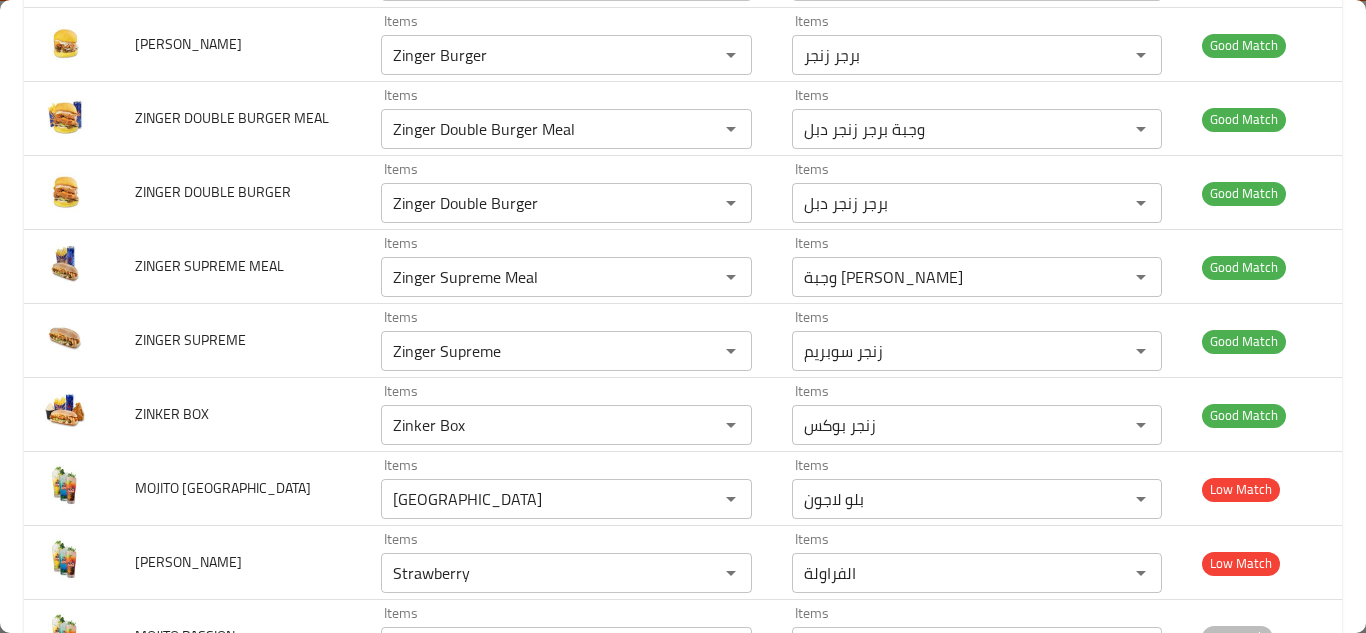 scroll, scrollTop: 5633, scrollLeft: 0, axis: vertical 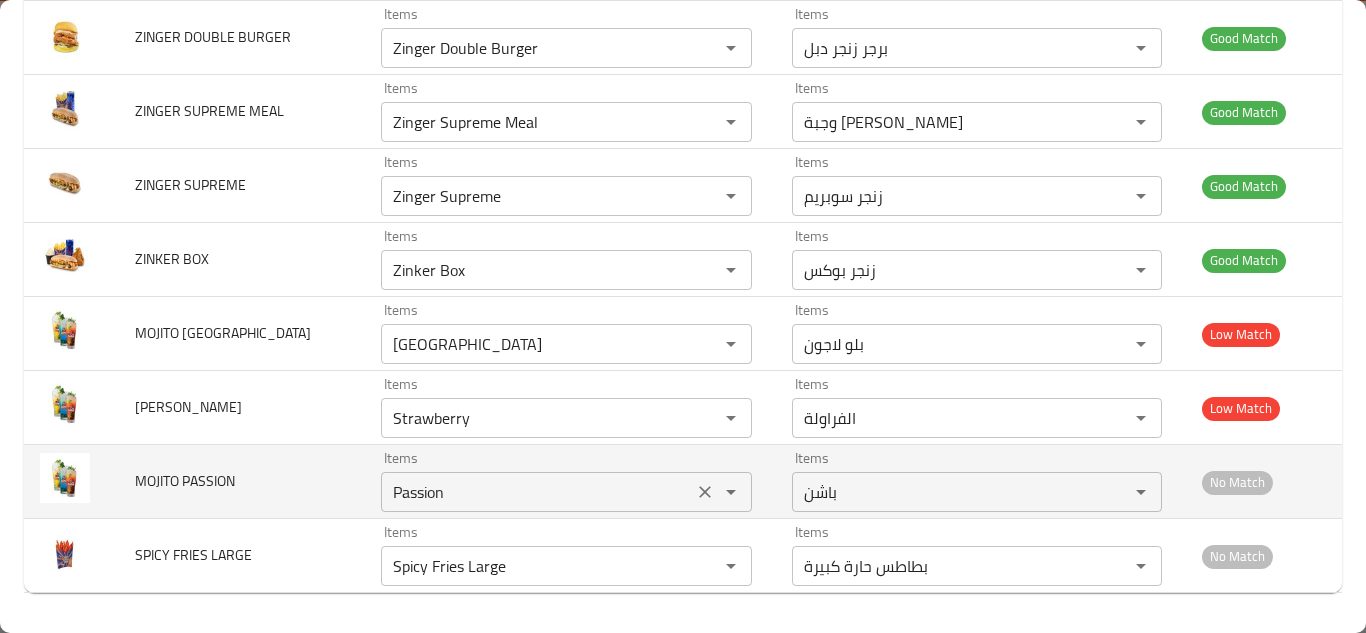 click on "Passion" at bounding box center (537, 492) 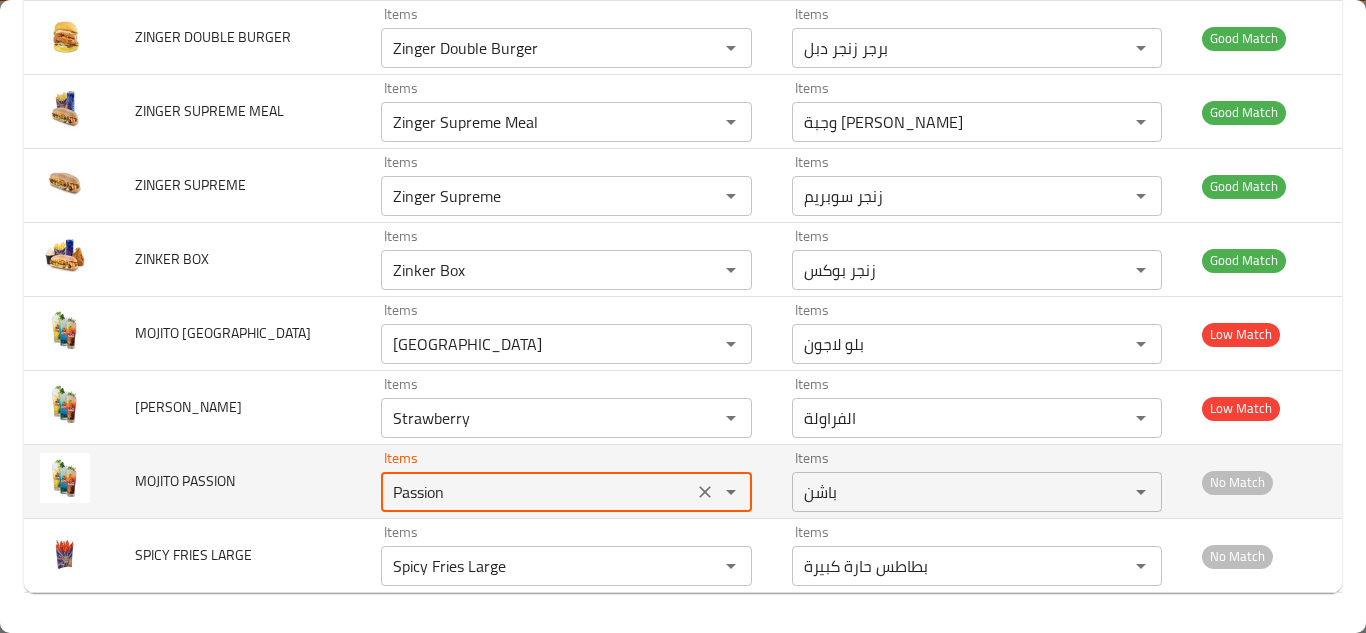 click 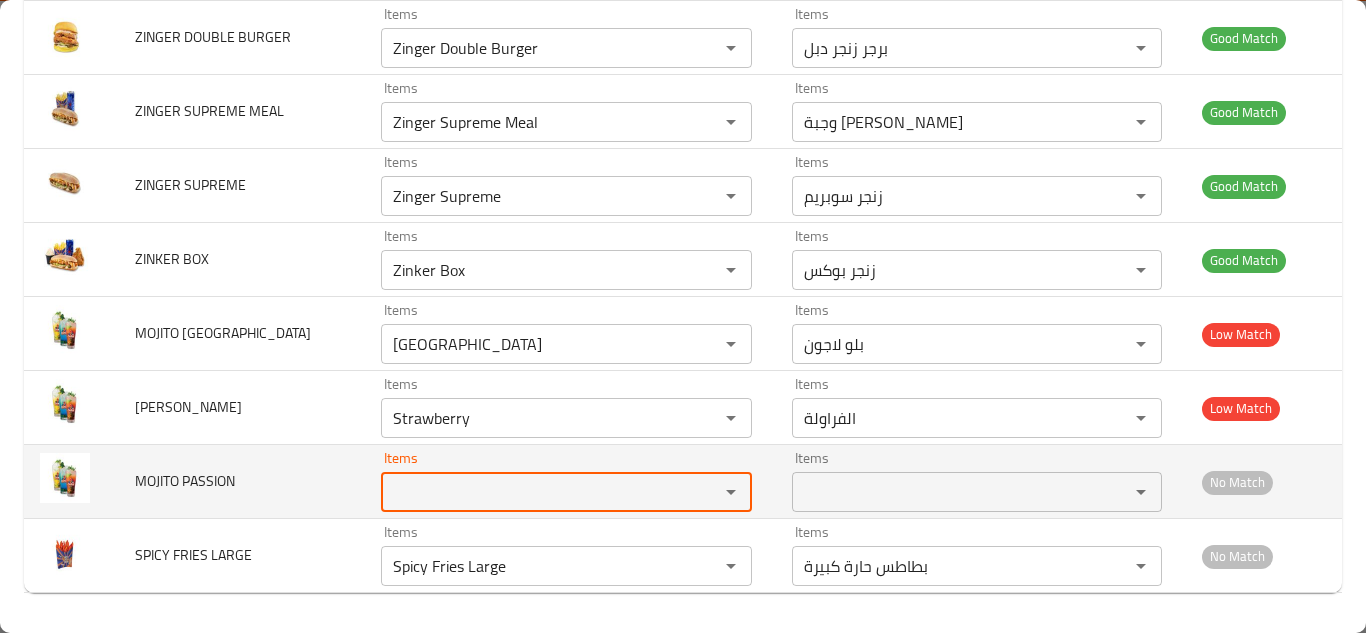 click on "MOJITO PASSION" at bounding box center [242, 482] 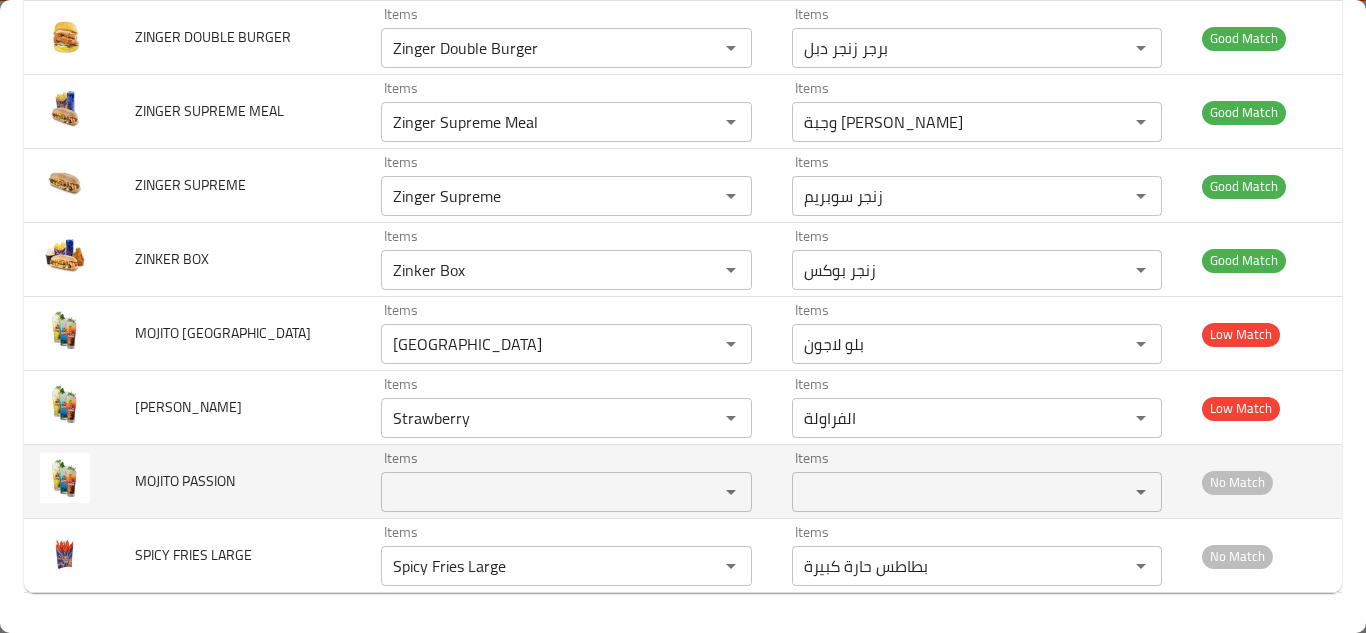 click on "MOJITO PASSION" at bounding box center [242, 482] 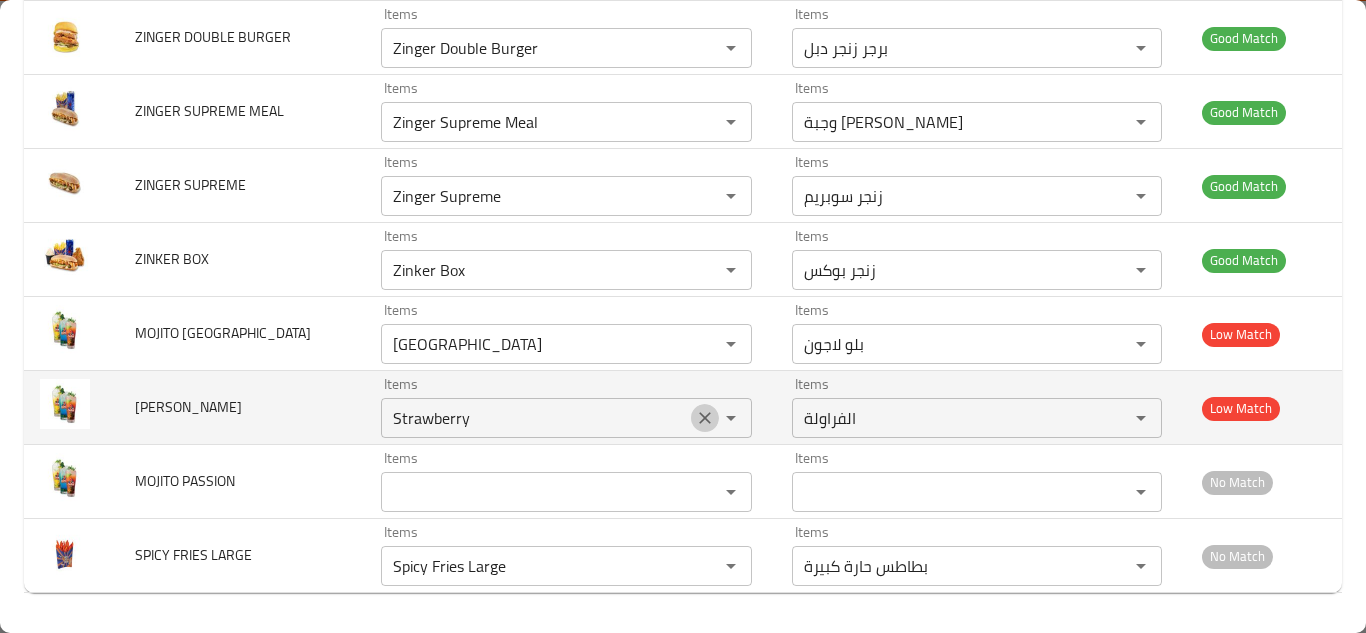click 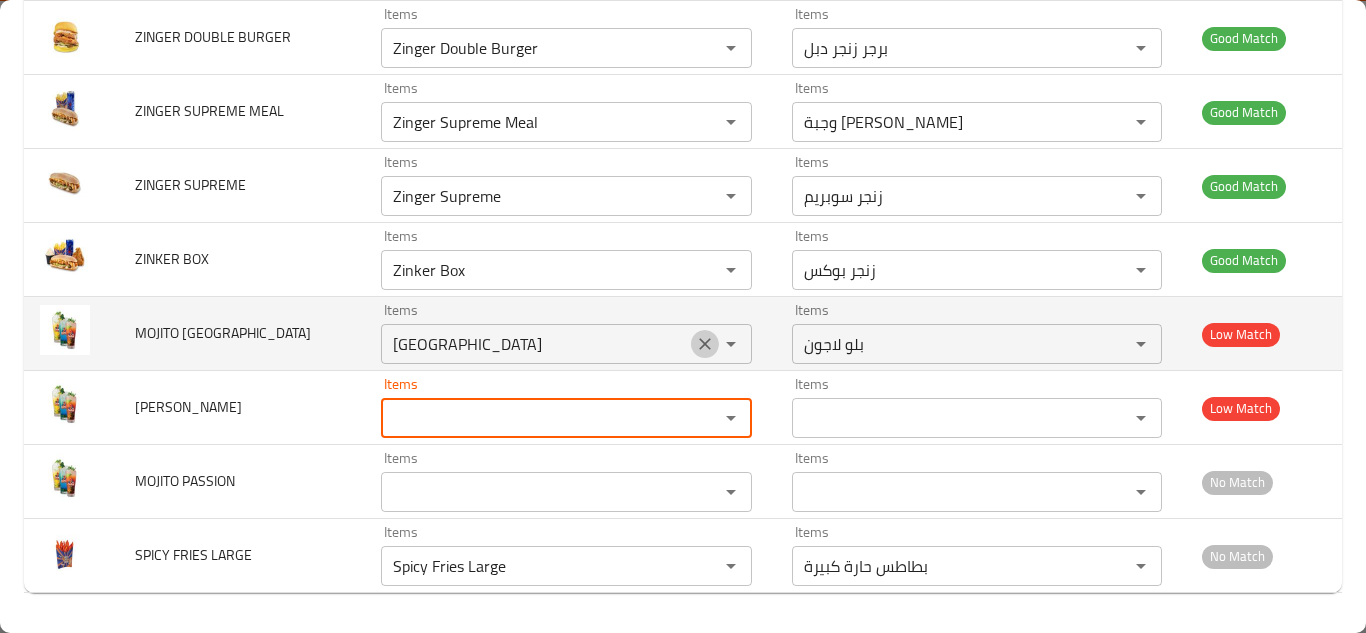 click 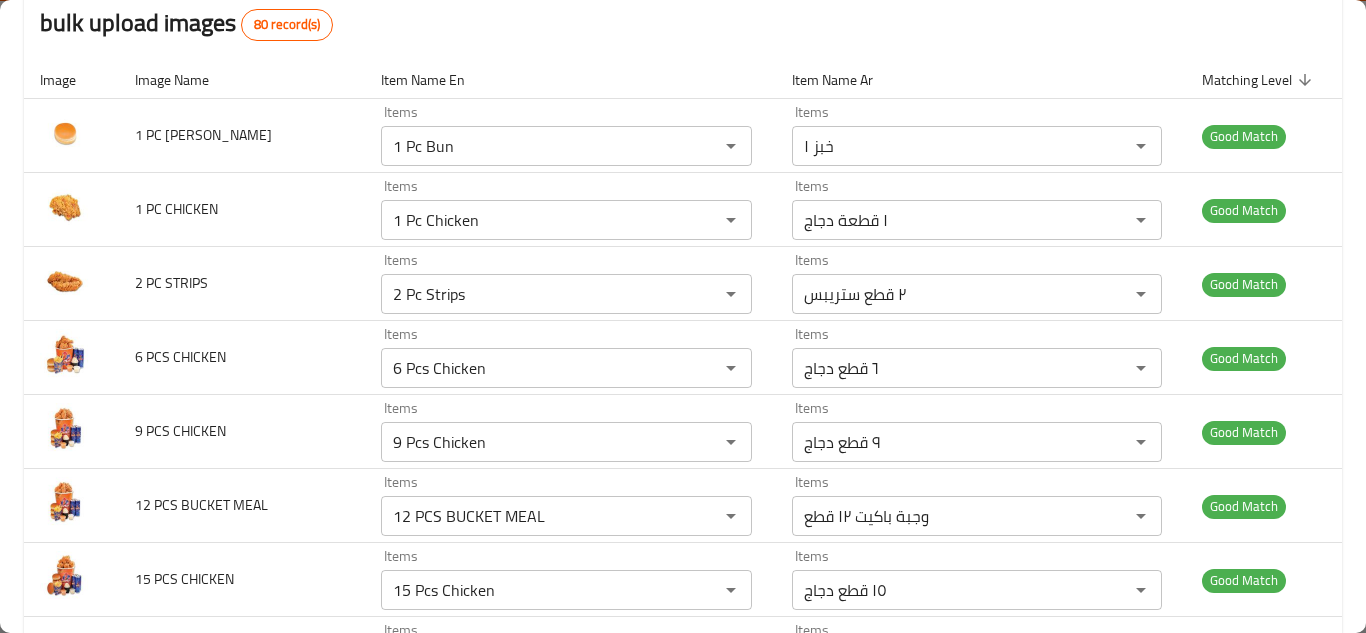 scroll, scrollTop: 0, scrollLeft: 0, axis: both 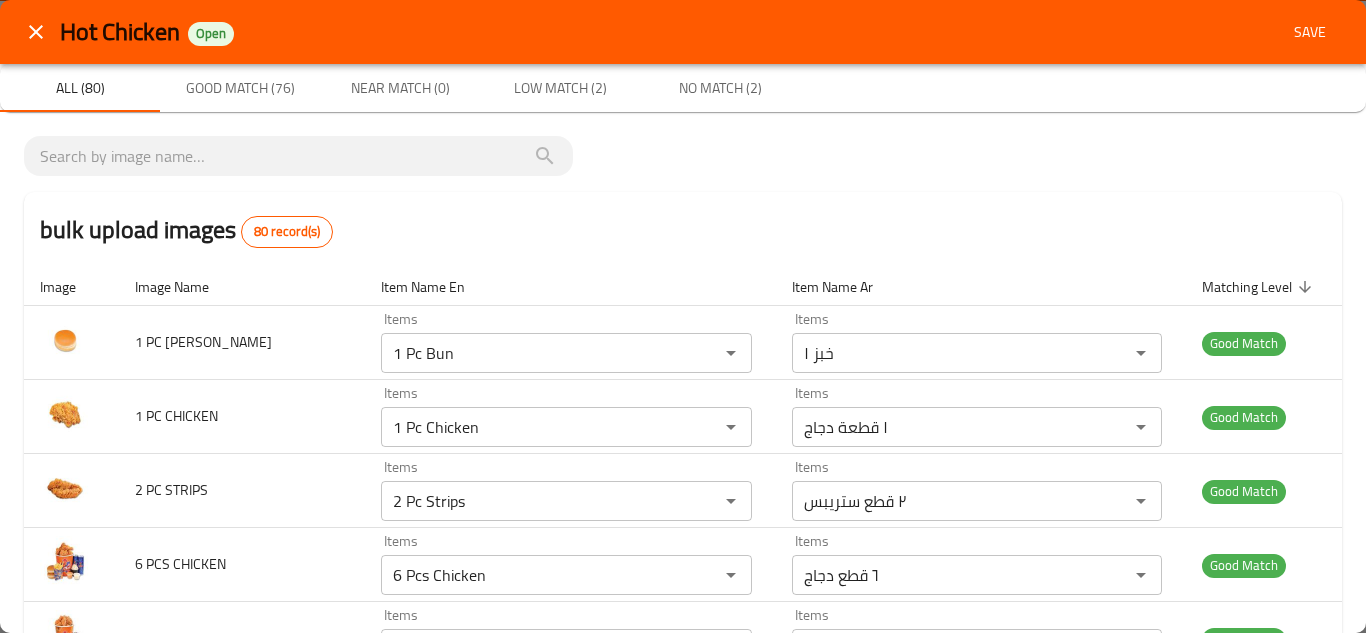 click on "Save" at bounding box center [1310, 32] 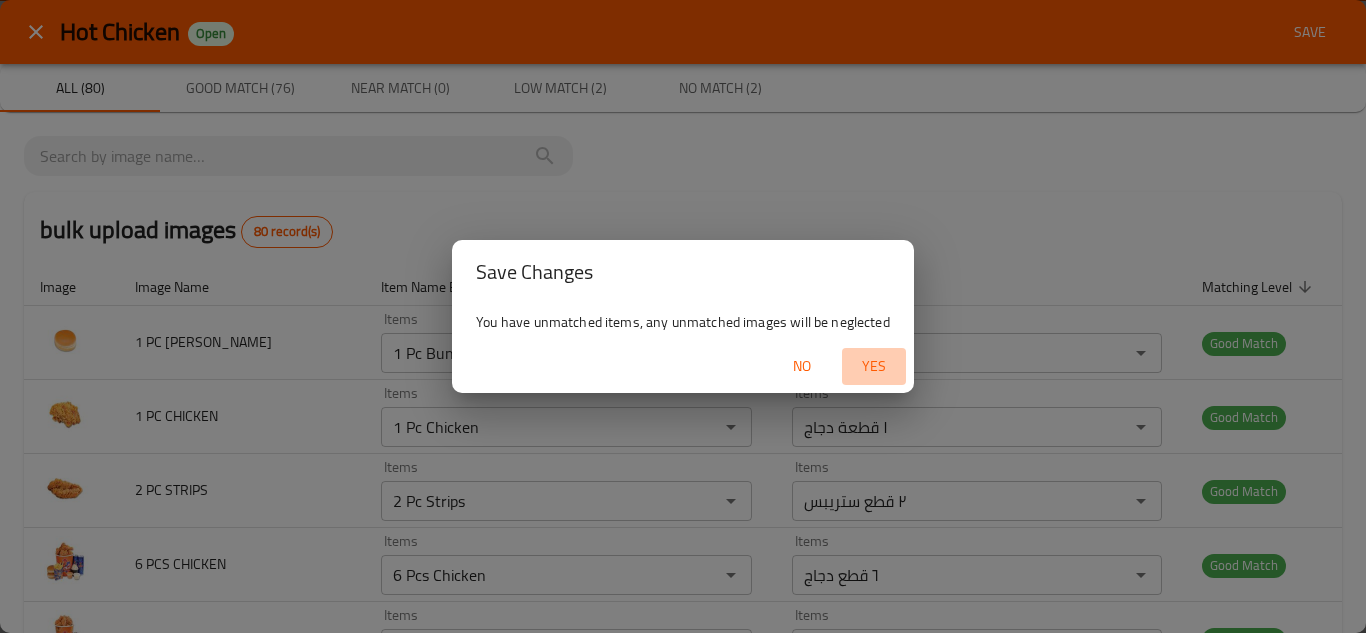 click on "Yes" at bounding box center (874, 366) 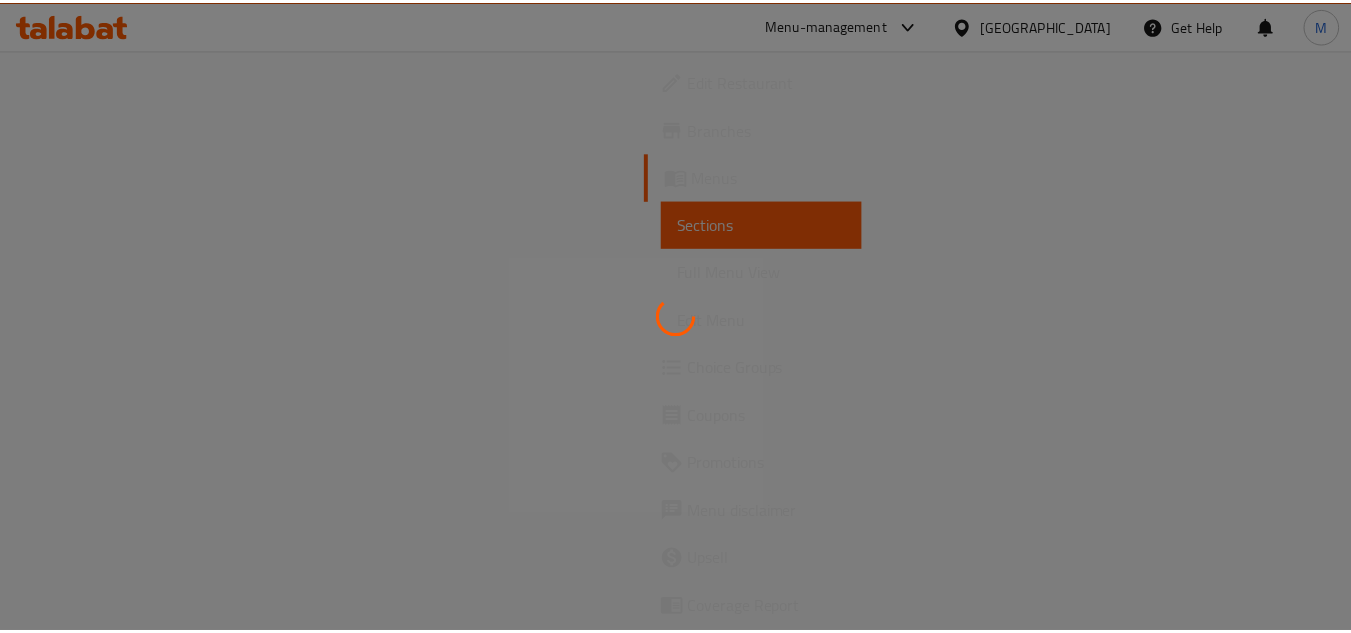 scroll, scrollTop: 0, scrollLeft: 0, axis: both 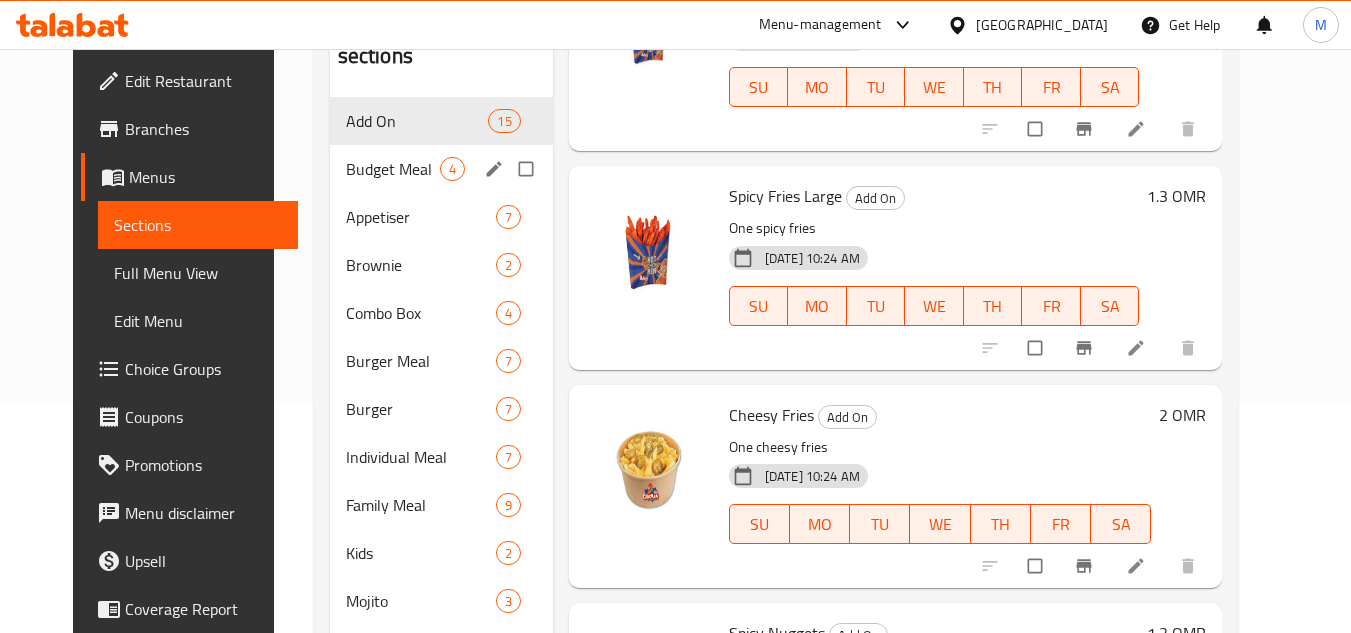 click on "Budget Meal 4" at bounding box center [441, 169] 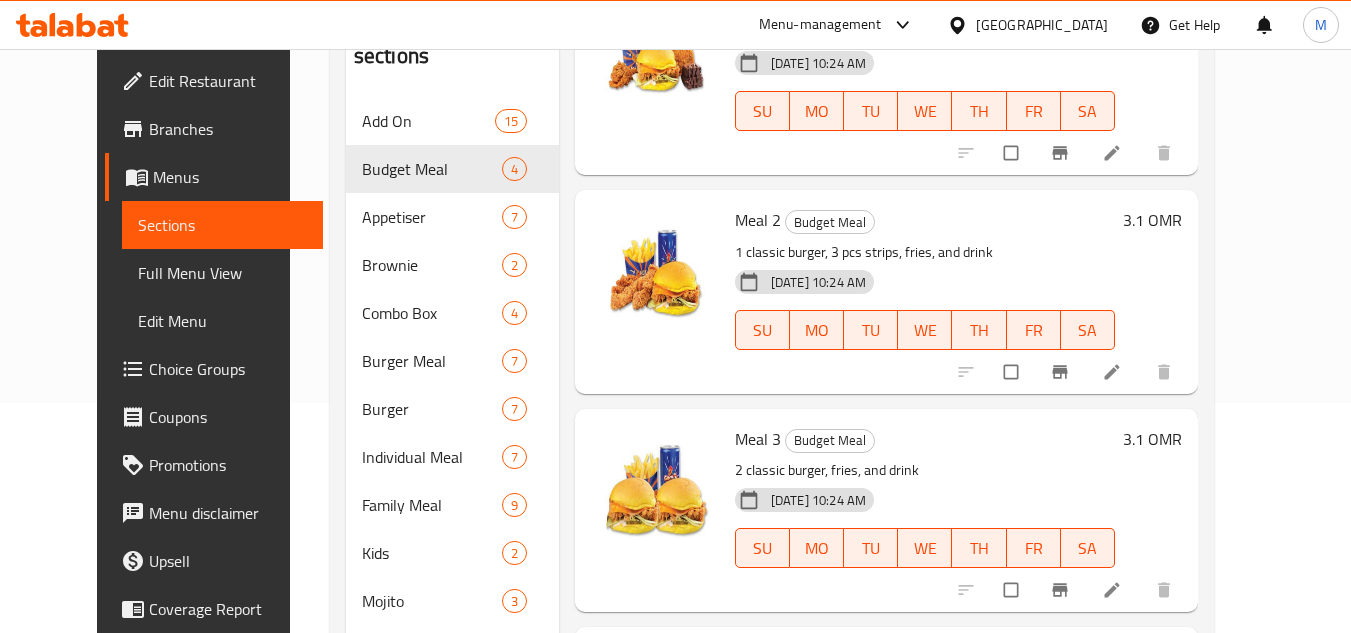 scroll, scrollTop: 171, scrollLeft: 0, axis: vertical 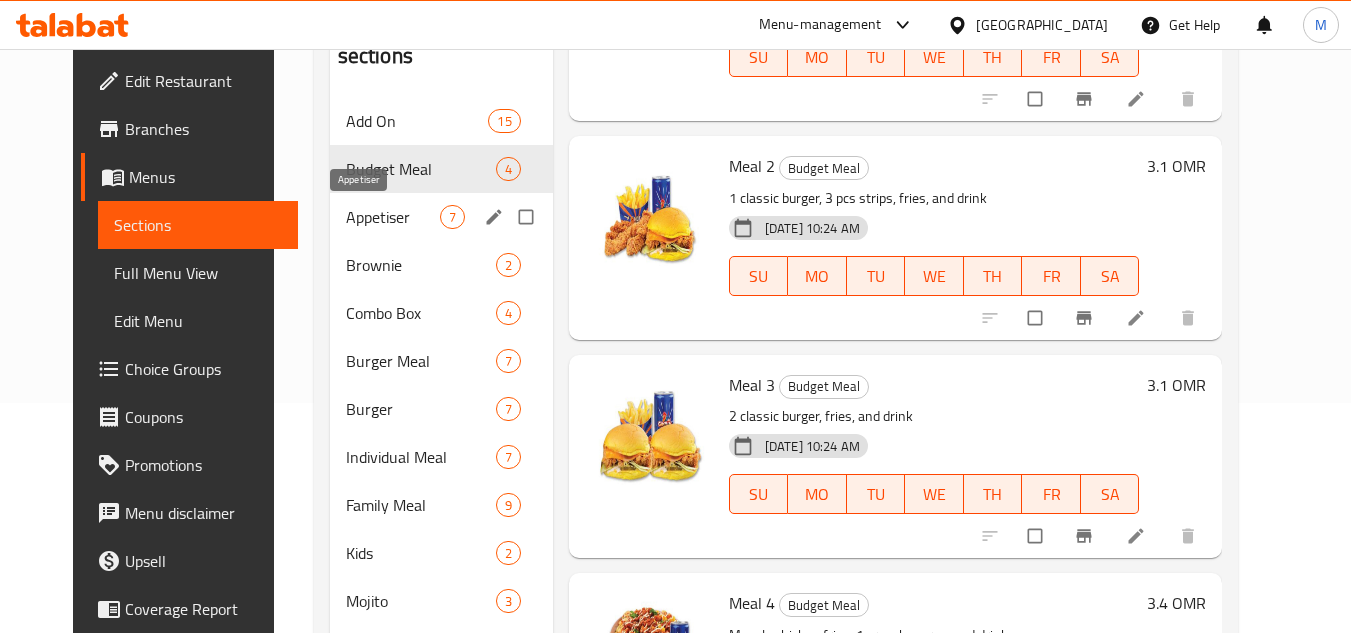 click on "Appetiser" at bounding box center (393, 217) 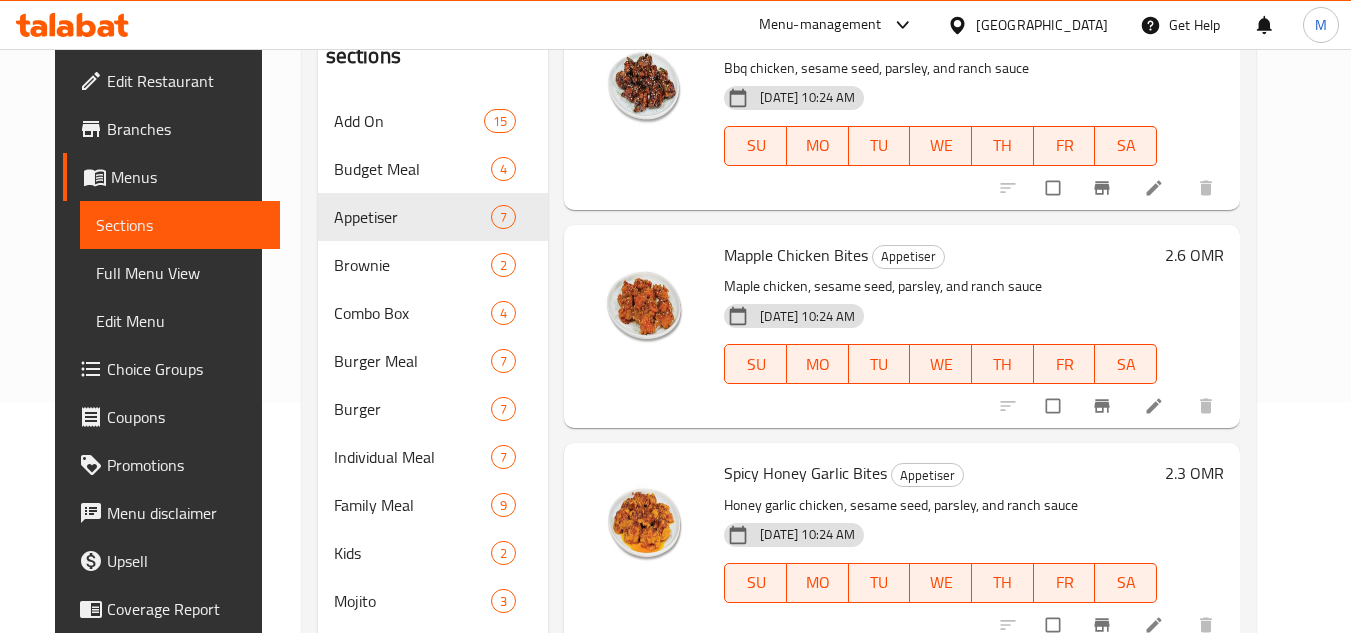 scroll, scrollTop: 876, scrollLeft: 0, axis: vertical 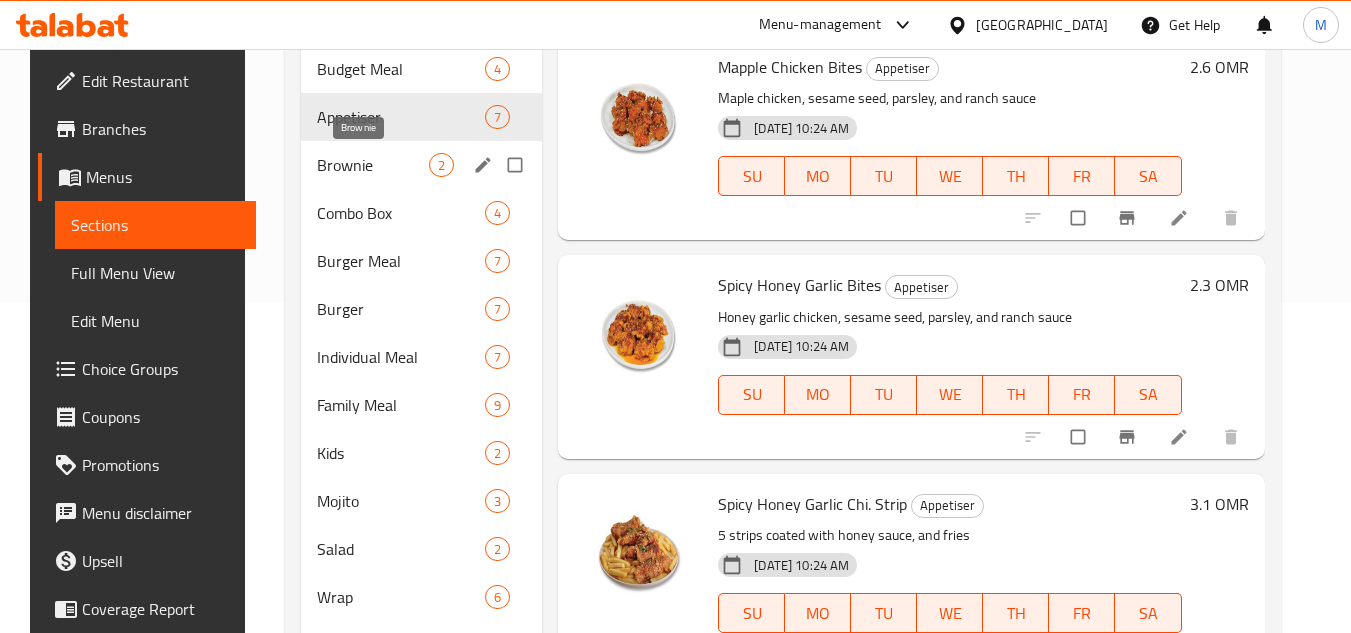 click on "Brownie" at bounding box center [373, 165] 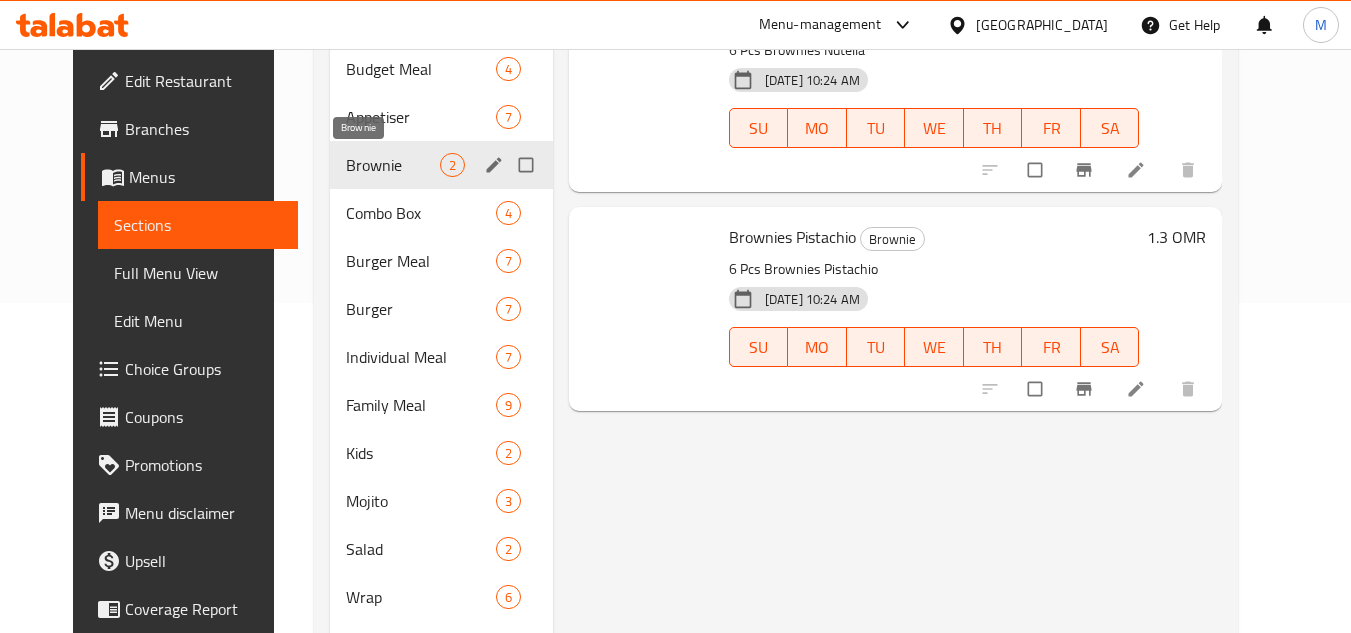 scroll, scrollTop: 0, scrollLeft: 0, axis: both 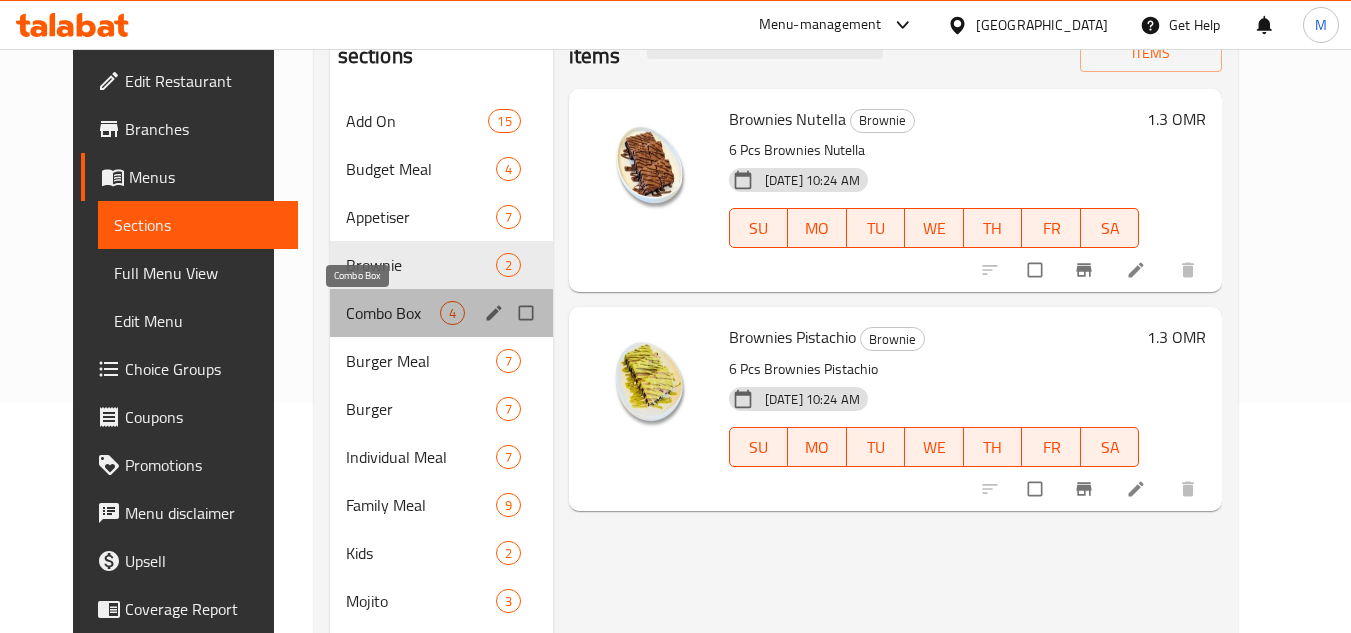 drag, startPoint x: 382, startPoint y: 315, endPoint x: 352, endPoint y: 310, distance: 30.413813 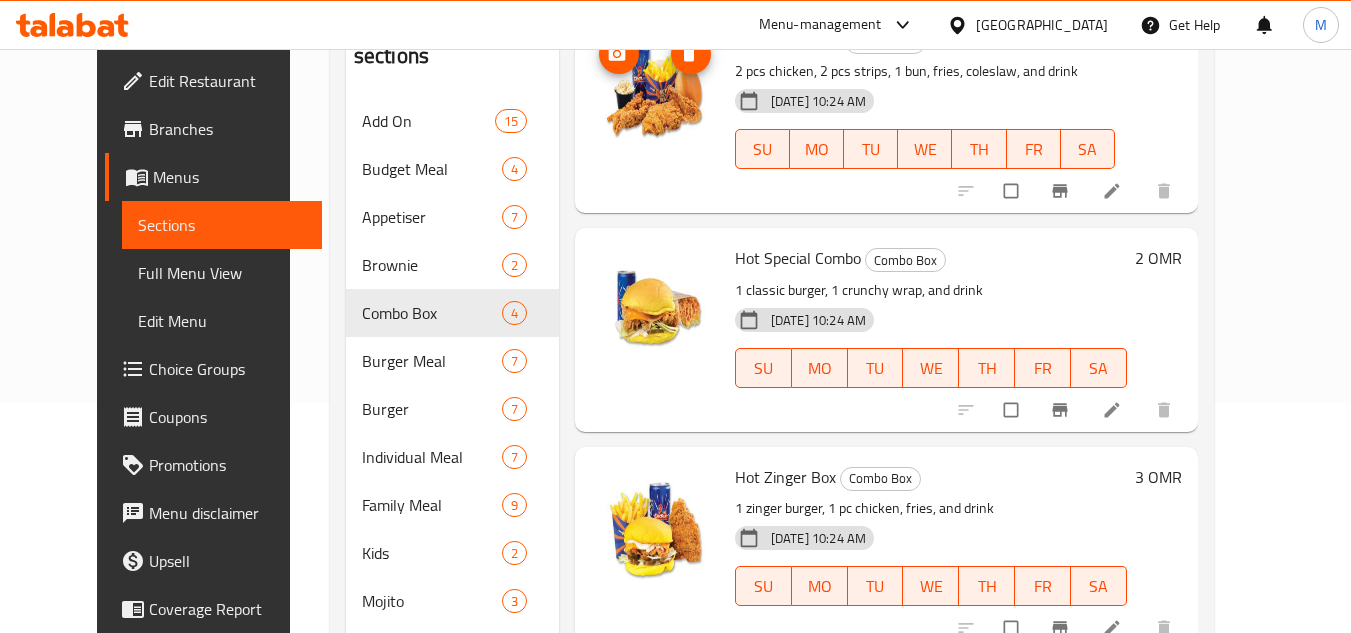 scroll, scrollTop: 171, scrollLeft: 0, axis: vertical 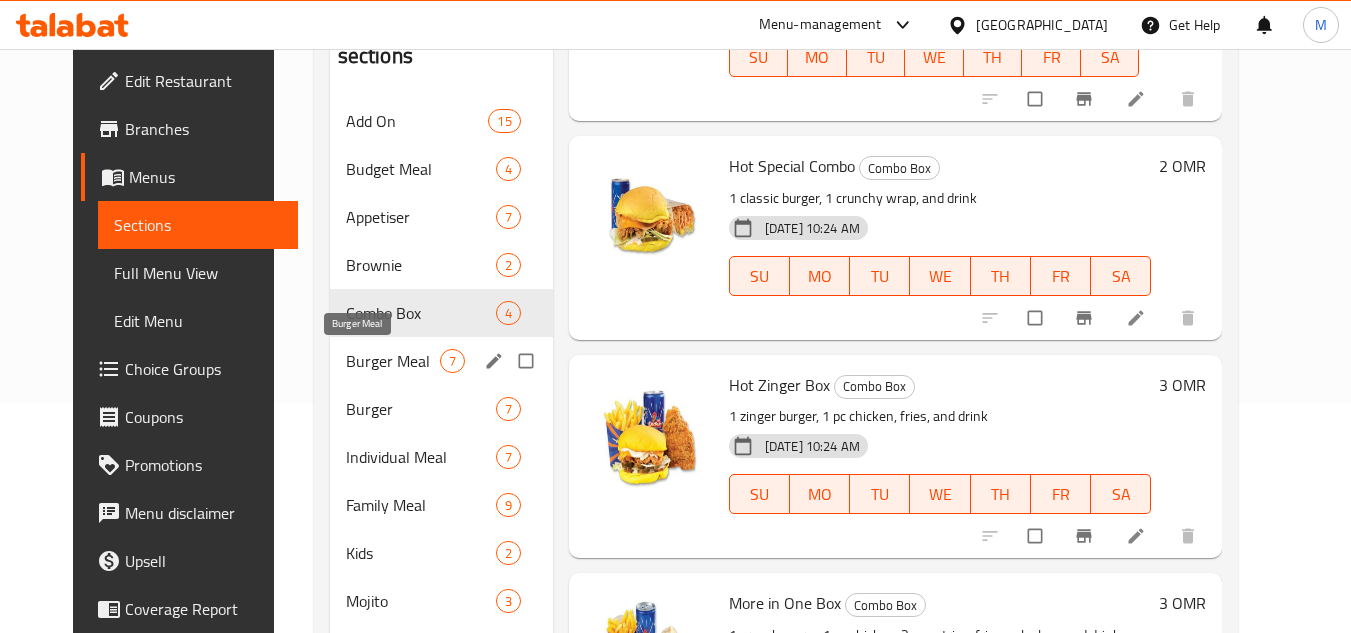 click on "Burger Meal" at bounding box center [393, 361] 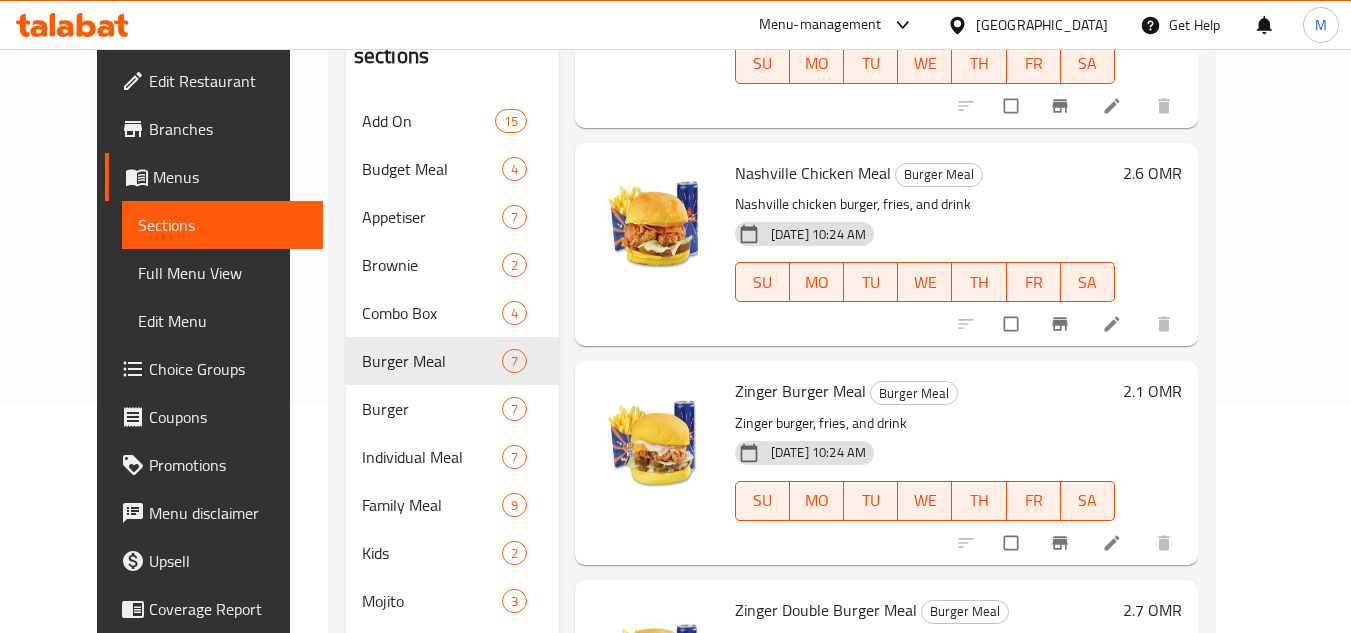 scroll, scrollTop: 826, scrollLeft: 0, axis: vertical 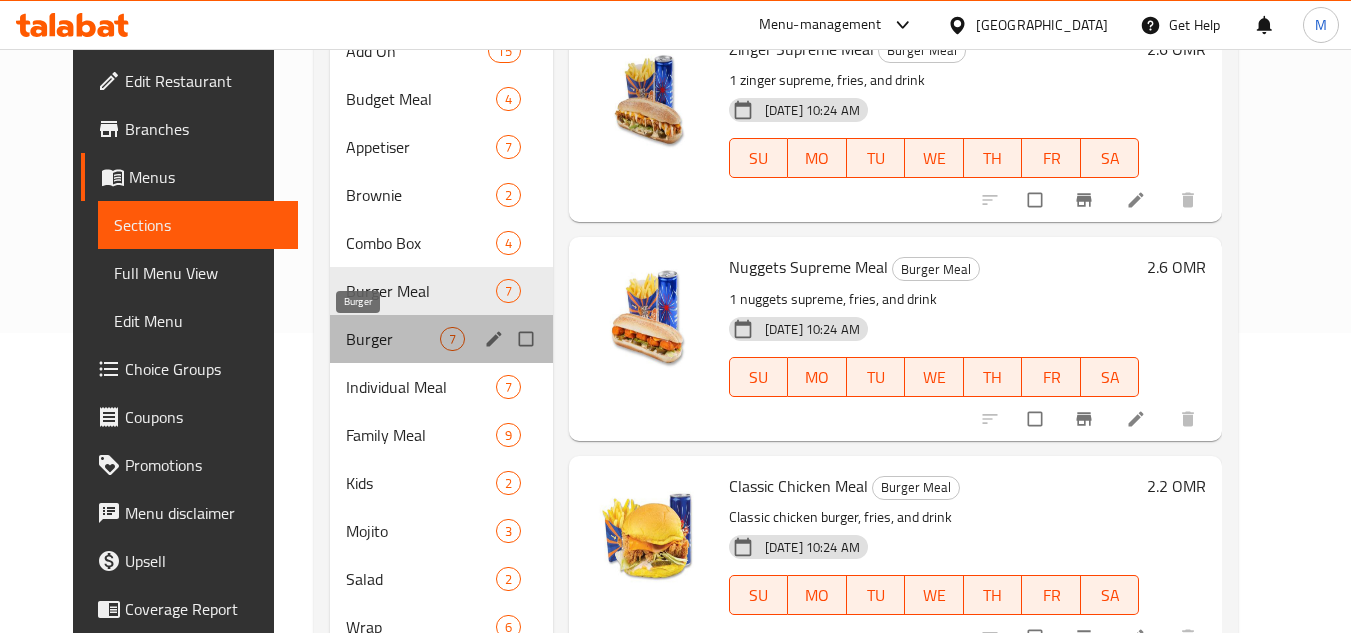 click on "Burger" at bounding box center (393, 339) 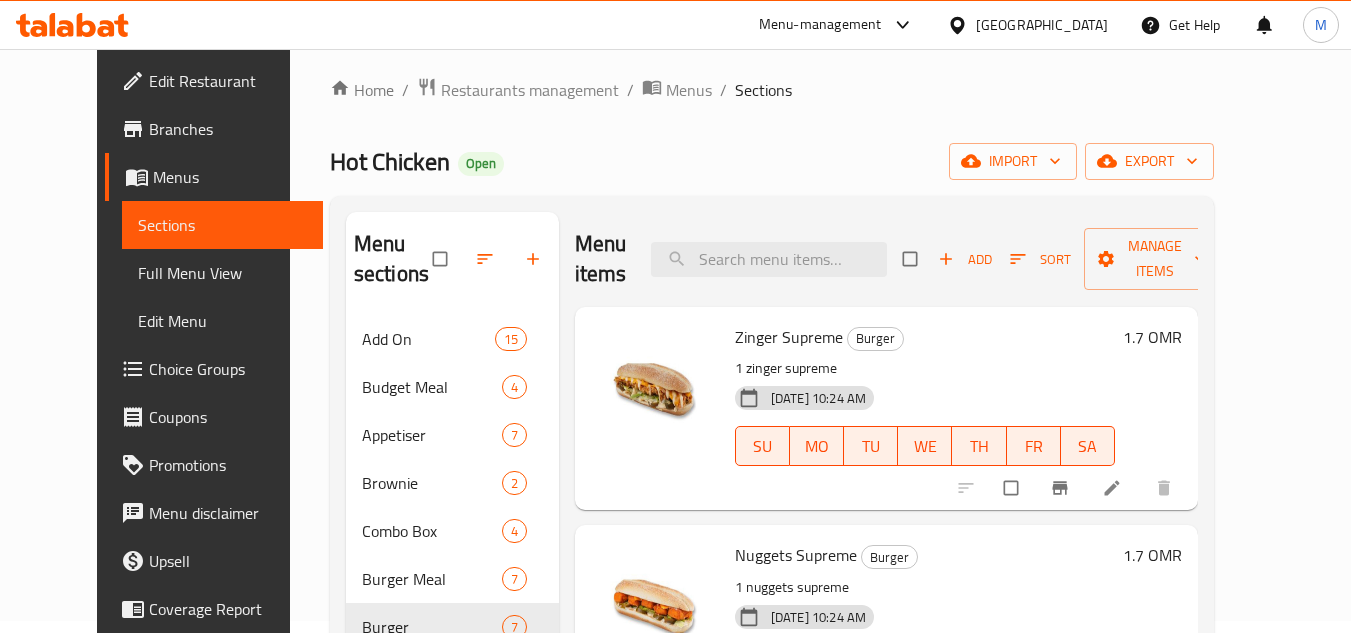 scroll, scrollTop: 0, scrollLeft: 0, axis: both 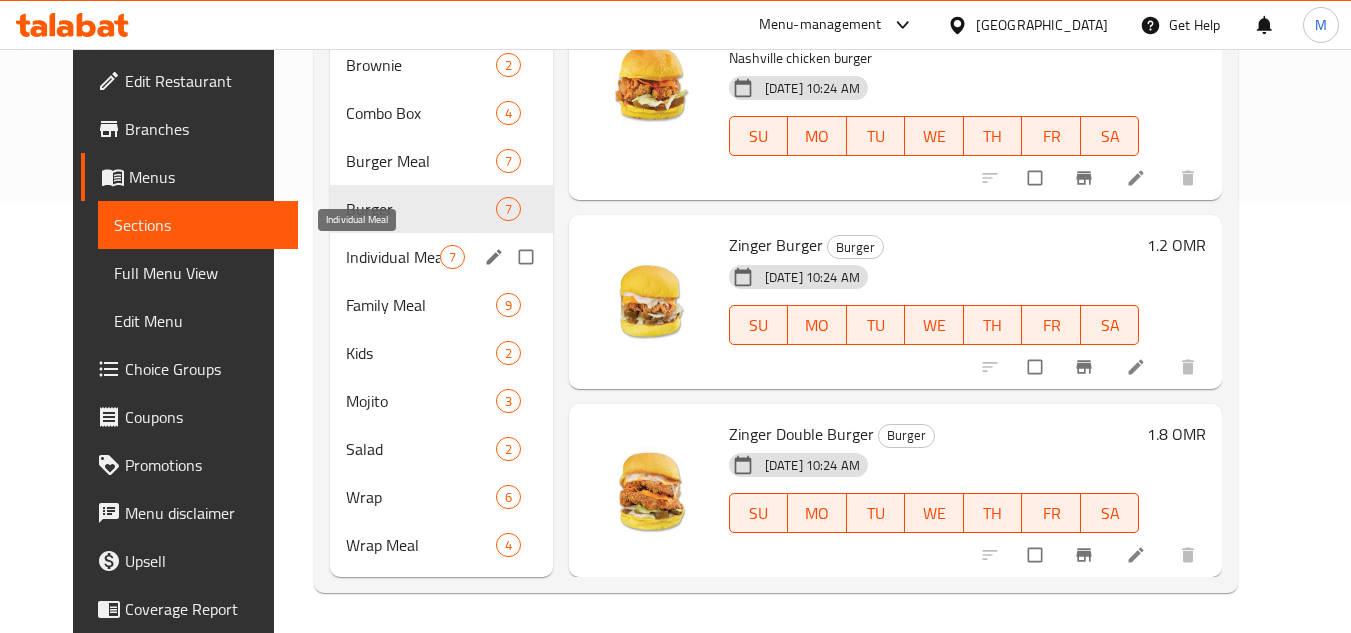 click on "Individual Meal" at bounding box center (393, 257) 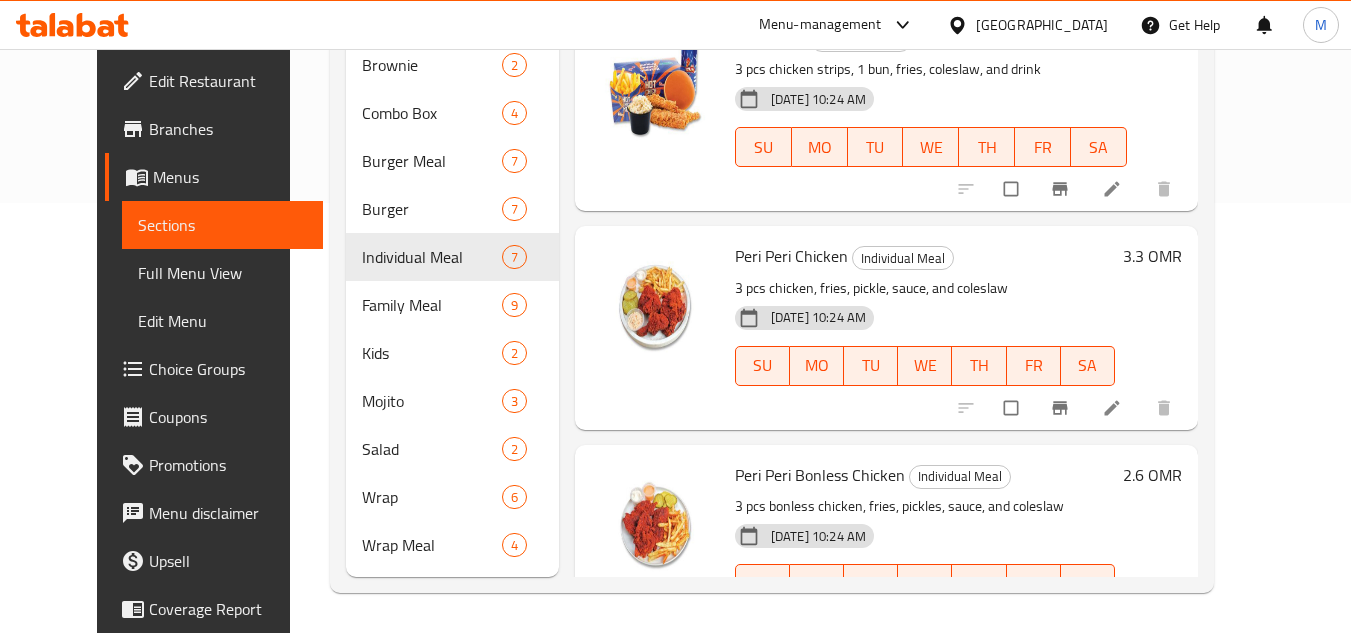 scroll, scrollTop: 826, scrollLeft: 0, axis: vertical 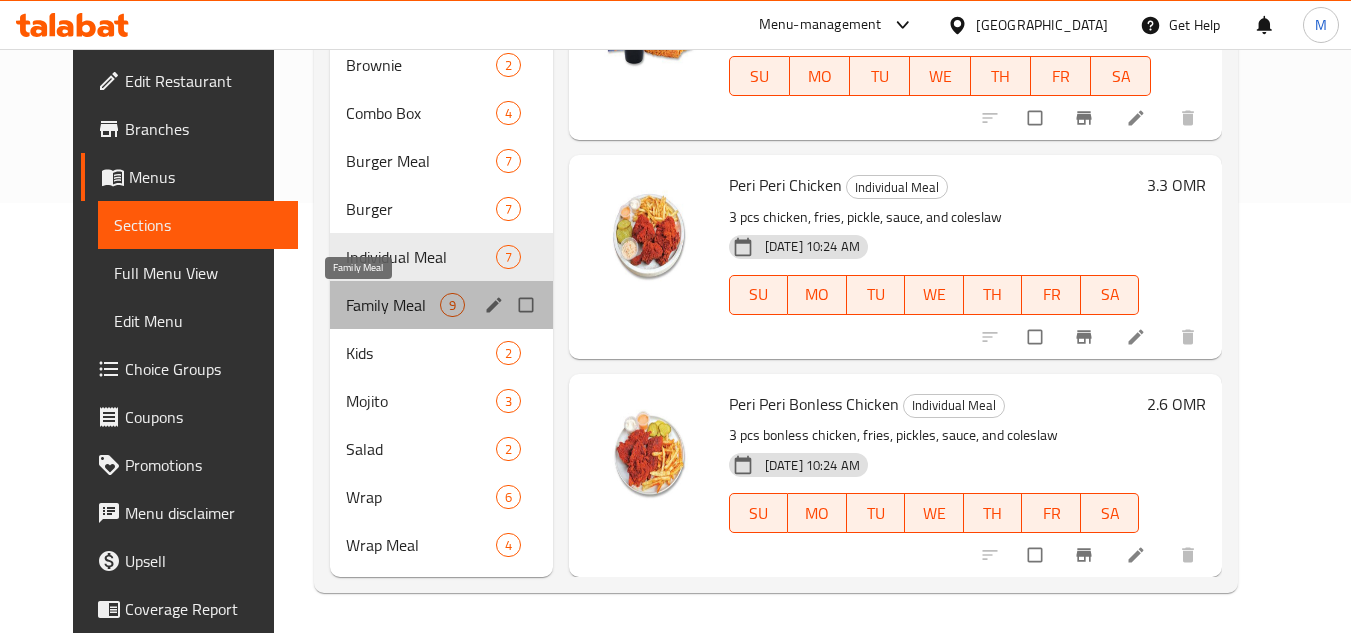 click on "Family Meal" at bounding box center [393, 305] 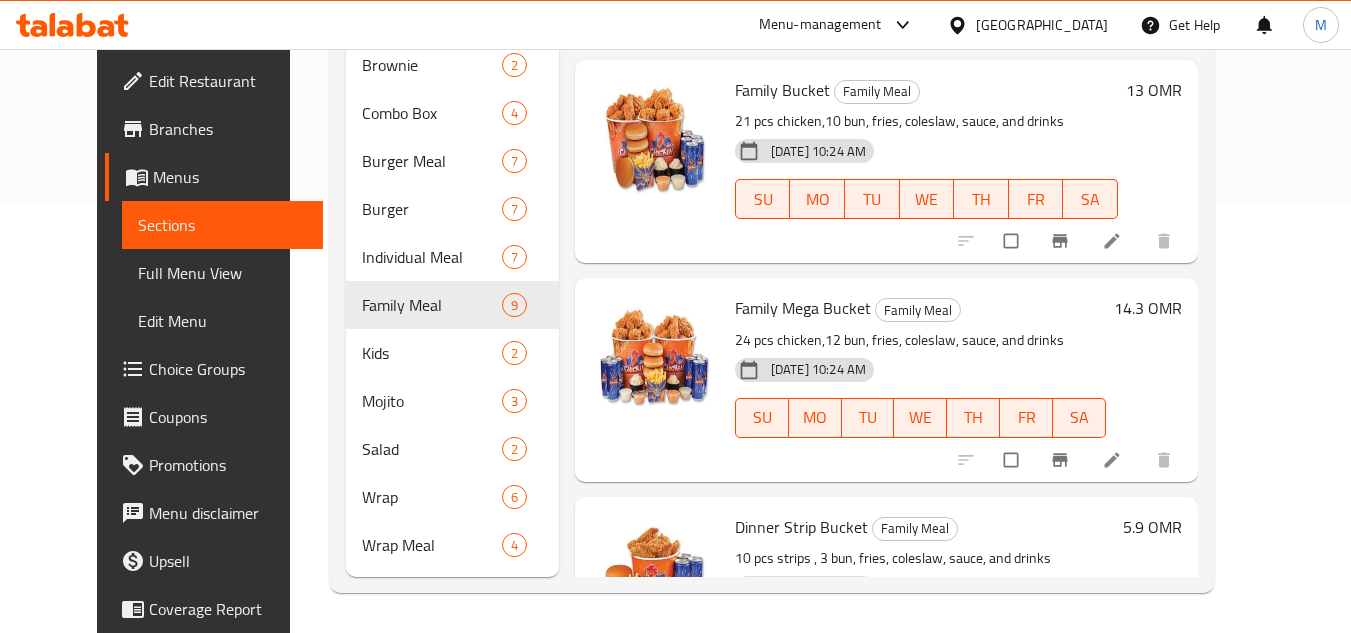 scroll 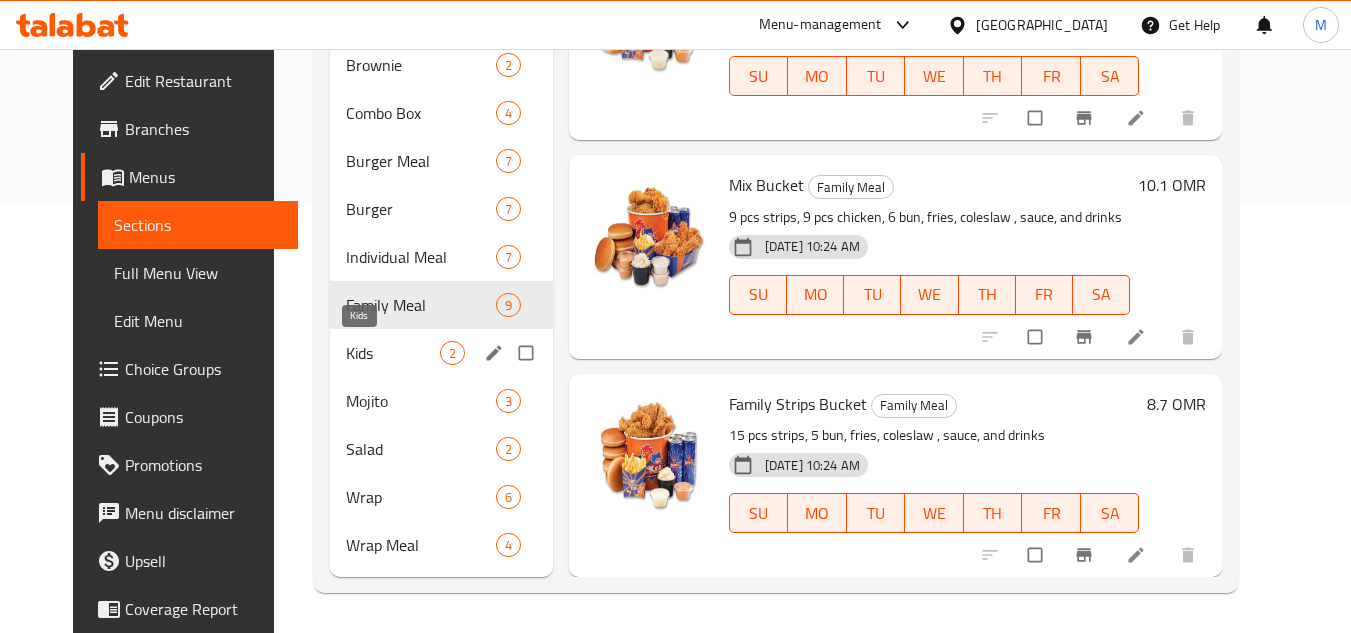 click on "Kids" at bounding box center (393, 353) 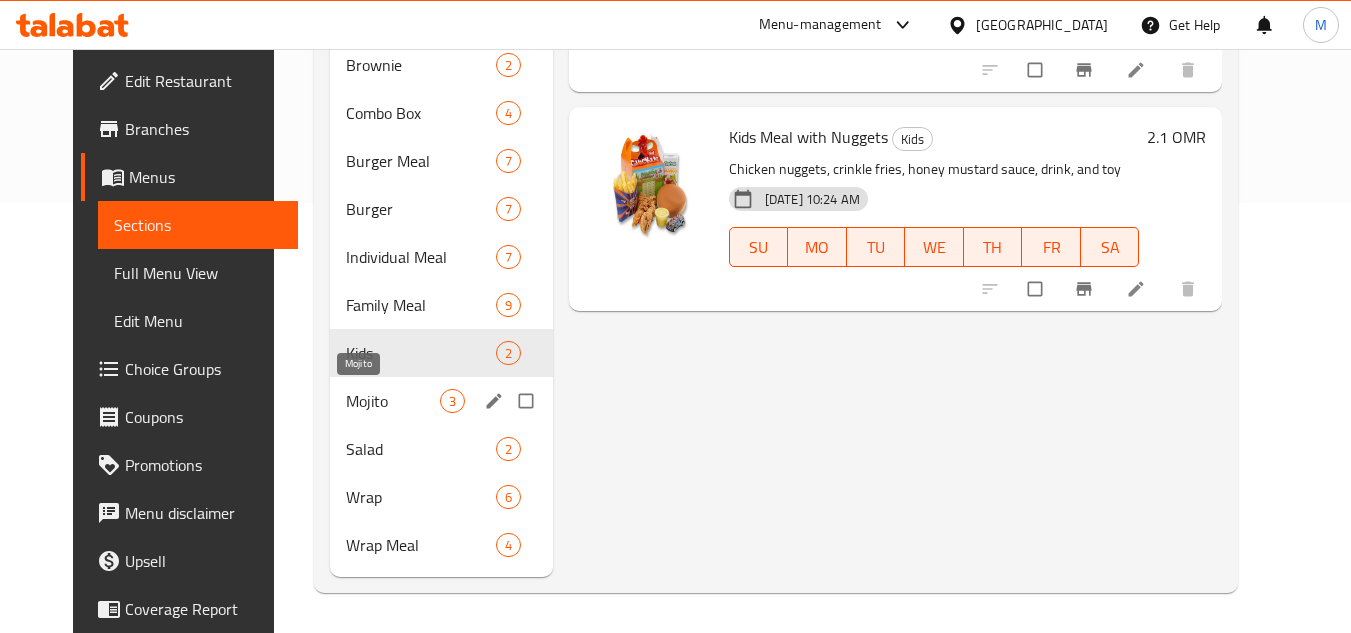 click on "Mojito" at bounding box center (393, 401) 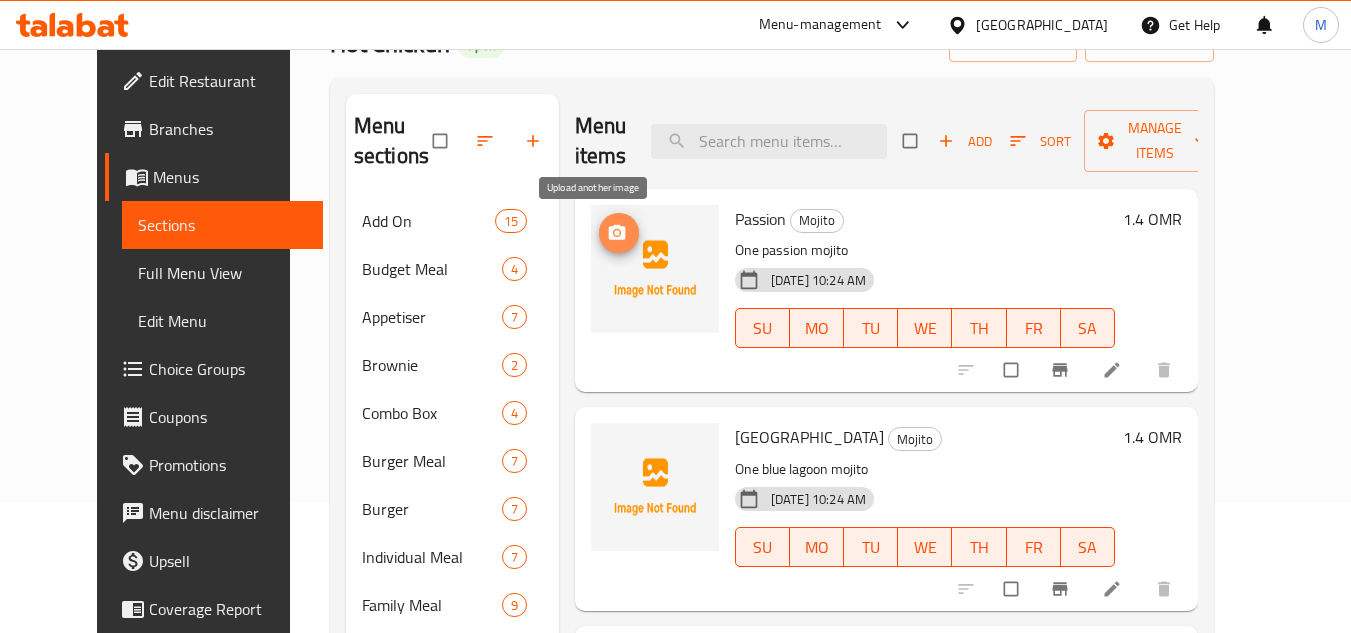 click at bounding box center (619, 233) 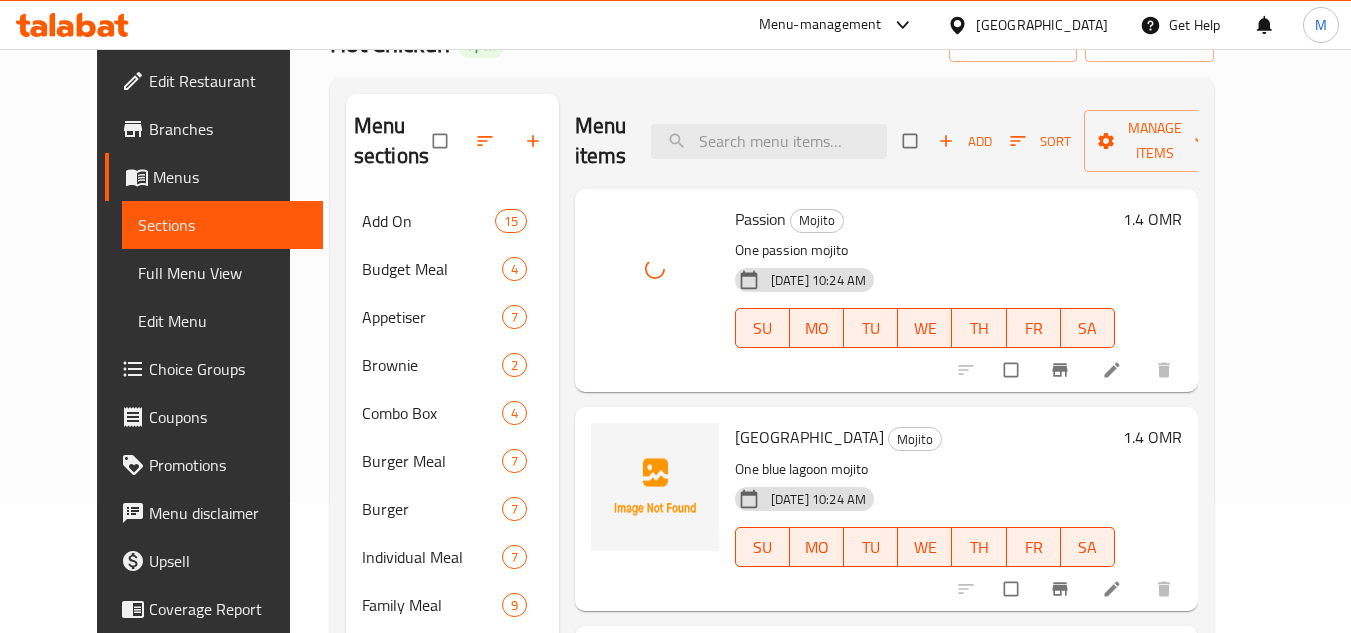click on "[GEOGRAPHIC_DATA]" at bounding box center (809, 437) 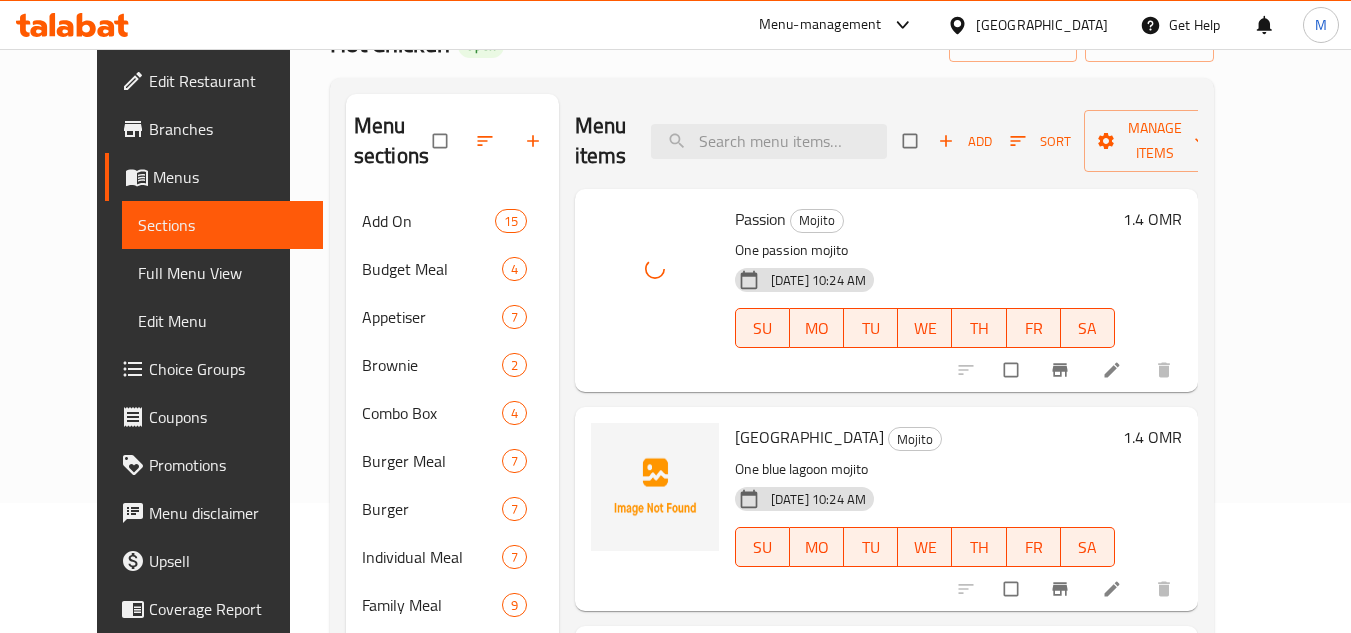 click on "[GEOGRAPHIC_DATA]" at bounding box center (809, 437) 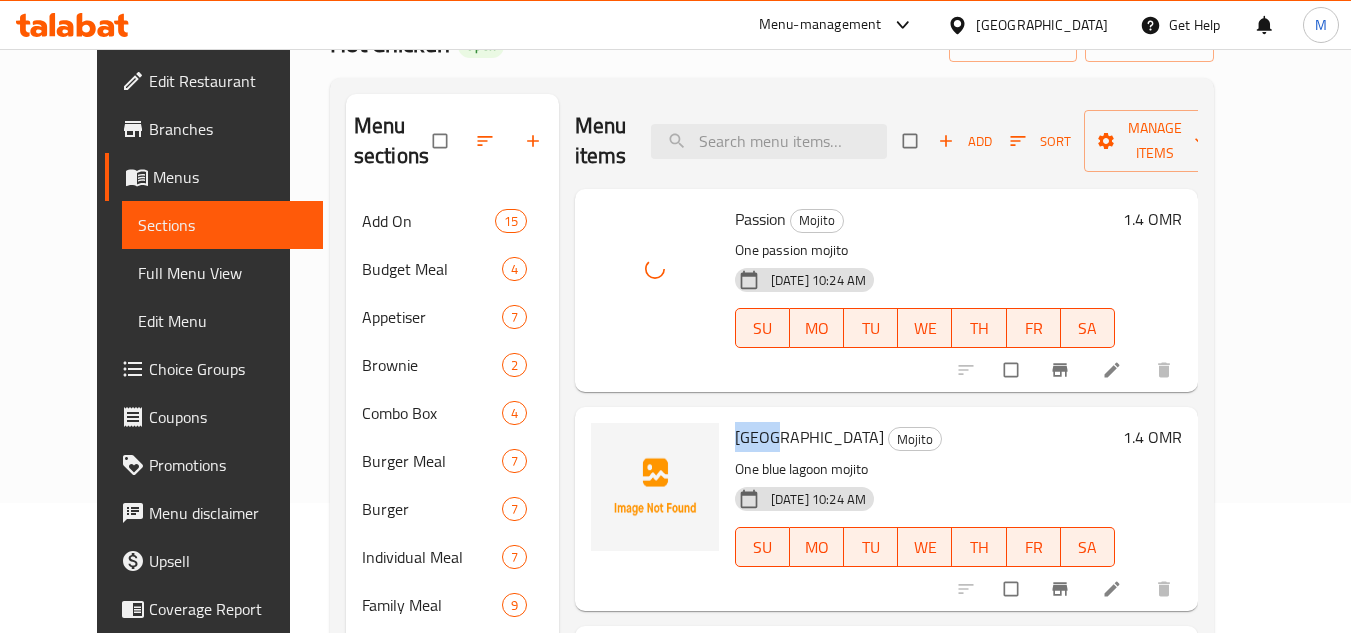 copy on "Blue" 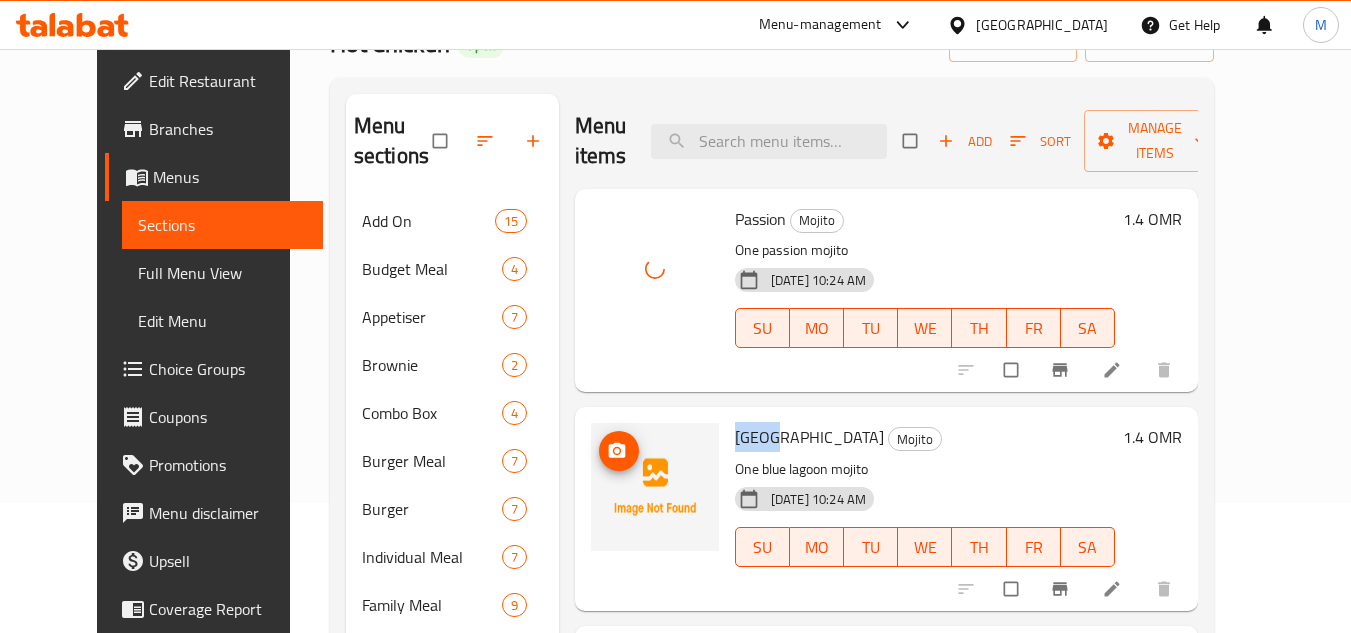 click 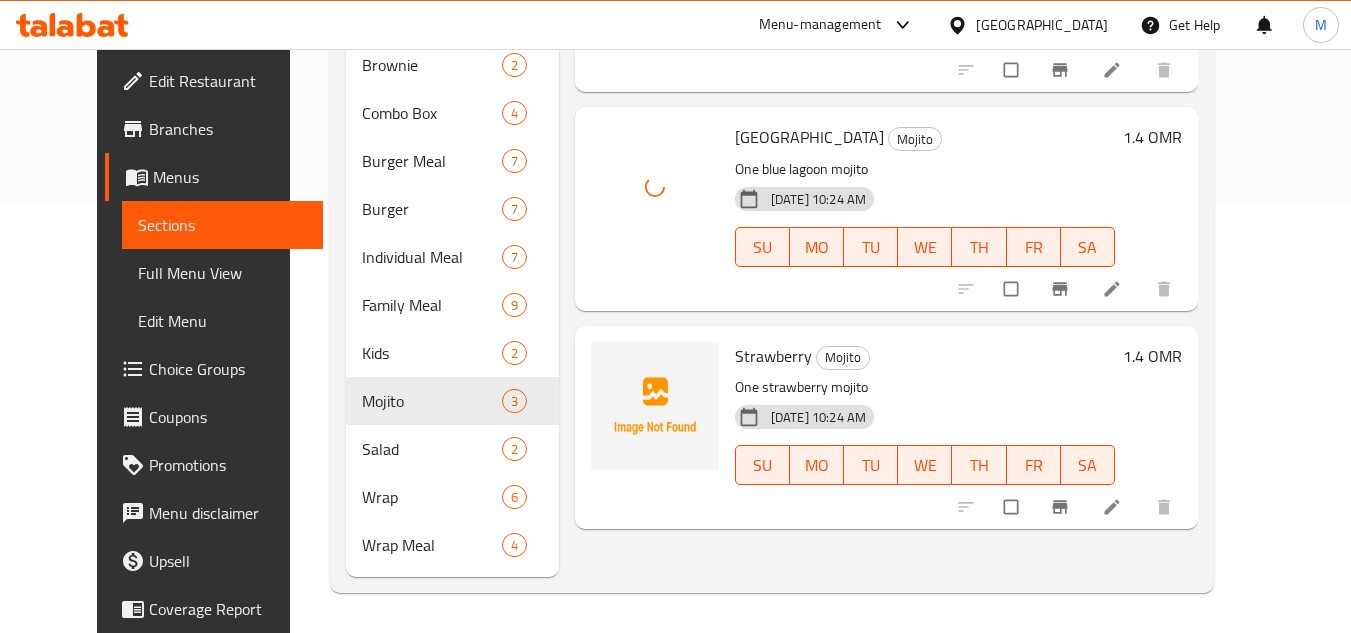 click on "Strawberry" at bounding box center [773, 356] 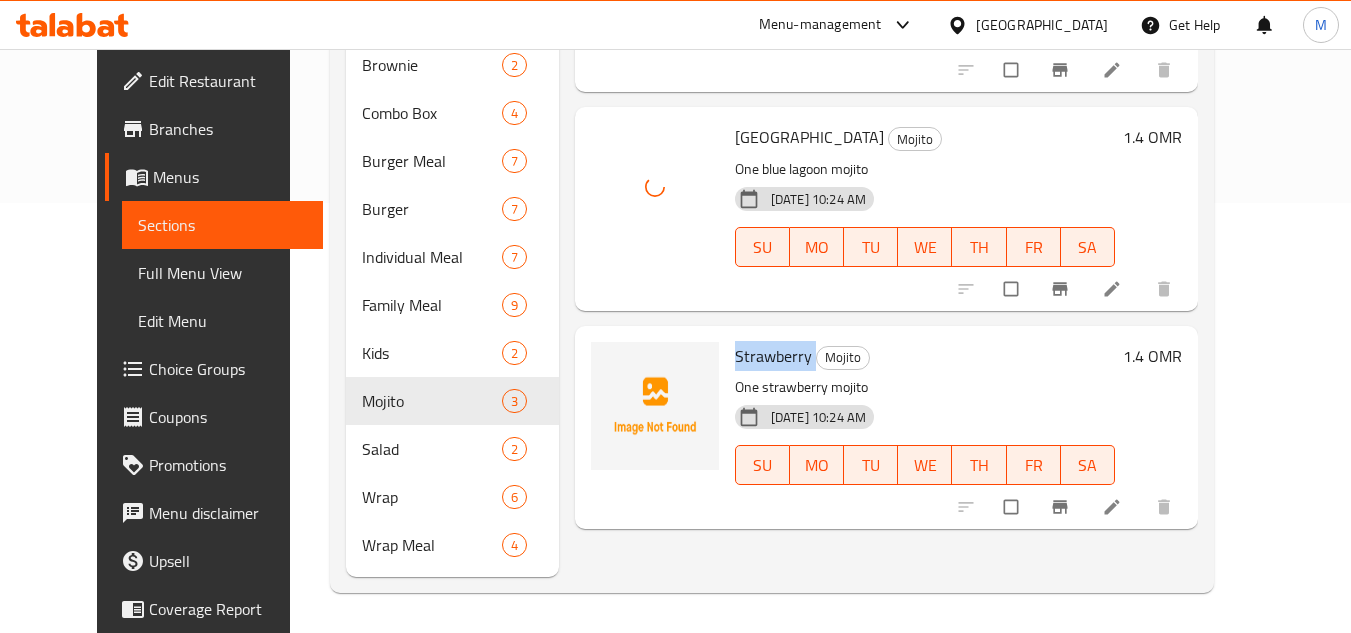click on "Strawberry" at bounding box center [773, 356] 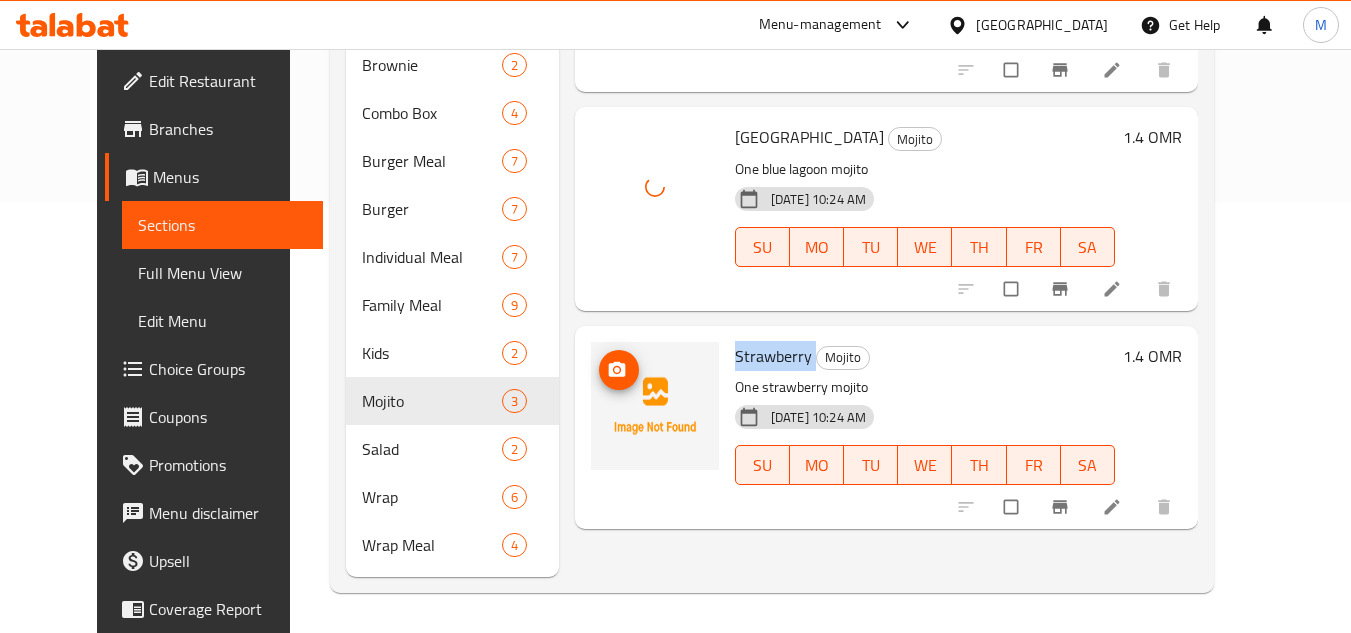 copy on "Strawberry" 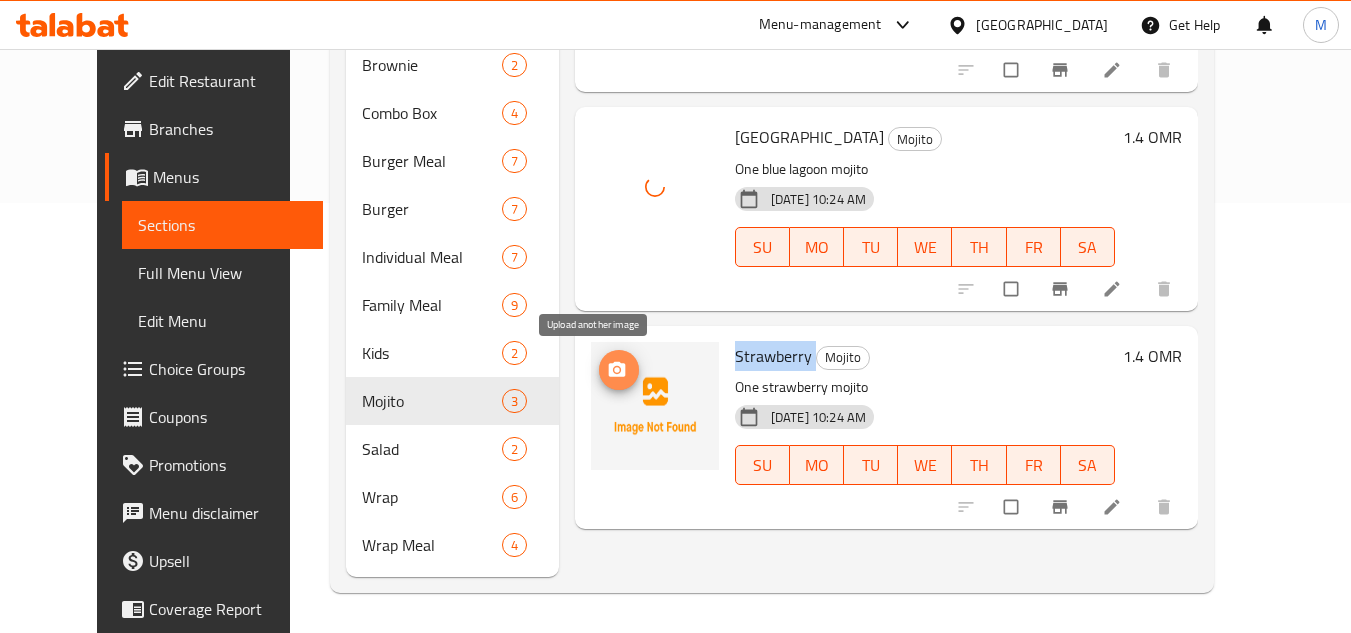 click at bounding box center (619, 370) 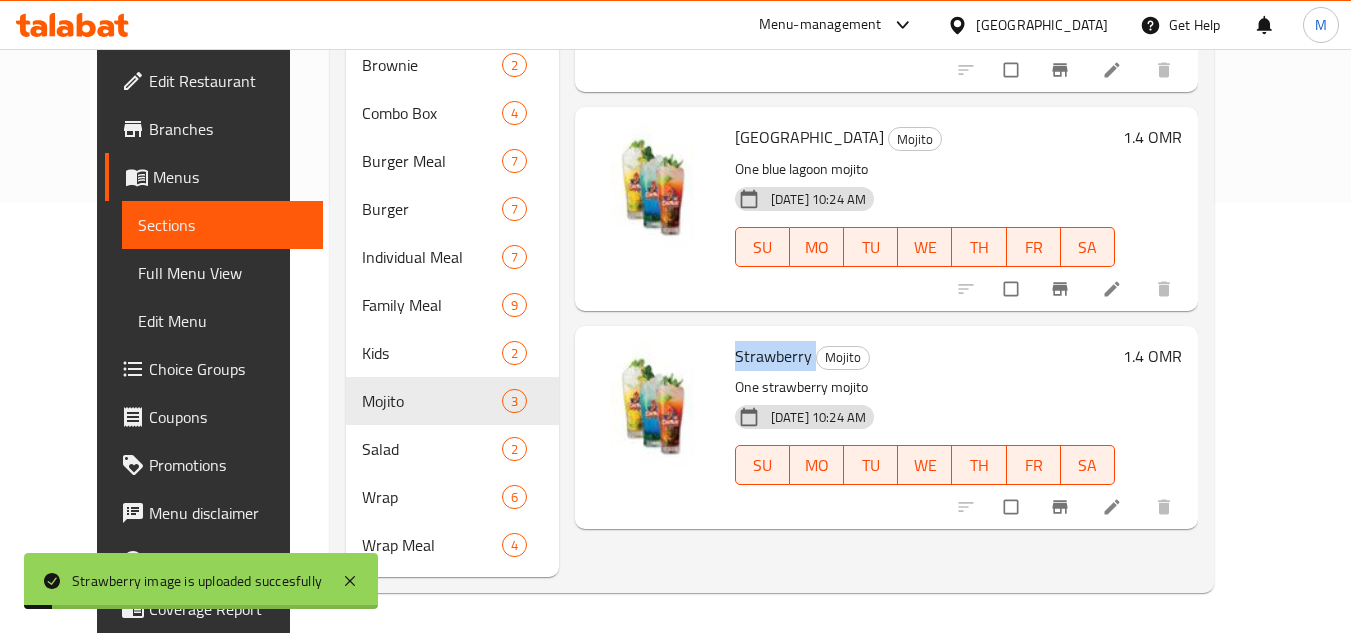 click on "Menu items Add Sort Manage items Passion   Mojito One passion mojito 13-07-2025 10:24 AM SU MO TU WE TH FR SA 1.4   OMR Blue Lagoon   Mojito One blue lagoon mojito 13-07-2025 10:24 AM SU MO TU WE TH FR SA 1.4   OMR Strawberry   Mojito One strawberry mojito 13-07-2025 10:24 AM SU MO TU WE TH FR SA 1.4   OMR" at bounding box center [878, 185] 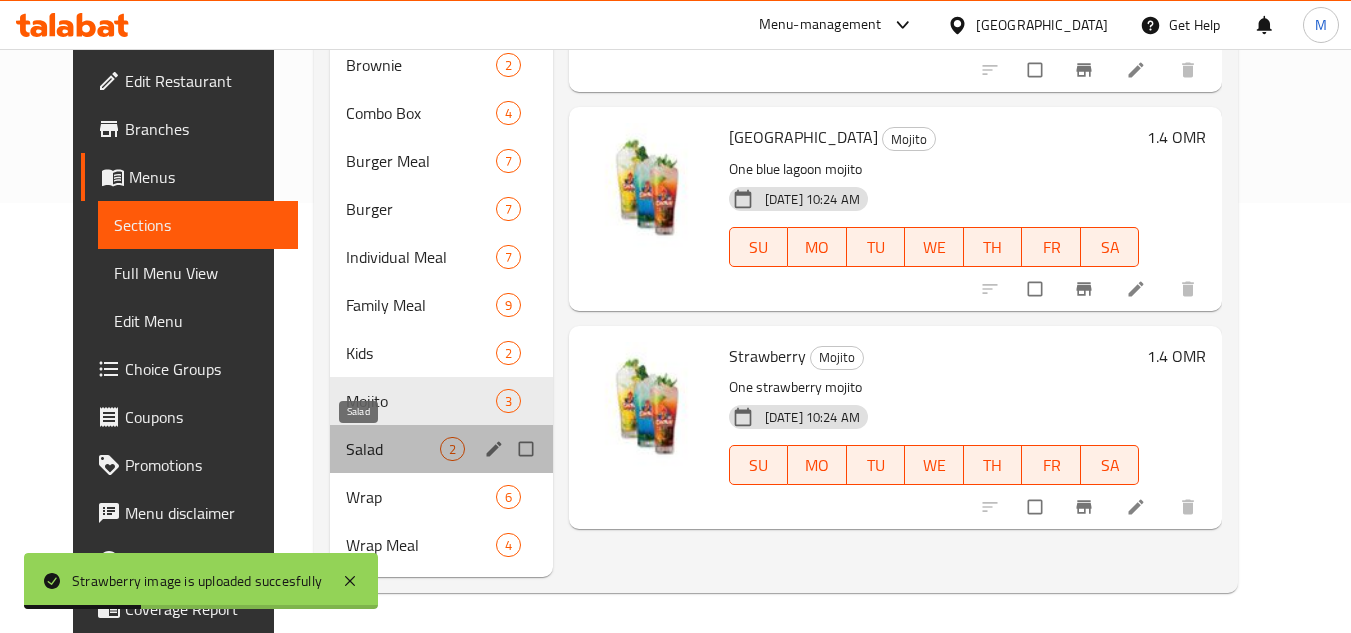 click on "Salad" at bounding box center (393, 449) 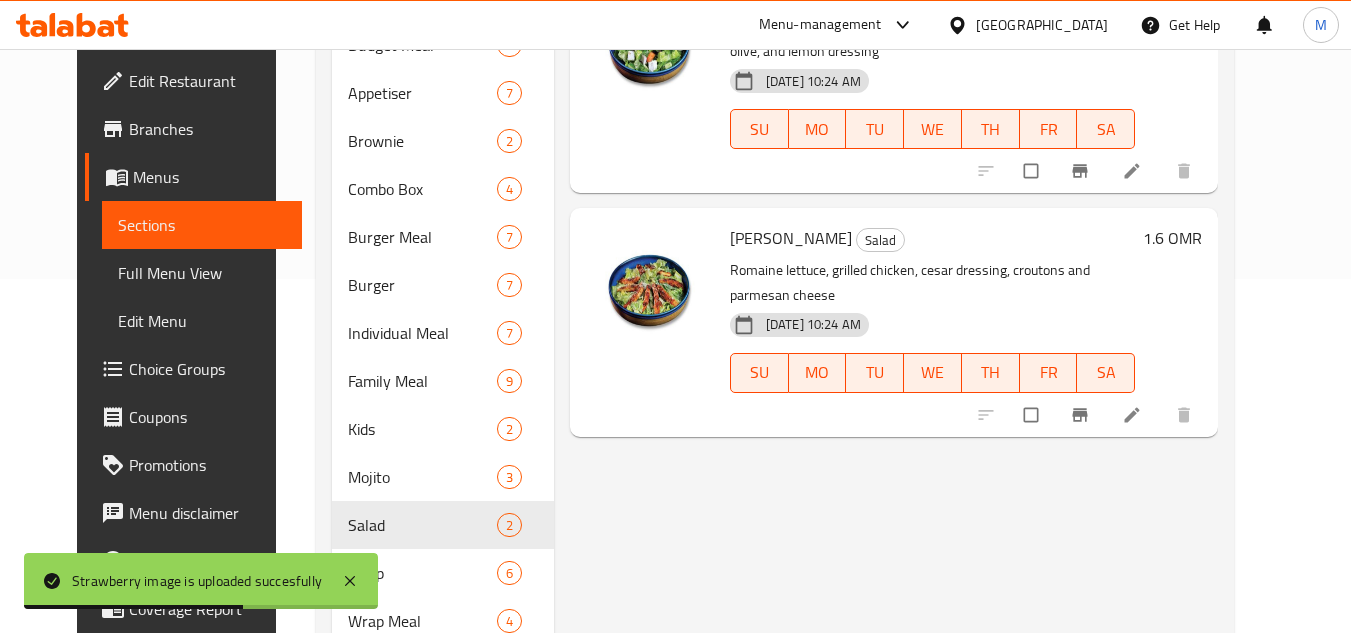 scroll, scrollTop: 430, scrollLeft: 0, axis: vertical 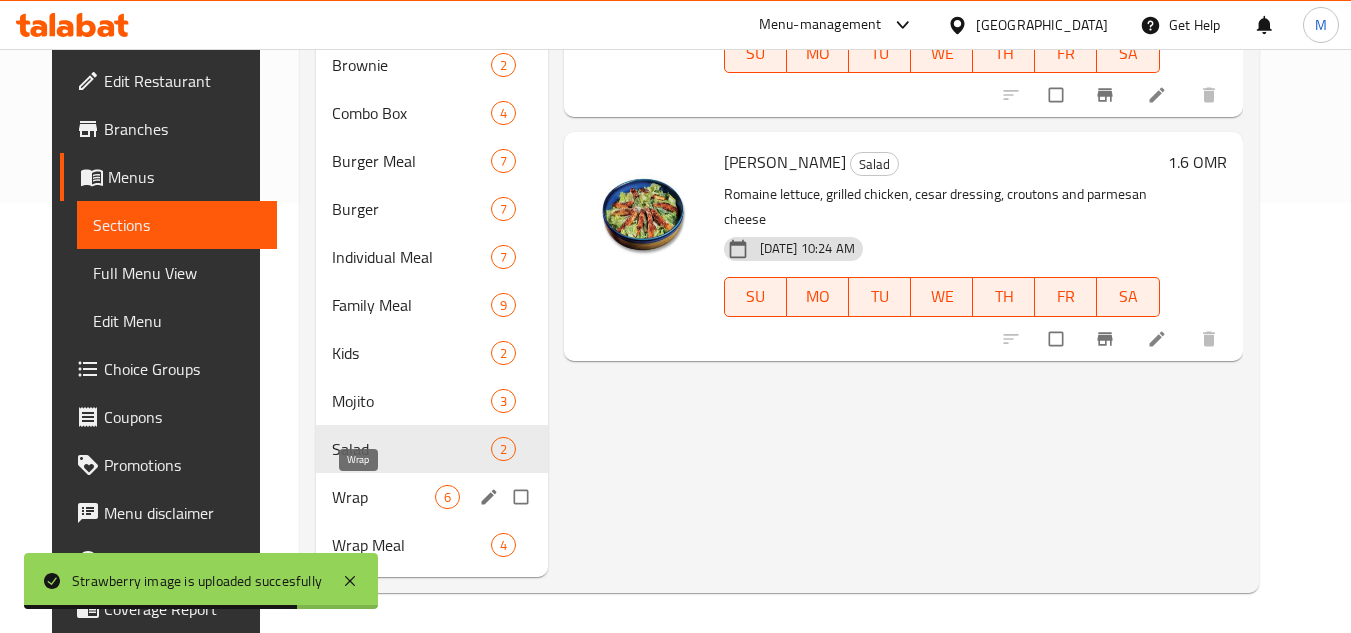 click on "Wrap" at bounding box center [383, 497] 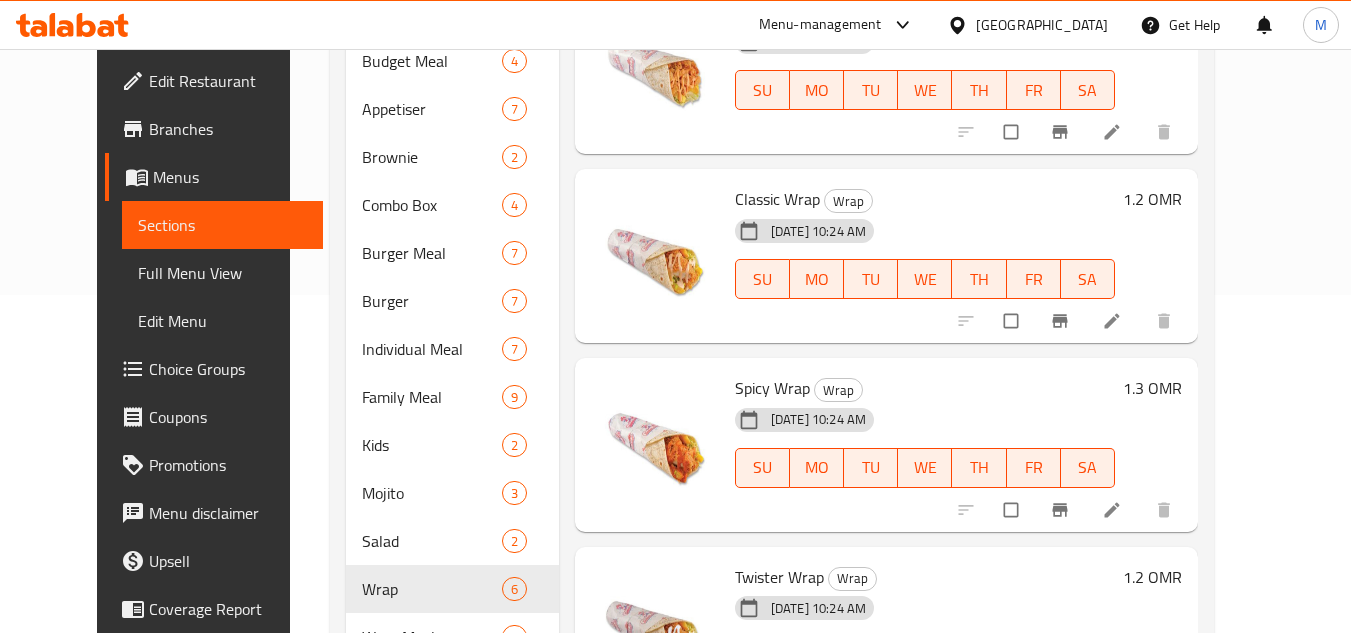 scroll, scrollTop: 430, scrollLeft: 0, axis: vertical 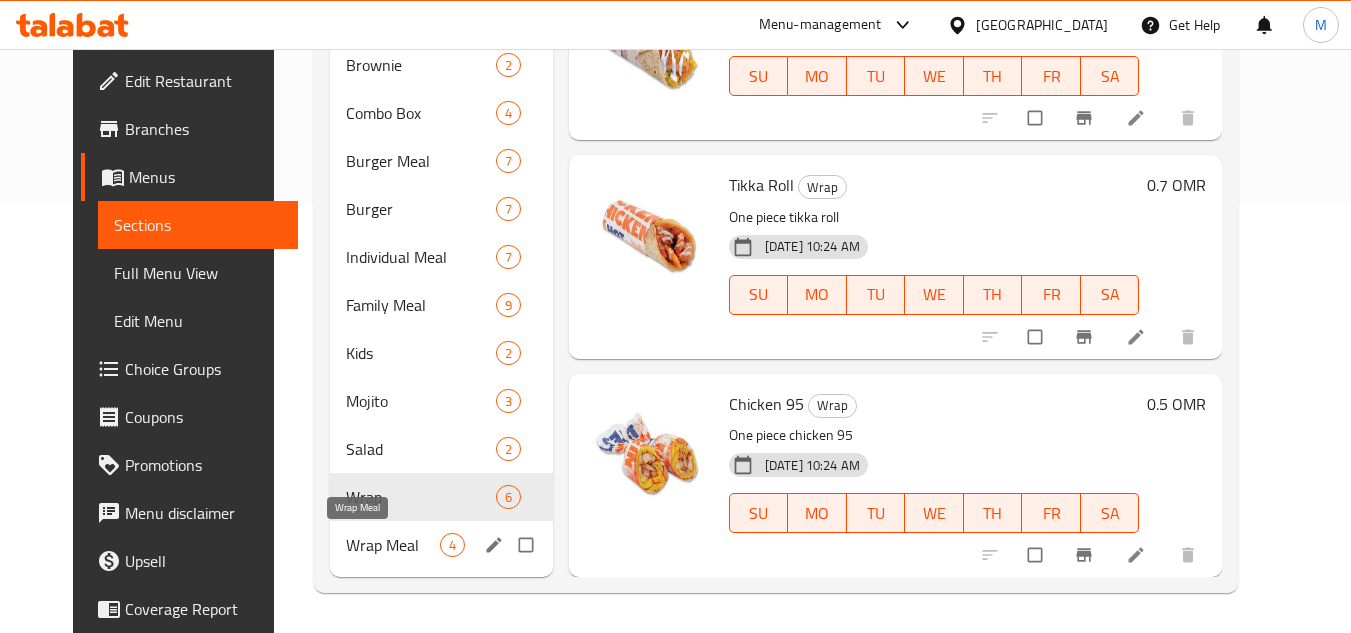click on "Wrap Meal" at bounding box center [393, 545] 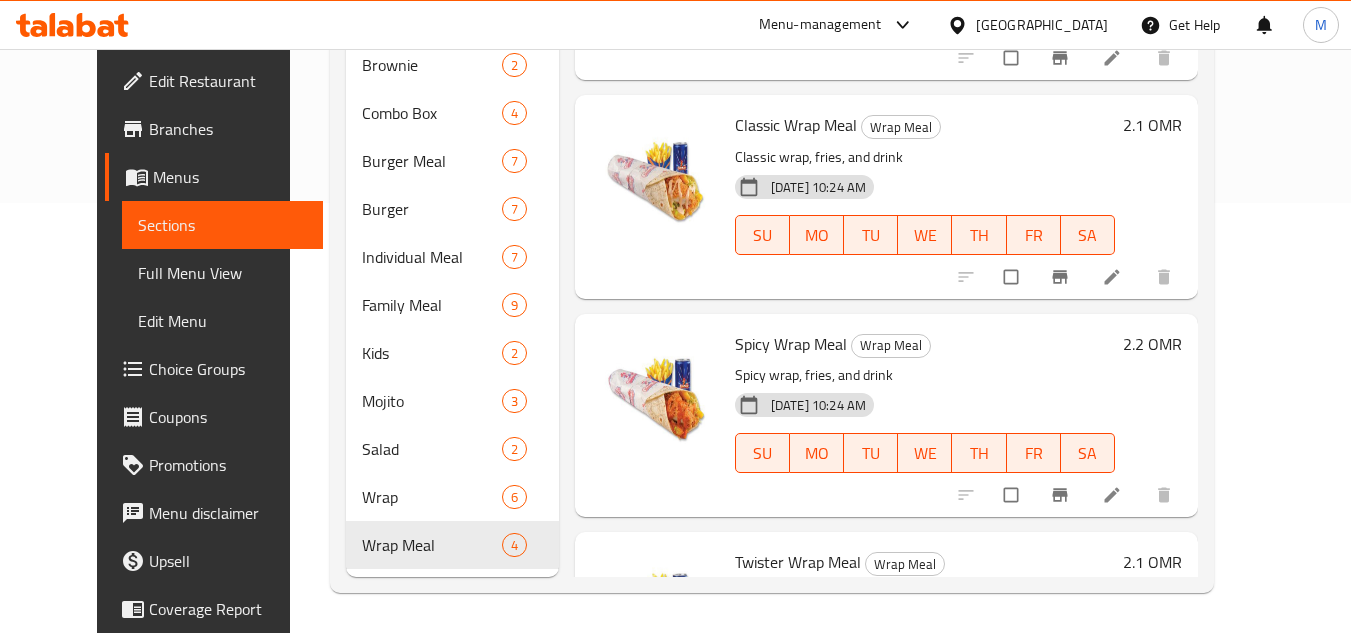 scroll, scrollTop: 0, scrollLeft: 0, axis: both 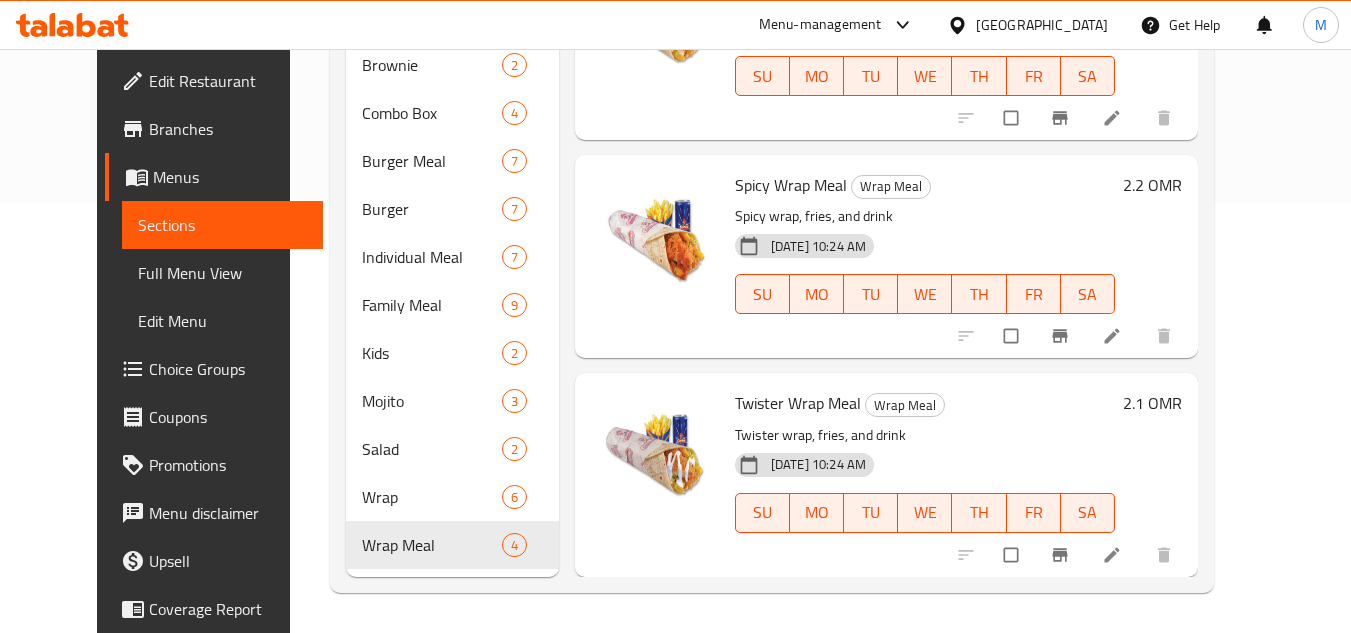click on "Full Menu View" at bounding box center [222, 273] 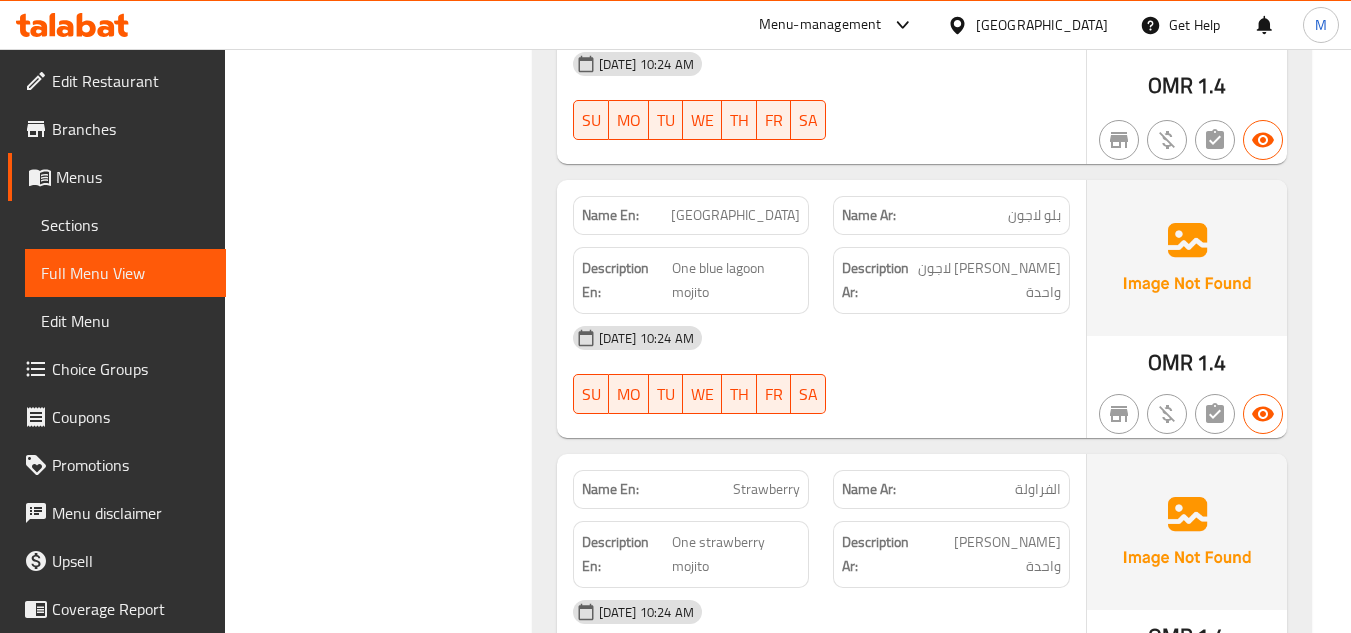 scroll, scrollTop: 19400, scrollLeft: 0, axis: vertical 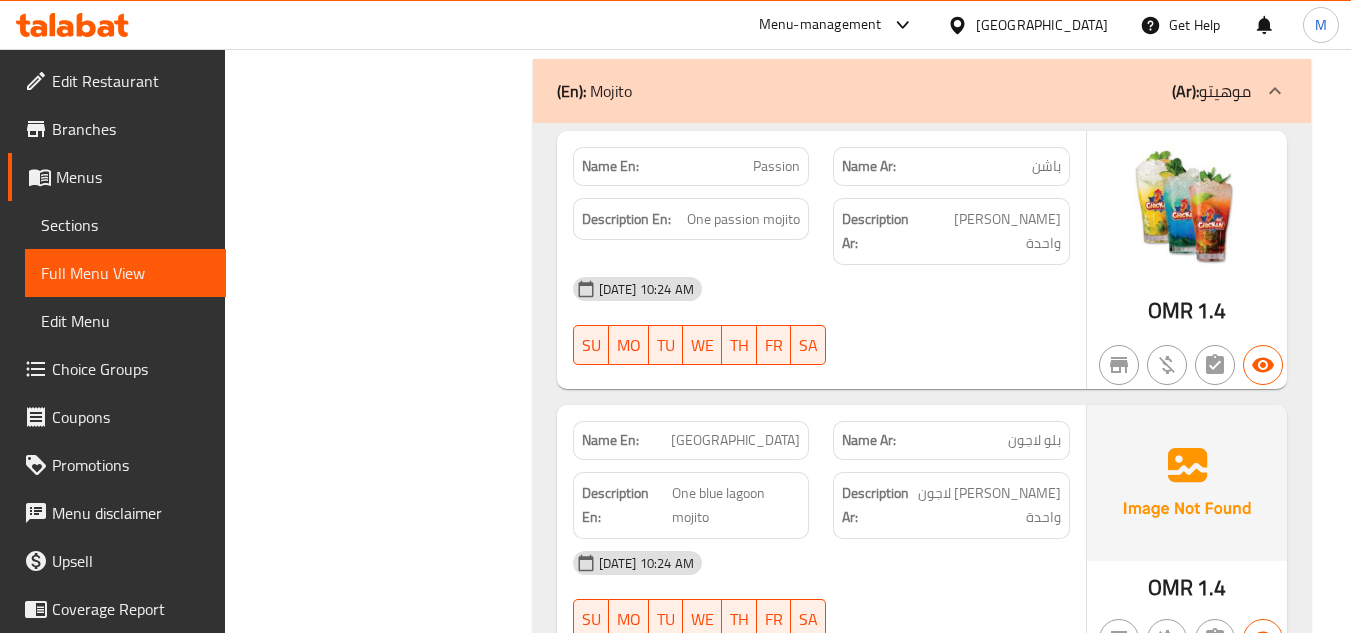 click on "Sections" at bounding box center [125, 225] 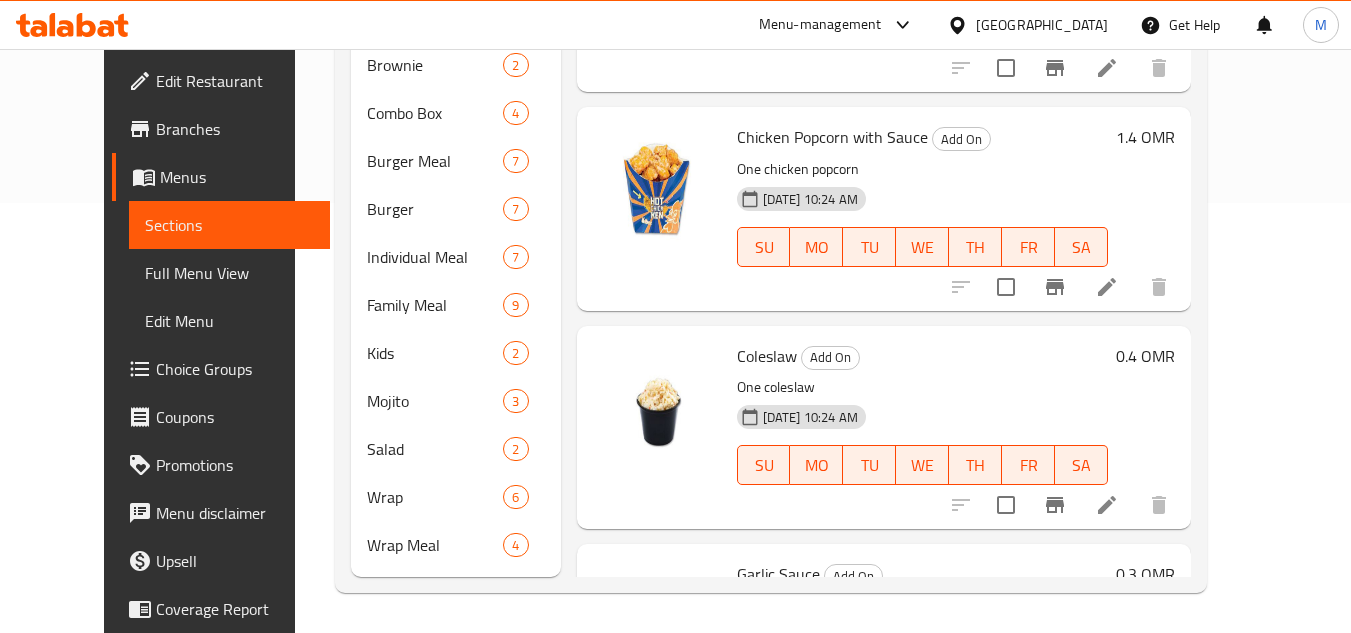scroll, scrollTop: 286, scrollLeft: 0, axis: vertical 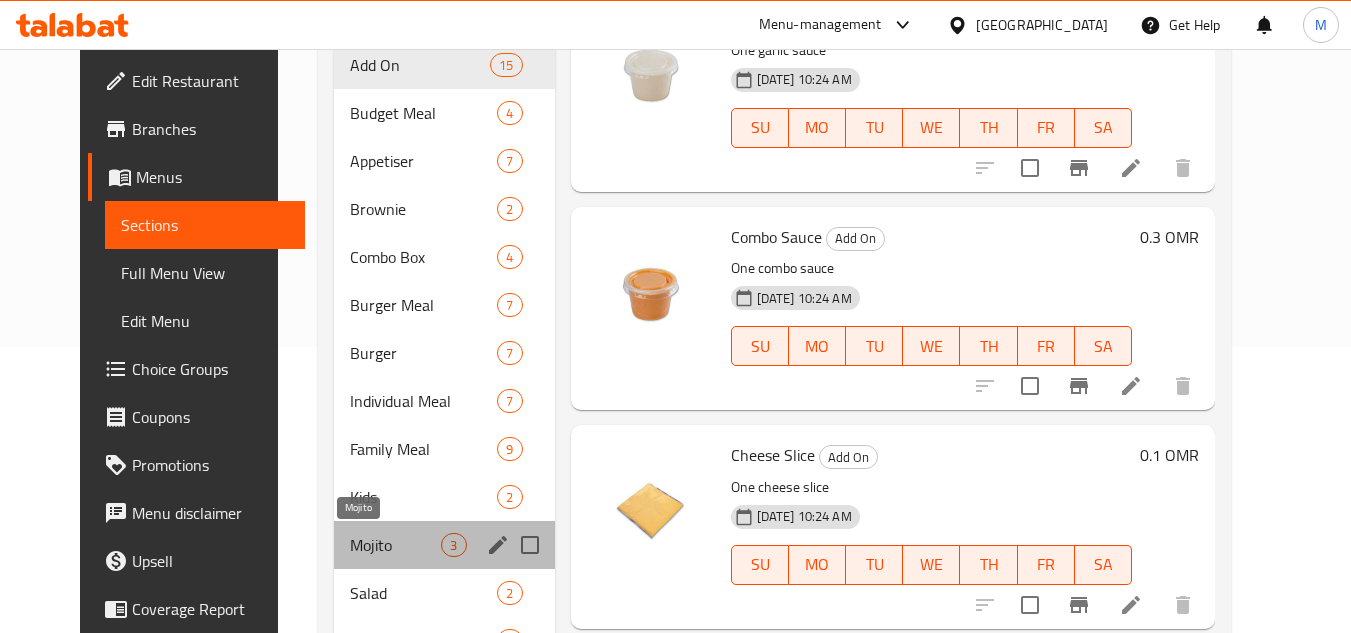 click on "Mojito" at bounding box center (395, 545) 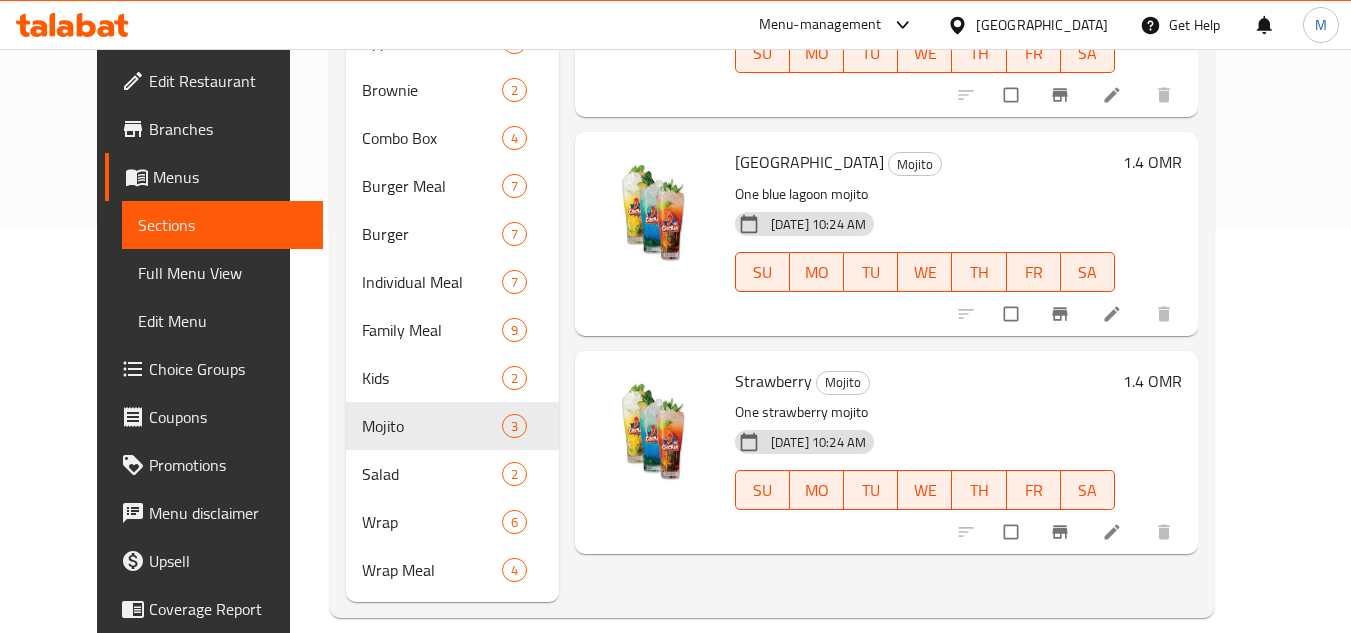 scroll, scrollTop: 430, scrollLeft: 0, axis: vertical 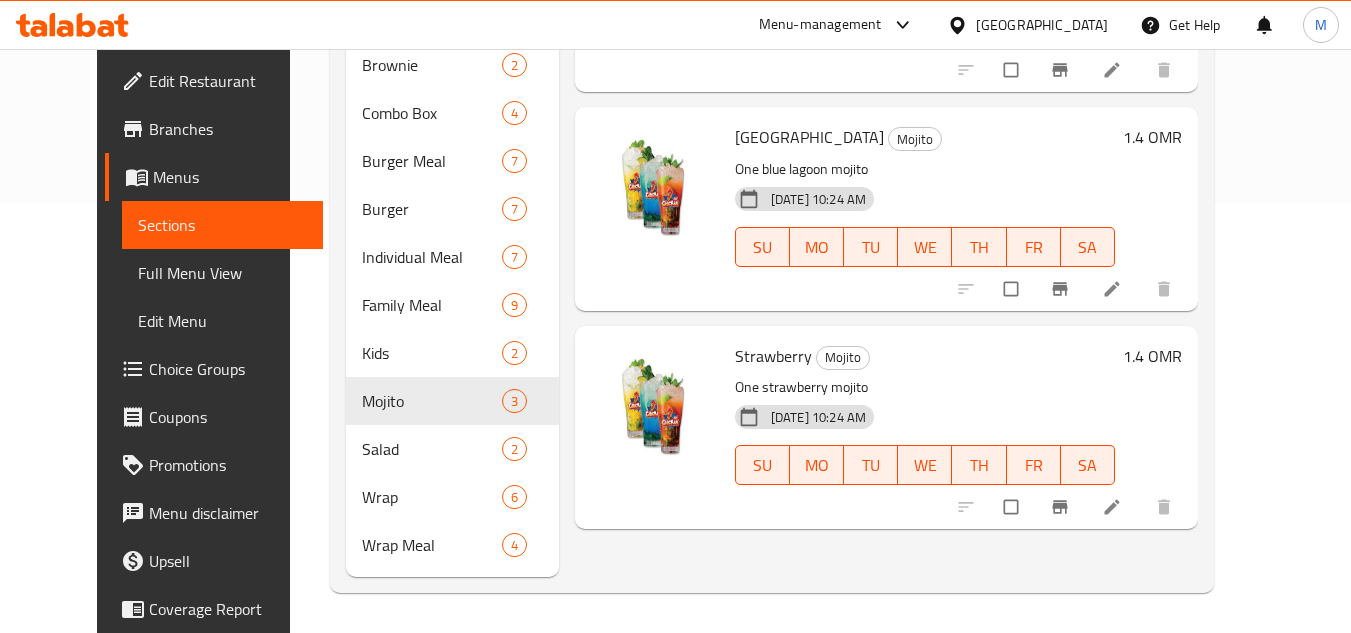 click on "Full Menu View" at bounding box center [222, 273] 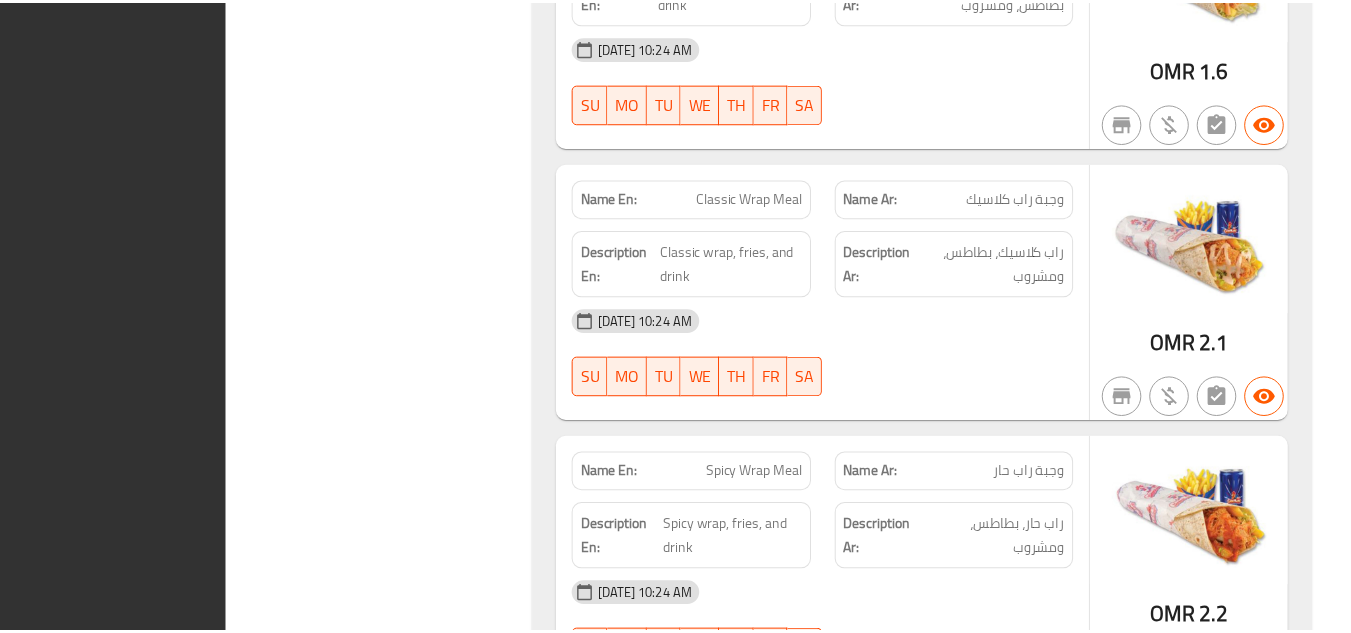 scroll, scrollTop: 23170, scrollLeft: 0, axis: vertical 